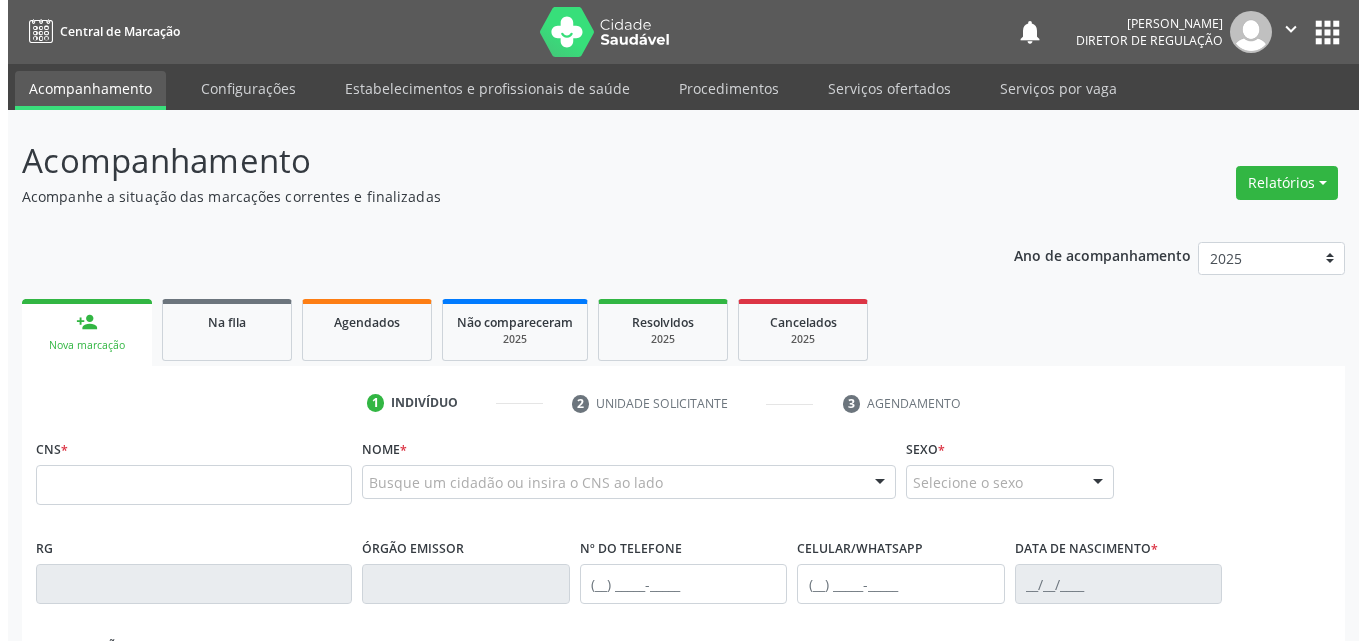 scroll, scrollTop: 0, scrollLeft: 0, axis: both 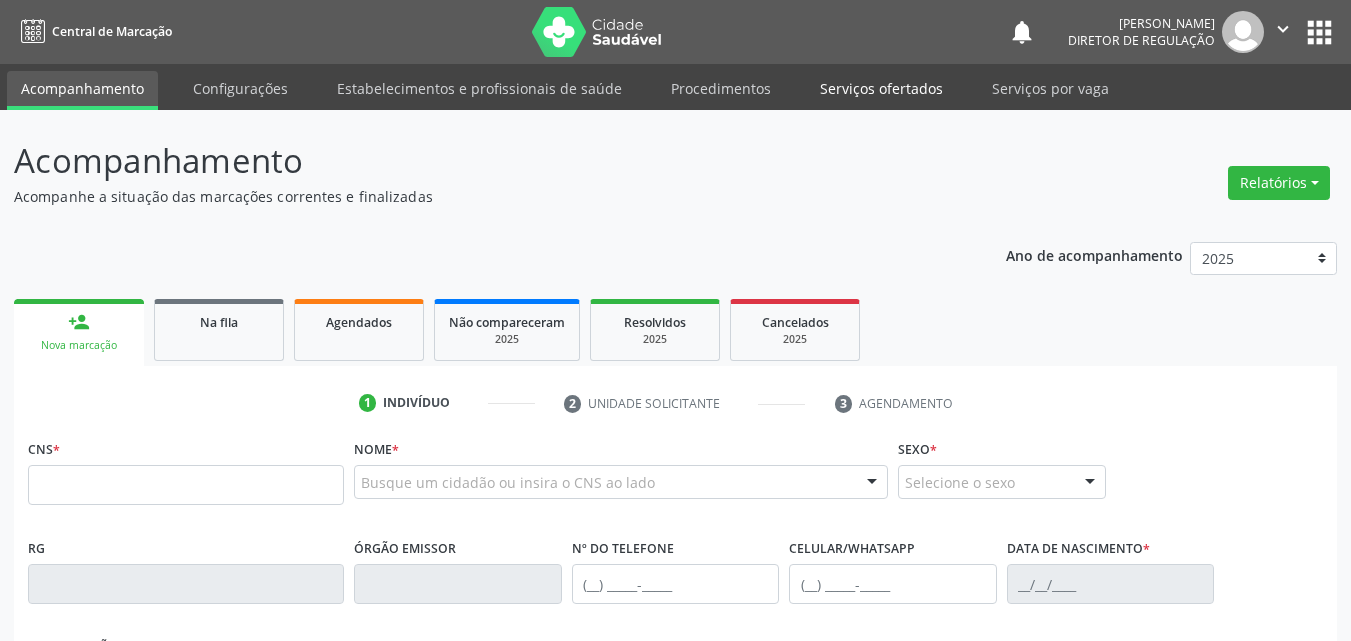 click on "Serviços ofertados" at bounding box center (881, 88) 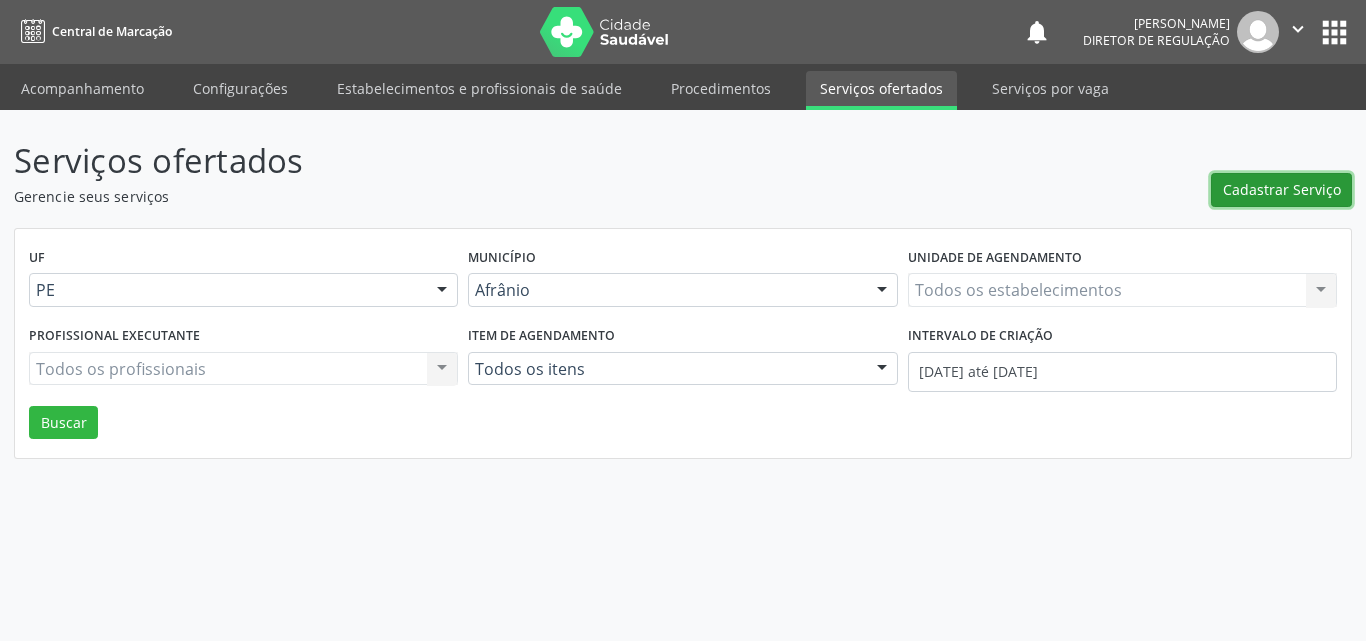 click on "Cadastrar Serviço" at bounding box center [1282, 189] 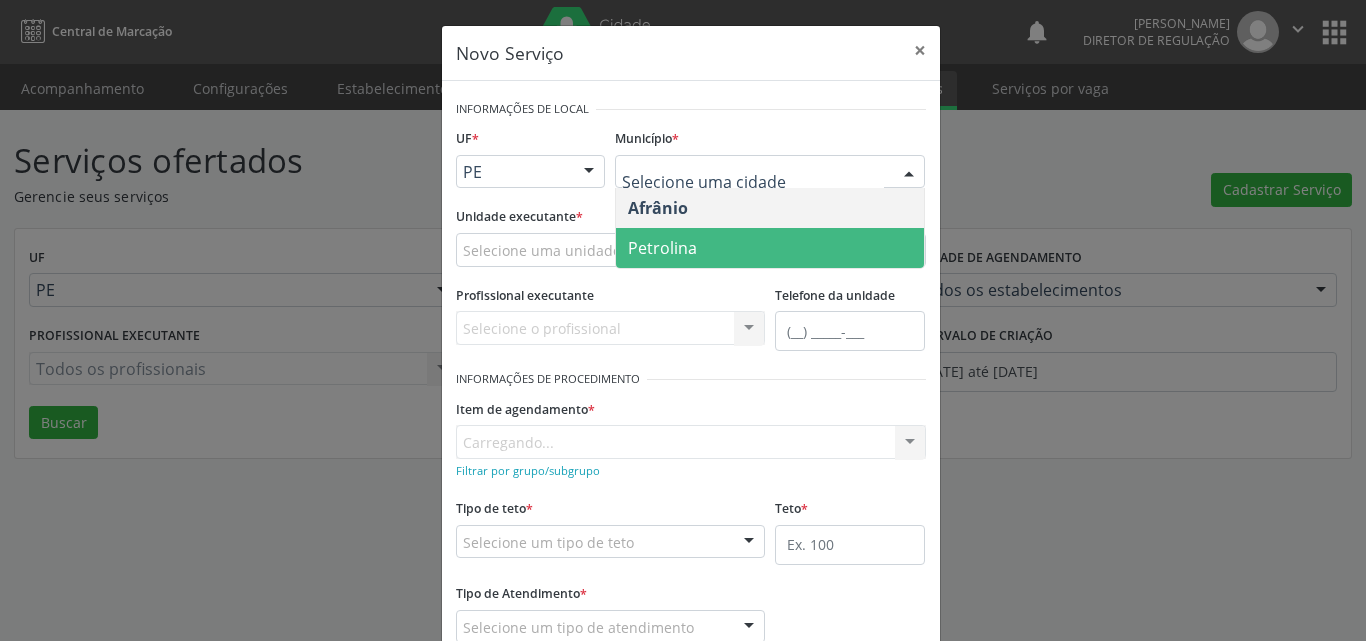 click on "Petrolina" at bounding box center (770, 248) 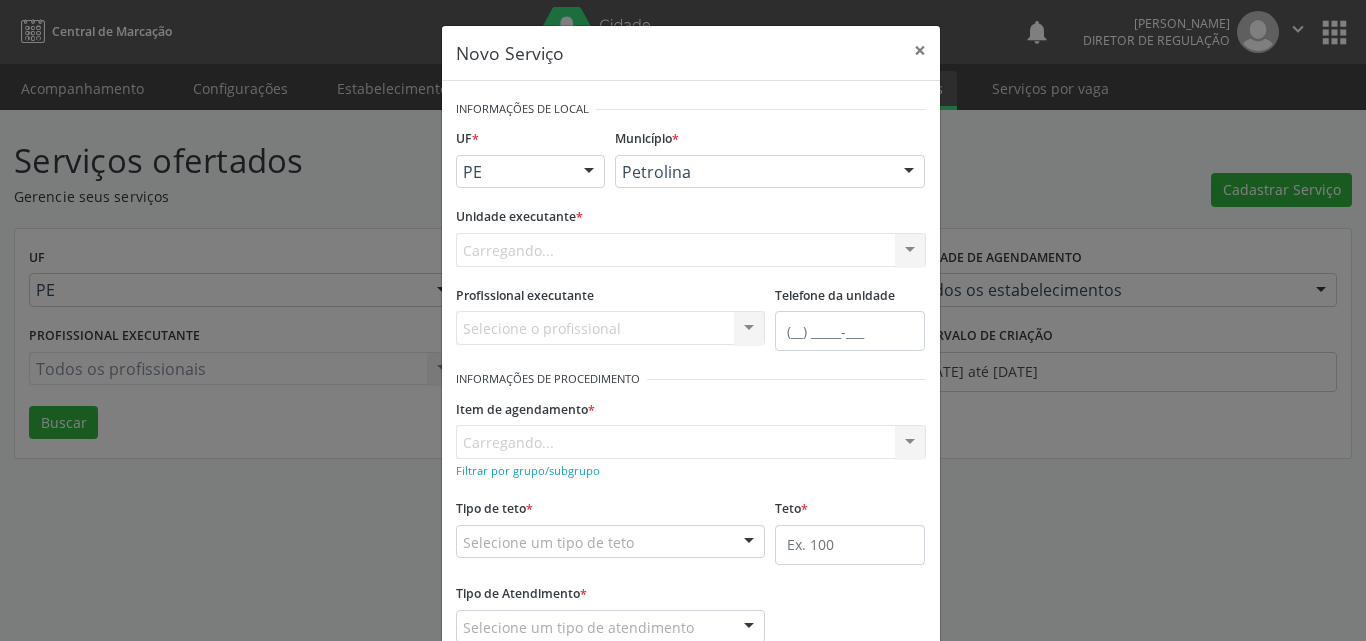 click on "Carregando...
Academia da Saude de Afranio   Academia da Saude do Bairro [PERSON_NAME]   Academia da Saude do Distrito de [GEOGRAPHIC_DATA] do Distrito de Extrema   [GEOGRAPHIC_DATA] do [PERSON_NAME]   Ambulatorio Municipal de Saude   Caf Central de Abastecimento Farmaceutico   Centro de Atencao Psicossocial de Afranio Pe   Centro de Especialidades   Cime   Cuidar   Equipe de Atencao Basica Prisional Tipo I com Saude Mental   Esf [PERSON_NAME] Nonato   Esf Custodia Maria da Conceicao   Esf [PERSON_NAME] e [PERSON_NAME]   Esf [PERSON_NAME]   Esf de Barra das Melancias   Esf de Extrema   Farmacia Basica do Municipio de [GEOGRAPHIC_DATA][PERSON_NAME] [MEDICAL_DATA] Ambulatorio Municipal   Laboratorio de Protese Dentario   Lid Laboratorio de Investigacoes e Diagnosticos               Selac" at bounding box center [691, 250] 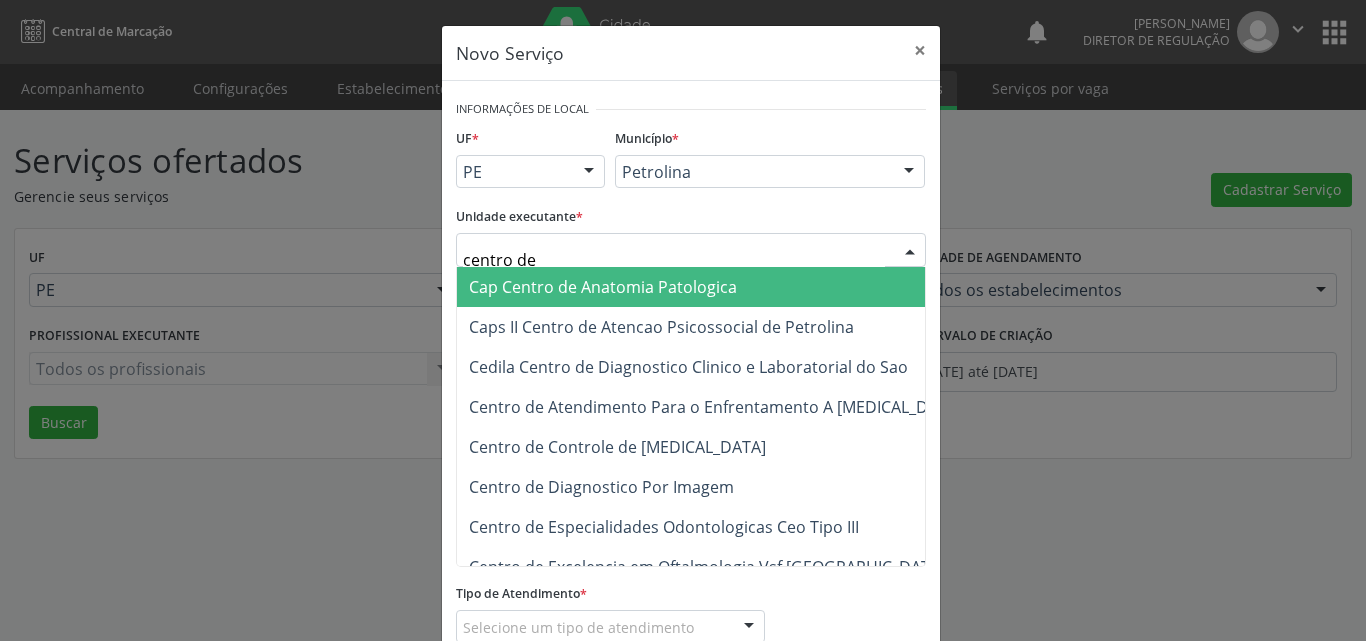 type on "centro de d" 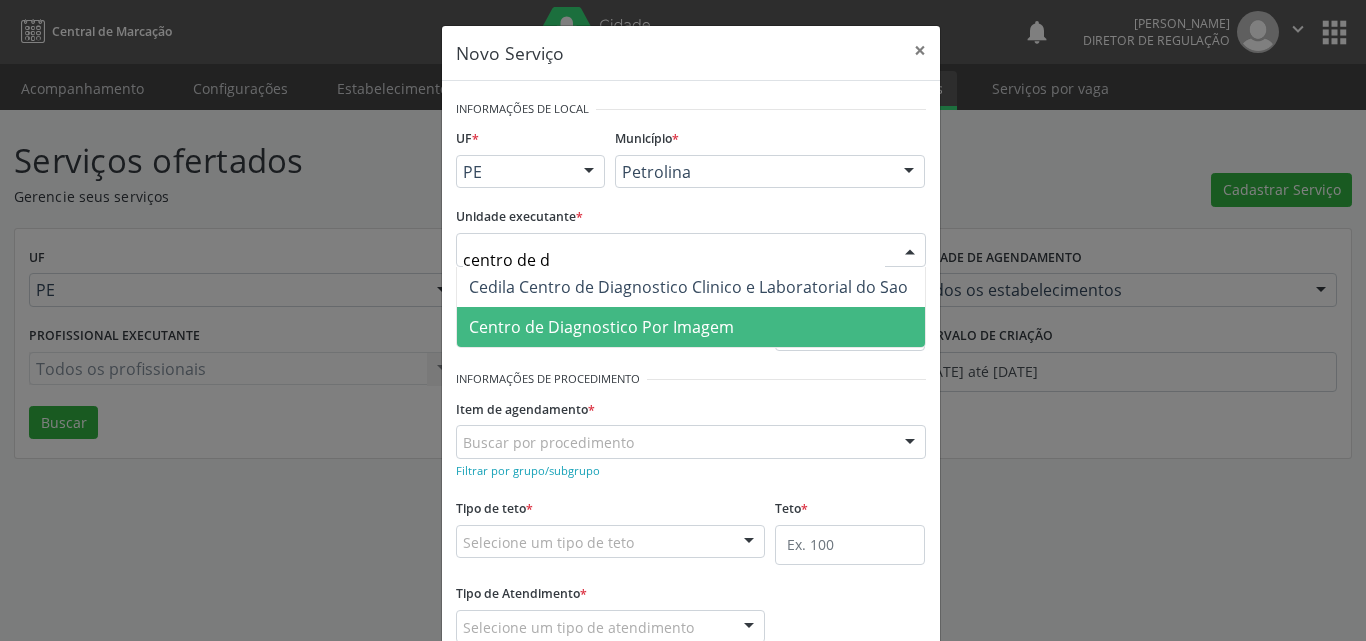 click on "Centro de Diagnostico Por Imagem" at bounding box center [601, 327] 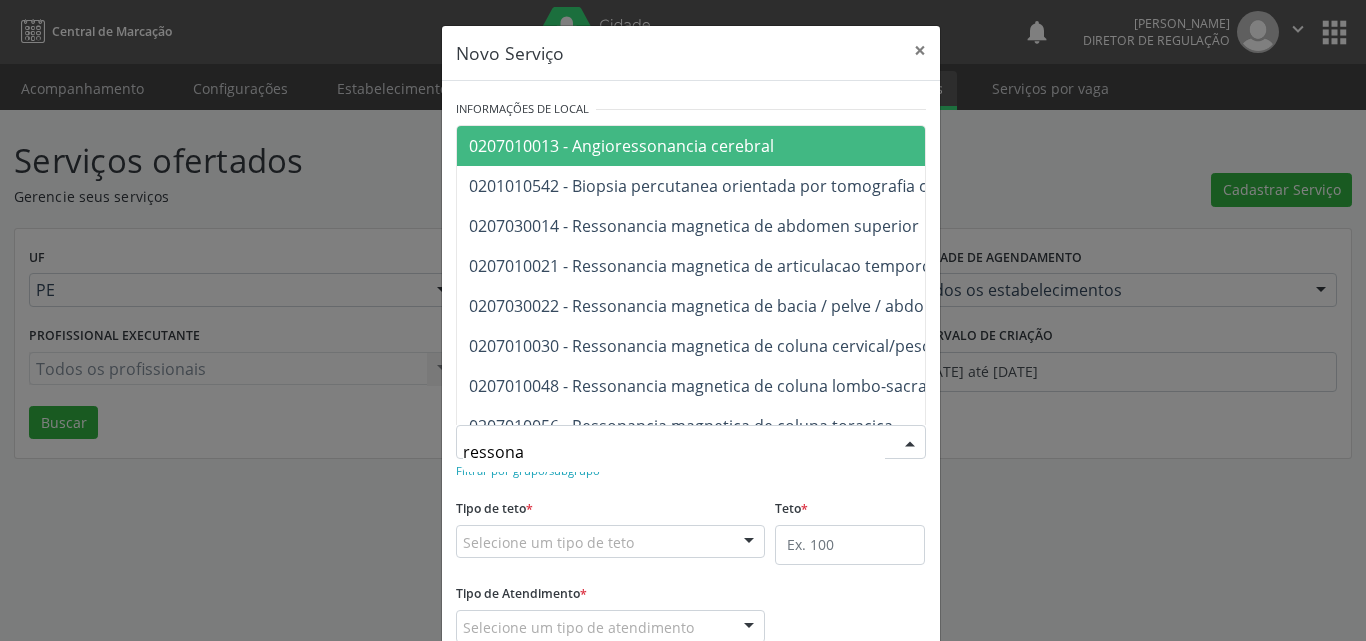 type on "ressonan" 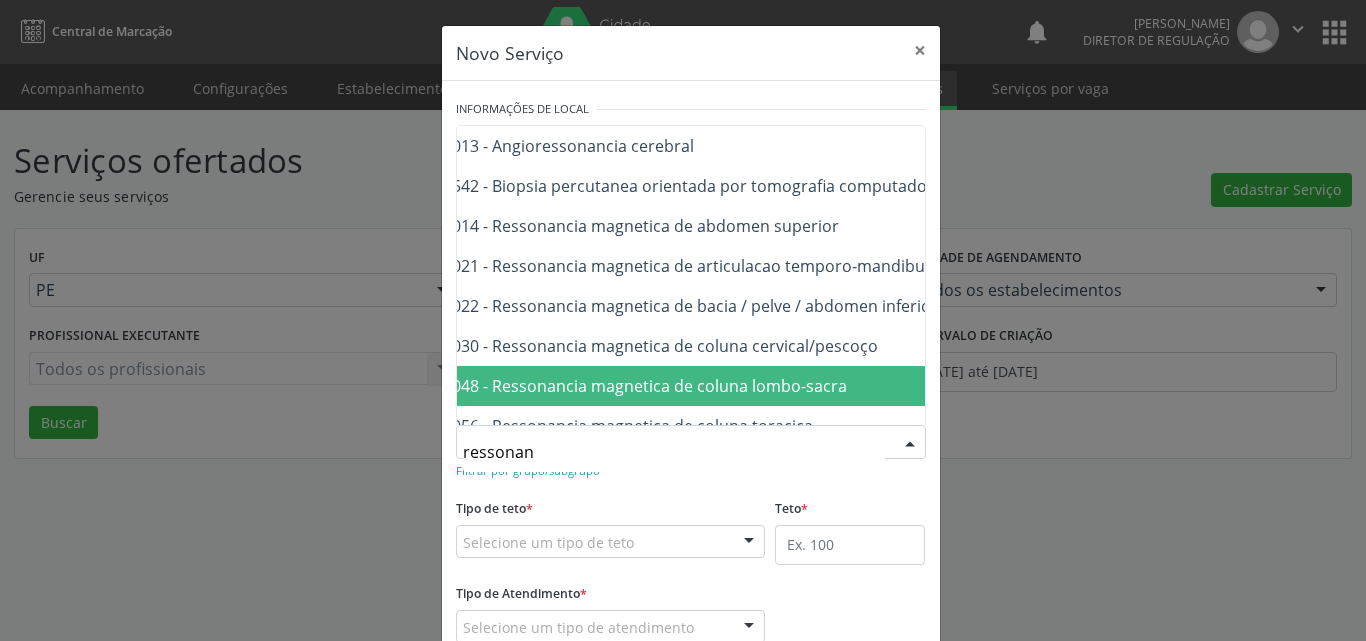 scroll, scrollTop: 0, scrollLeft: 120, axis: horizontal 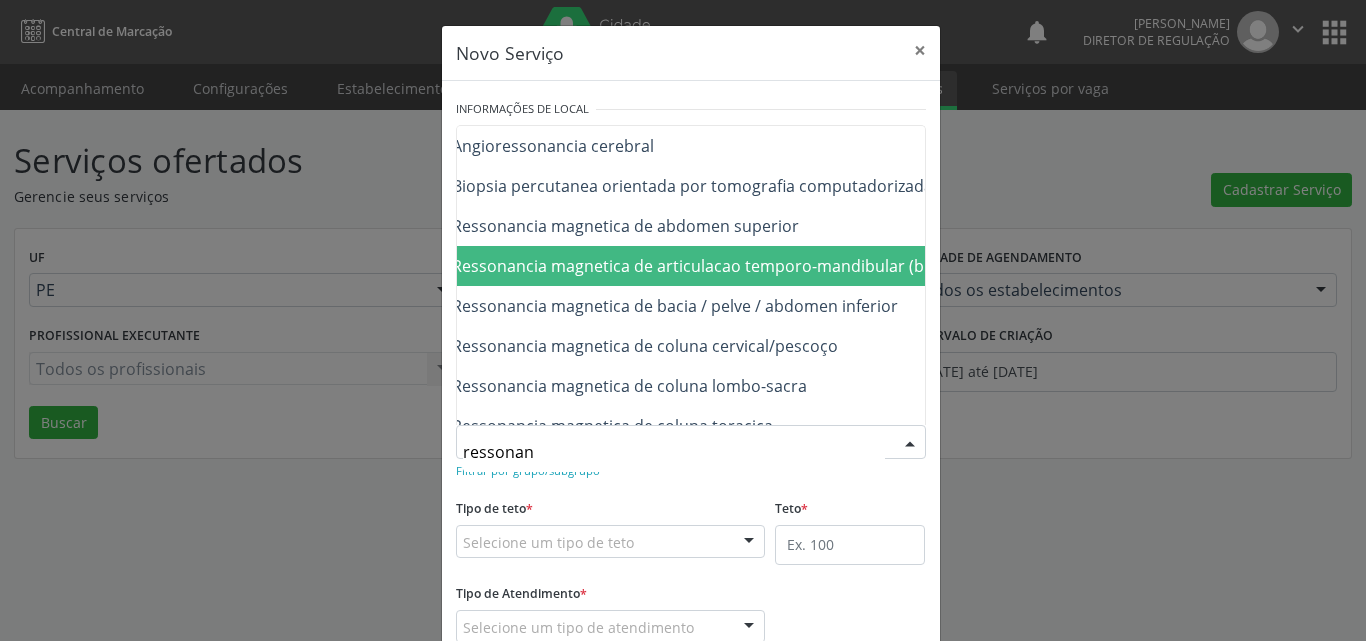click on "0207010021 - Ressonancia magnetica de articulacao temporo-mandibular (bilateral)" at bounding box center (665, 266) 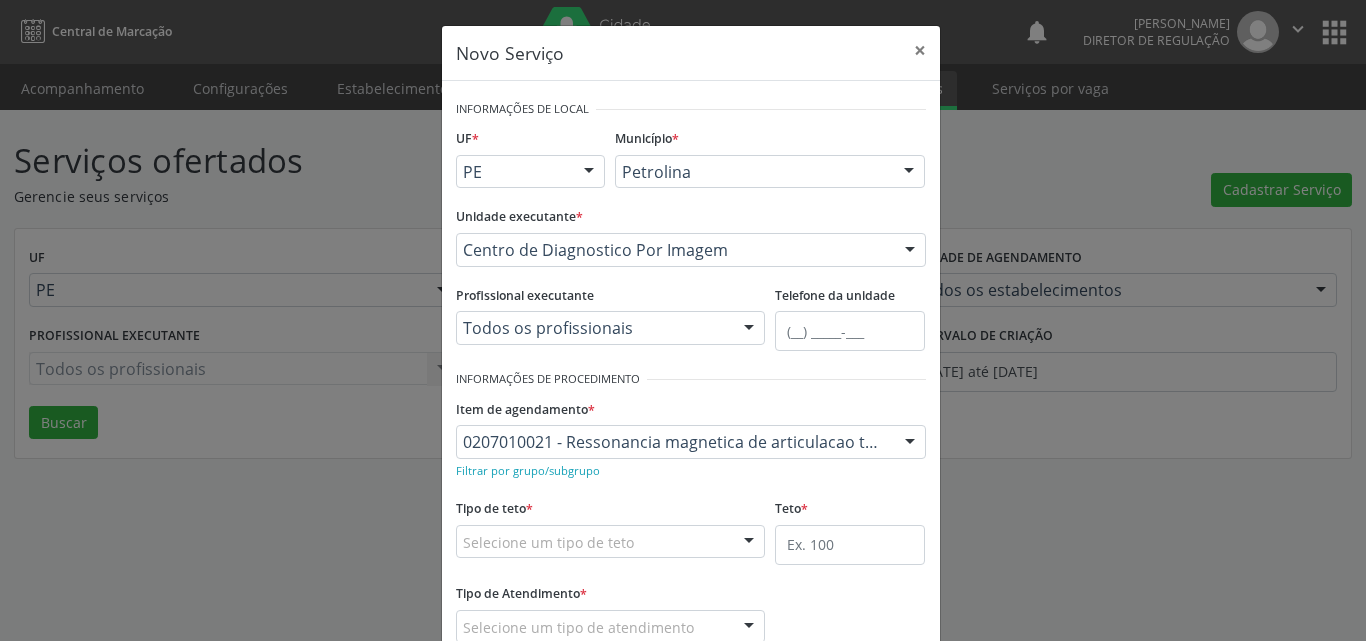 scroll, scrollTop: 100, scrollLeft: 0, axis: vertical 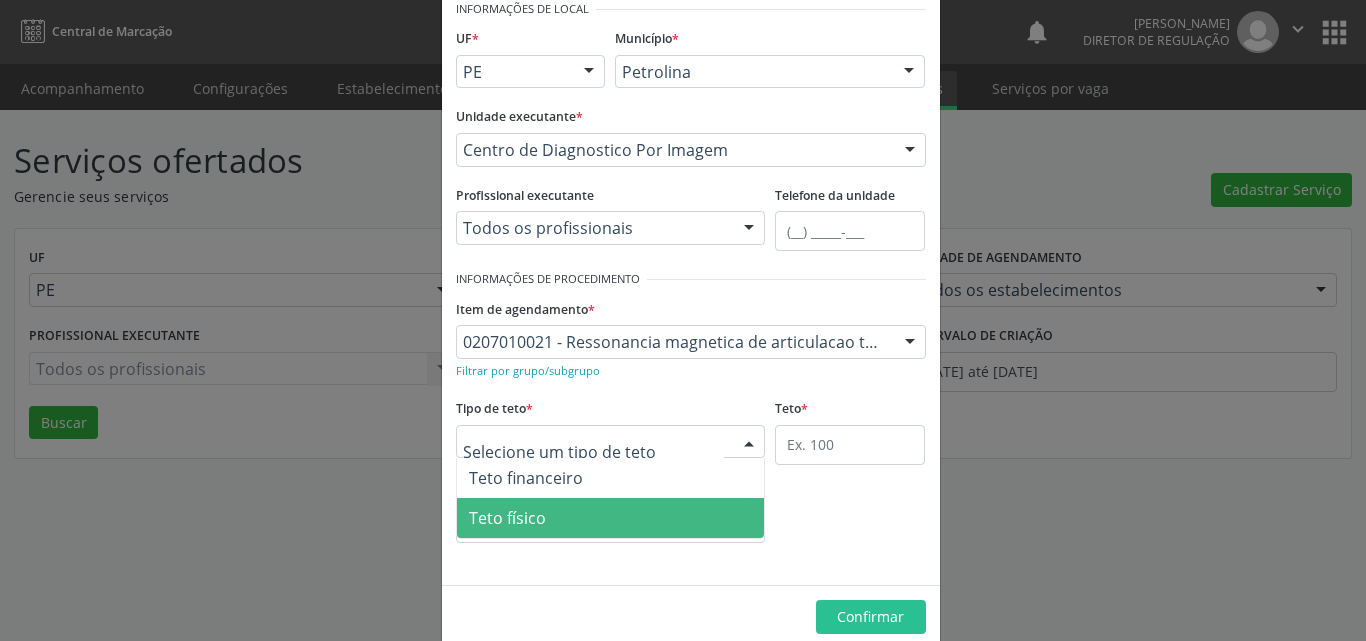click on "Teto físico" at bounding box center (611, 518) 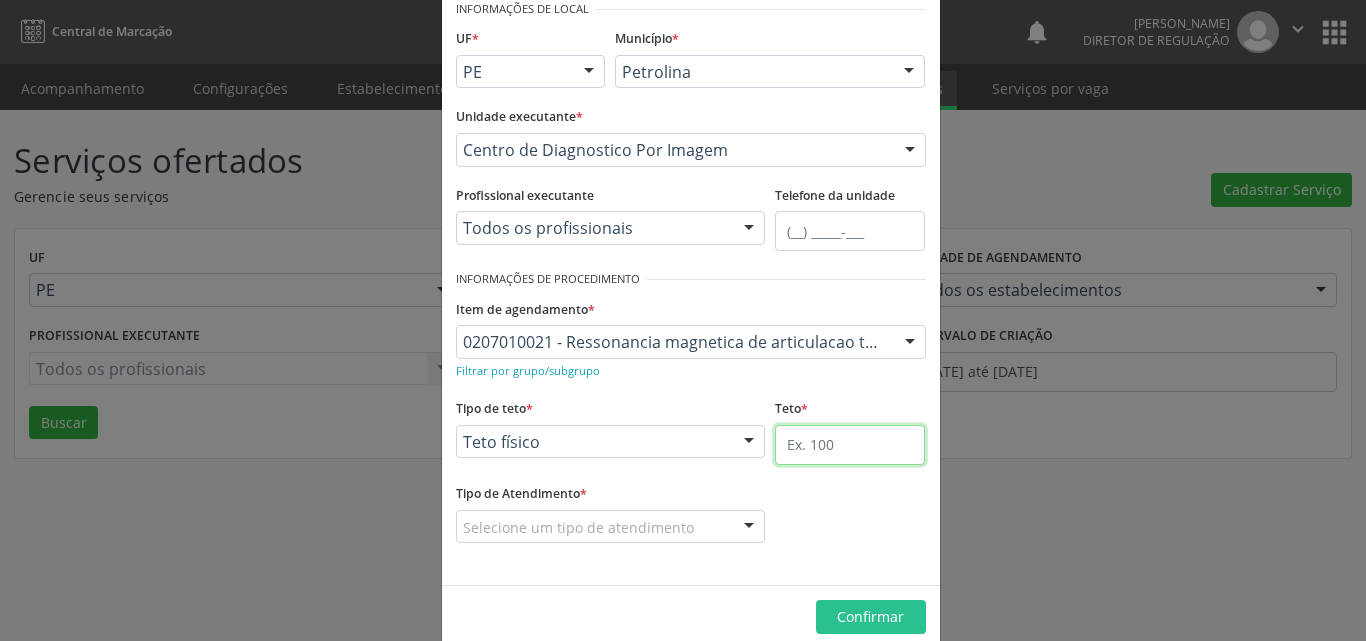 click at bounding box center (850, 445) 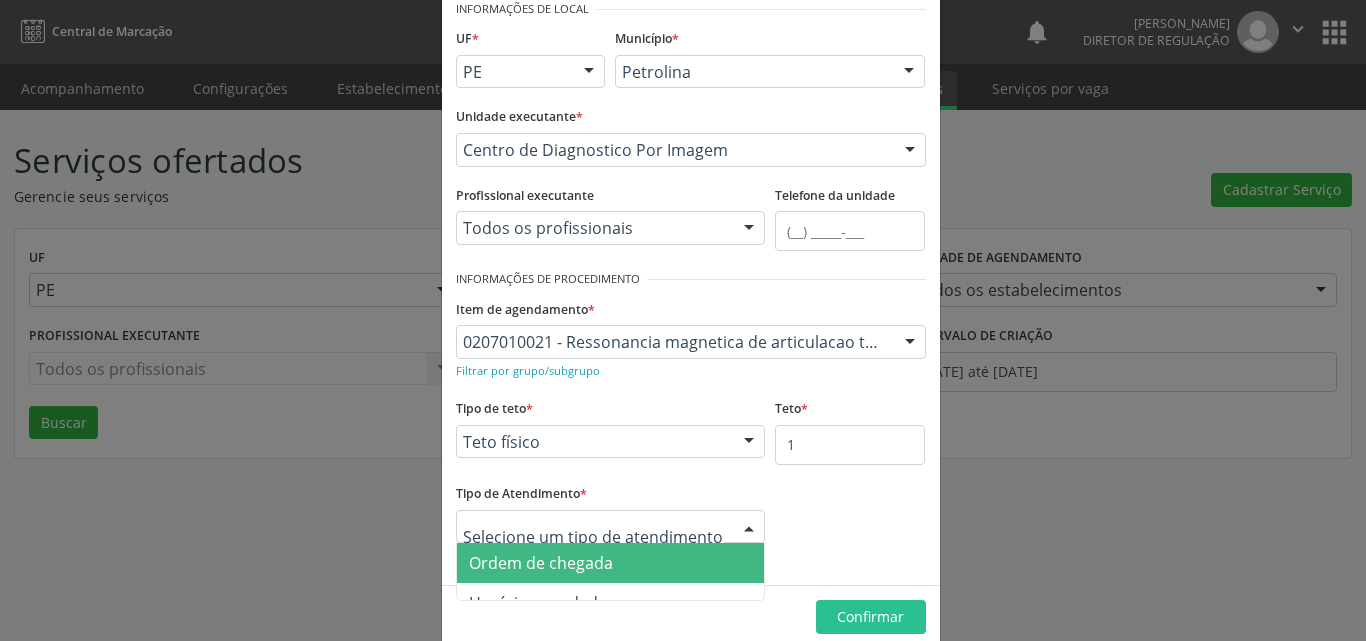 click at bounding box center (611, 527) 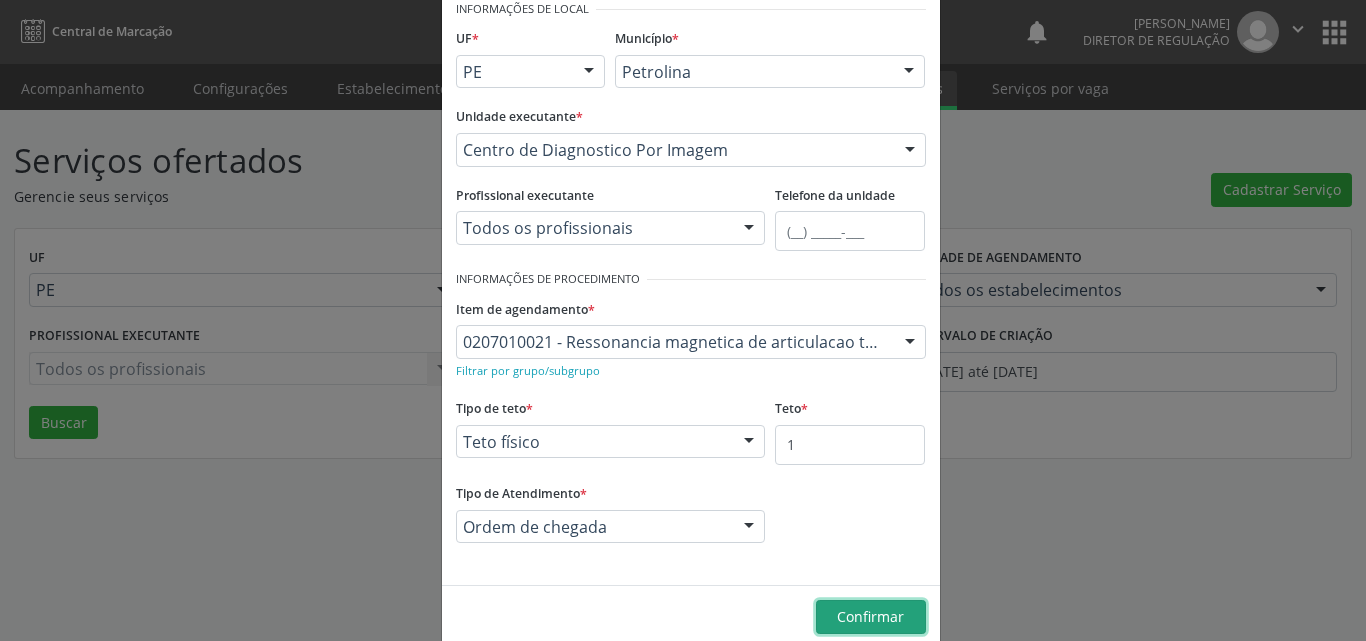 click on "Confirmar" at bounding box center (870, 616) 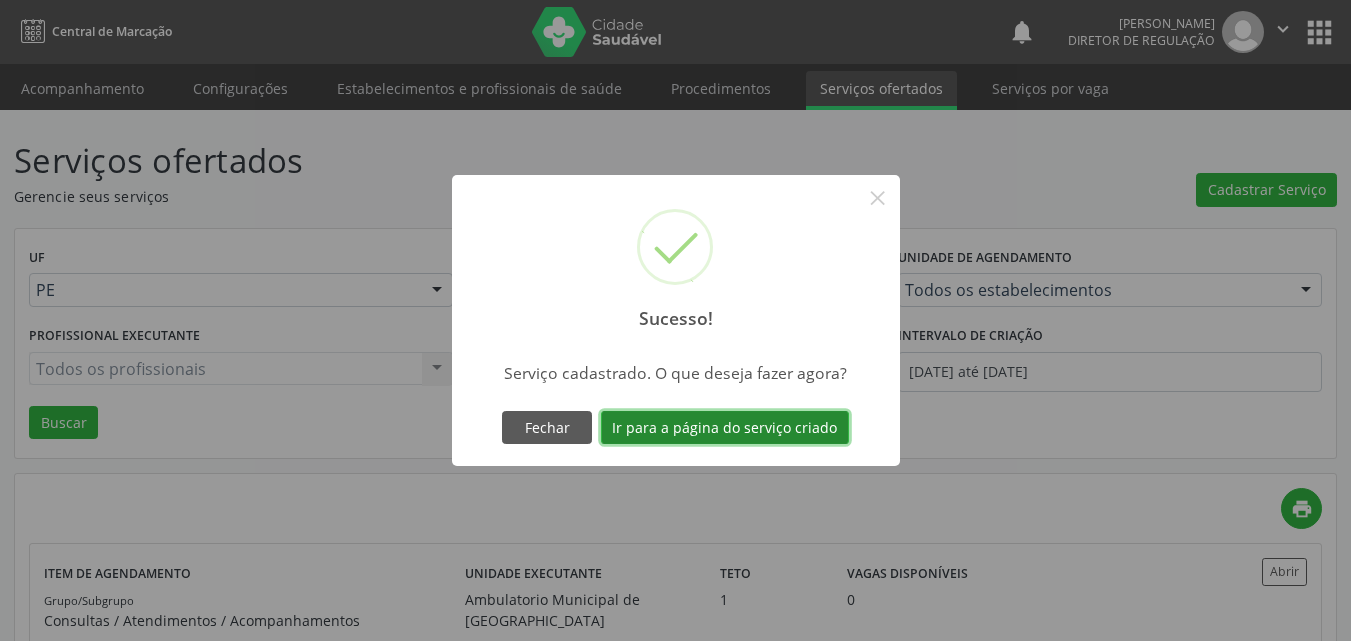click on "Ir para a página do serviço criado" at bounding box center (725, 428) 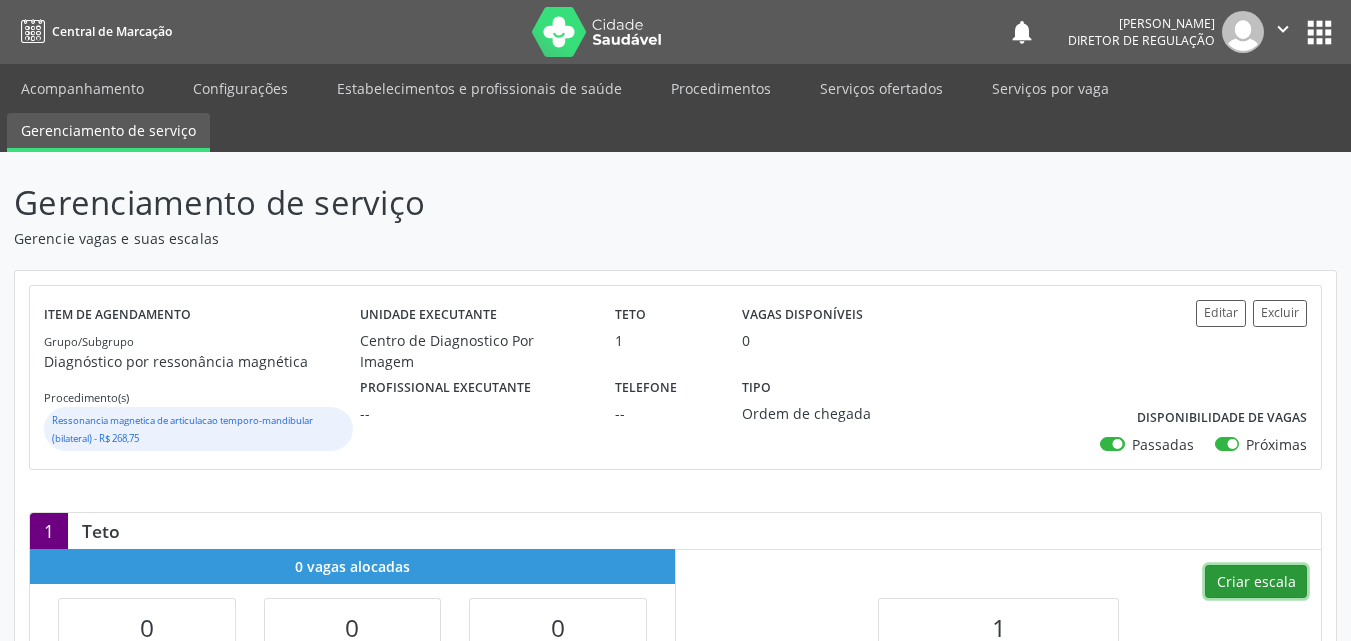 click on "Criar escala" at bounding box center (1256, 582) 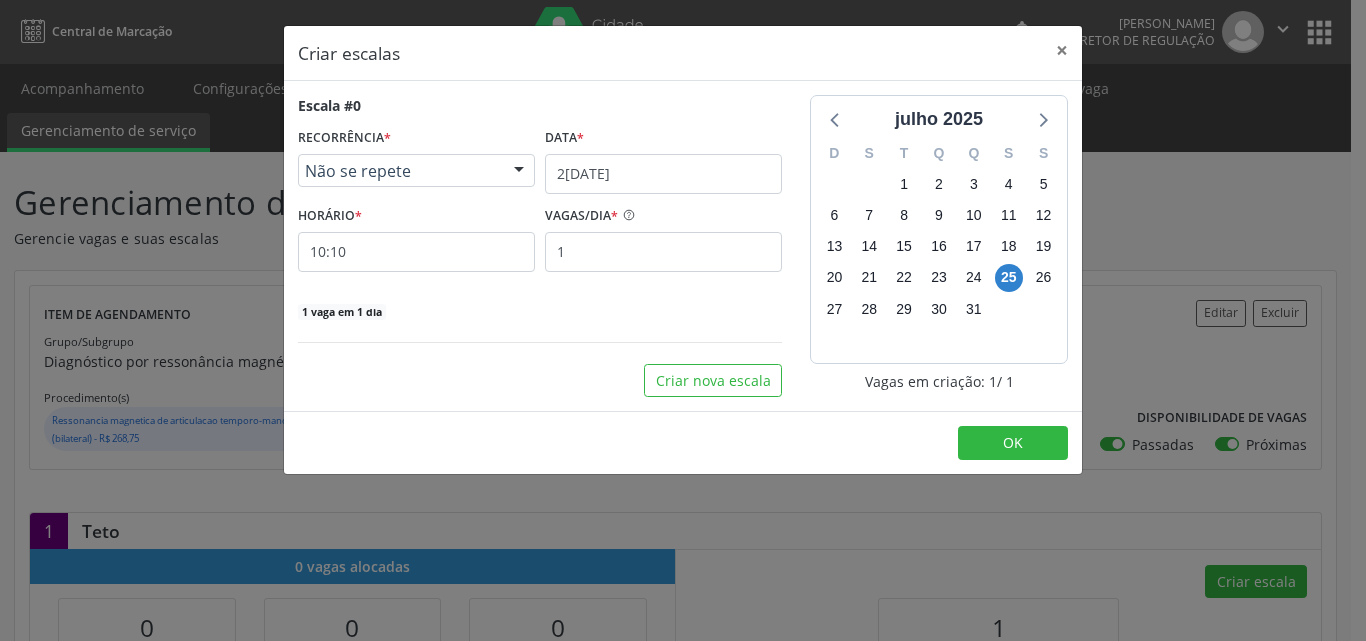 click on "Data
*" at bounding box center [663, 138] 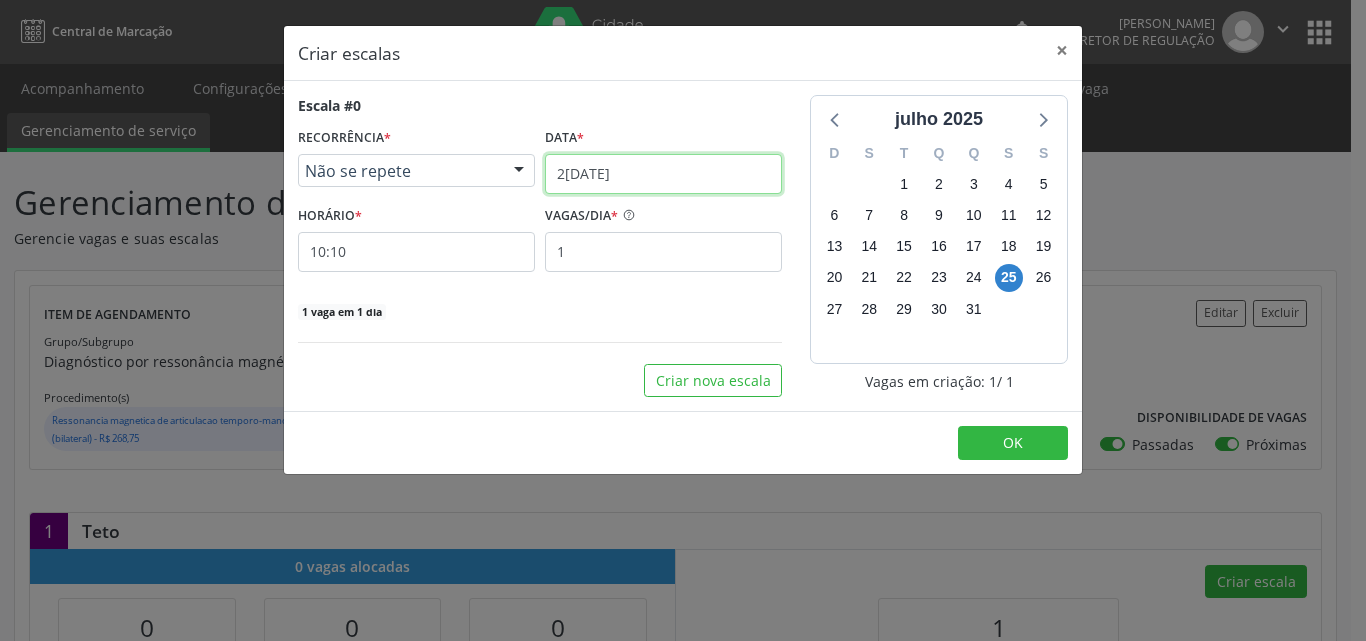 click on "2[DATE]" at bounding box center (663, 174) 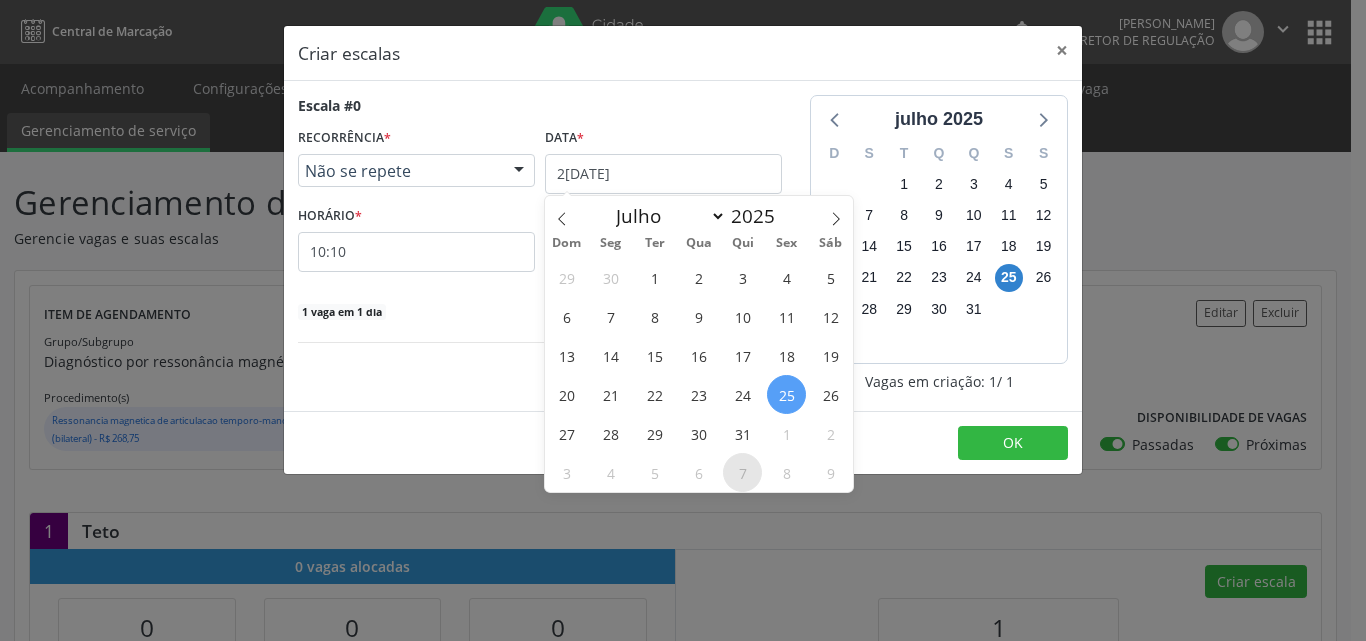 click on "7" at bounding box center [742, 472] 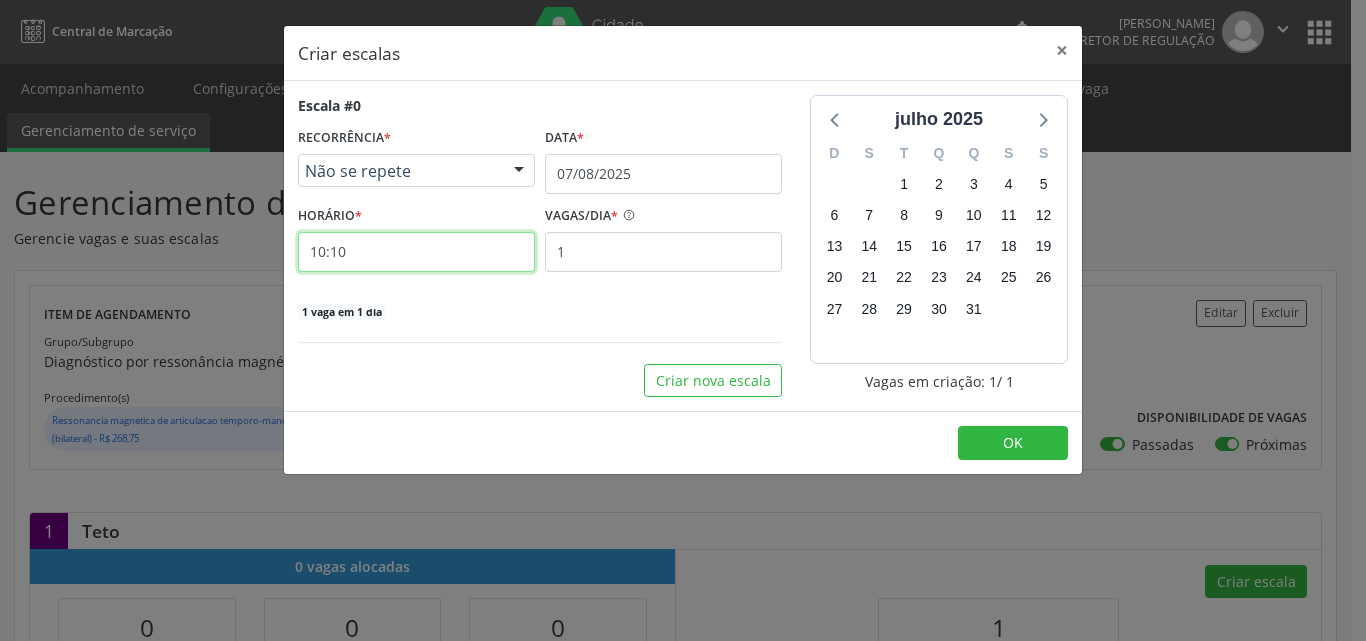click on "10:10" at bounding box center (416, 252) 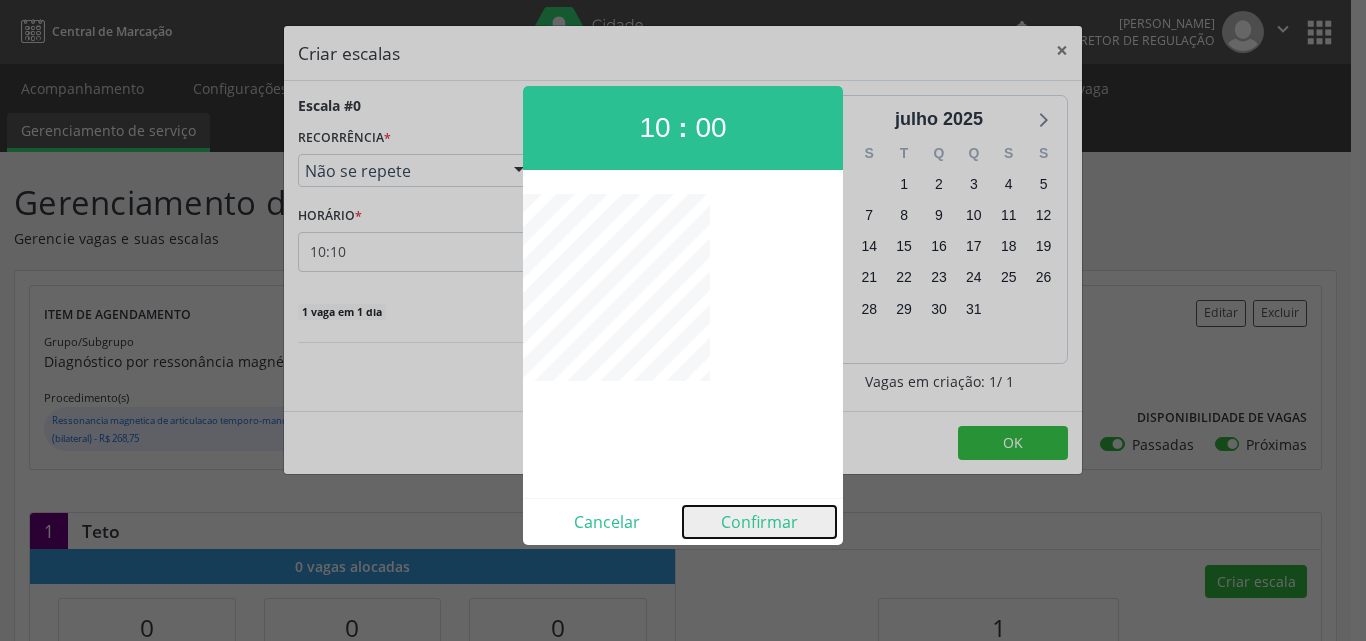 drag, startPoint x: 760, startPoint y: 527, endPoint x: 801, endPoint y: 522, distance: 41.303753 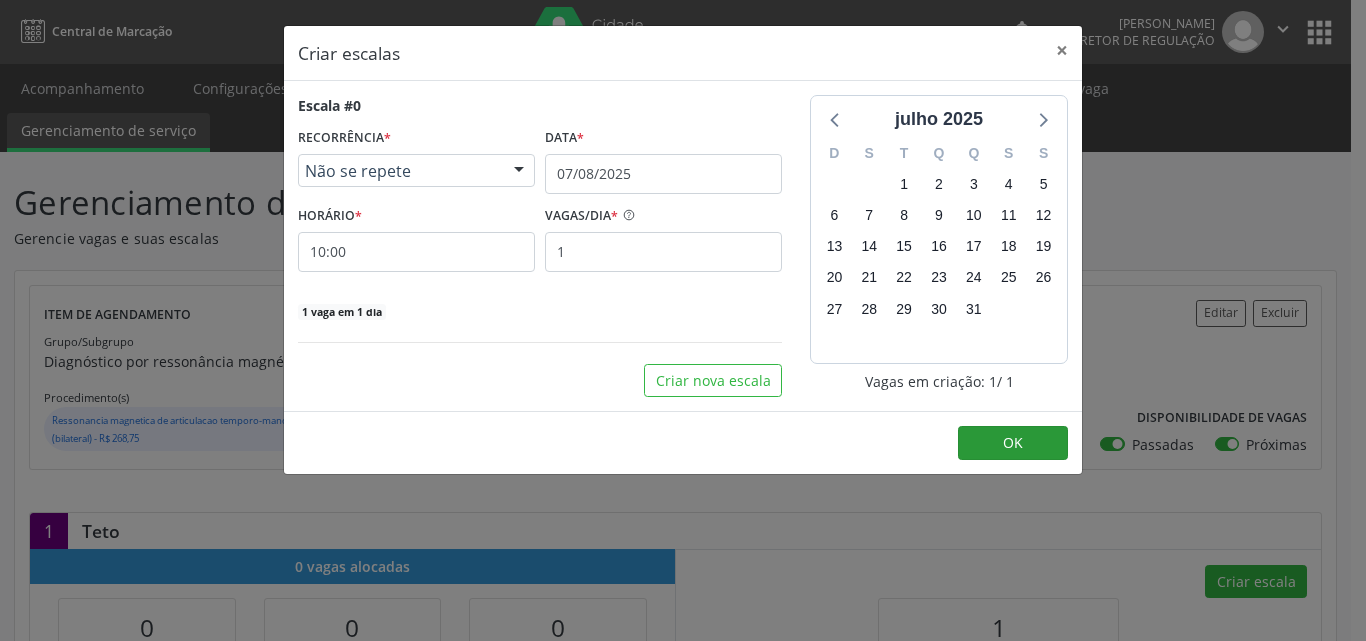 click on "OK" at bounding box center (683, 442) 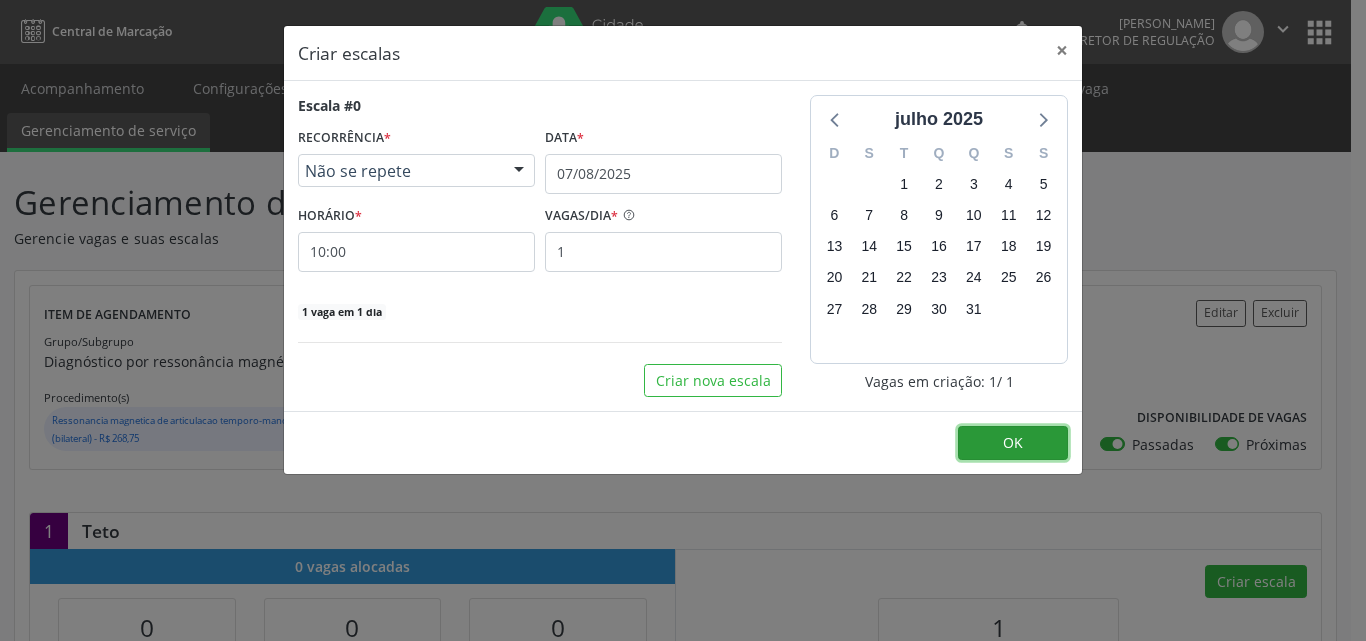 click on "OK" at bounding box center [1013, 442] 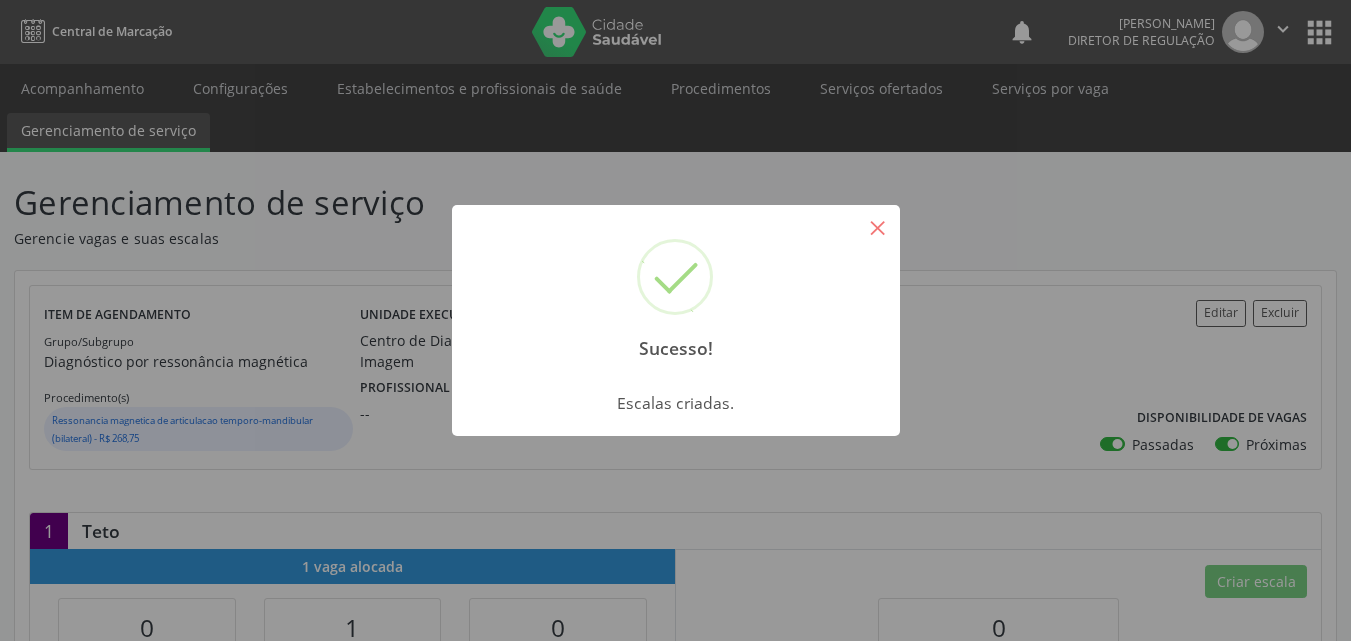 click on "×" at bounding box center [878, 227] 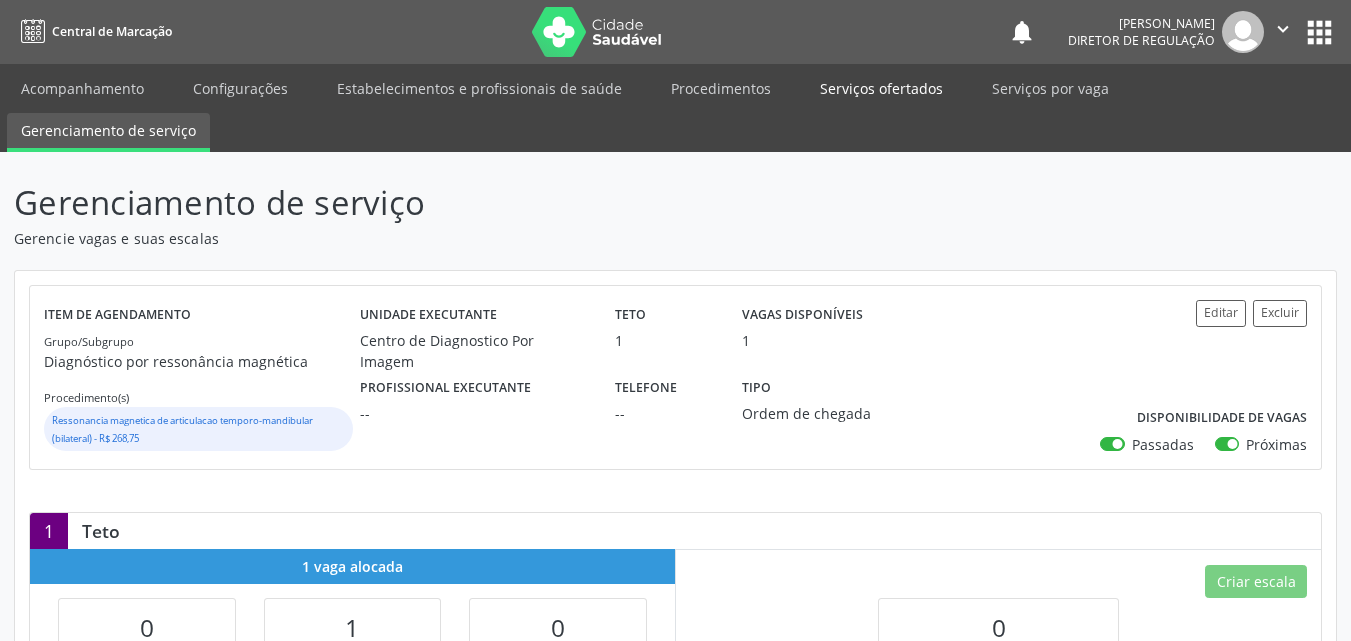 click on "Serviços ofertados" at bounding box center (881, 88) 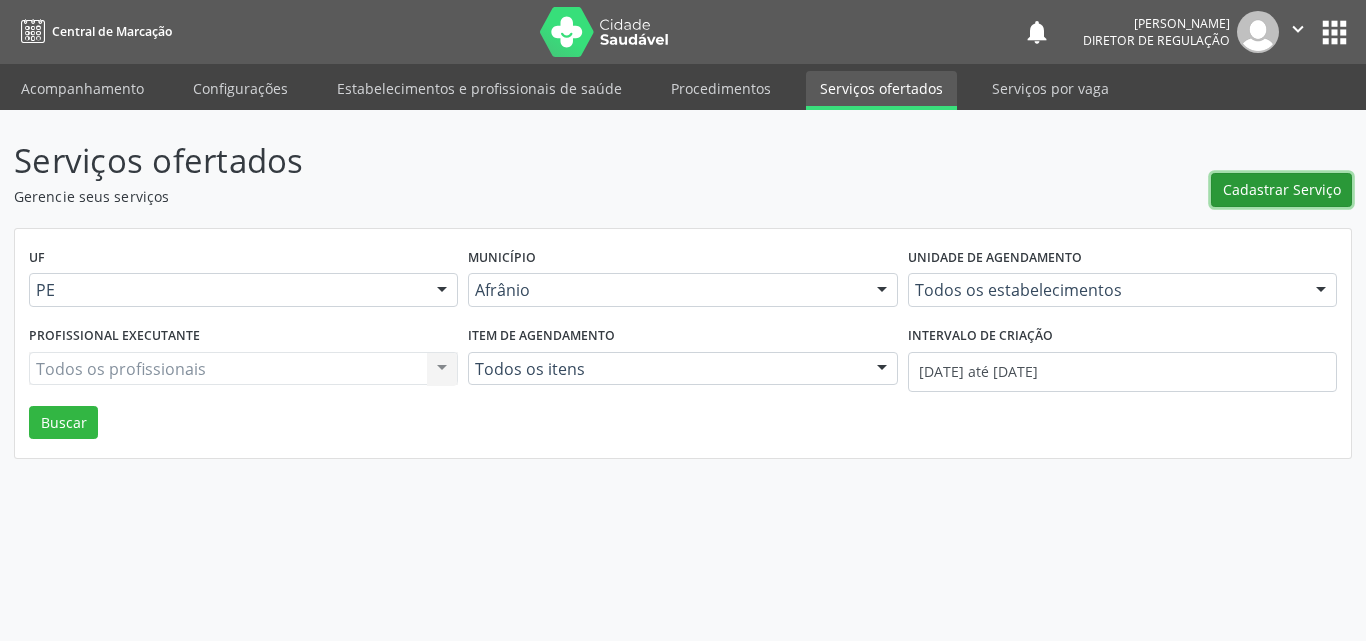 click on "Cadastrar Serviço" at bounding box center [1282, 189] 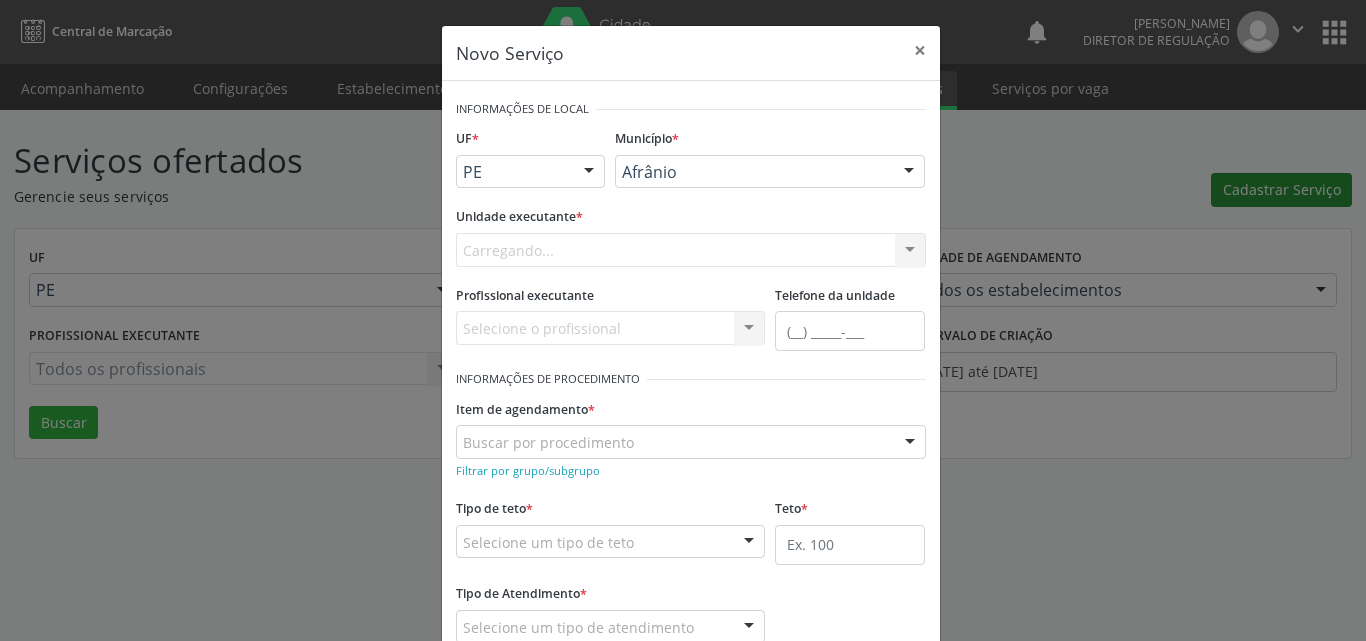 scroll, scrollTop: 0, scrollLeft: 0, axis: both 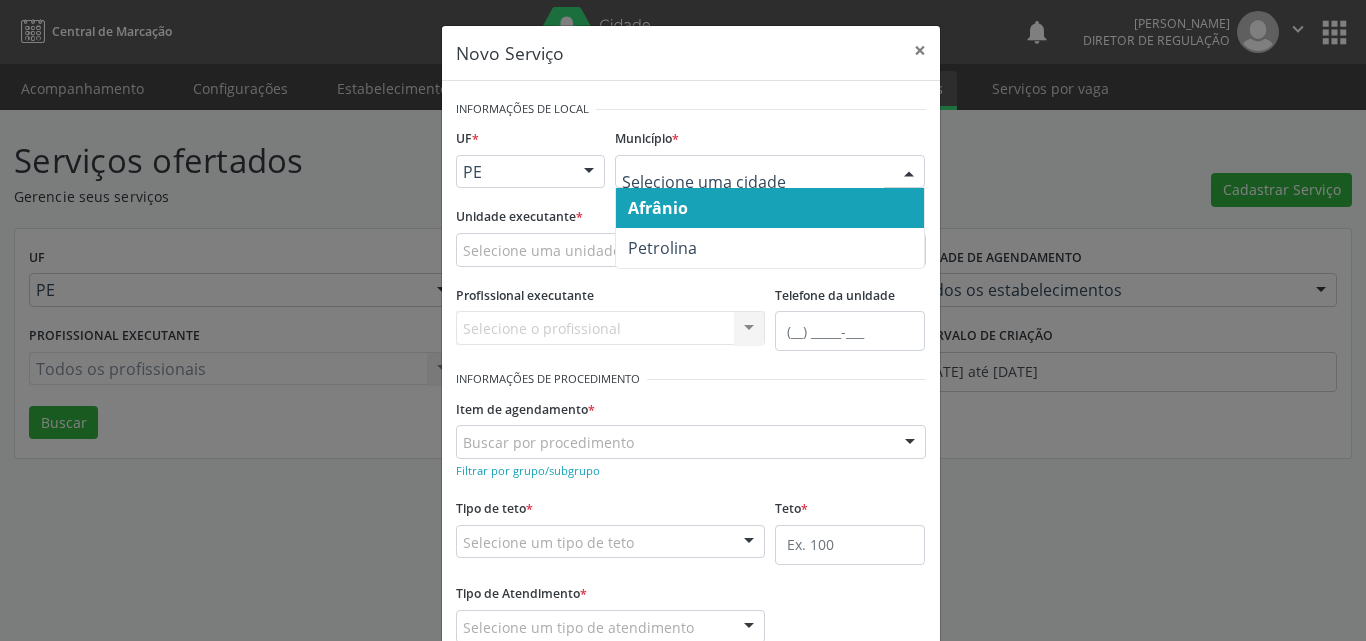 click at bounding box center (770, 172) 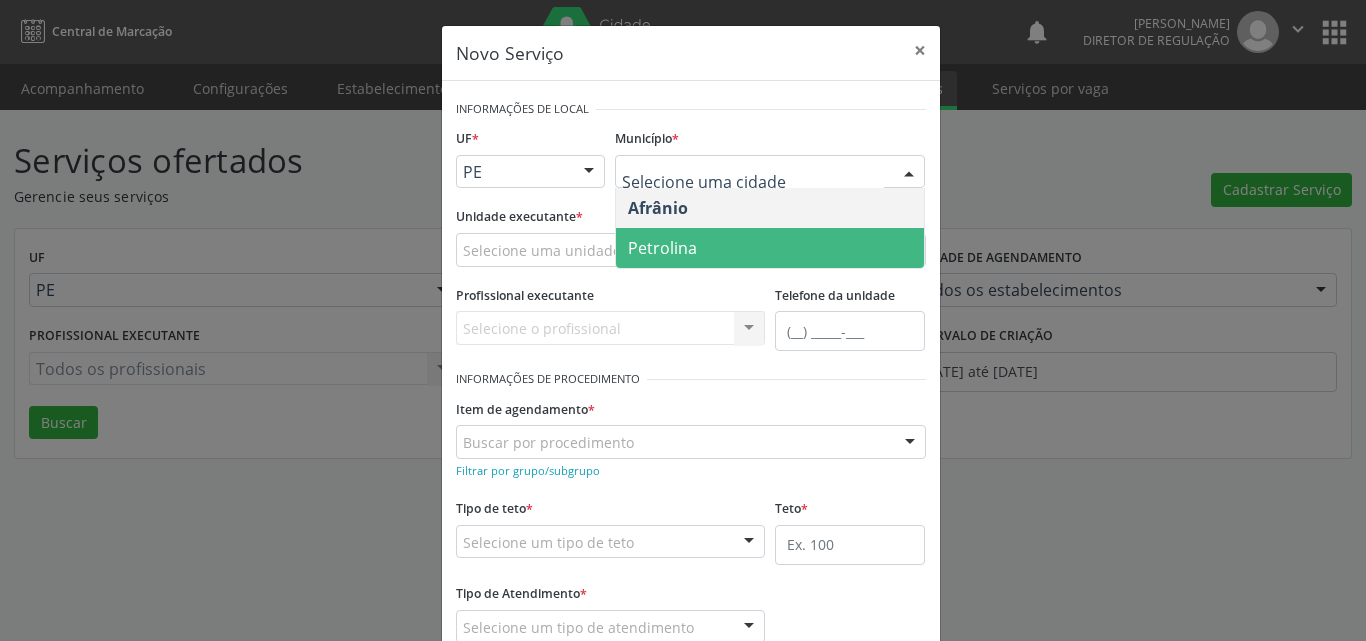 click on "Petrolina" at bounding box center [770, 248] 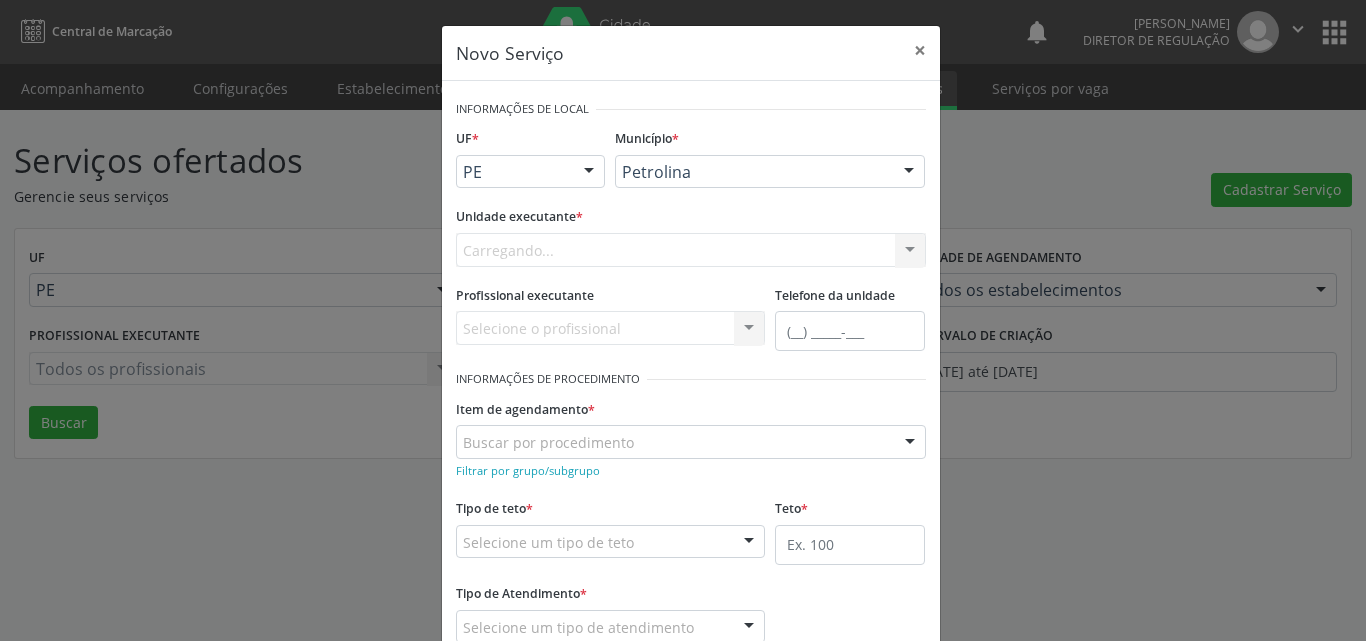 click on "Carregando...
Academia da Saude de Afranio   Academia da Saude do Bairro [PERSON_NAME]   Academia da Saude do Distrito de [GEOGRAPHIC_DATA] do Distrito de Extrema   [GEOGRAPHIC_DATA] do [PERSON_NAME]   Ambulatorio Municipal de Saude   Caf Central de Abastecimento Farmaceutico   Centro de Atencao Psicossocial de Afranio Pe   Centro de Especialidades   Cime   Cuidar   Equipe de Atencao Basica Prisional Tipo I com Saude Mental   Esf [PERSON_NAME] Nonato   Esf Custodia Maria da Conceicao   Esf [PERSON_NAME] e [PERSON_NAME]   Esf [PERSON_NAME]   Esf de Barra das Melancias   Esf de Extrema   Farmacia Basica do Municipio de [GEOGRAPHIC_DATA][PERSON_NAME] [MEDICAL_DATA] Ambulatorio Municipal   Laboratorio de Protese Dentario   Lid Laboratorio de Investigacoes e Diagnosticos               Selac" at bounding box center [691, 250] 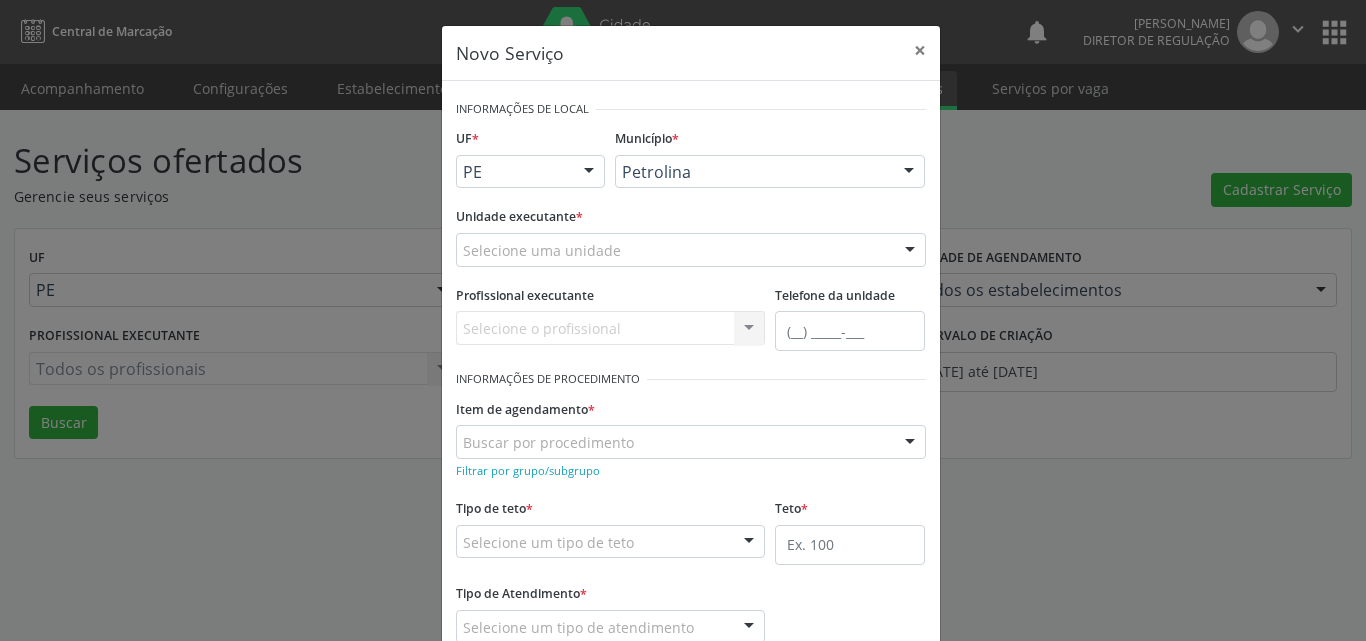 click on "Selecione uma unidade" at bounding box center [691, 250] 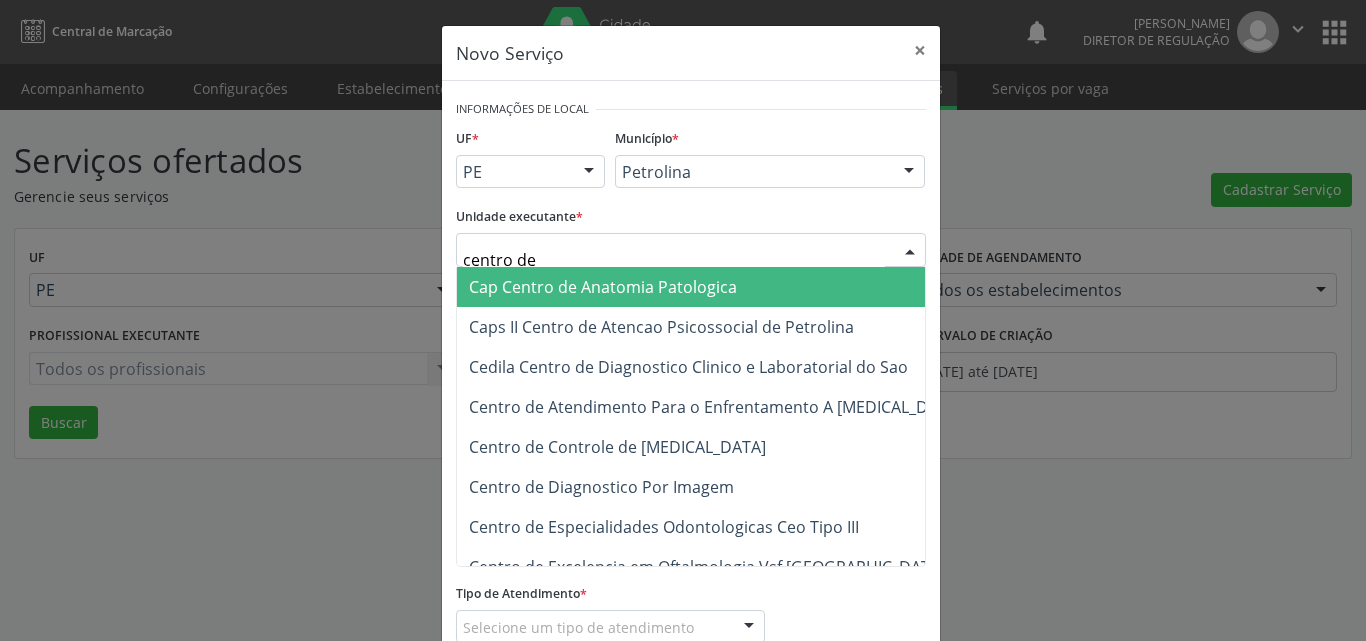type on "centro de d" 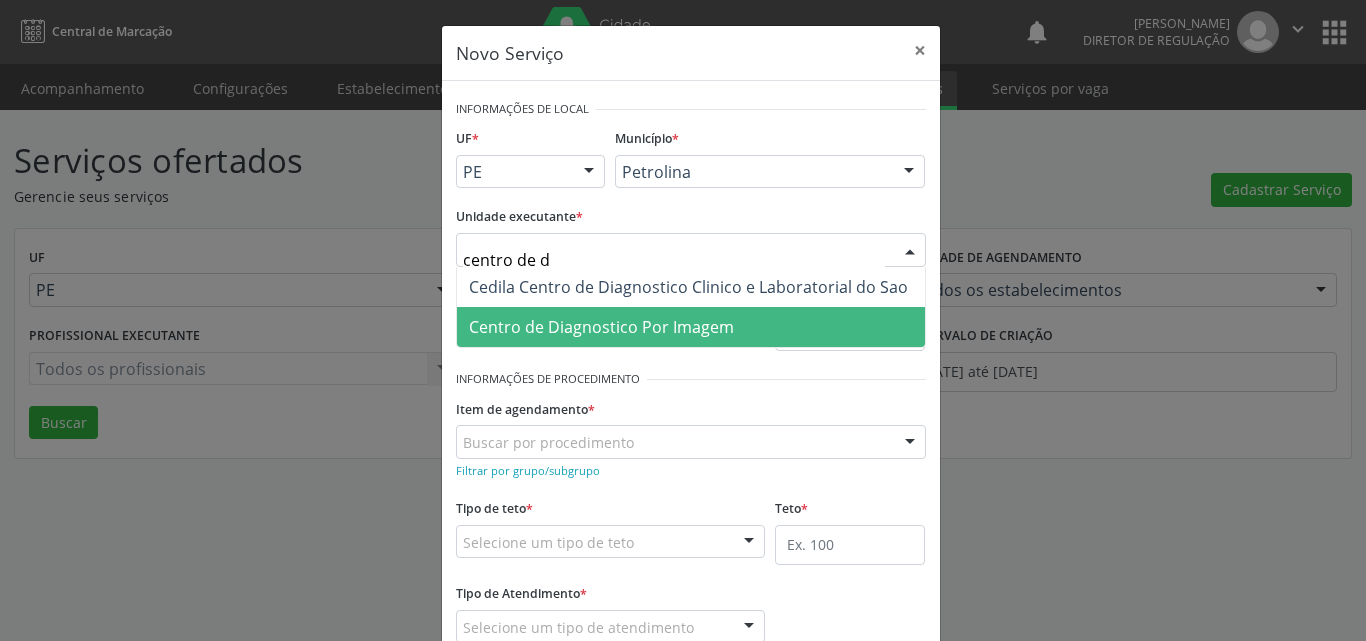click on "Centro de Diagnostico Por Imagem" at bounding box center (601, 327) 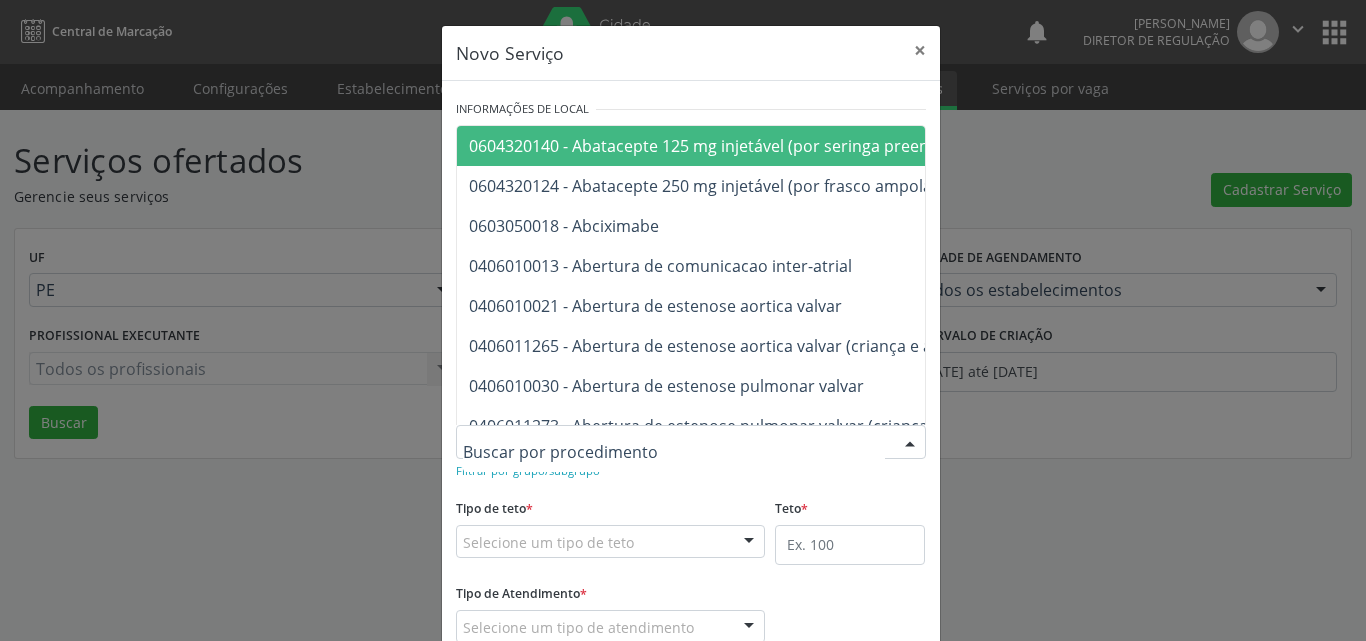click at bounding box center [691, 442] 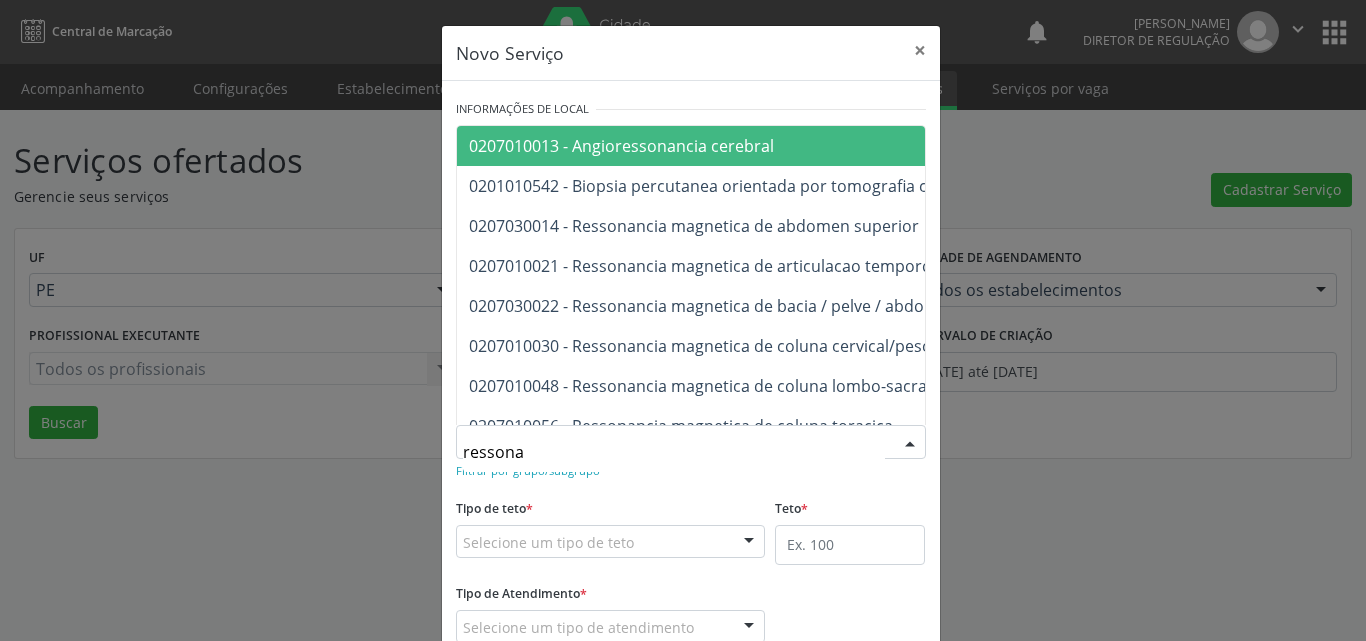 type on "ressonan" 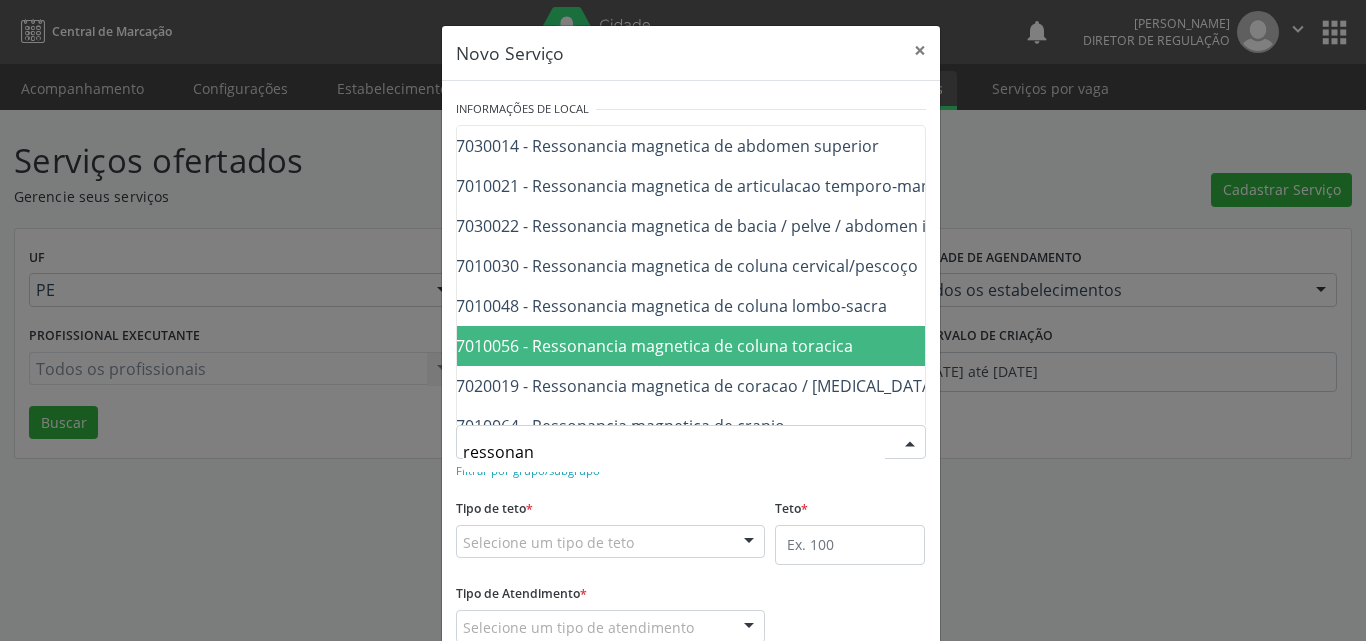 scroll, scrollTop: 160, scrollLeft: 40, axis: both 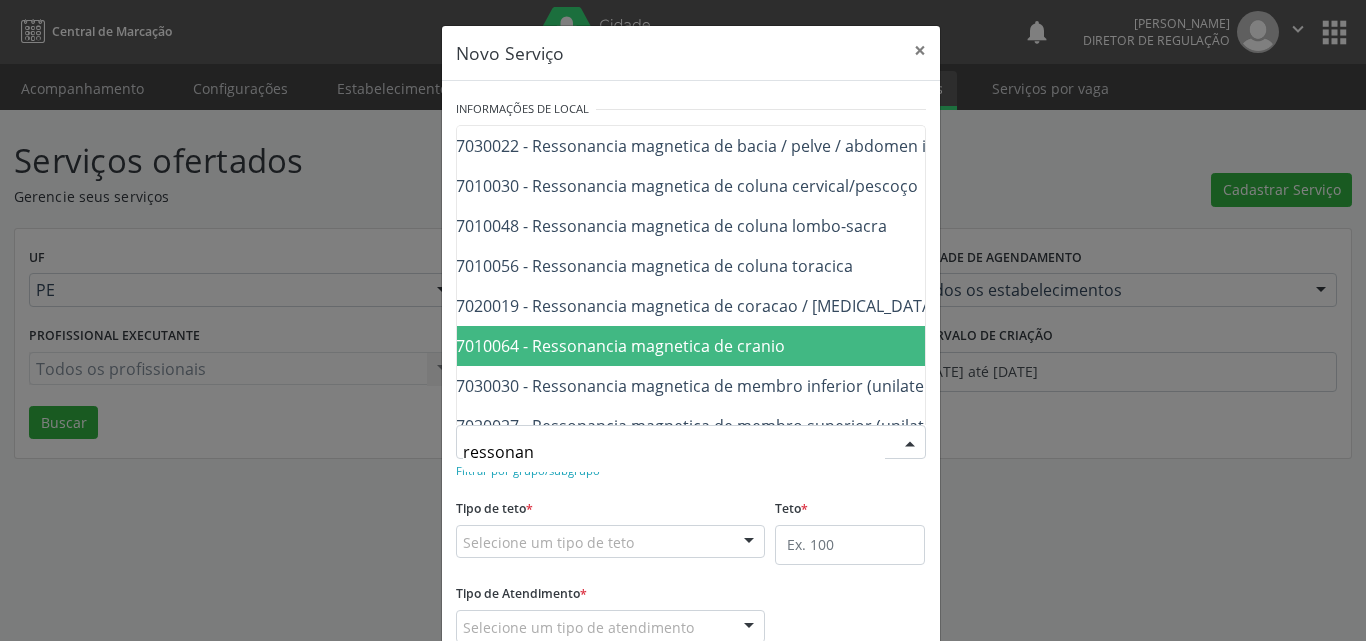 click on "0207010064 - Ressonancia magnetica de cranio" at bounding box center (913, 346) 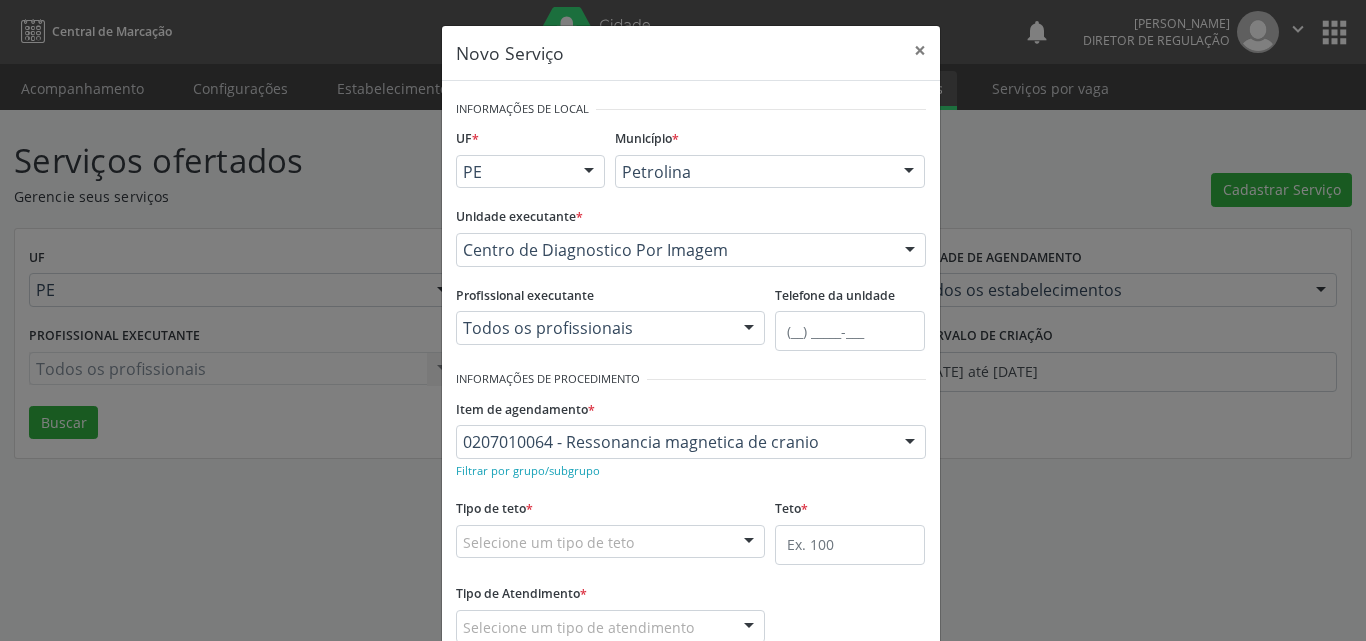 click on "Selecione um tipo de teto" at bounding box center (611, 542) 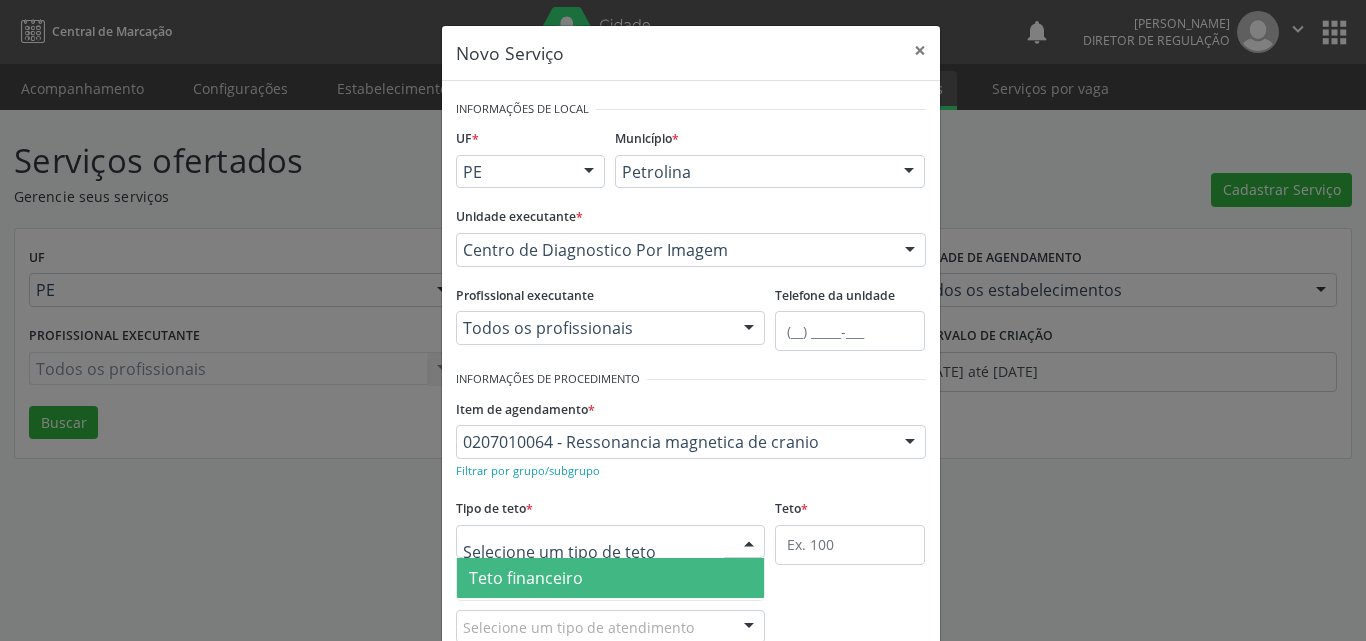 scroll, scrollTop: 132, scrollLeft: 0, axis: vertical 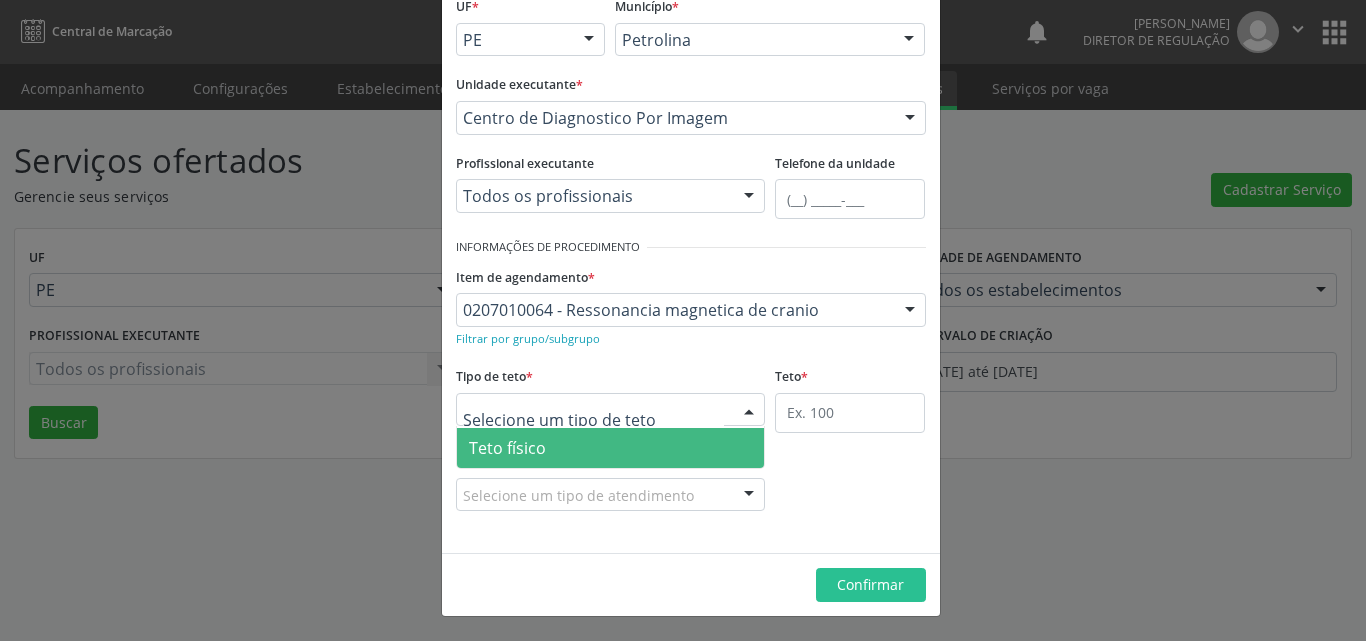 click on "Teto físico" at bounding box center (611, 448) 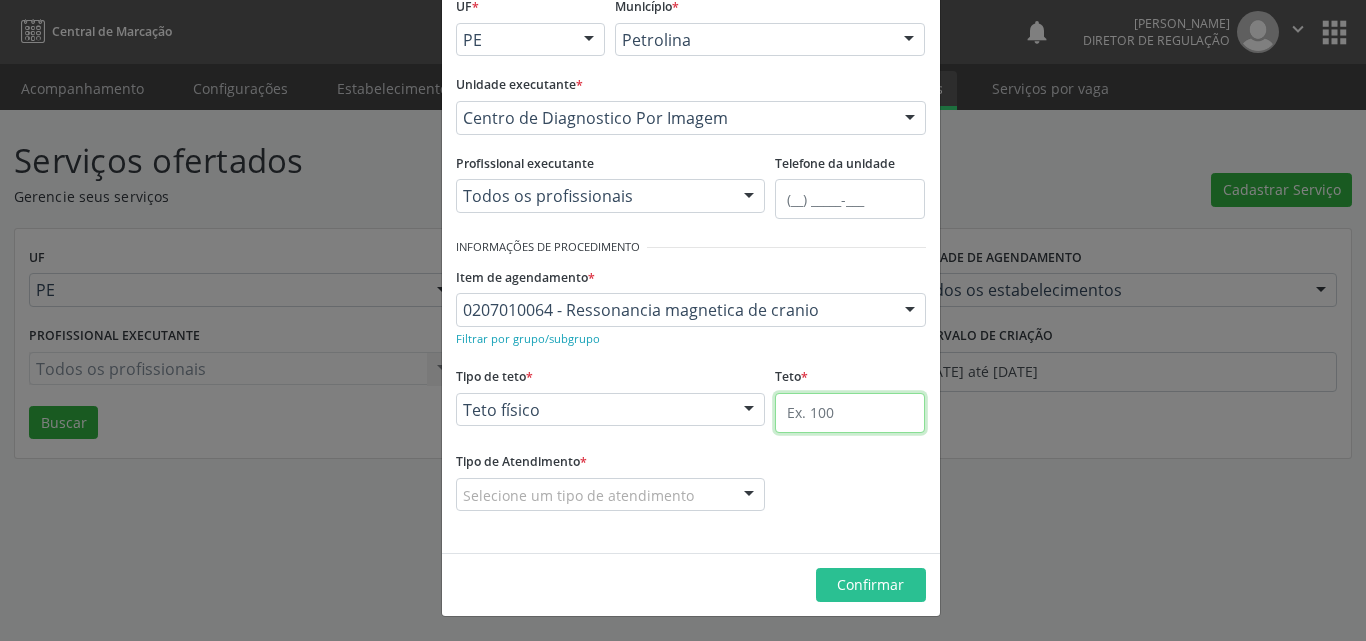 click at bounding box center (850, 413) 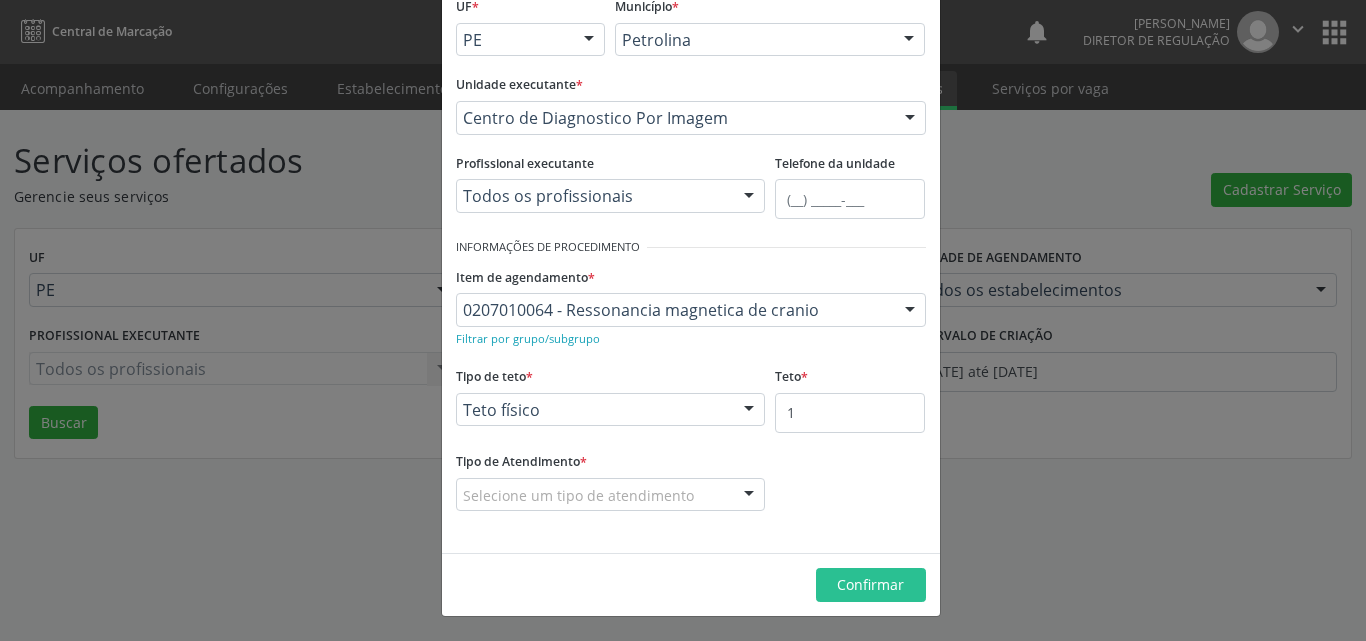 click on "Selecione um tipo de atendimento" at bounding box center (611, 495) 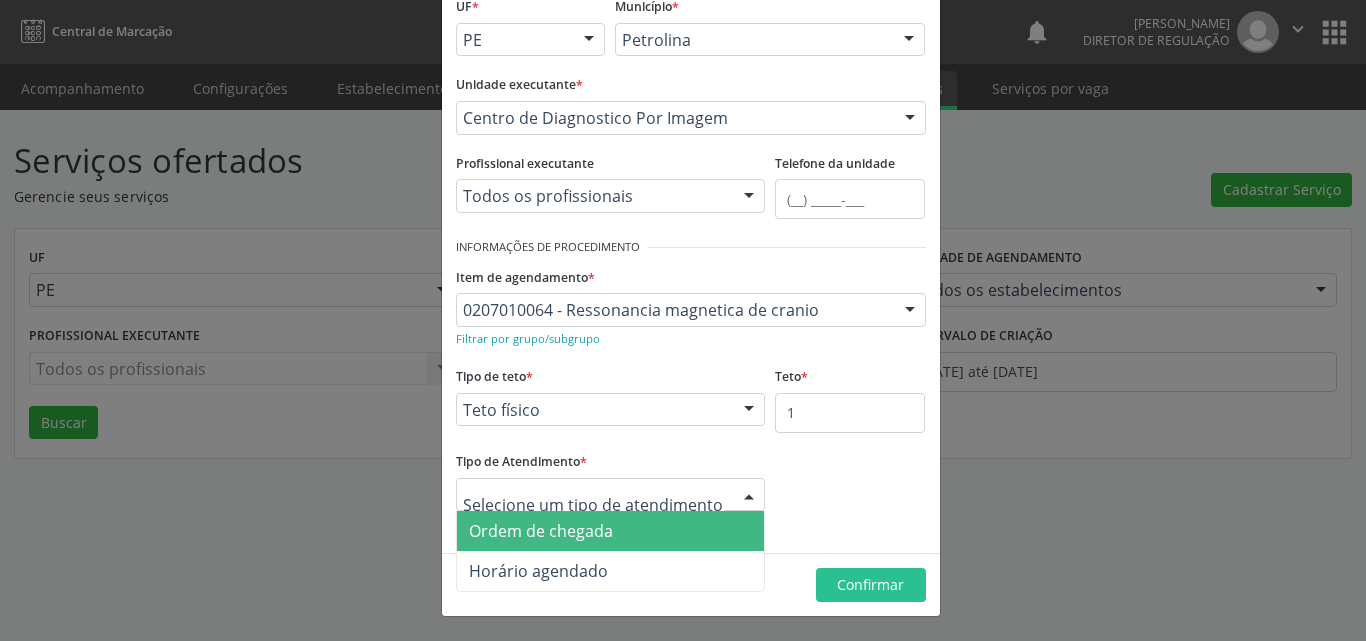 drag, startPoint x: 653, startPoint y: 531, endPoint x: 664, endPoint y: 532, distance: 11.045361 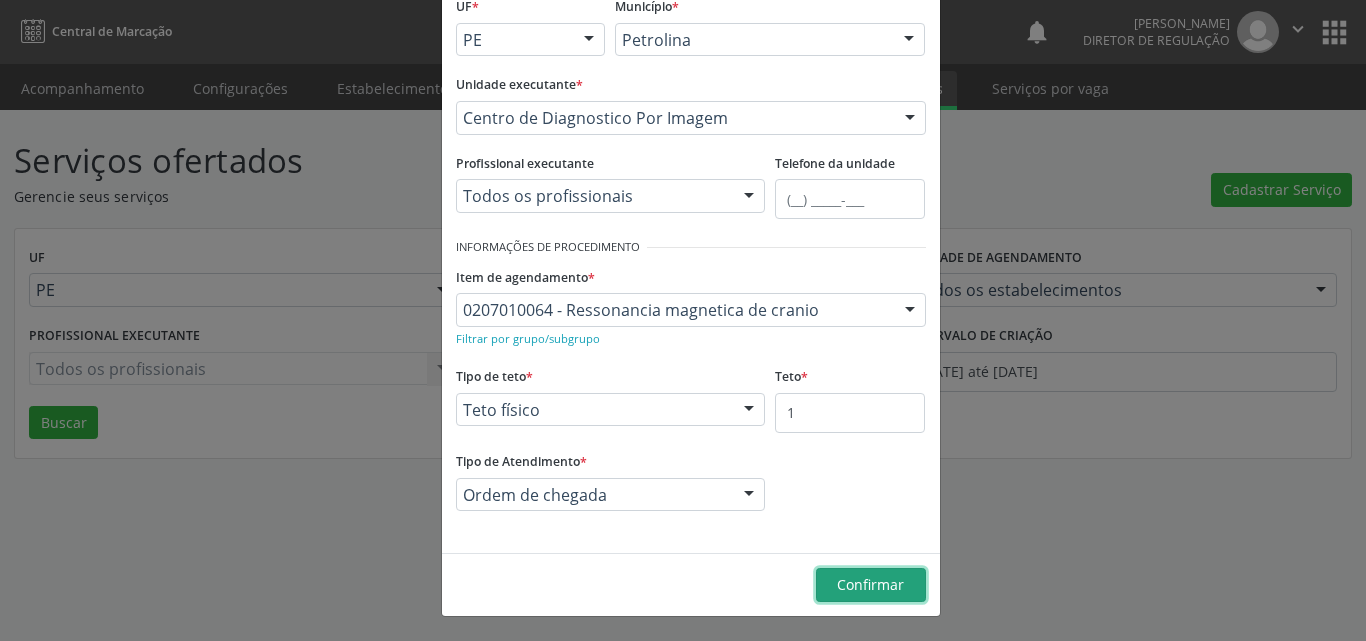 click on "Confirmar" at bounding box center (870, 584) 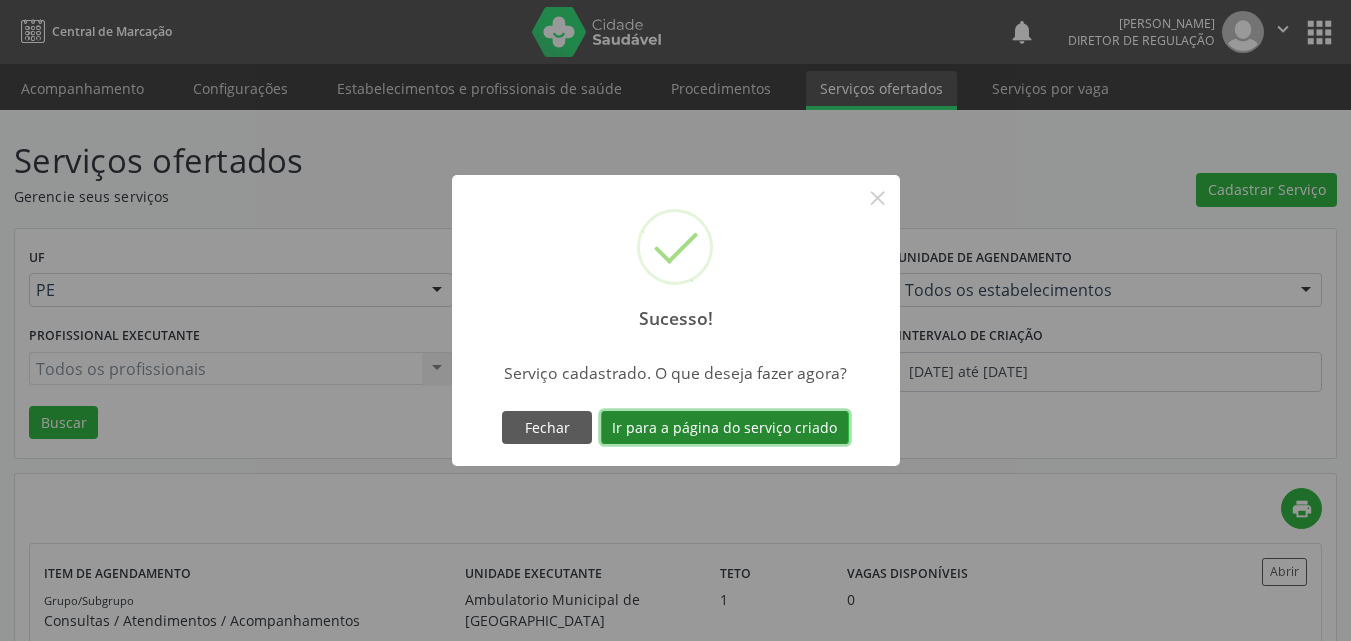 click on "Ir para a página do serviço criado" at bounding box center (725, 428) 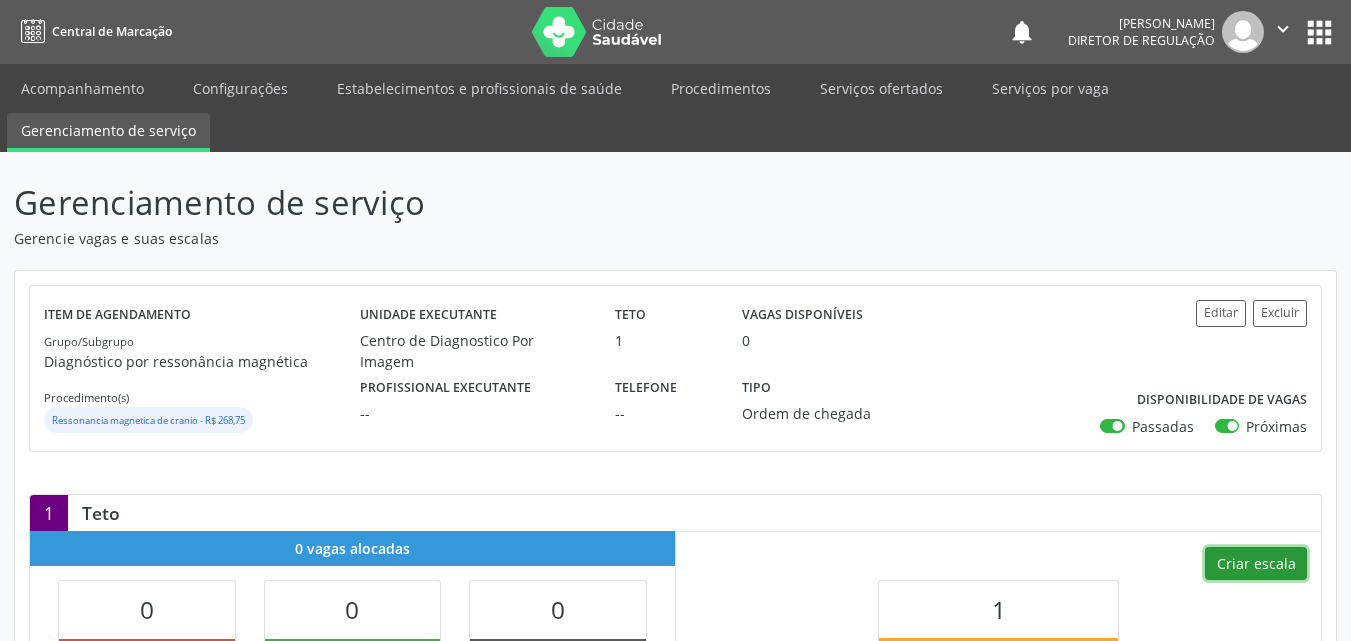 click on "Criar escala" at bounding box center (1256, 564) 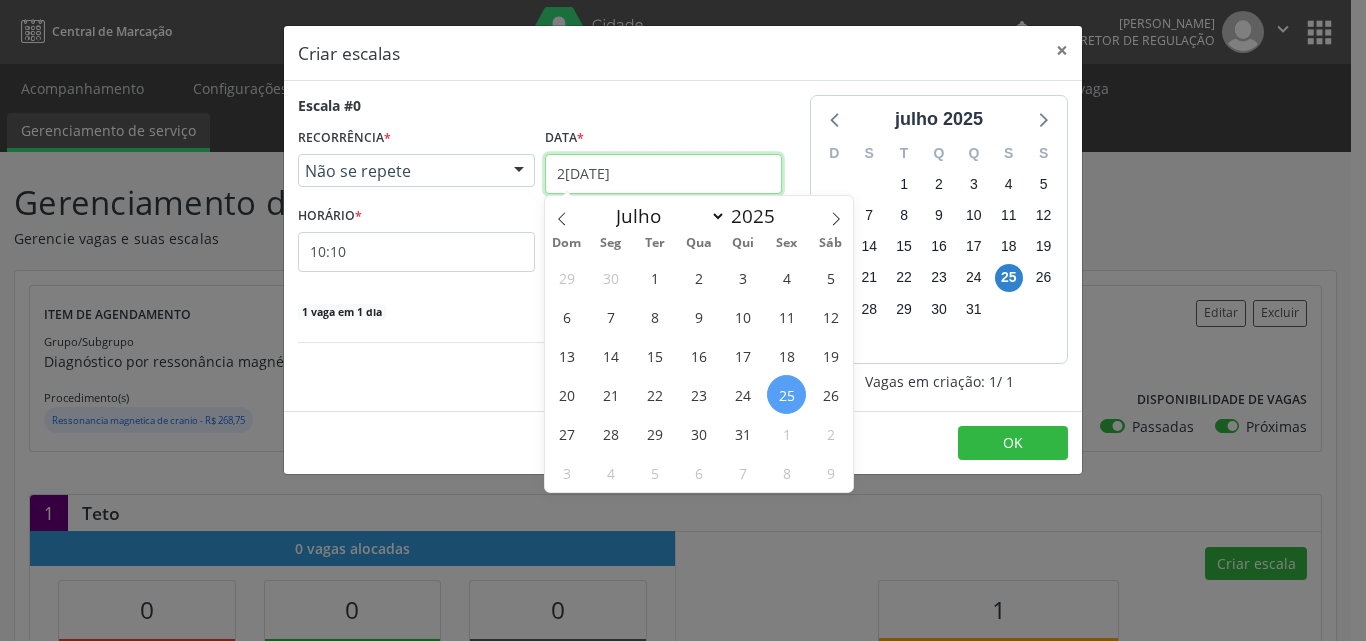 click on "2[DATE]" at bounding box center [663, 174] 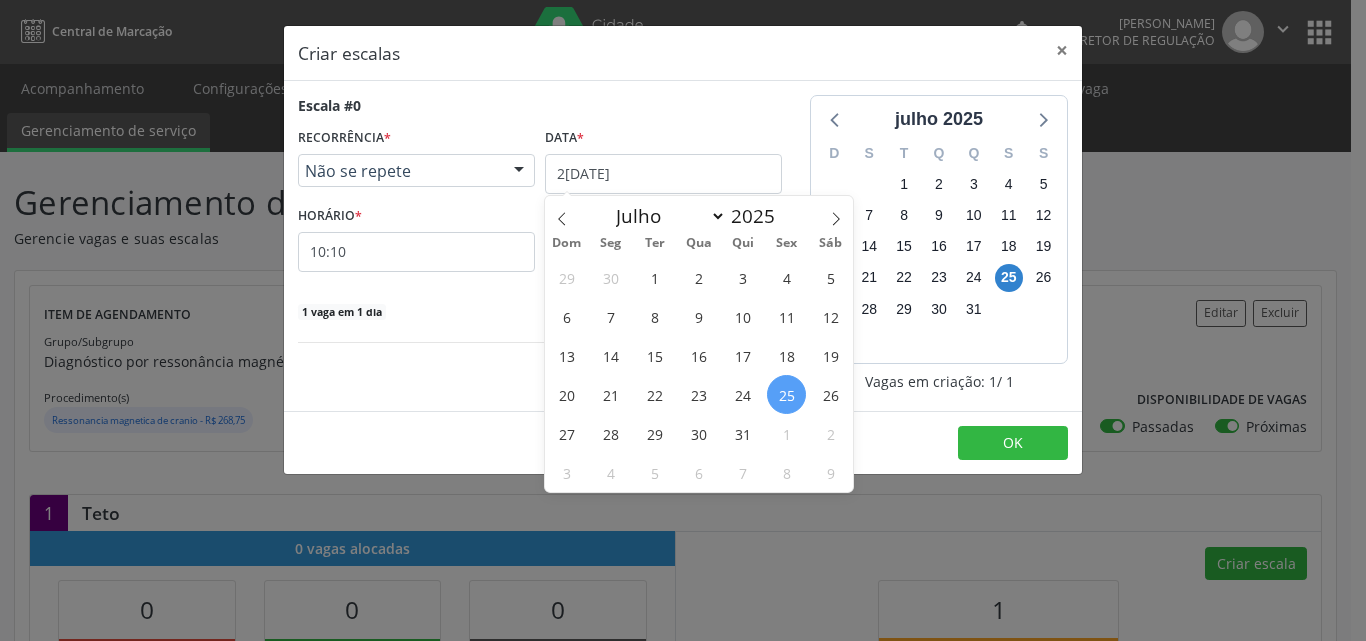 click on "7" at bounding box center [742, 472] 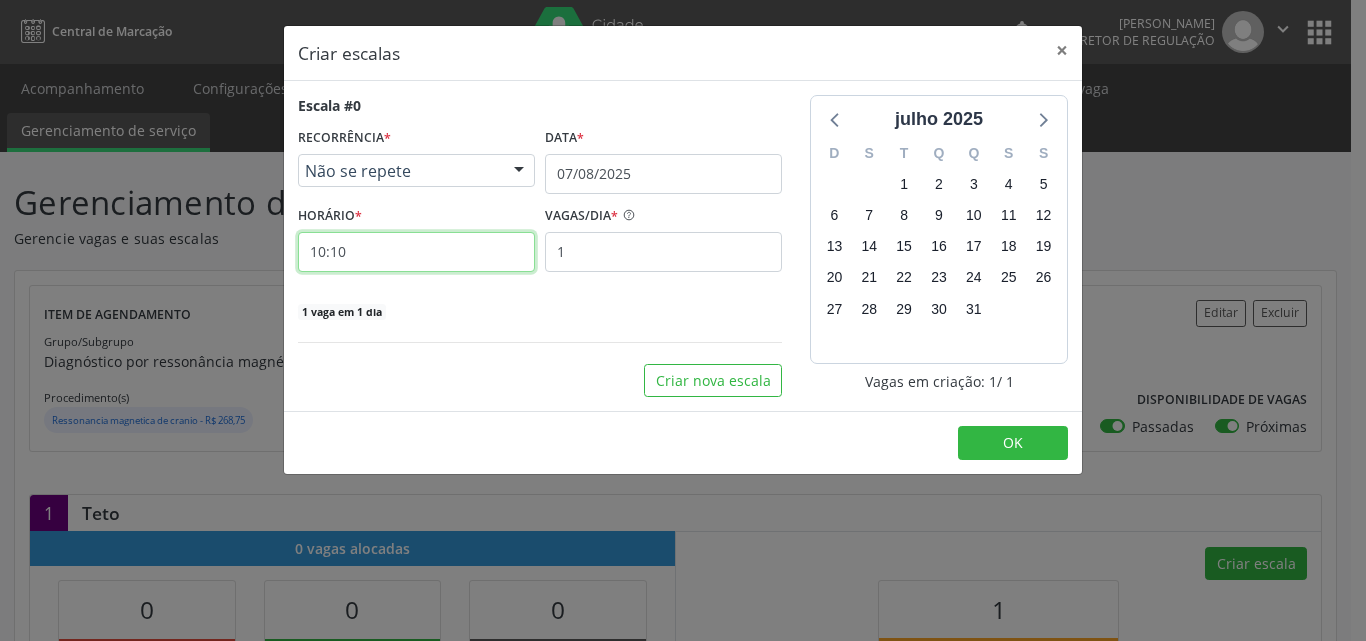 click on "10:10" at bounding box center [416, 252] 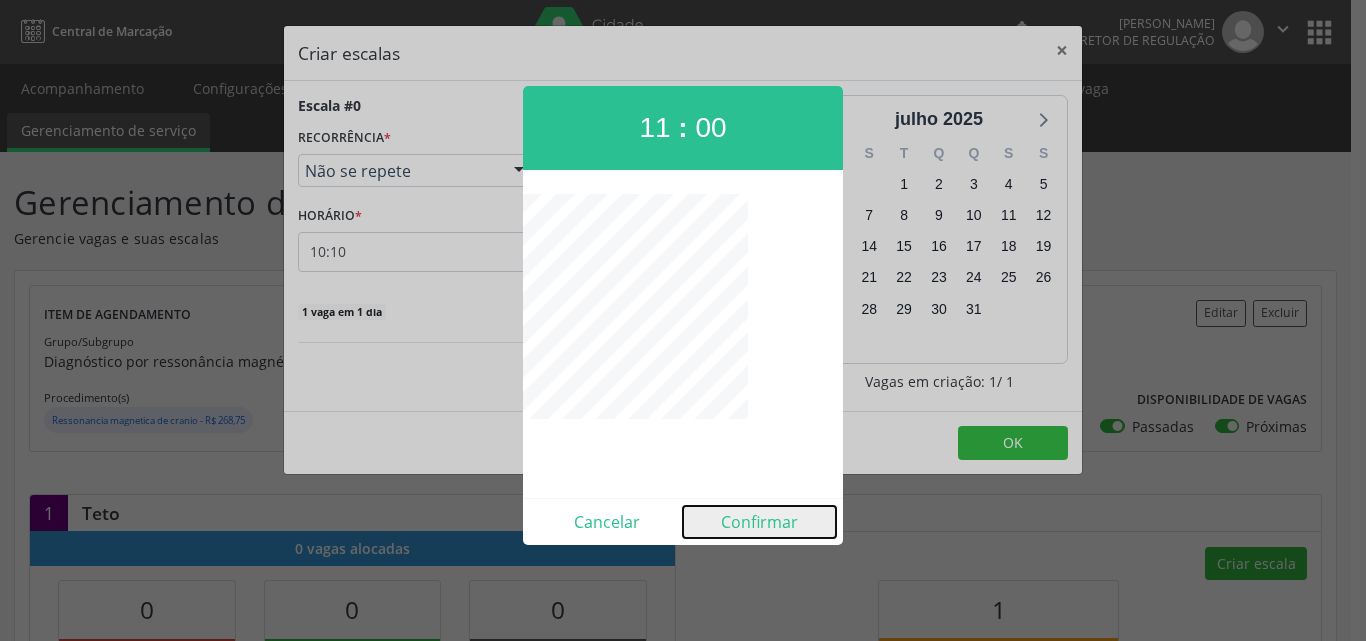 click on "Confirmar" at bounding box center [759, 522] 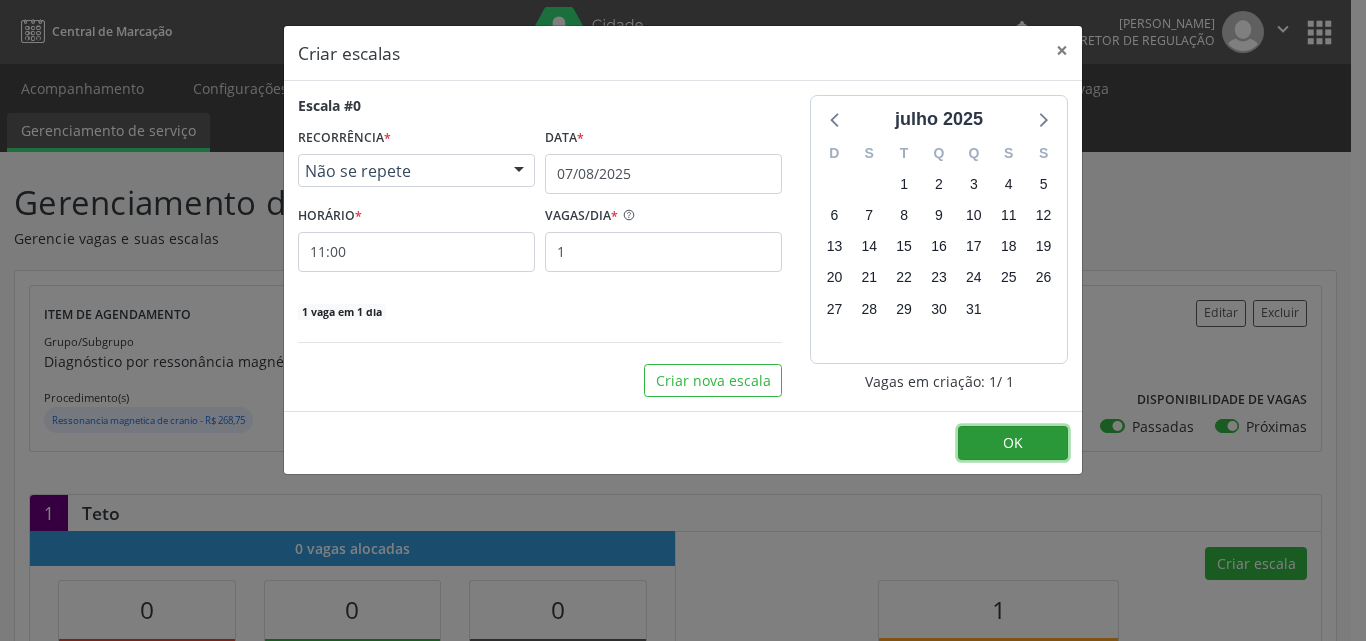 click on "OK" at bounding box center [1013, 443] 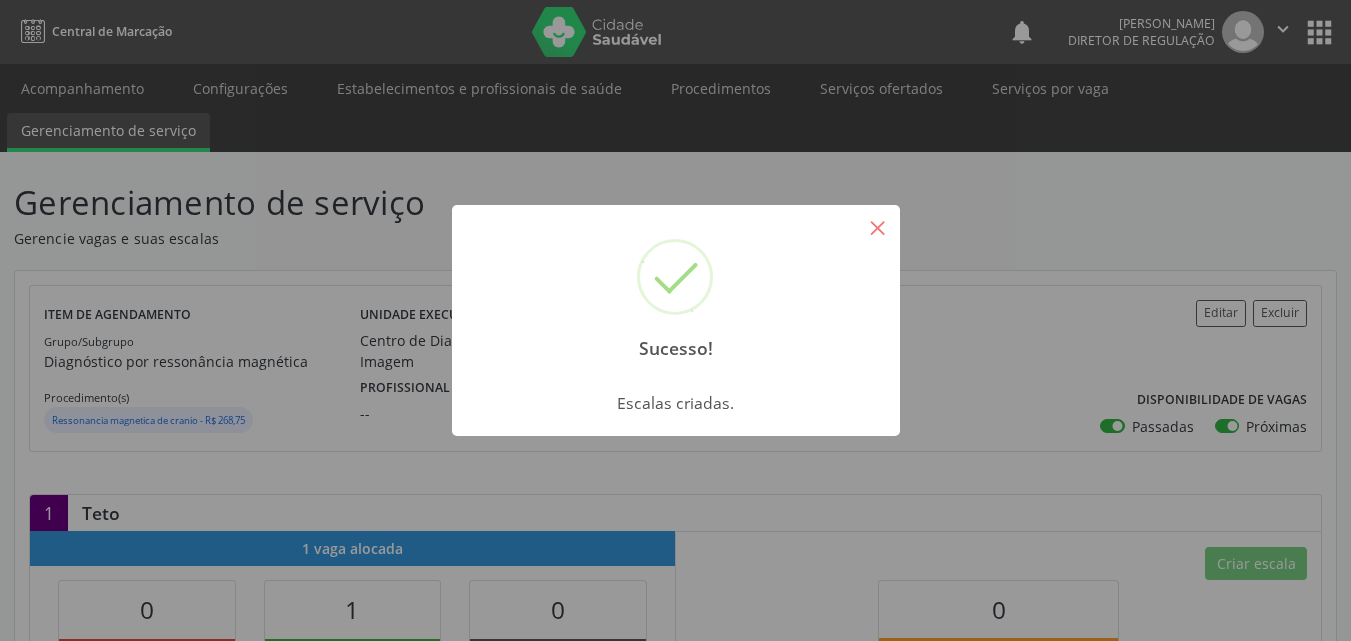 click on "×" at bounding box center [878, 227] 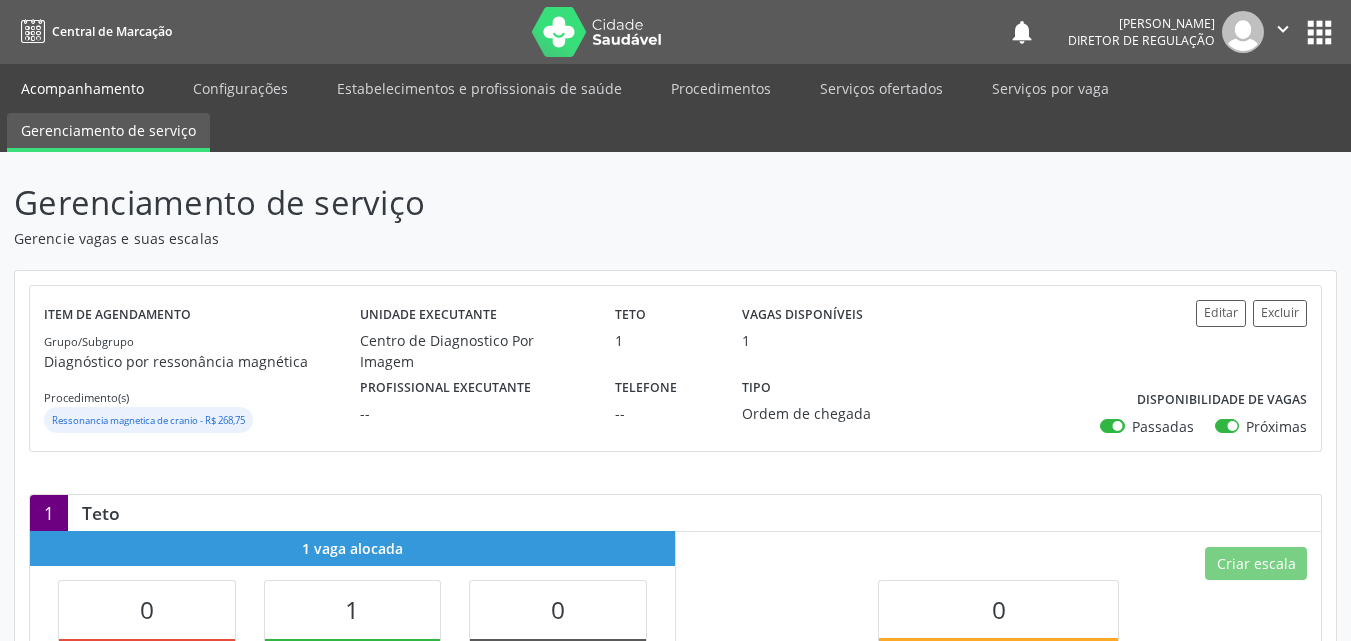 click on "Acompanhamento" at bounding box center [82, 88] 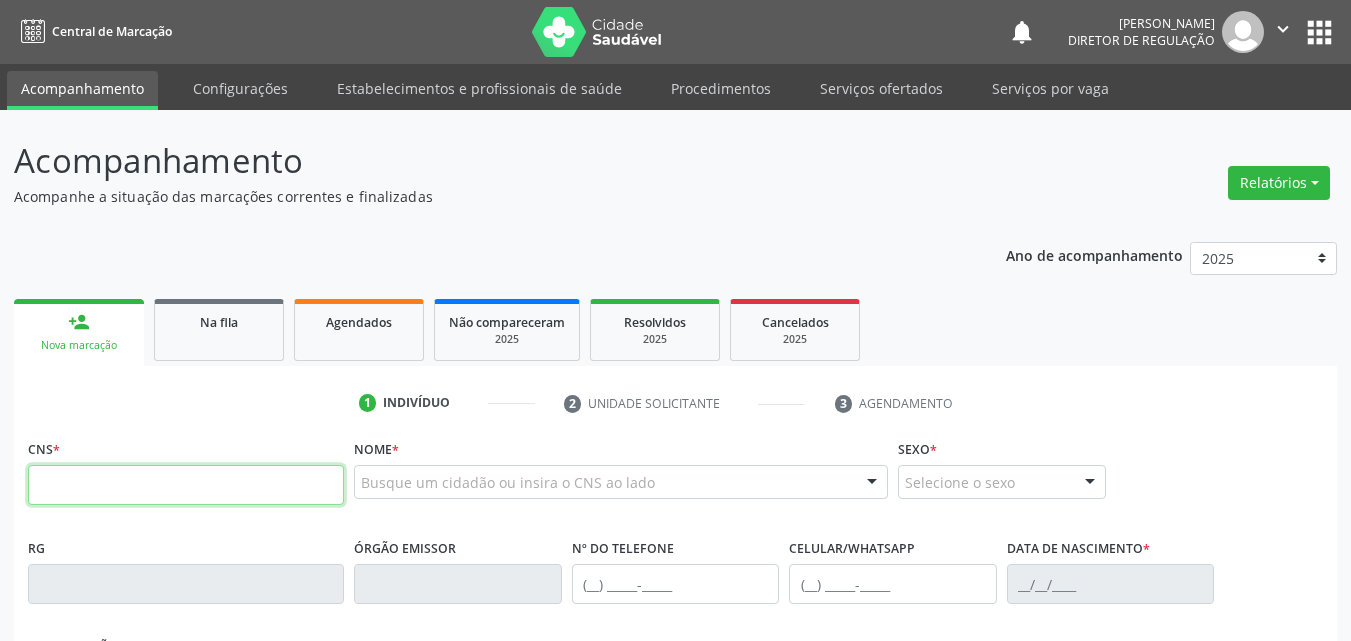 click at bounding box center (186, 485) 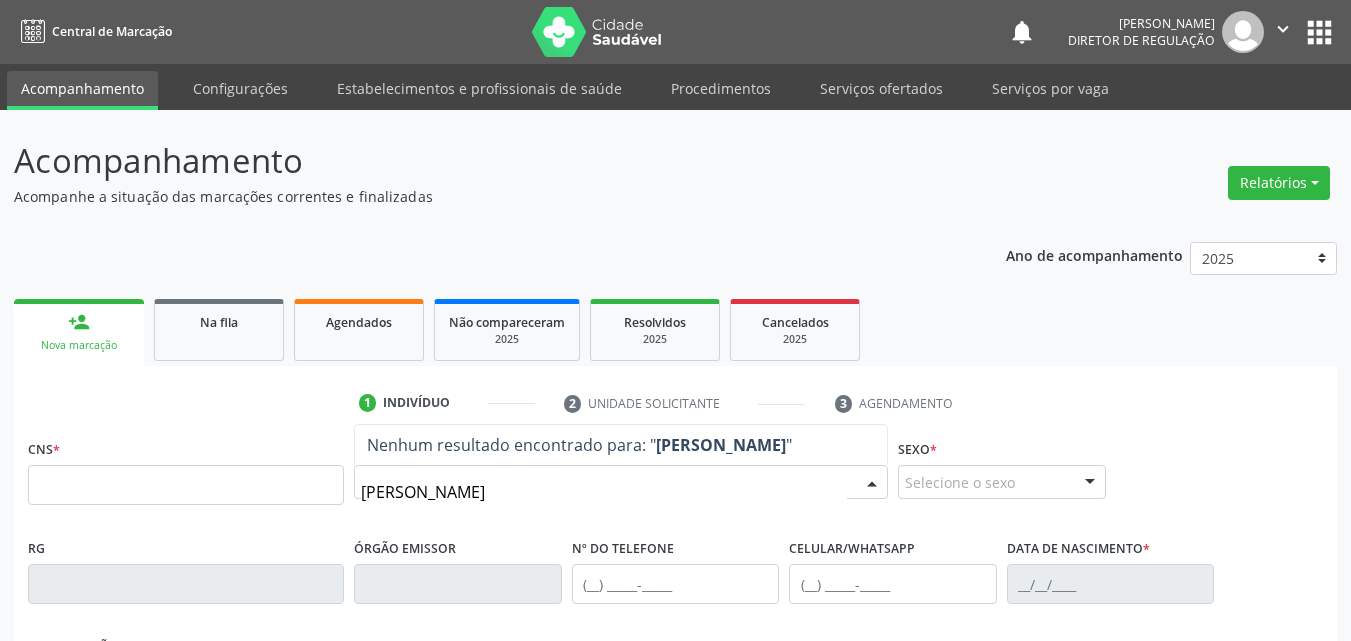 type on "[PERSON_NAME]" 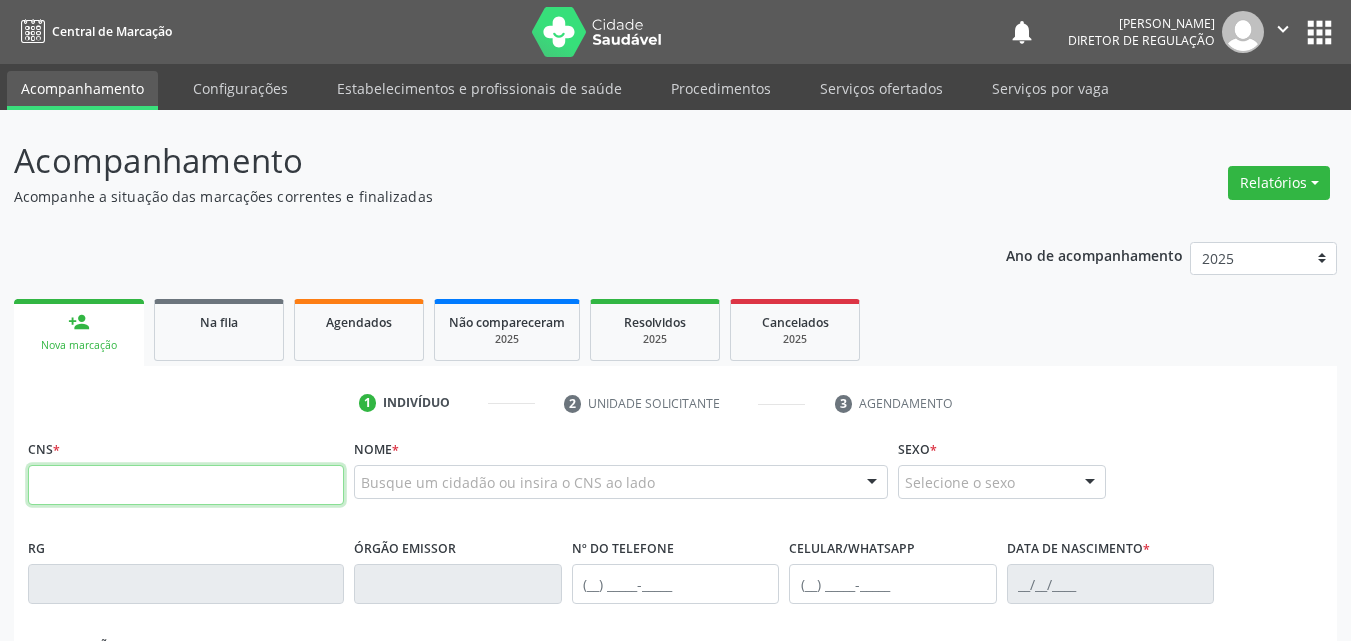 click at bounding box center (186, 485) 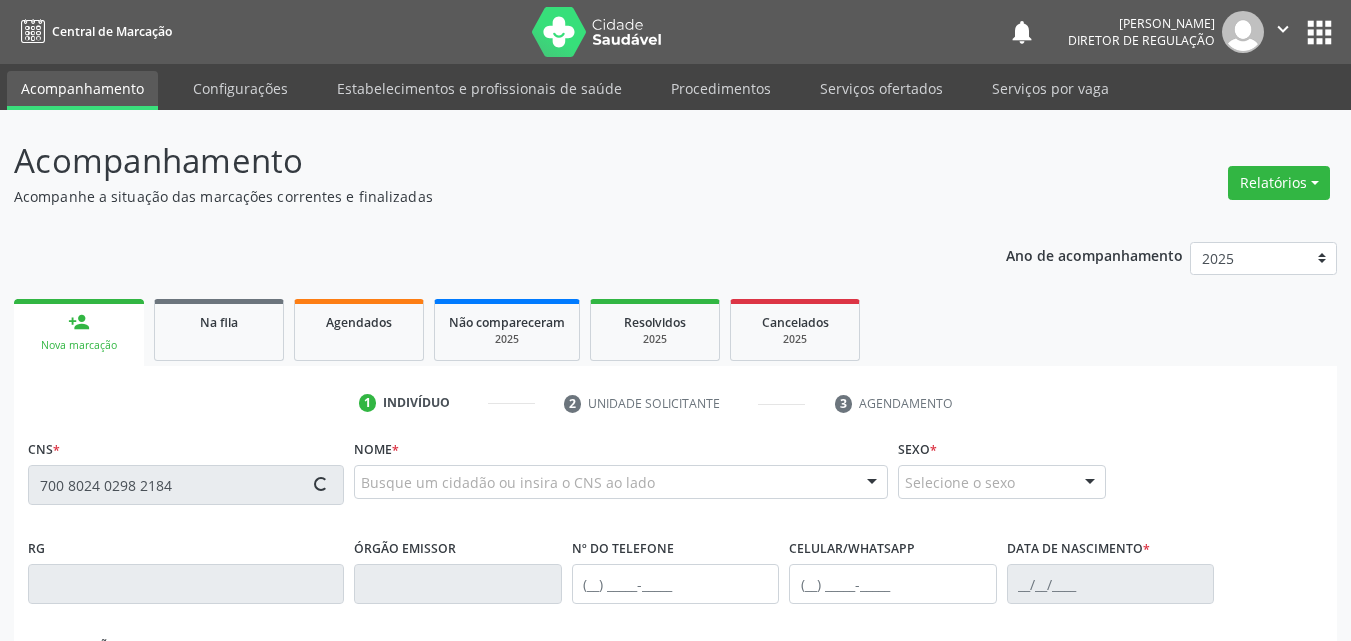 type on "700 8024 0298 2184" 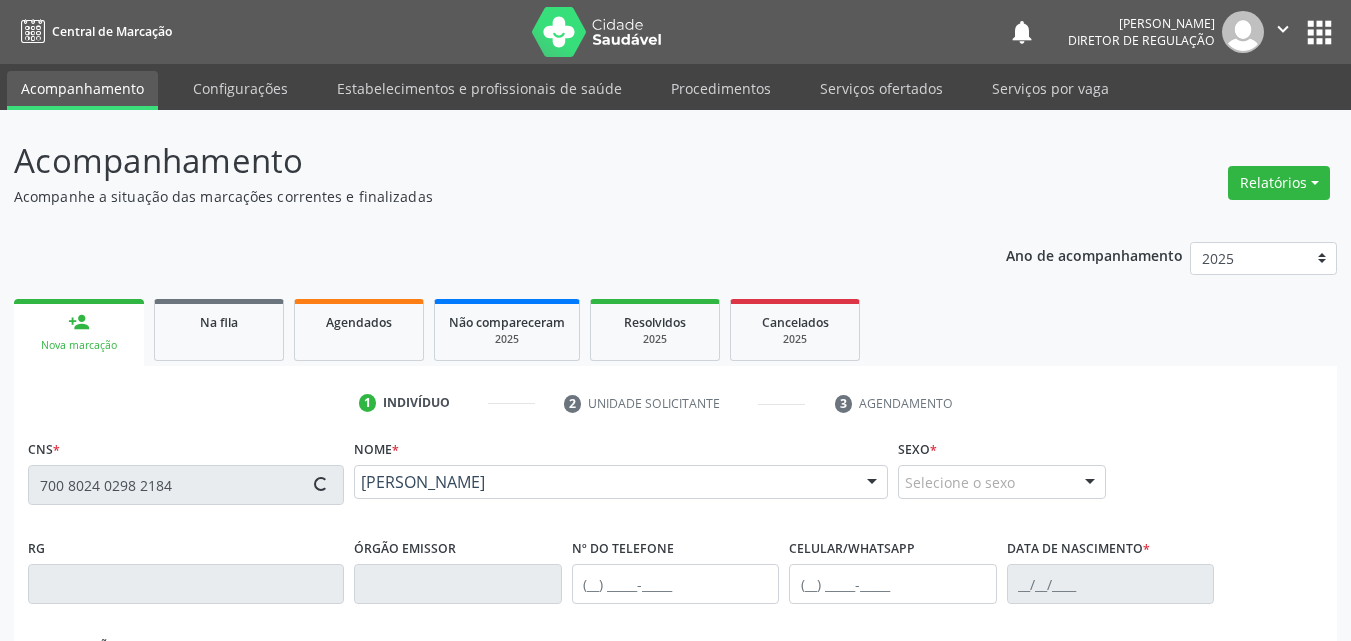 type on "[PHONE_NUMBER]" 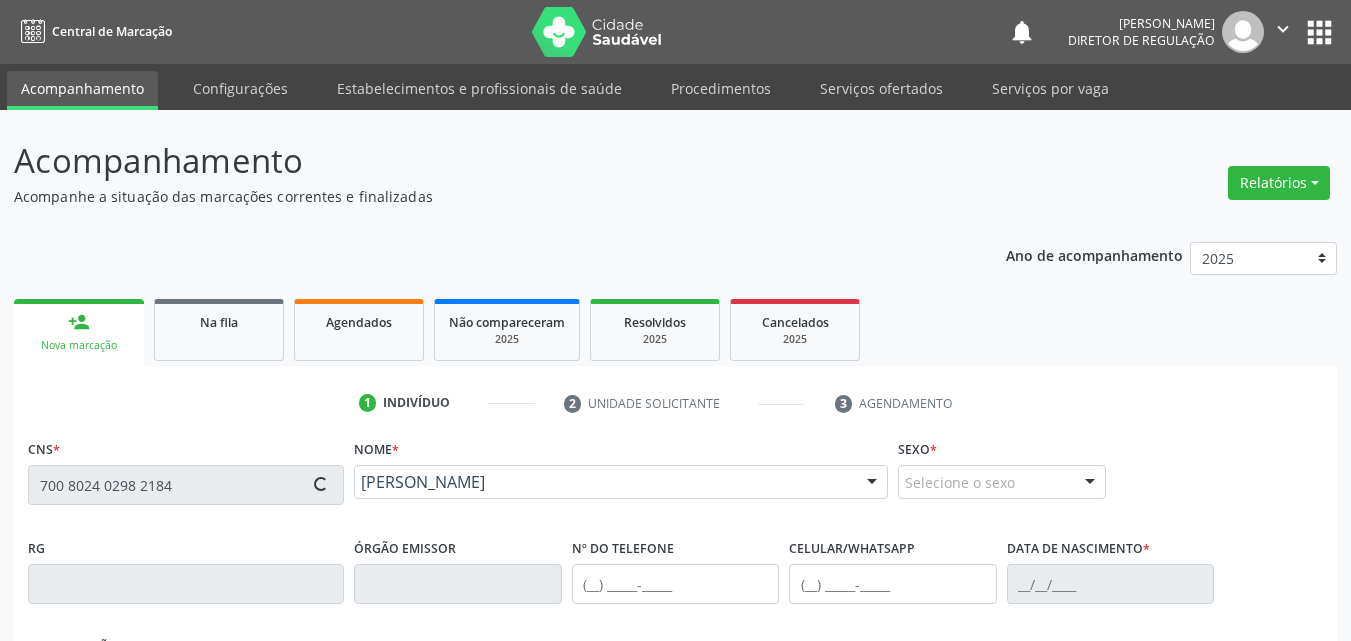 type on "[PHONE_NUMBER]" 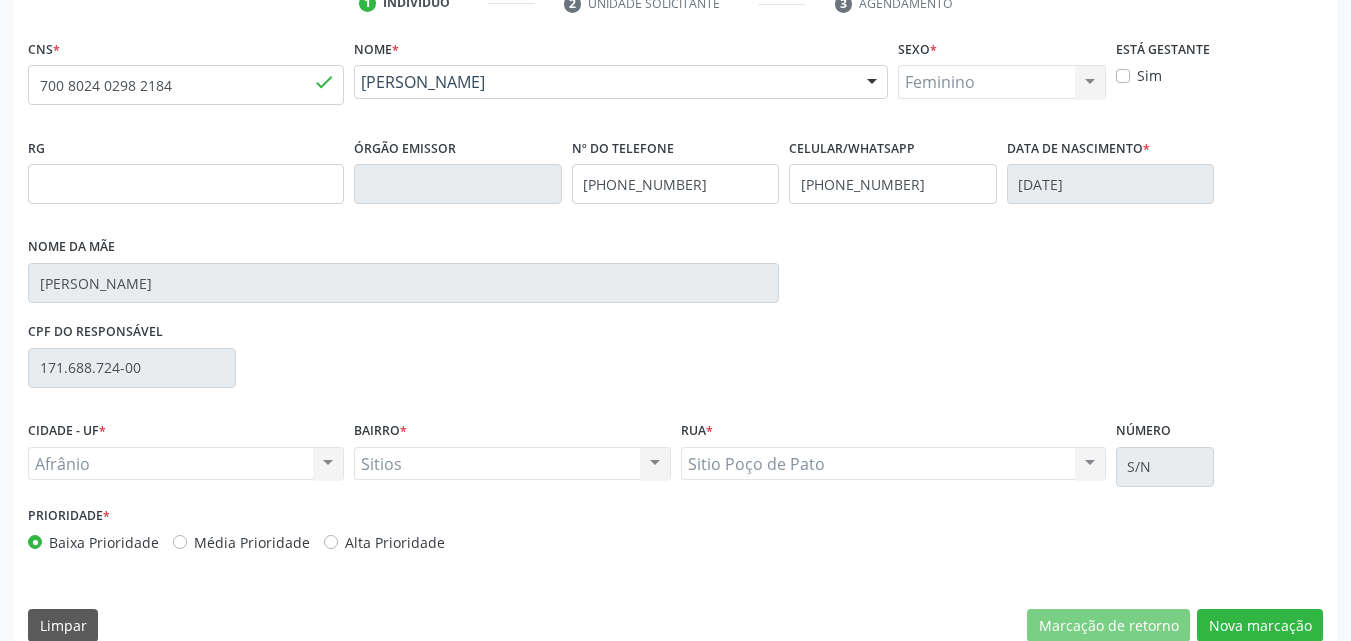 scroll, scrollTop: 429, scrollLeft: 0, axis: vertical 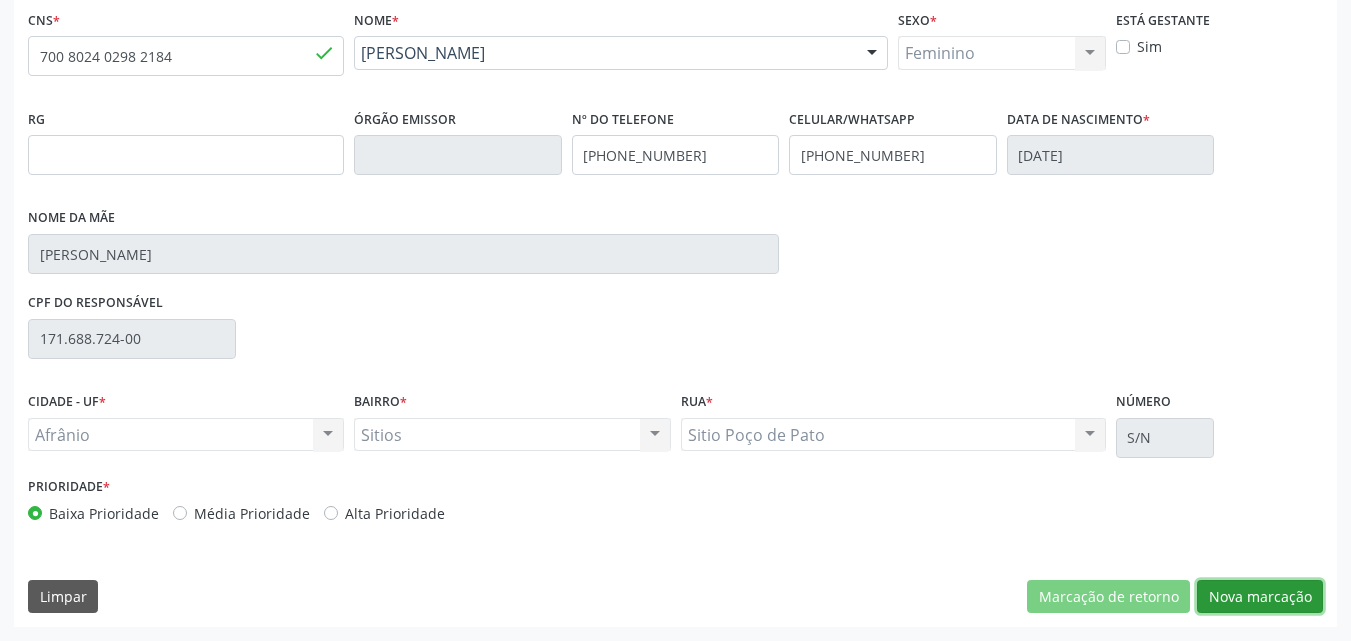 click on "Nova marcação" at bounding box center (1260, 597) 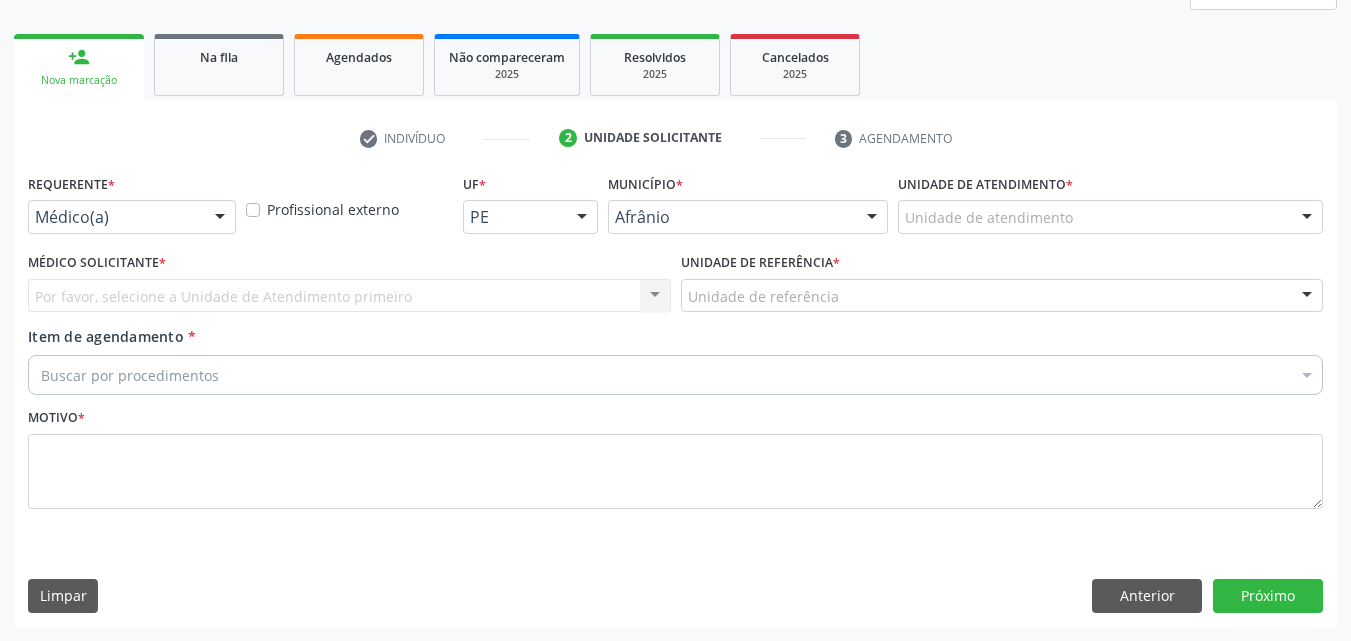 scroll, scrollTop: 265, scrollLeft: 0, axis: vertical 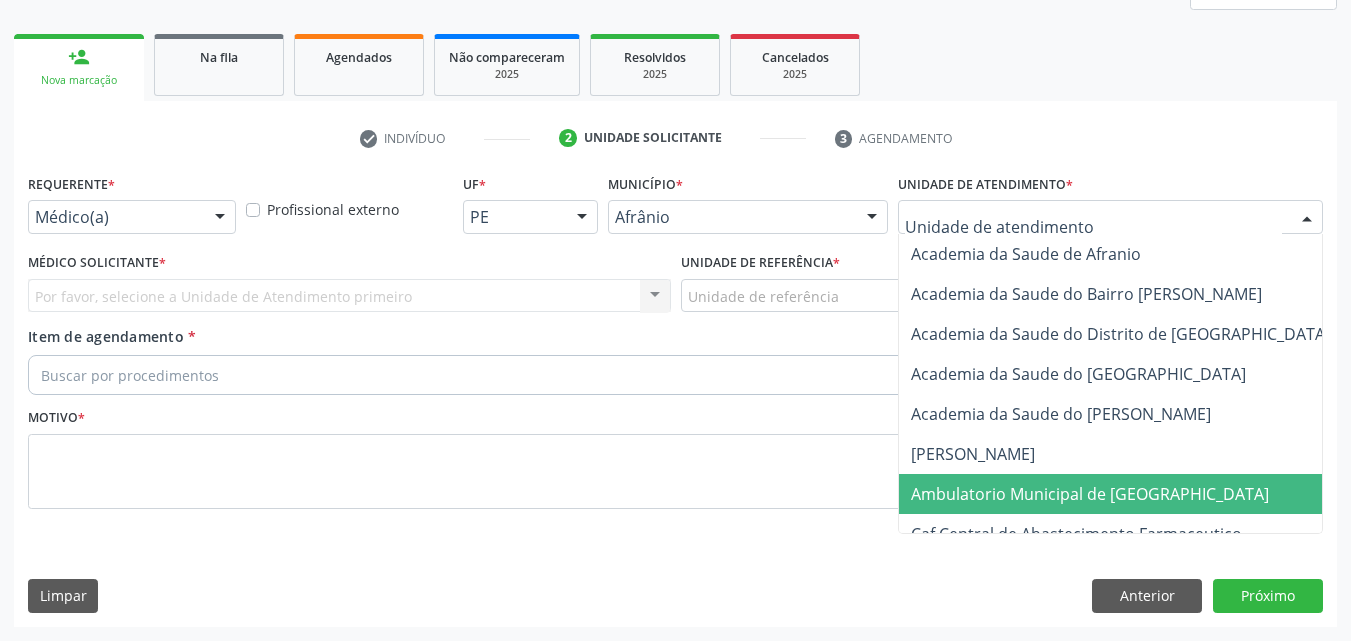 click on "Ambulatorio Municipal de [GEOGRAPHIC_DATA]" at bounding box center (1090, 494) 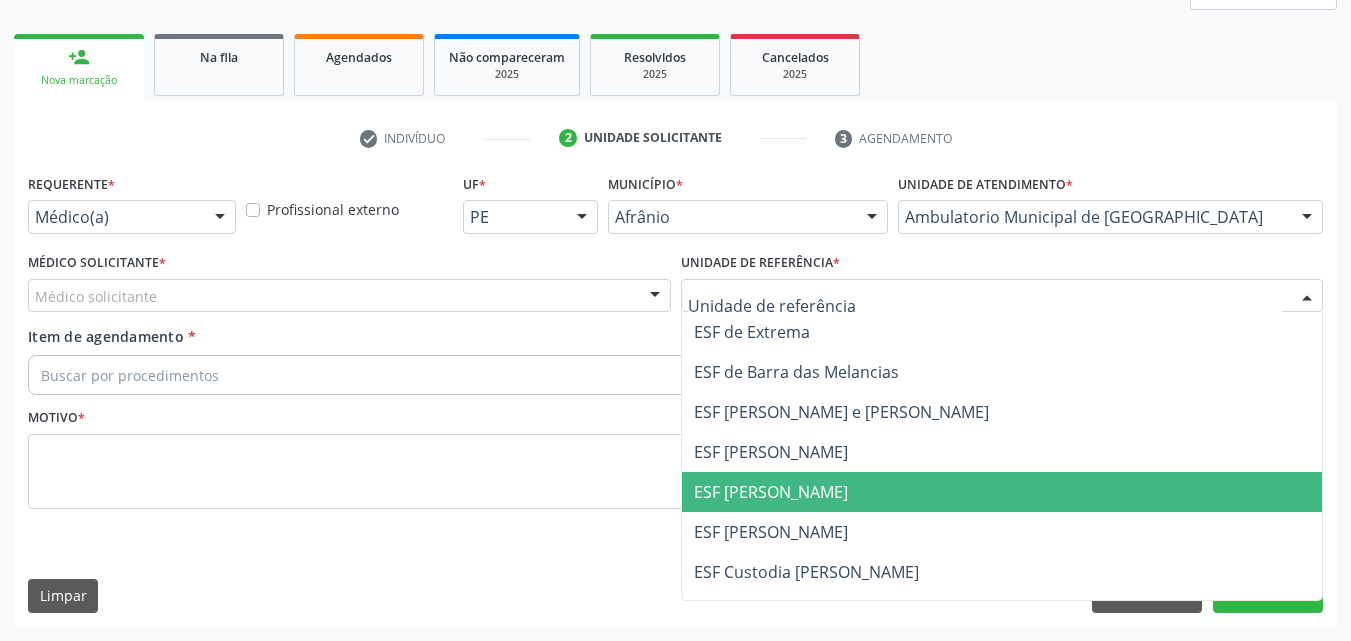 drag, startPoint x: 867, startPoint y: 496, endPoint x: 850, endPoint y: 495, distance: 17.029387 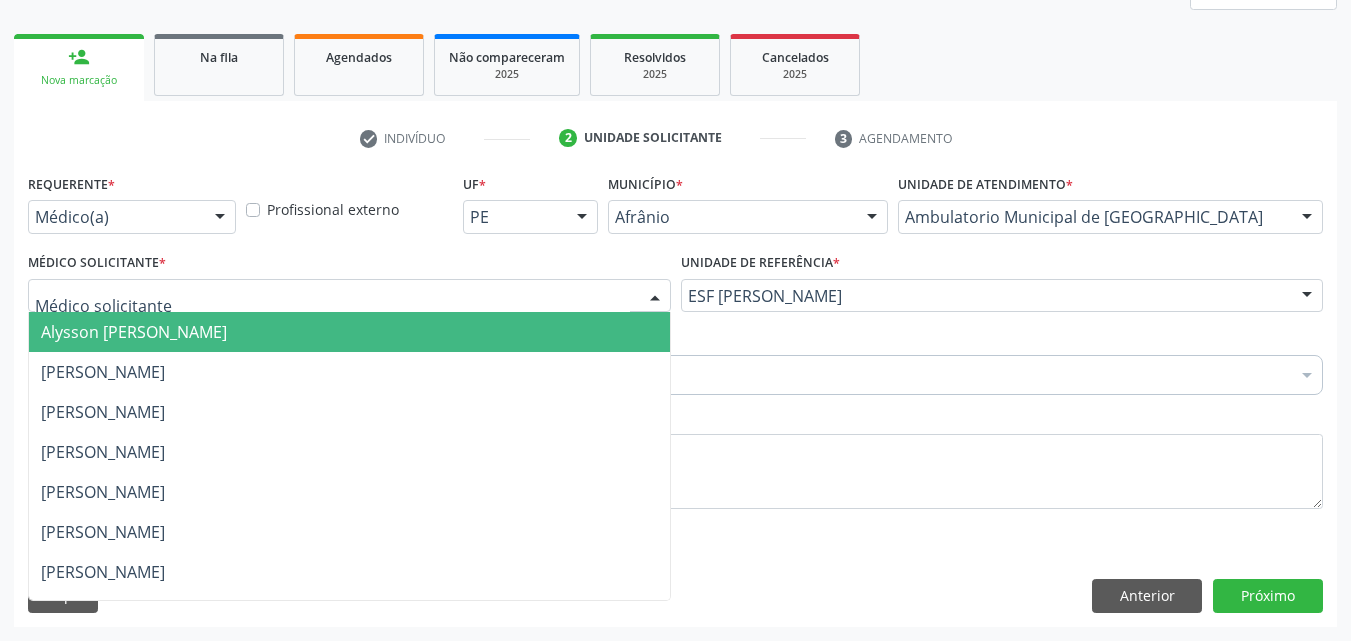 click at bounding box center [349, 296] 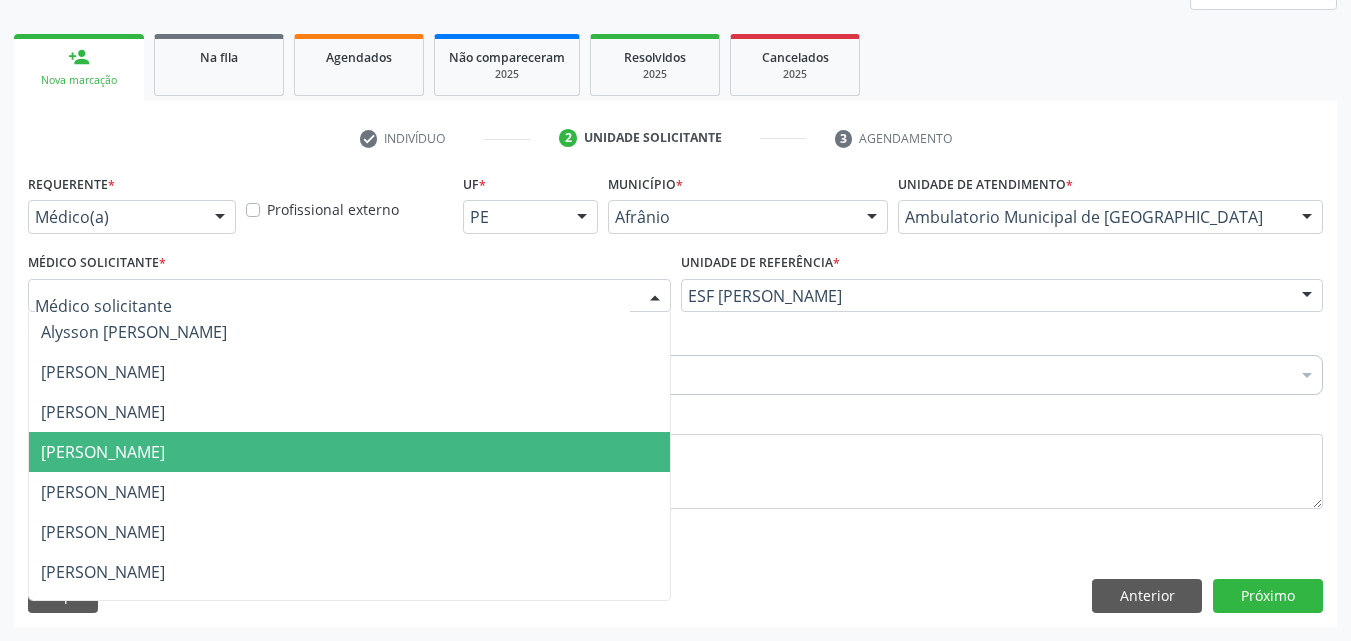 click on "[PERSON_NAME]" at bounding box center [349, 452] 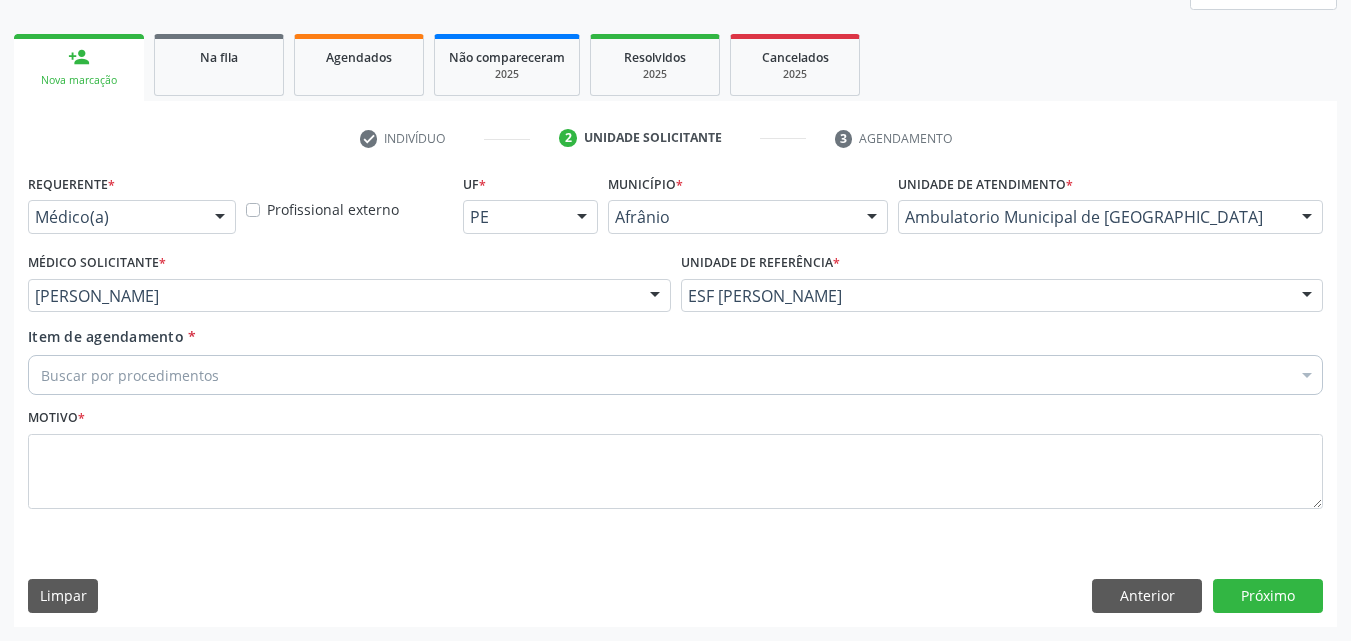 click on "Buscar por procedimentos" at bounding box center (675, 375) 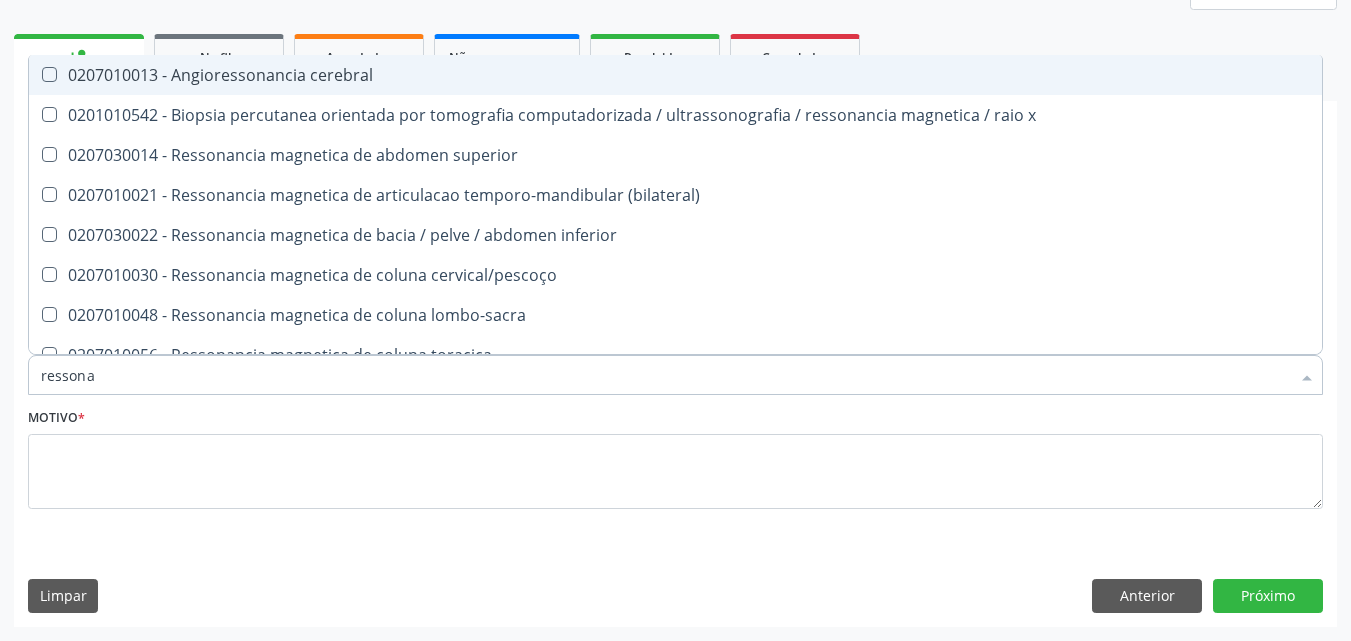 type on "ressonan" 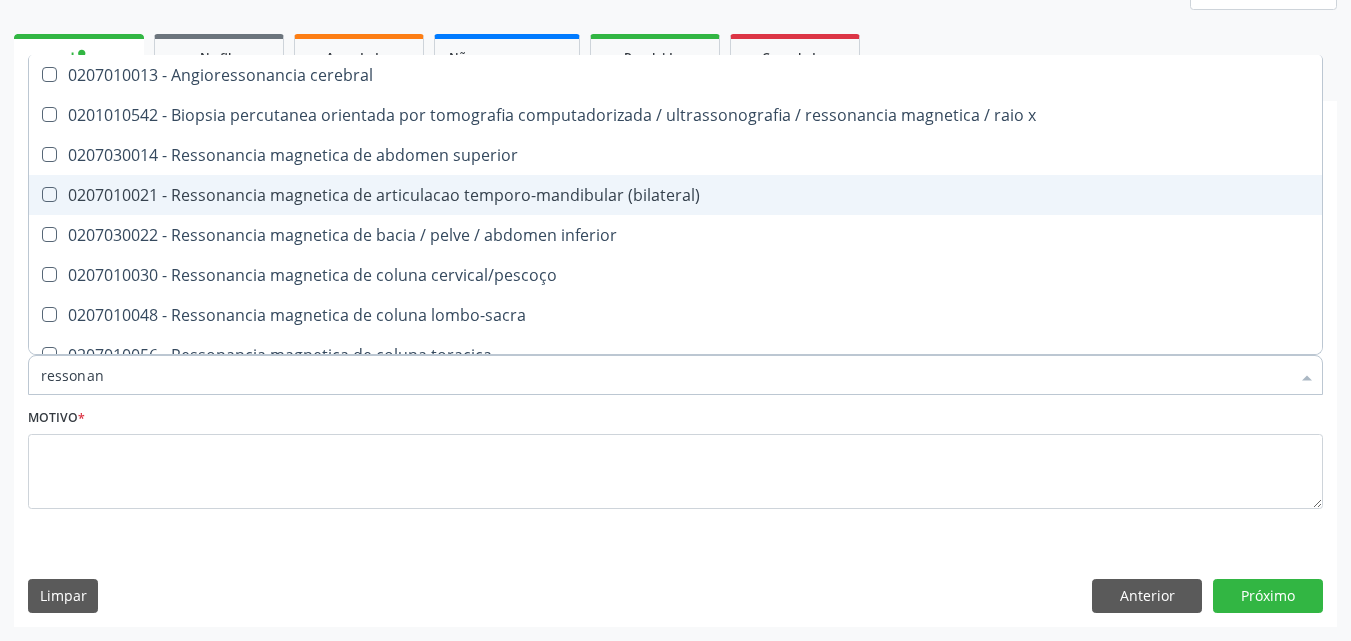 click on "0207010021 - Ressonancia magnetica de articulacao temporo-mandibular (bilateral)" at bounding box center [675, 195] 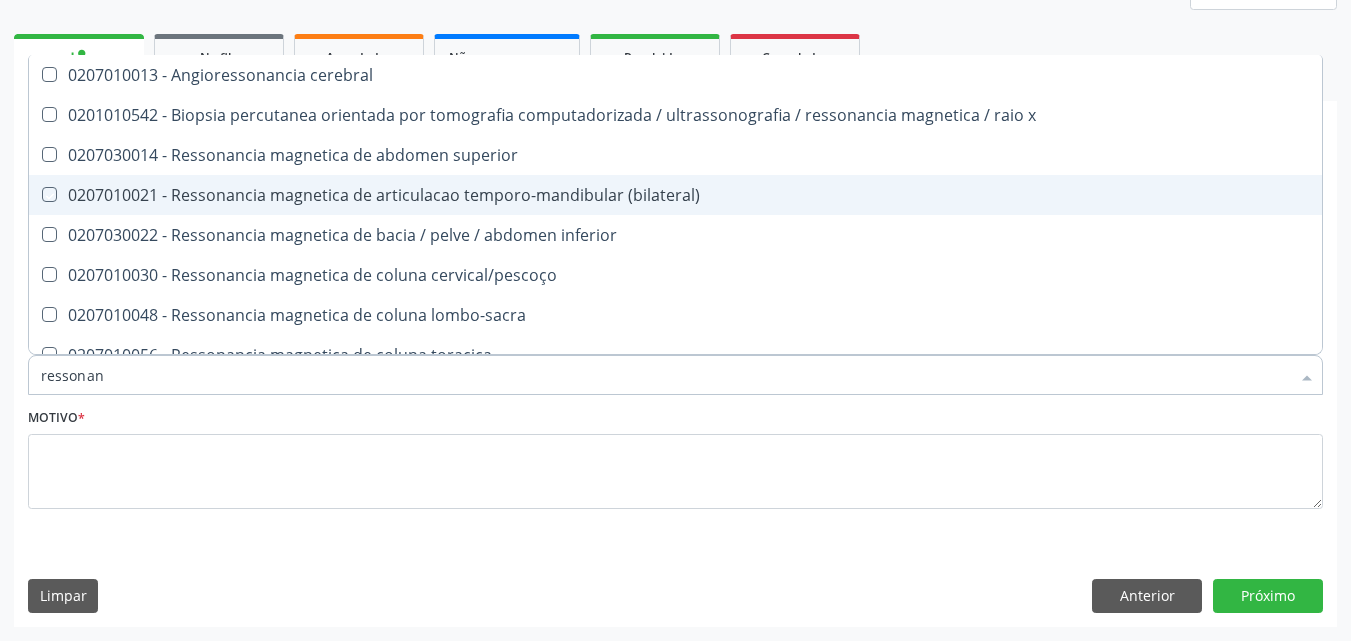 checkbox on "true" 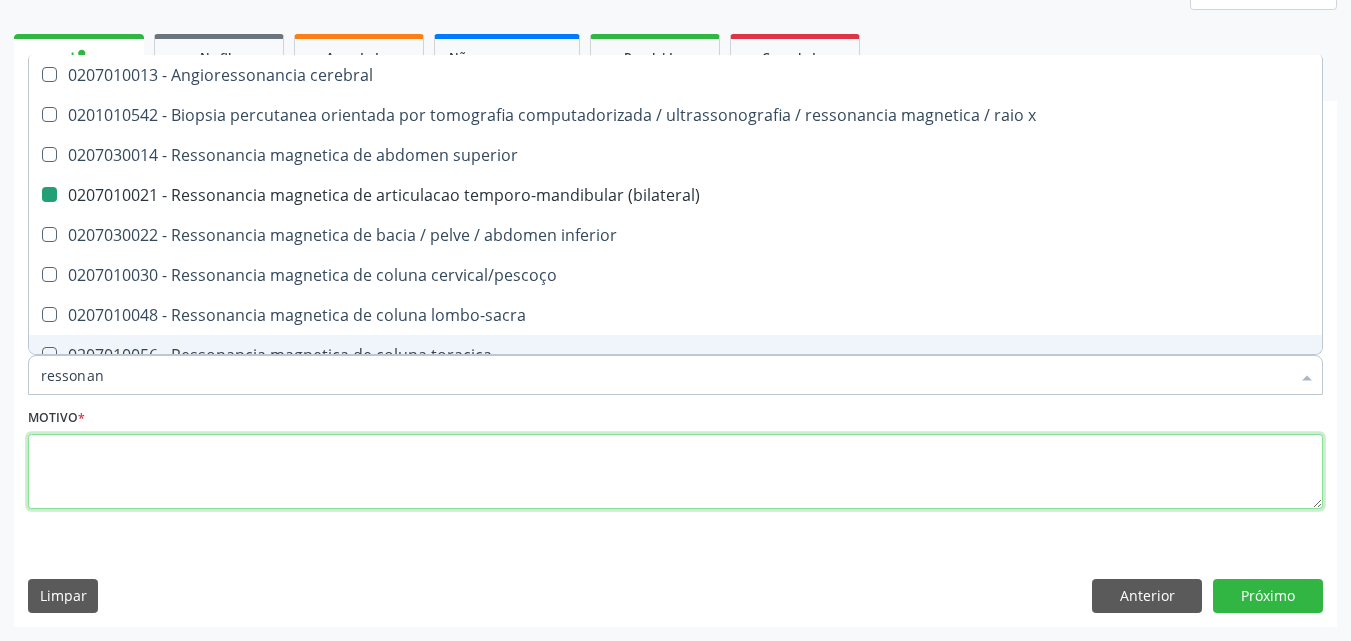 click at bounding box center (675, 472) 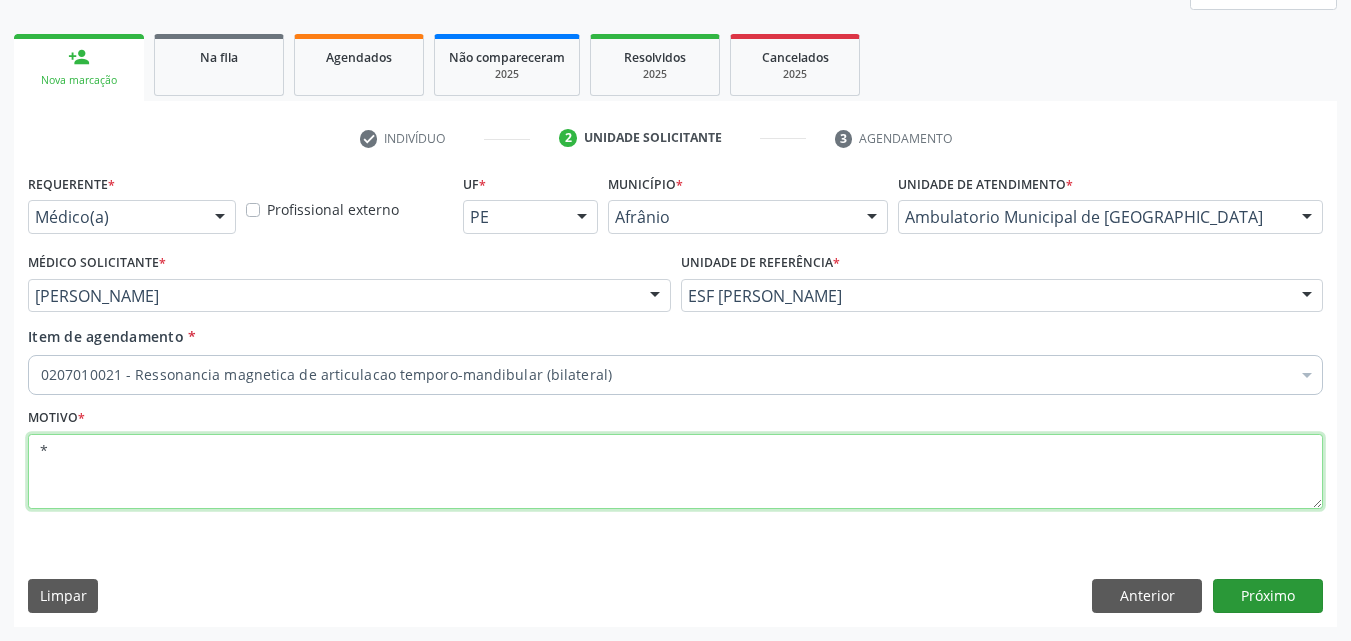 type on "*" 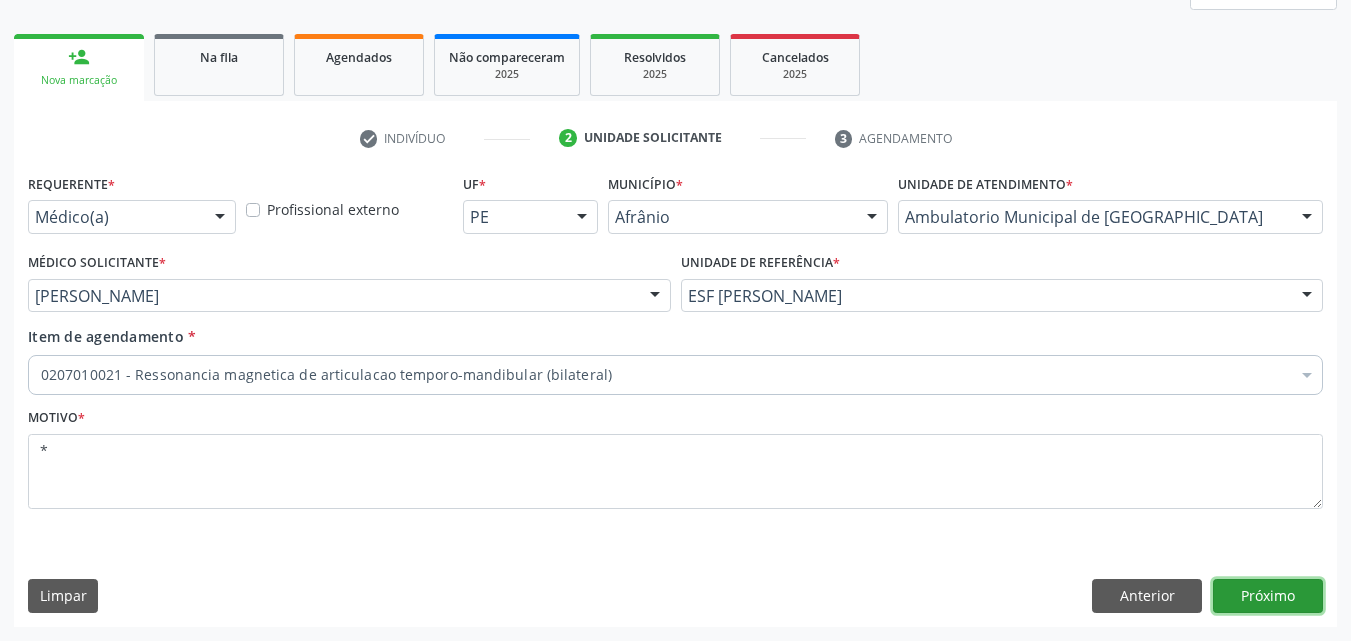 click on "Próximo" at bounding box center (1268, 596) 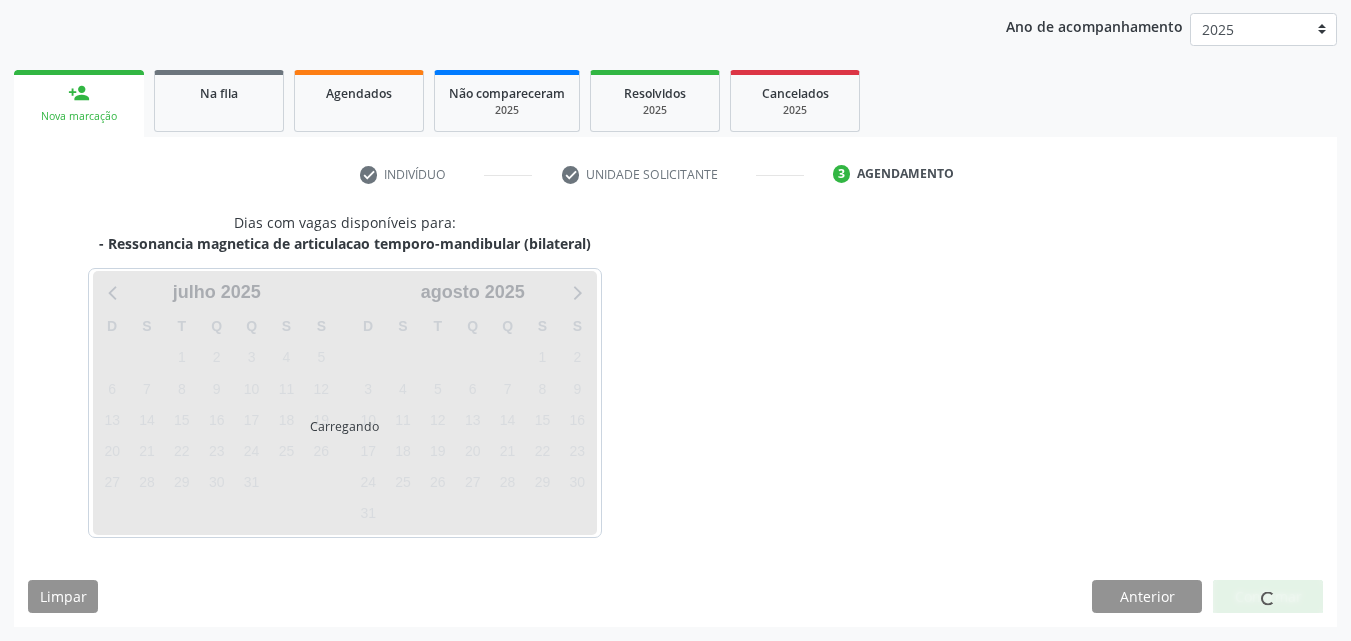 scroll, scrollTop: 229, scrollLeft: 0, axis: vertical 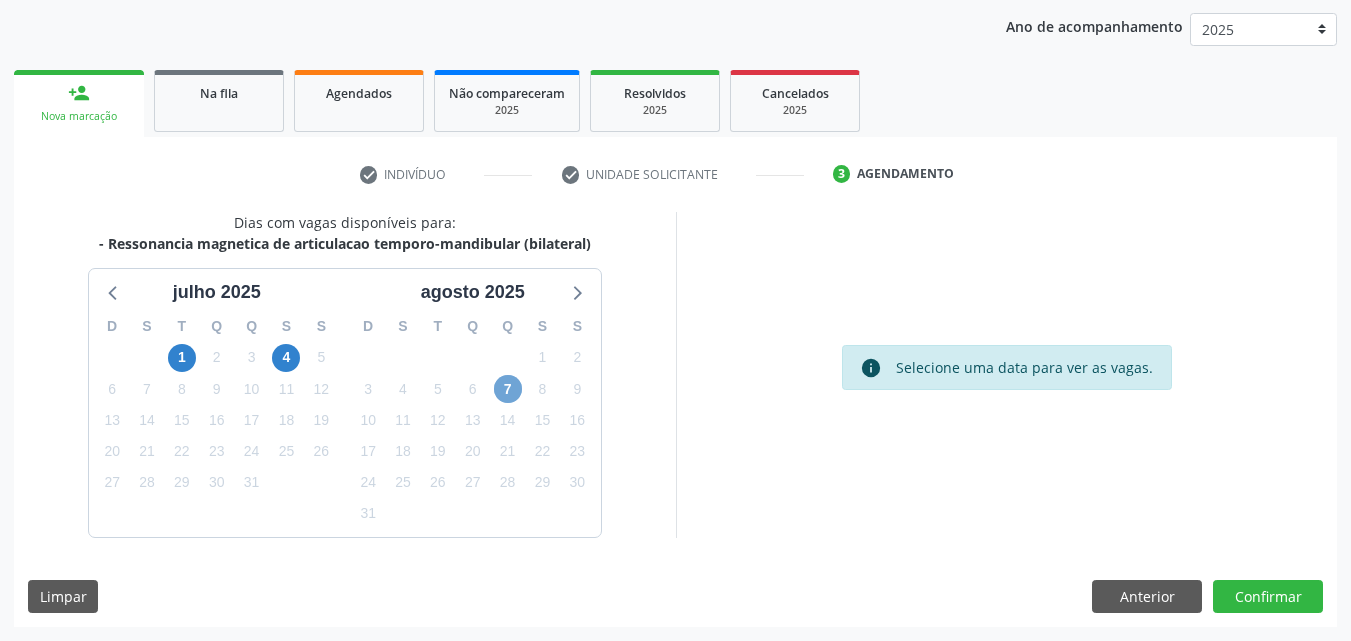 click on "7" at bounding box center (508, 389) 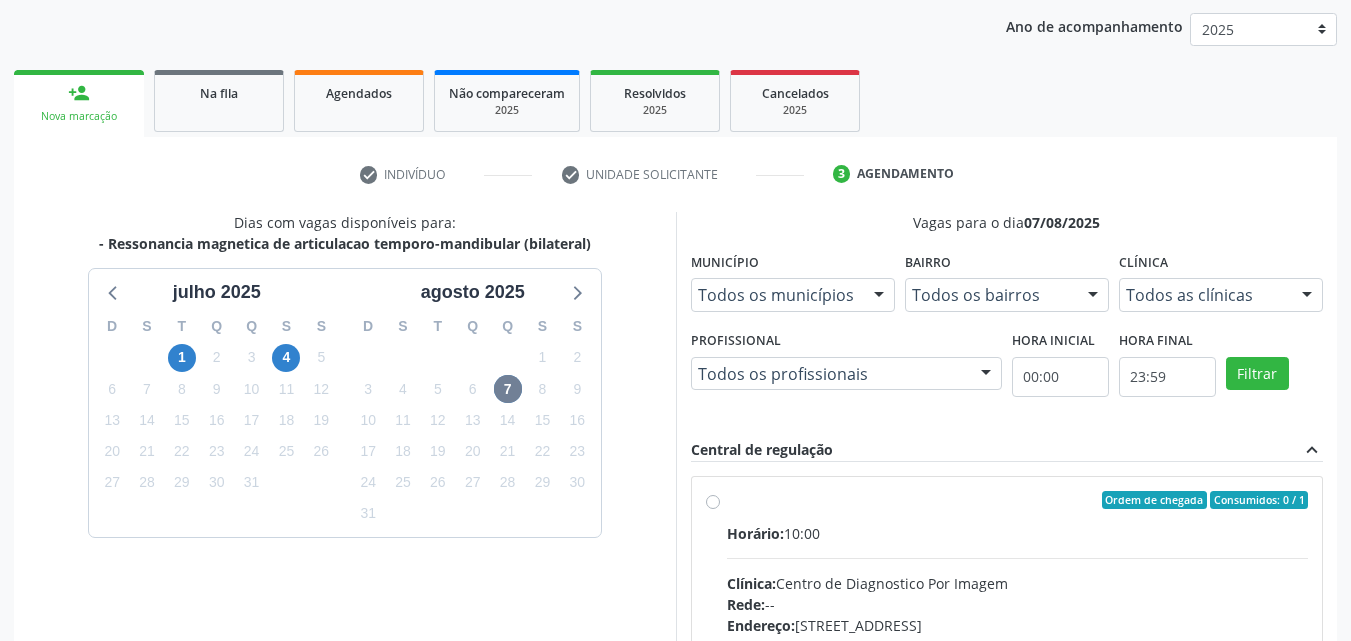 click on "Ordem de chegada
Consumidos: 0 / 1
Horário:   10:00
Clínica:  Centro de Diagnostico Por Imagem
Rede:
--
Endereço:   [STREET_ADDRESS]
Telefone:   --
Profissional:
--
Informações adicionais sobre o atendimento
Idade de atendimento:
Sem restrição
Gênero(s) atendido(s):
Sem restrição
Informações adicionais:
--" at bounding box center (1018, 644) 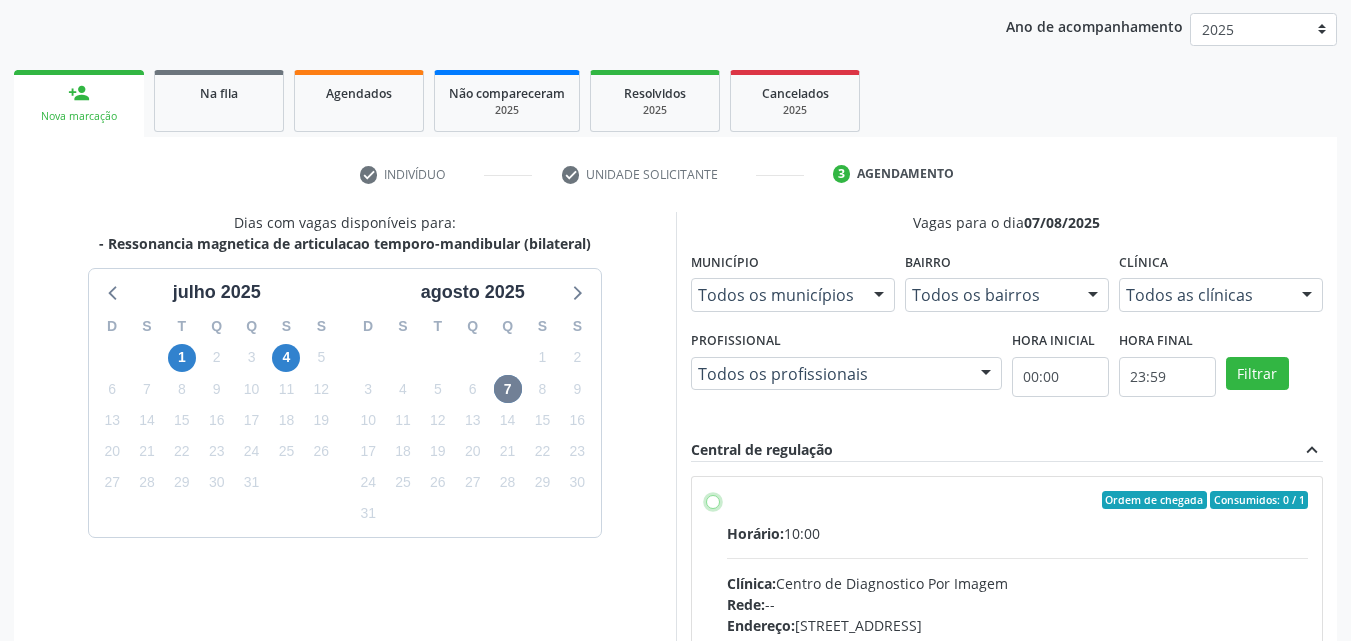 click on "Ordem de chegada
Consumidos: 0 / 1
Horário:   10:00
Clínica:  Centro de Diagnostico Por Imagem
Rede:
--
Endereço:   [STREET_ADDRESS]
Telefone:   --
Profissional:
--
Informações adicionais sobre o atendimento
Idade de atendimento:
Sem restrição
Gênero(s) atendido(s):
Sem restrição
Informações adicionais:
--" at bounding box center [713, 500] 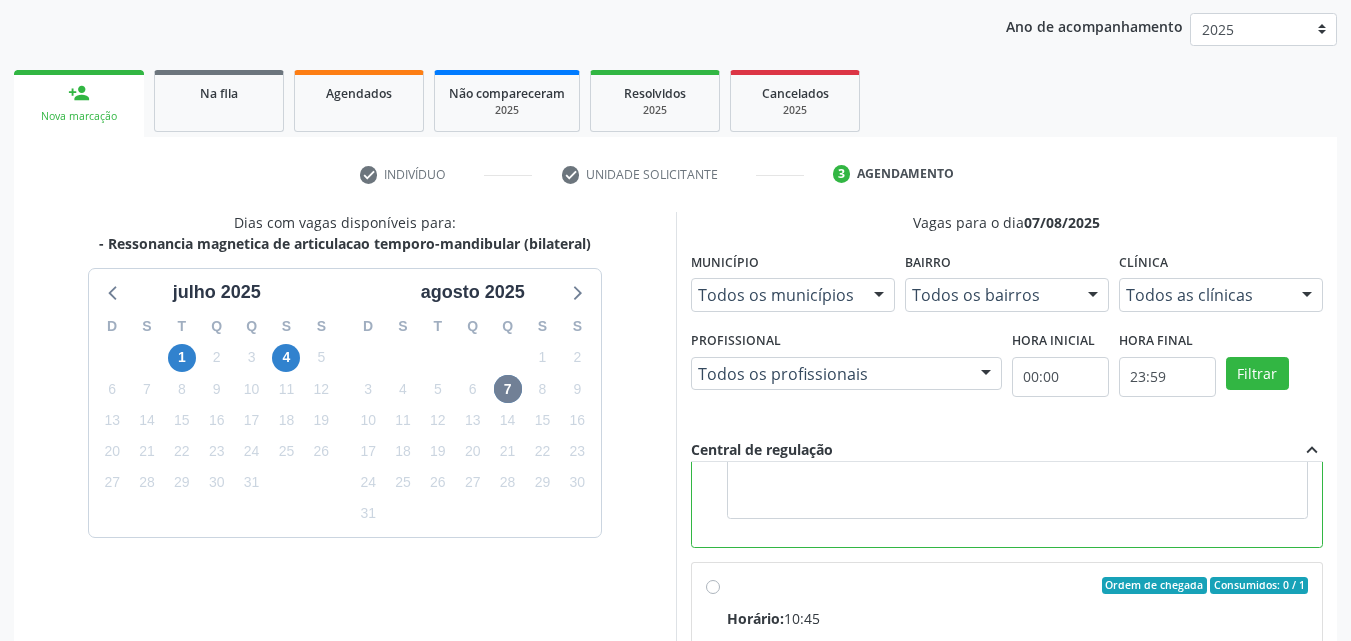 scroll, scrollTop: 450, scrollLeft: 0, axis: vertical 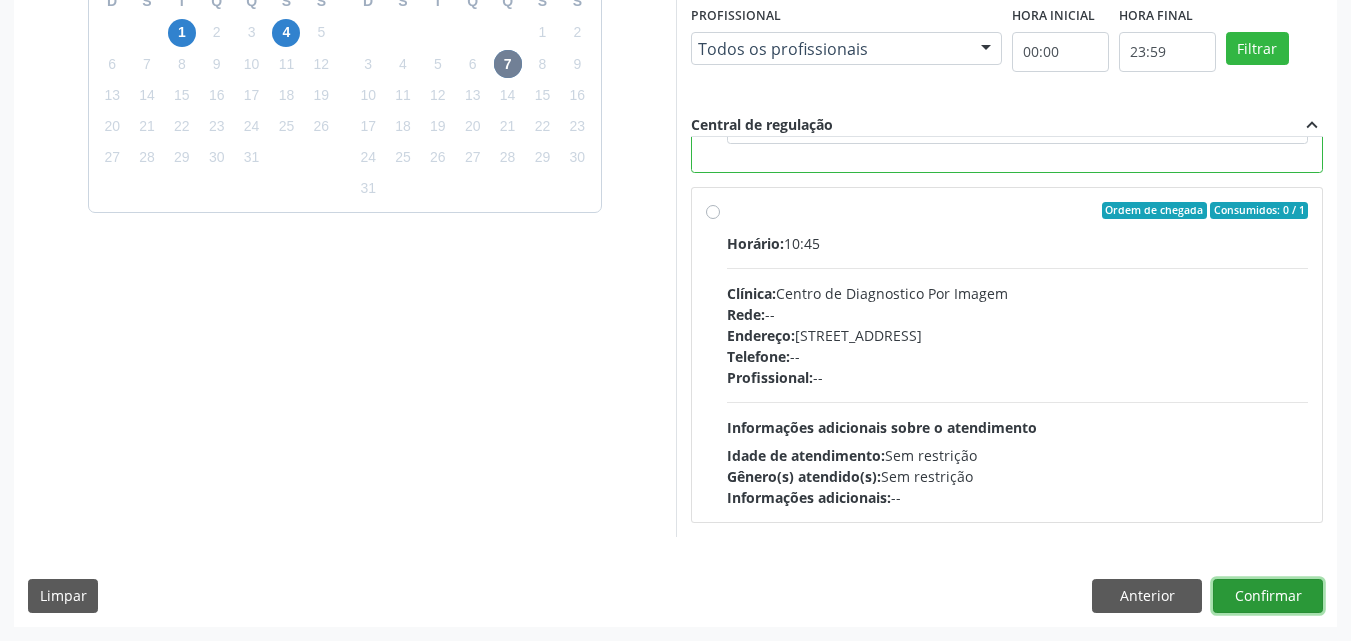 click on "Confirmar" at bounding box center (1268, 596) 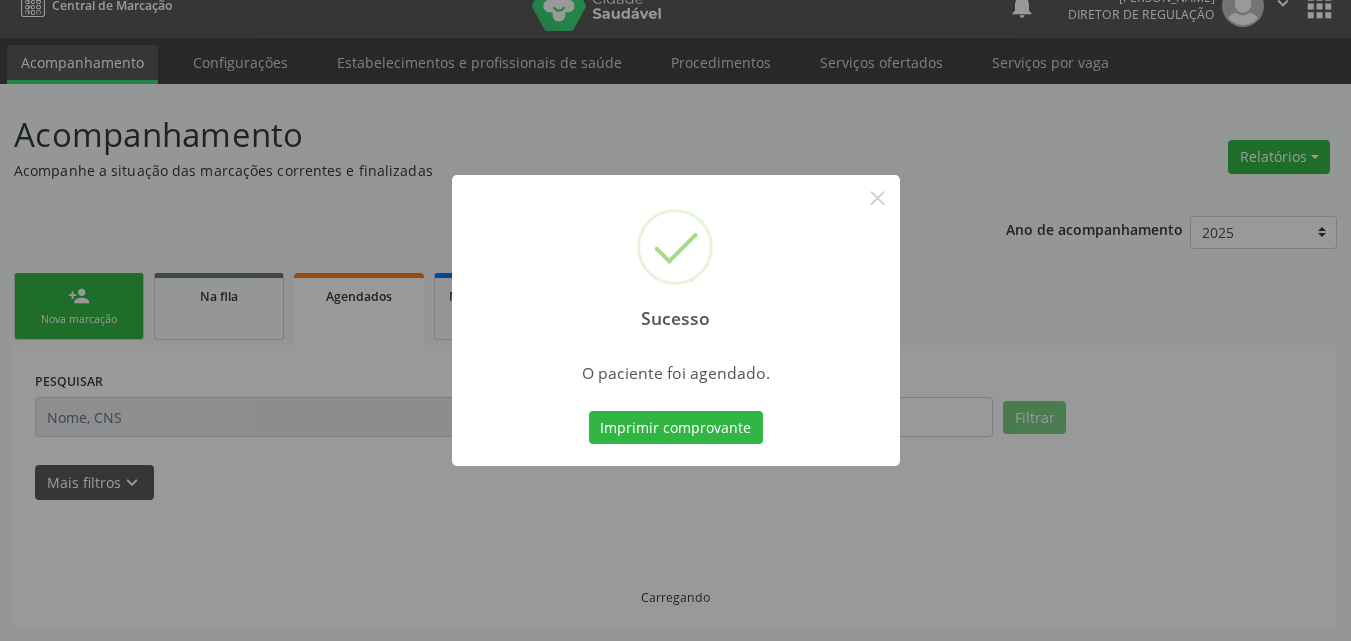 scroll, scrollTop: 26, scrollLeft: 0, axis: vertical 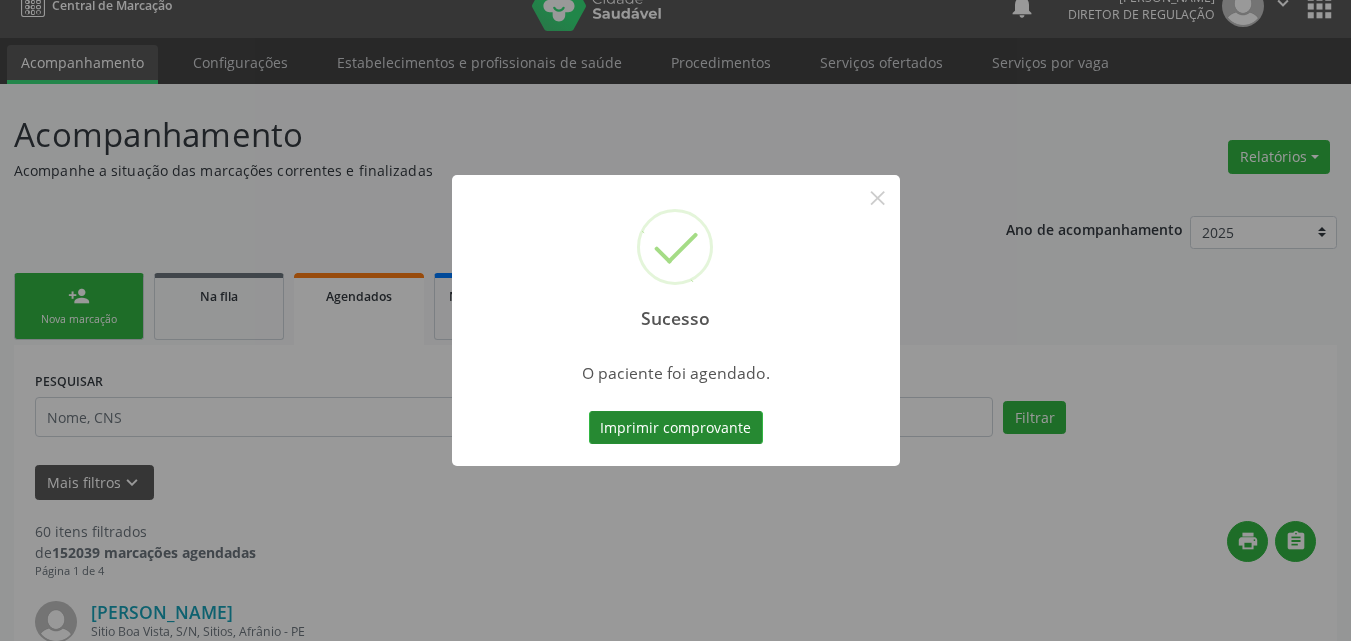 click on "Imprimir comprovante" at bounding box center (676, 428) 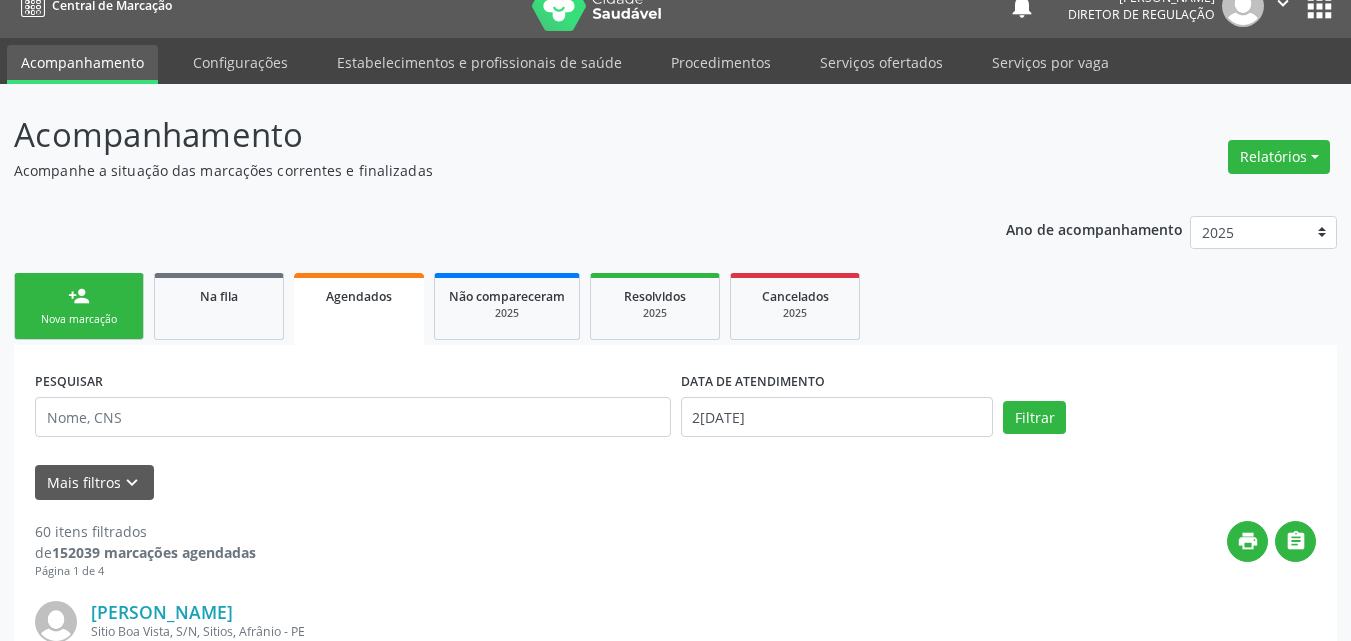 click on "Nova marcação" at bounding box center (79, 319) 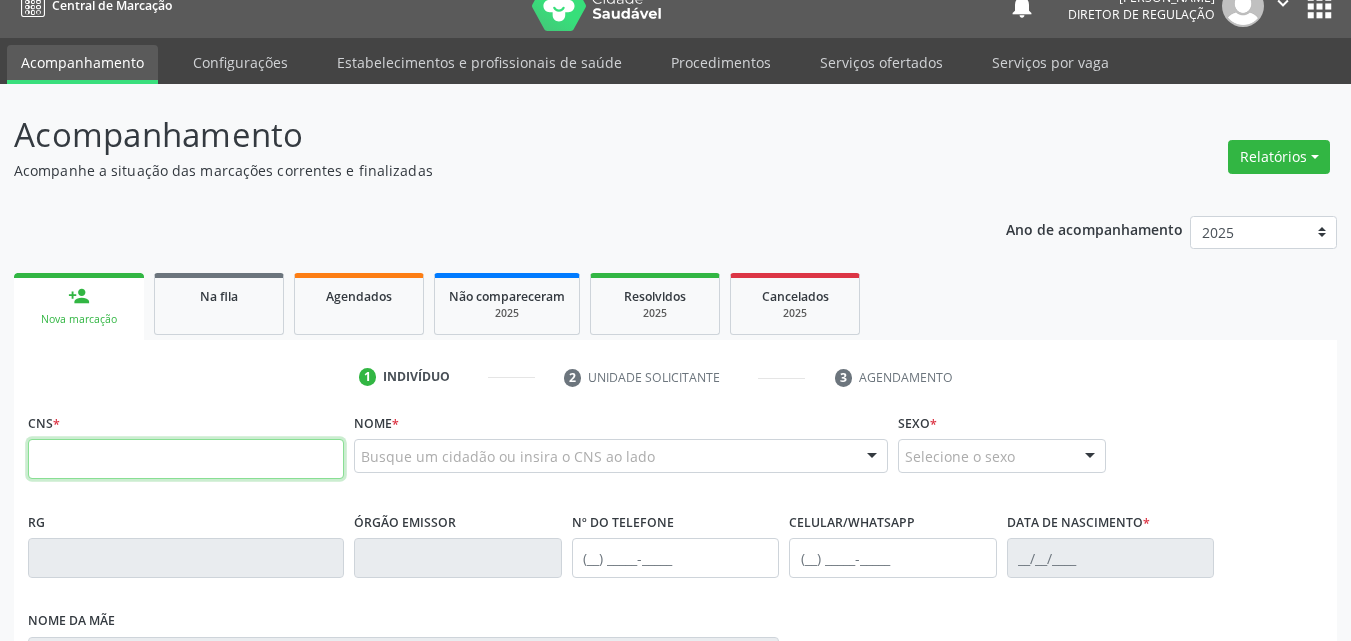 click at bounding box center [186, 459] 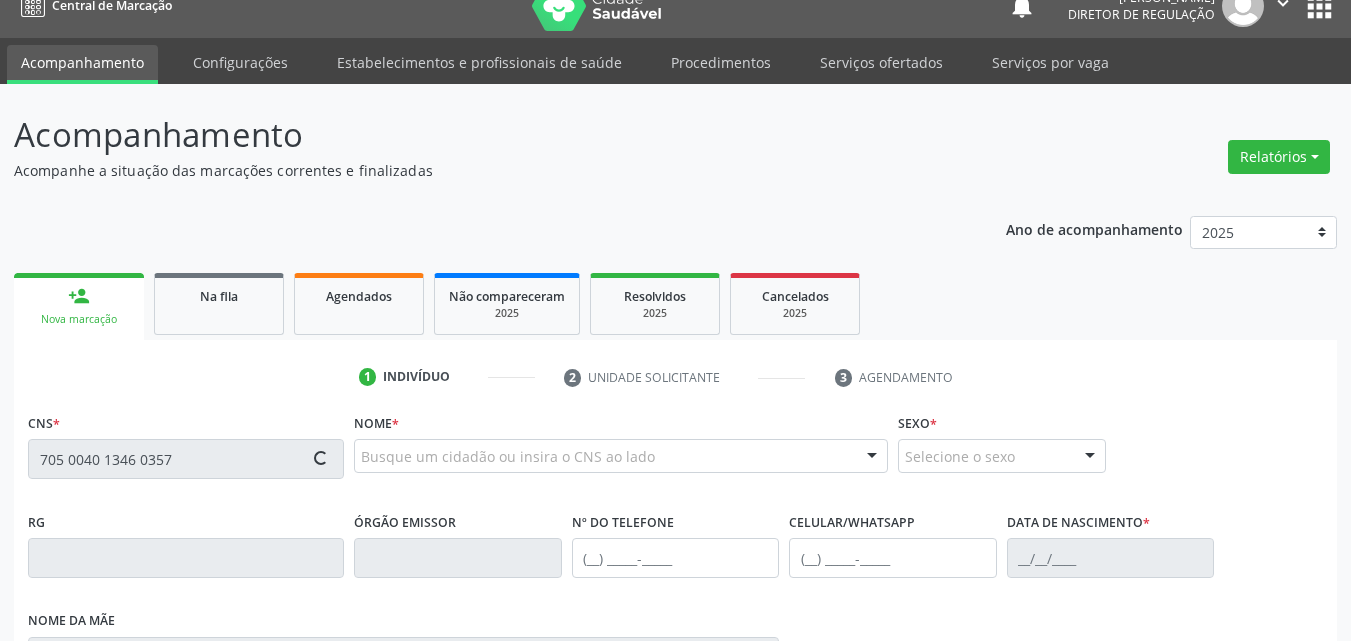 type on "705 0040 1346 0357" 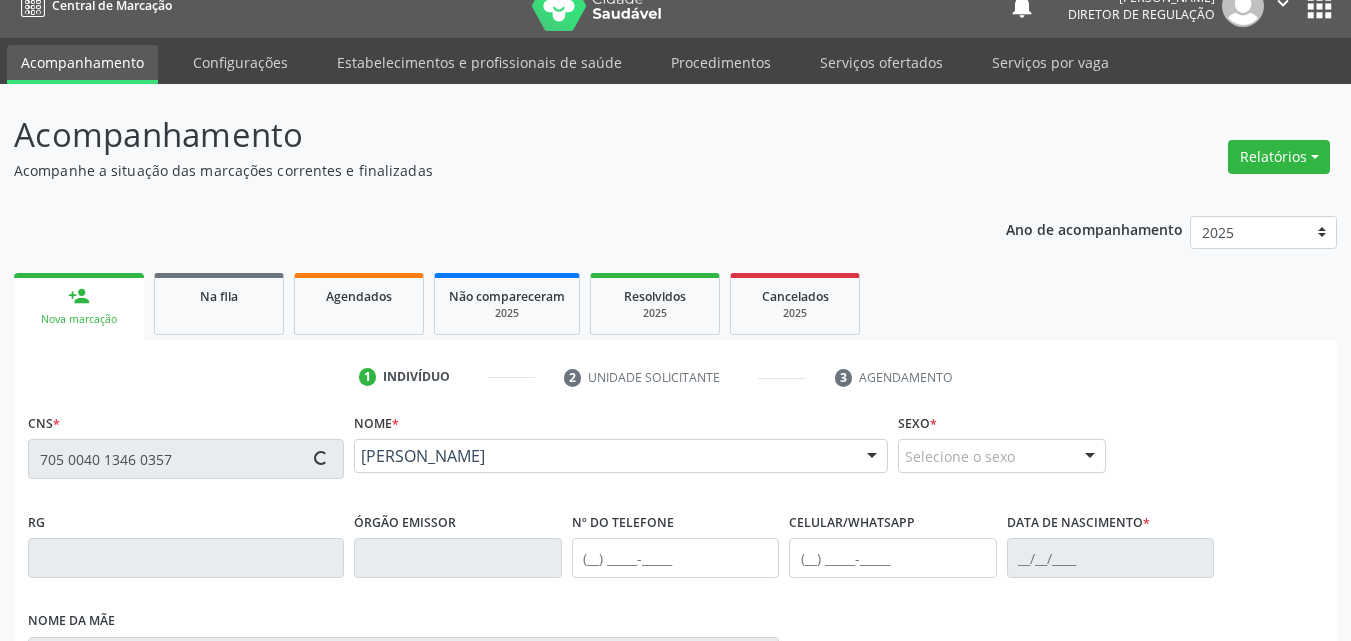 type on "[PHONE_NUMBER]" 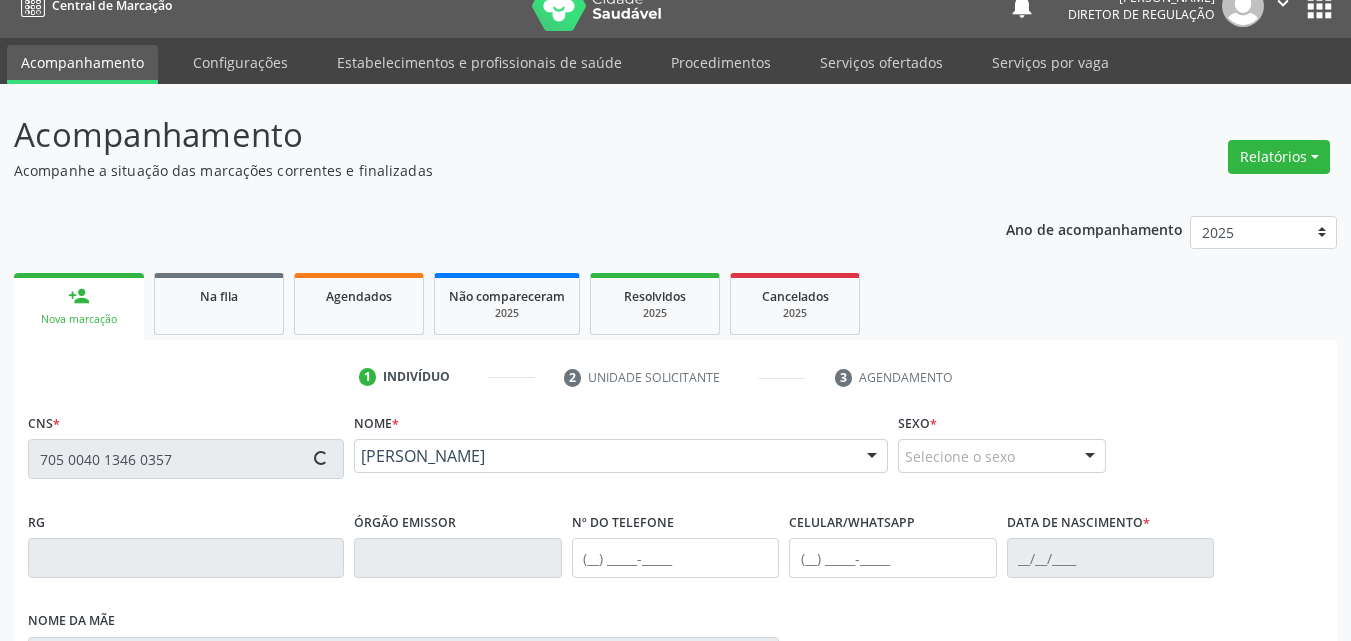 type on "[DATE]" 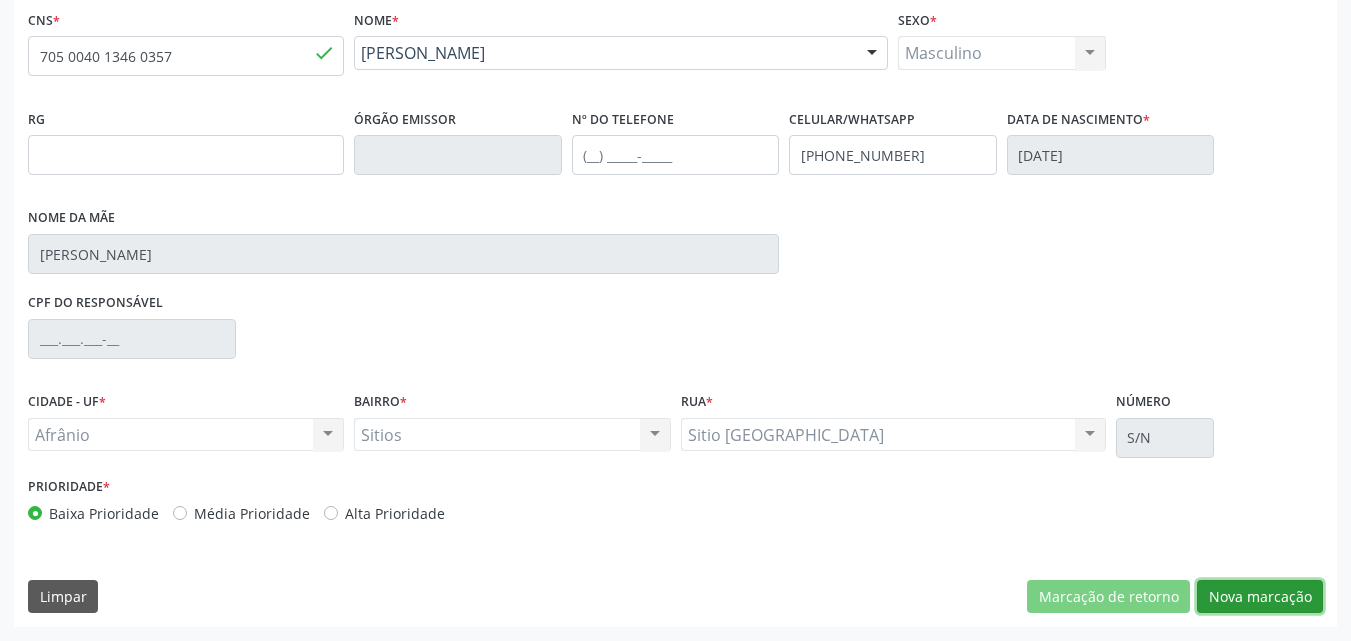 click on "Nova marcação" at bounding box center (1260, 597) 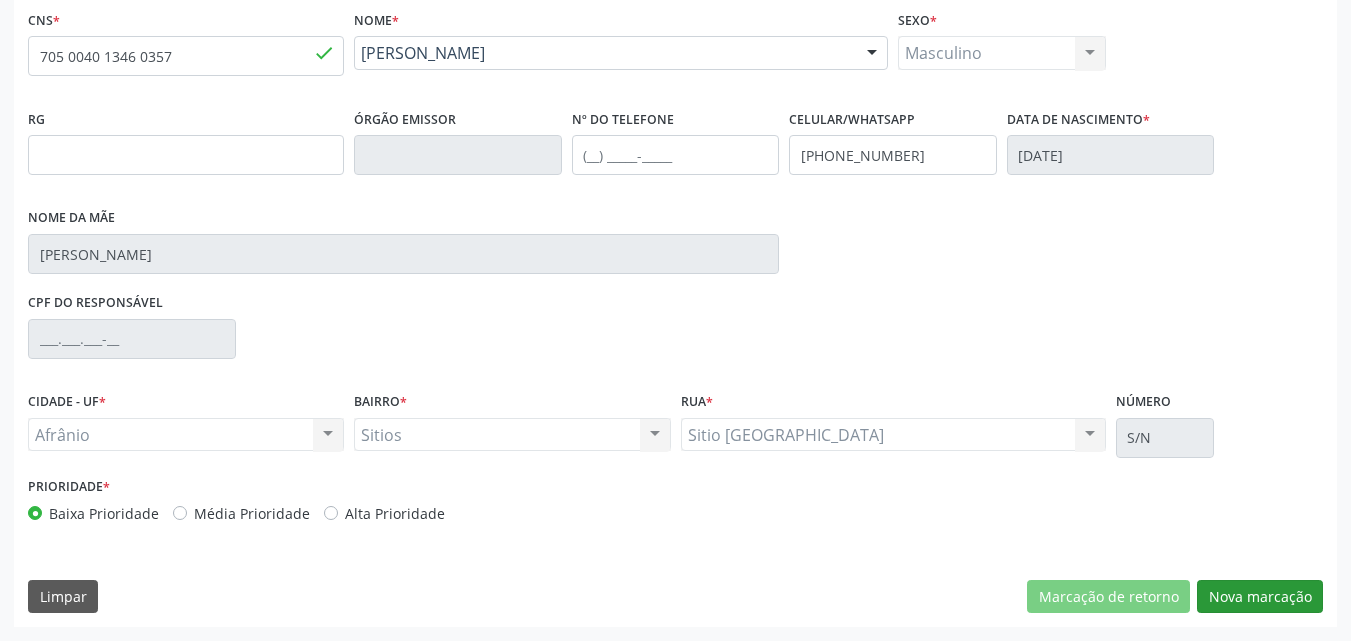 scroll, scrollTop: 265, scrollLeft: 0, axis: vertical 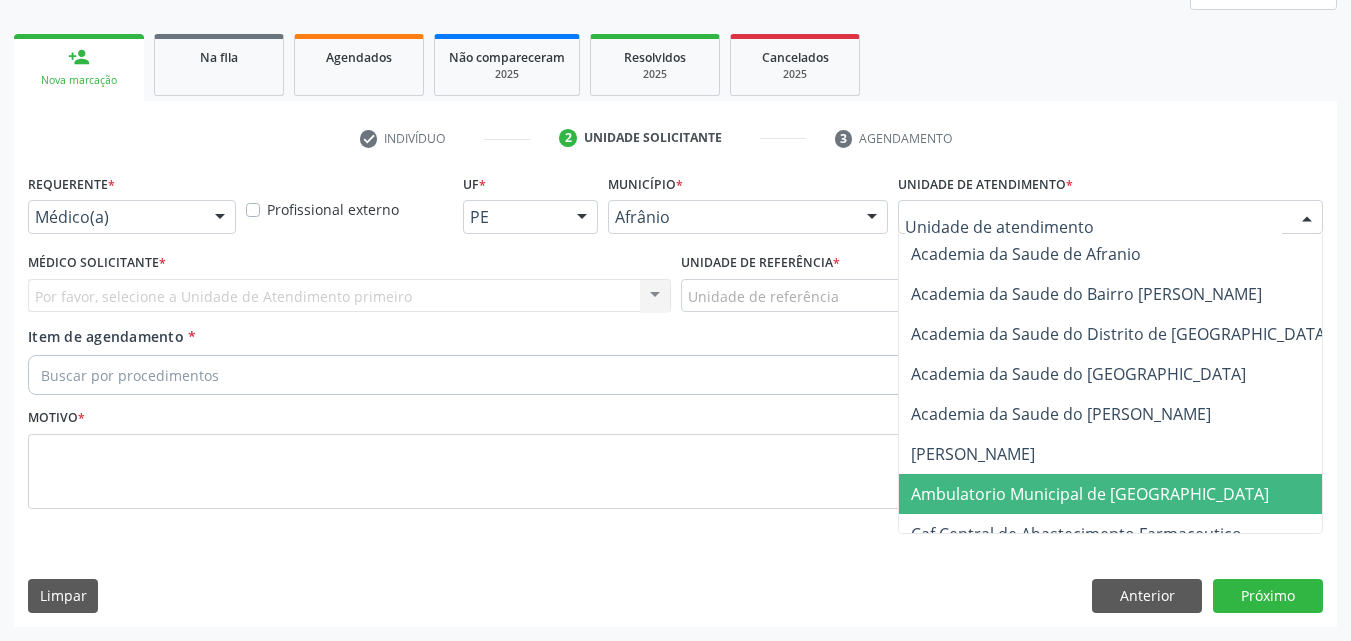 click on "Ambulatorio Municipal de [GEOGRAPHIC_DATA]" at bounding box center [1090, 494] 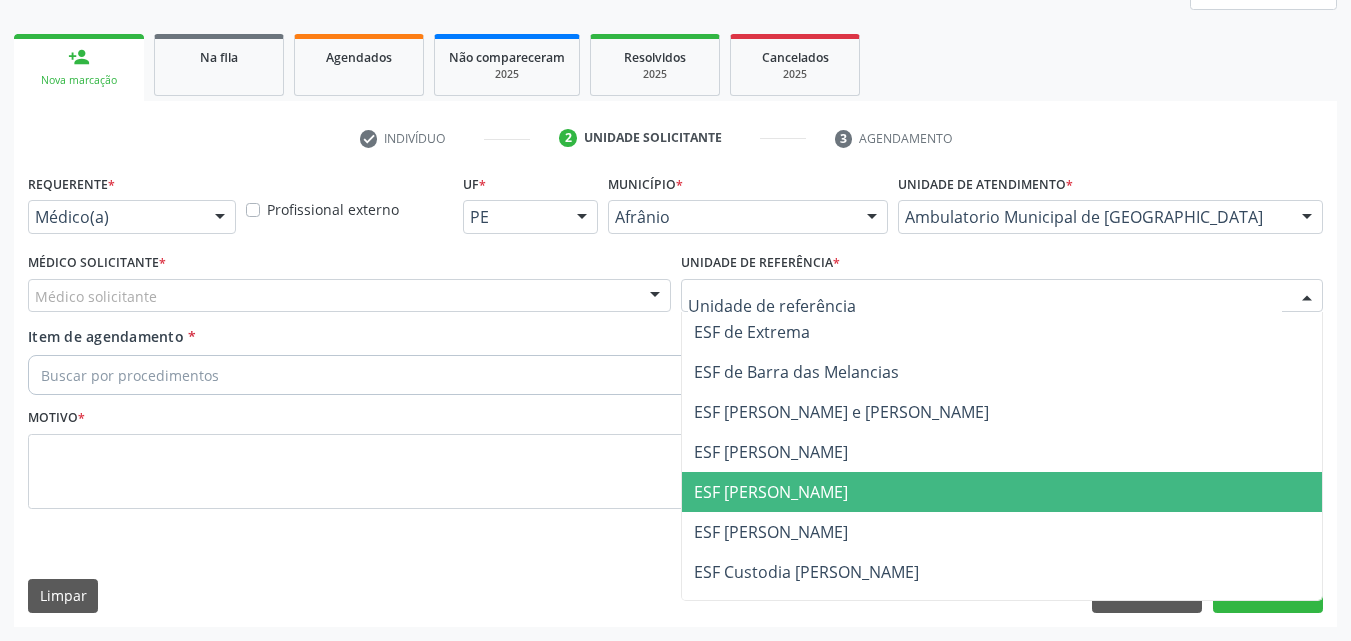 click on "ESF [PERSON_NAME]" at bounding box center (1002, 492) 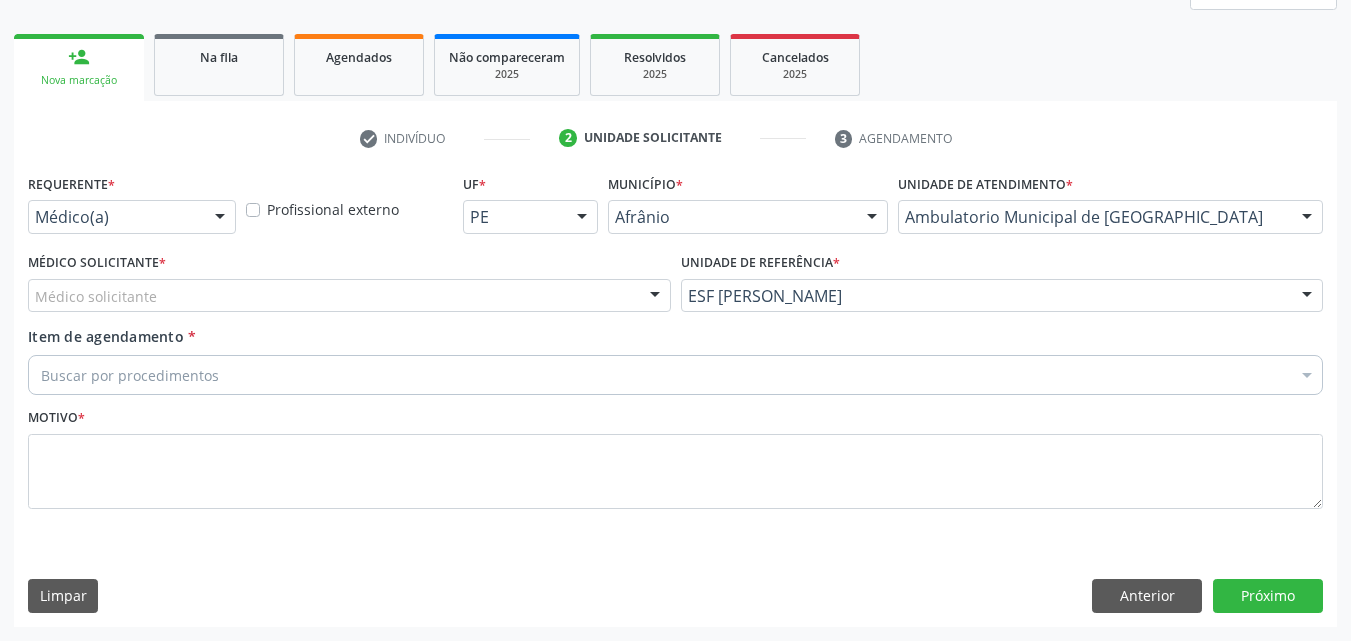 click on "Médico solicitante" at bounding box center [349, 296] 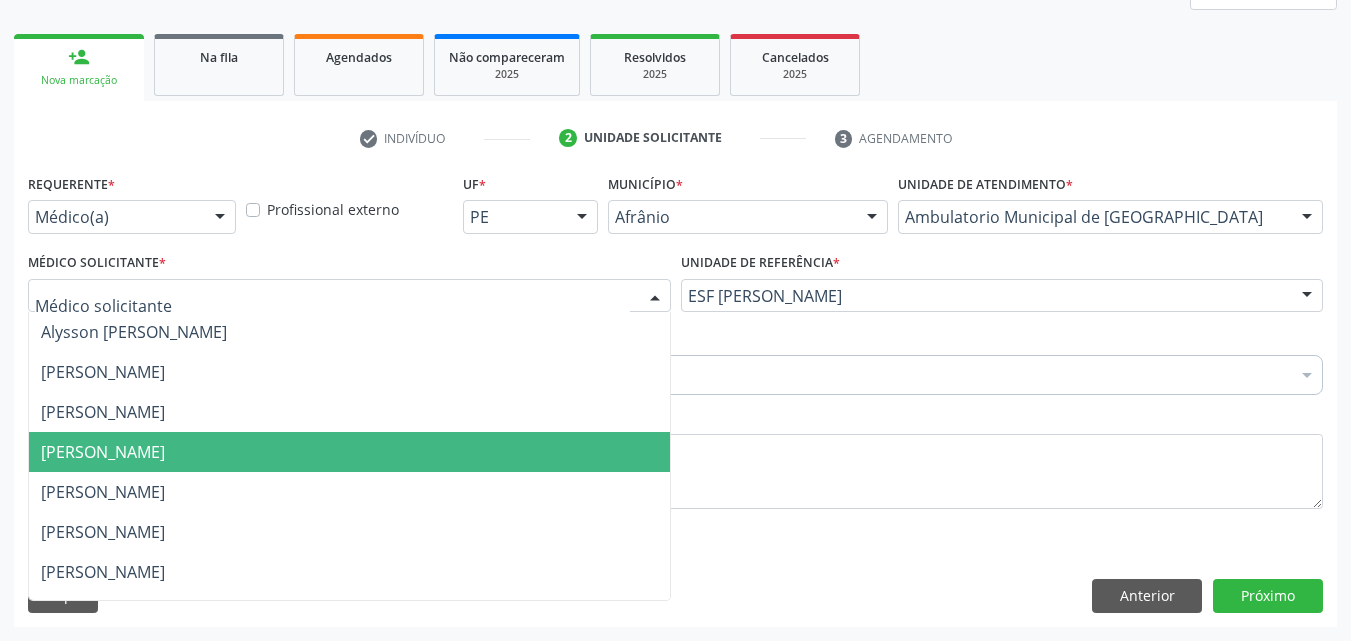 click on "[PERSON_NAME]" at bounding box center [349, 452] 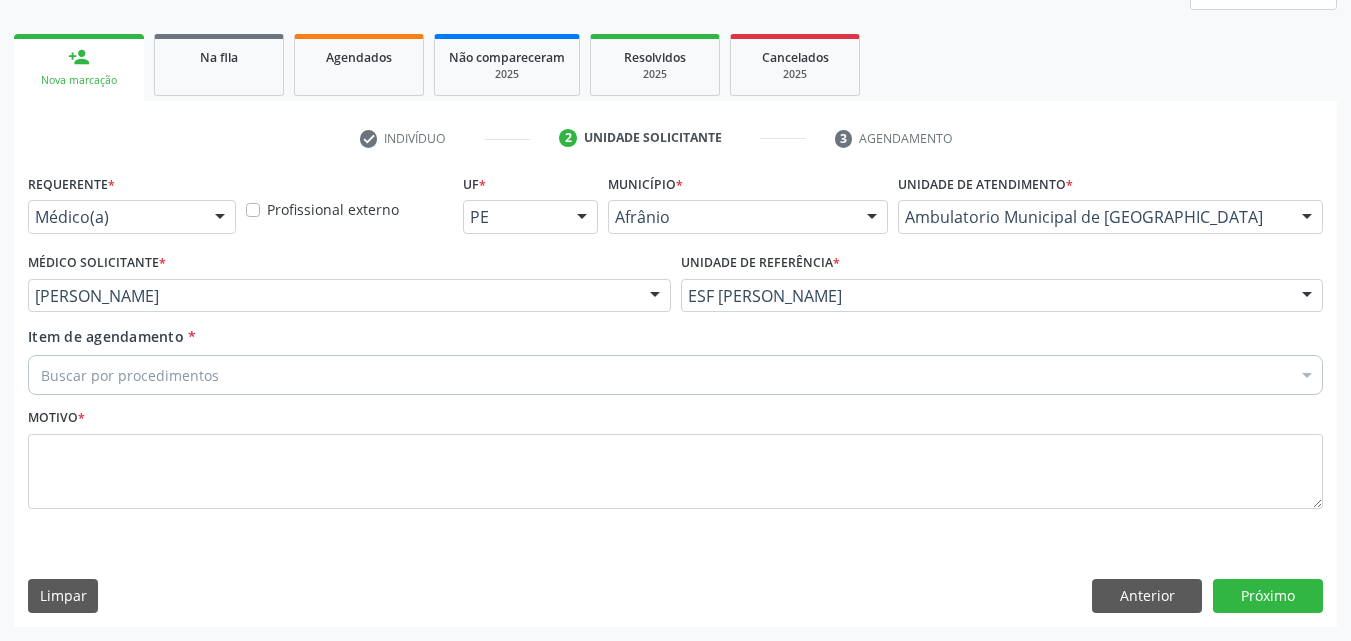 click on "Buscar por procedimentos" at bounding box center [675, 375] 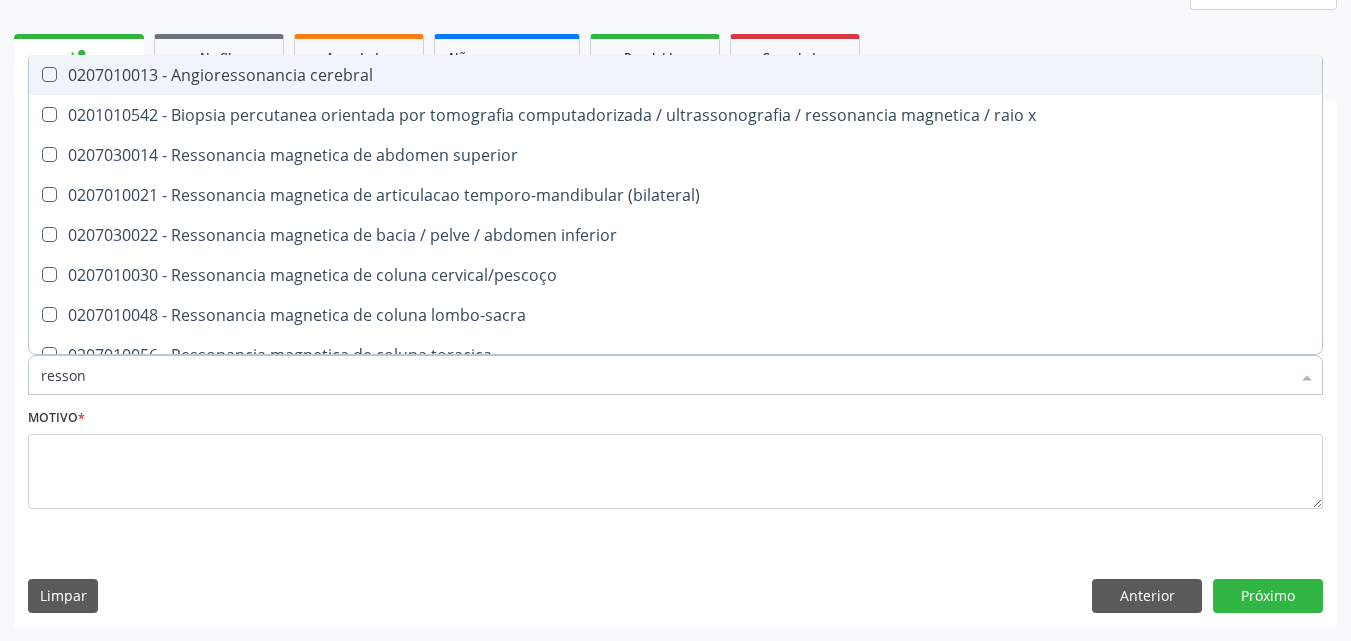 type on "ressona" 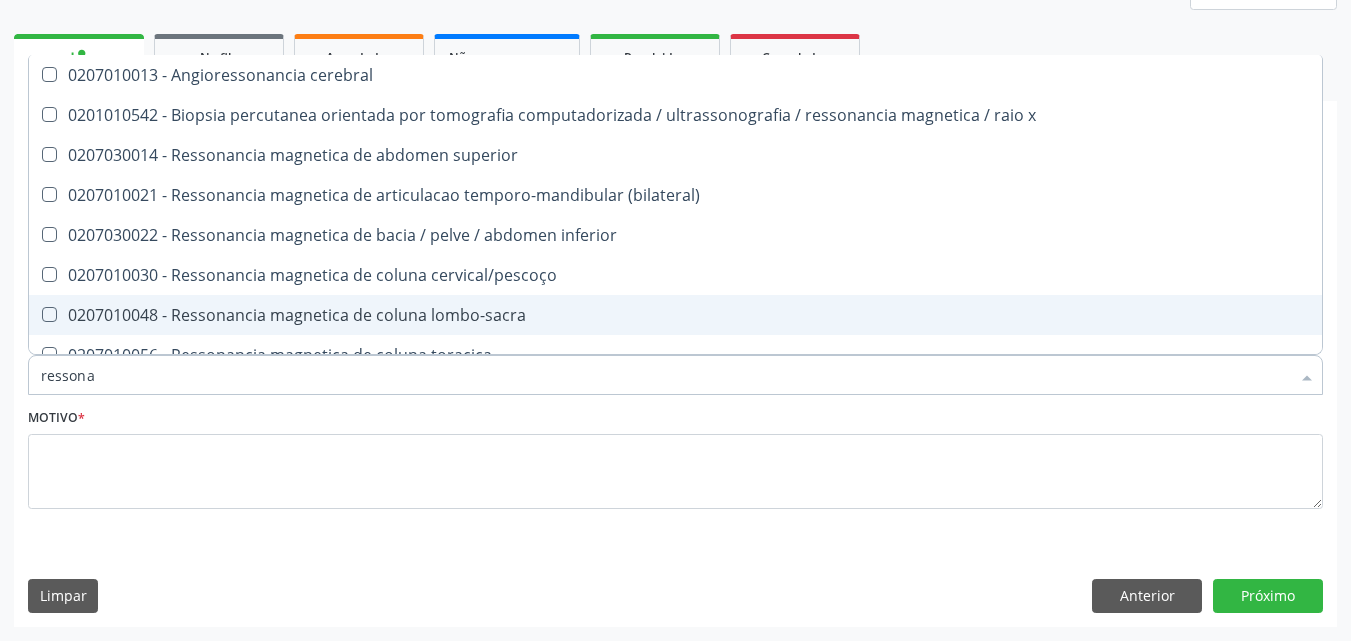 scroll, scrollTop: 100, scrollLeft: 0, axis: vertical 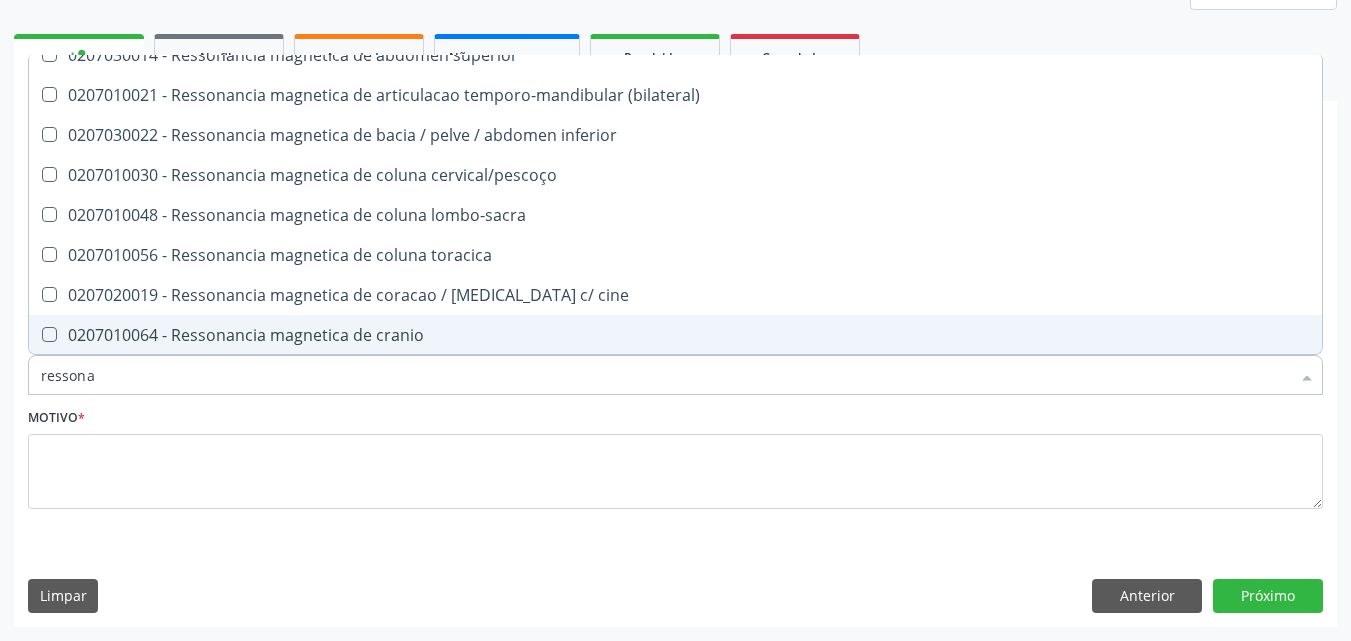 click on "0207010064 - Ressonancia magnetica de cranio" at bounding box center (675, 335) 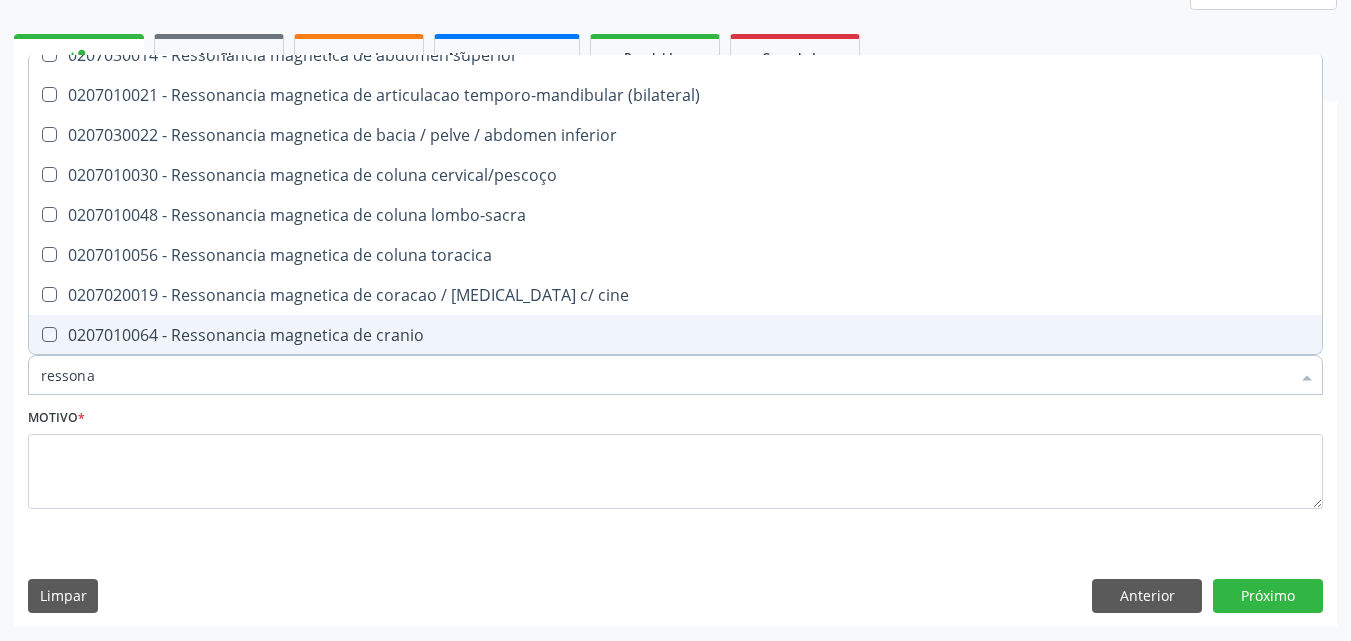 checkbox on "true" 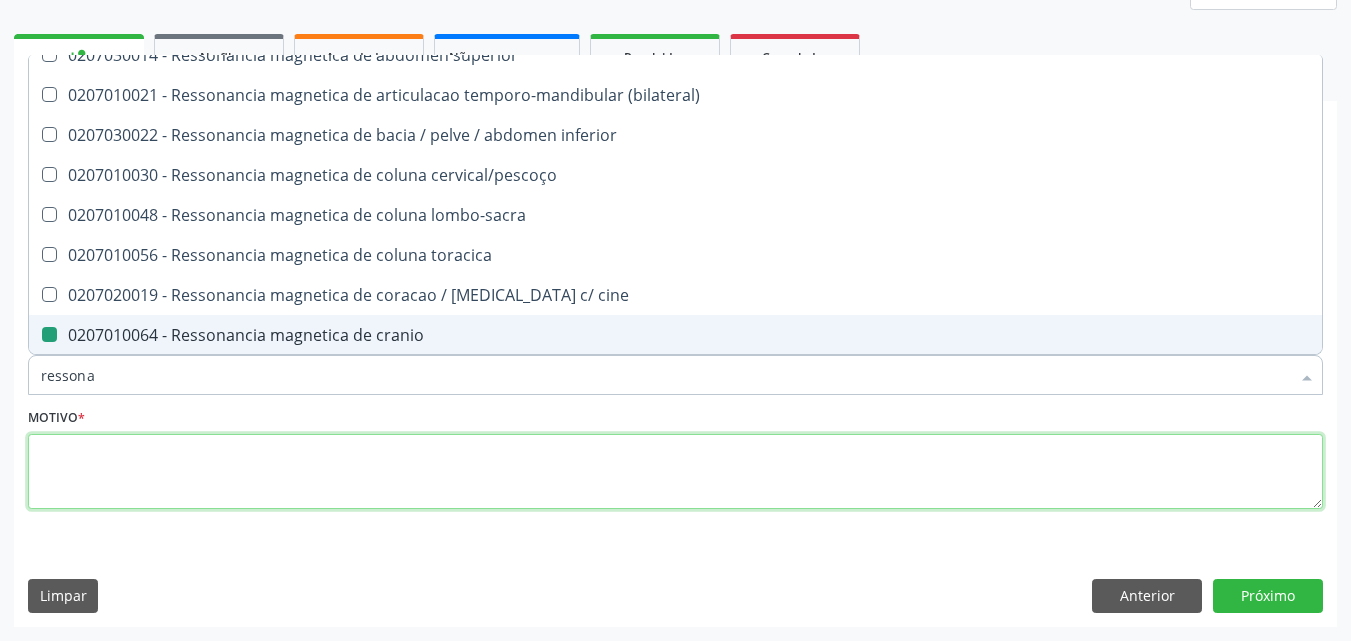 click at bounding box center (675, 472) 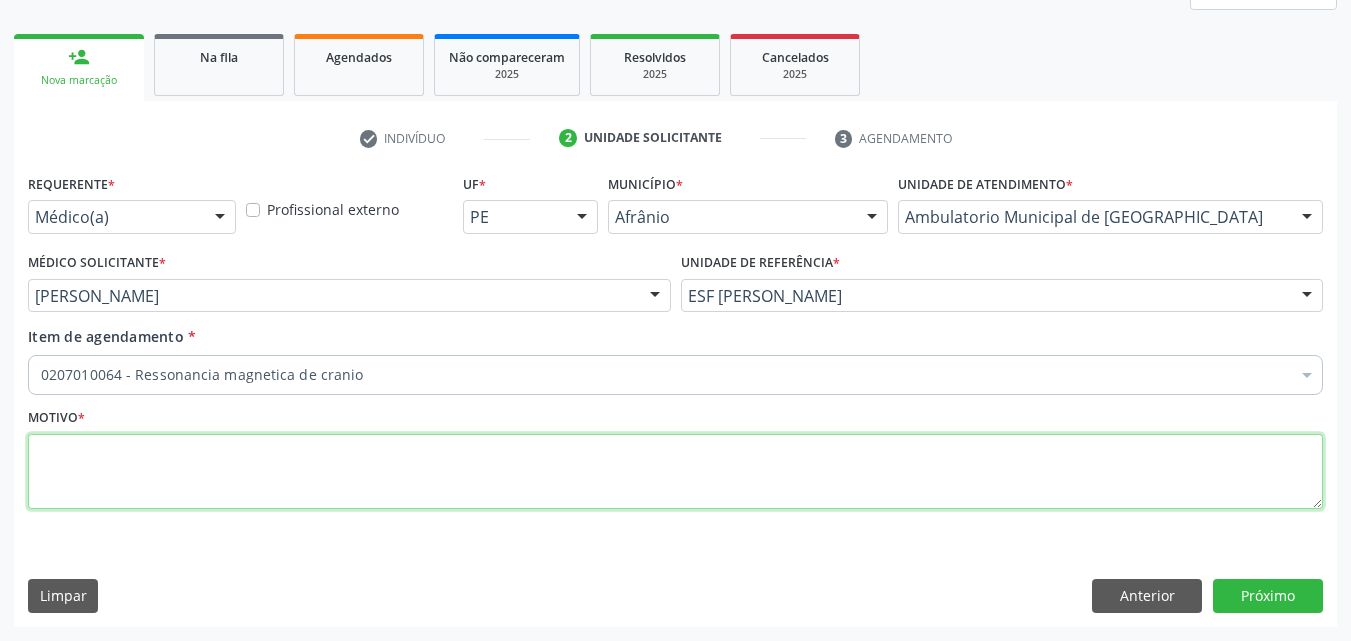 scroll, scrollTop: 0, scrollLeft: 0, axis: both 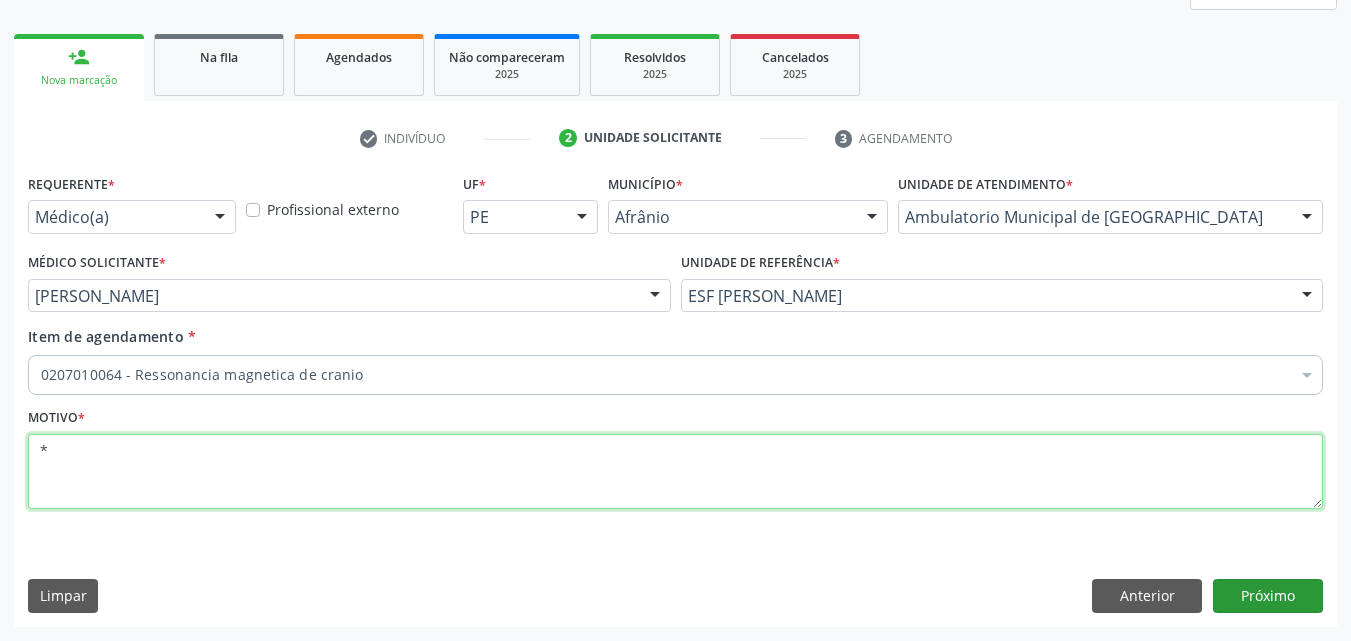 type on "*" 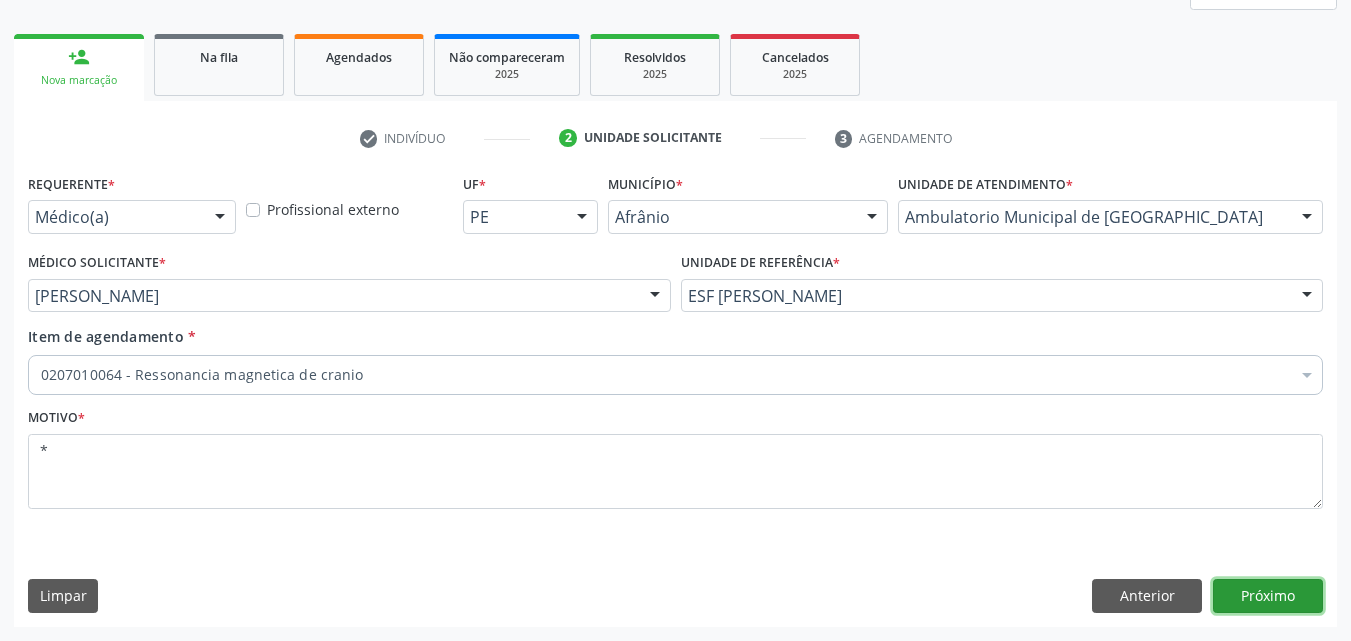 click on "Próximo" at bounding box center [1268, 596] 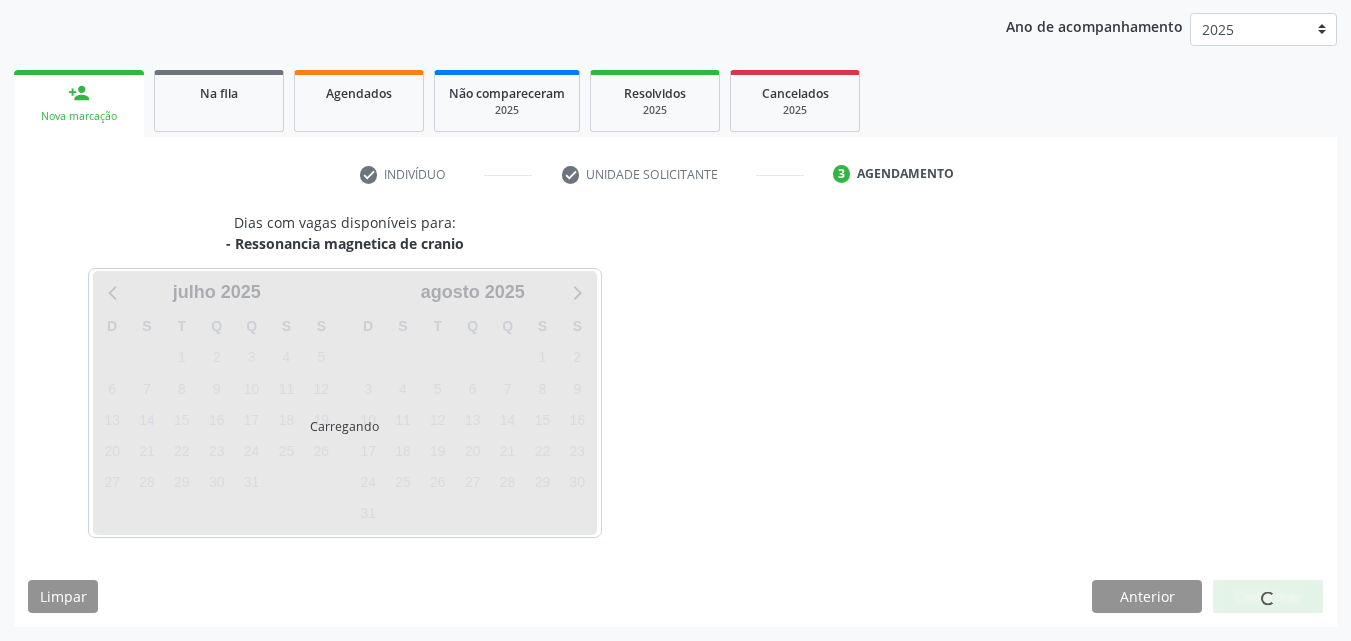 scroll, scrollTop: 229, scrollLeft: 0, axis: vertical 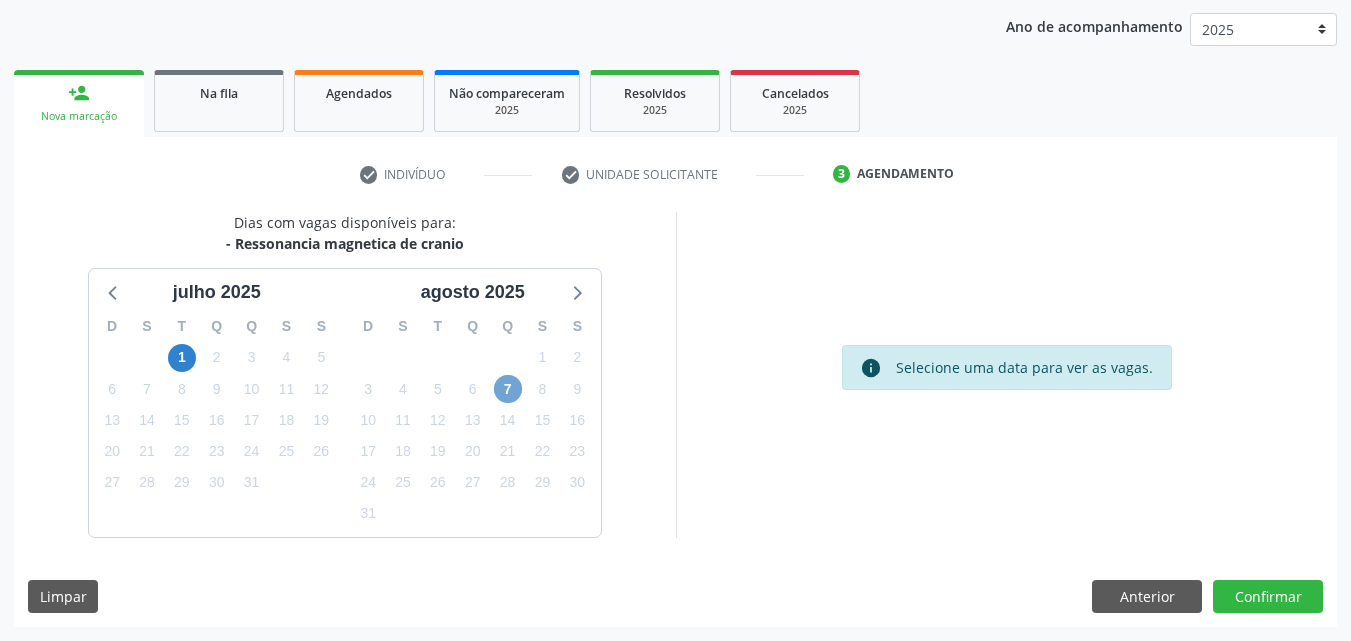 click on "7" at bounding box center [508, 389] 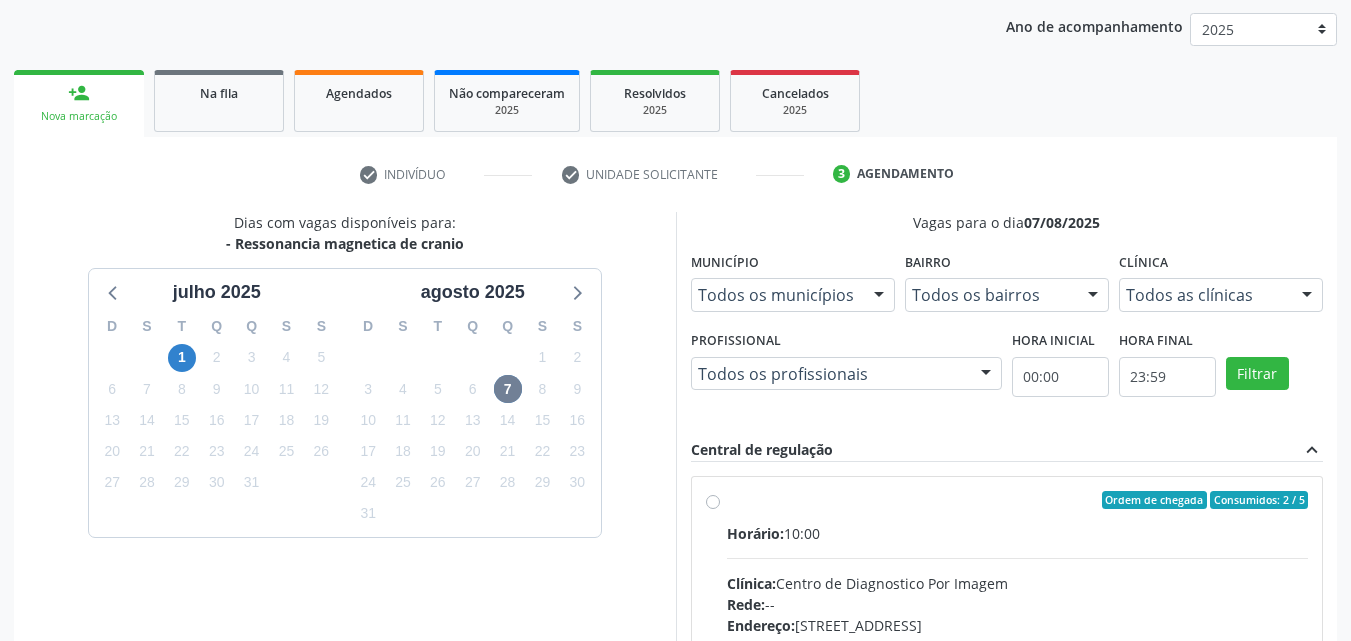 click on "Ordem de chegada
Consumidos: 2 / 5
Horário:   10:00
Clínica:  Centro de Diagnostico Por Imagem
Rede:
--
Endereço:   [STREET_ADDRESS]
Telefone:   --
Profissional:
--
Informações adicionais sobre o atendimento
Idade de atendimento:
Sem restrição
Gênero(s) atendido(s):
Sem restrição
Informações adicionais:
--" at bounding box center [1007, 644] 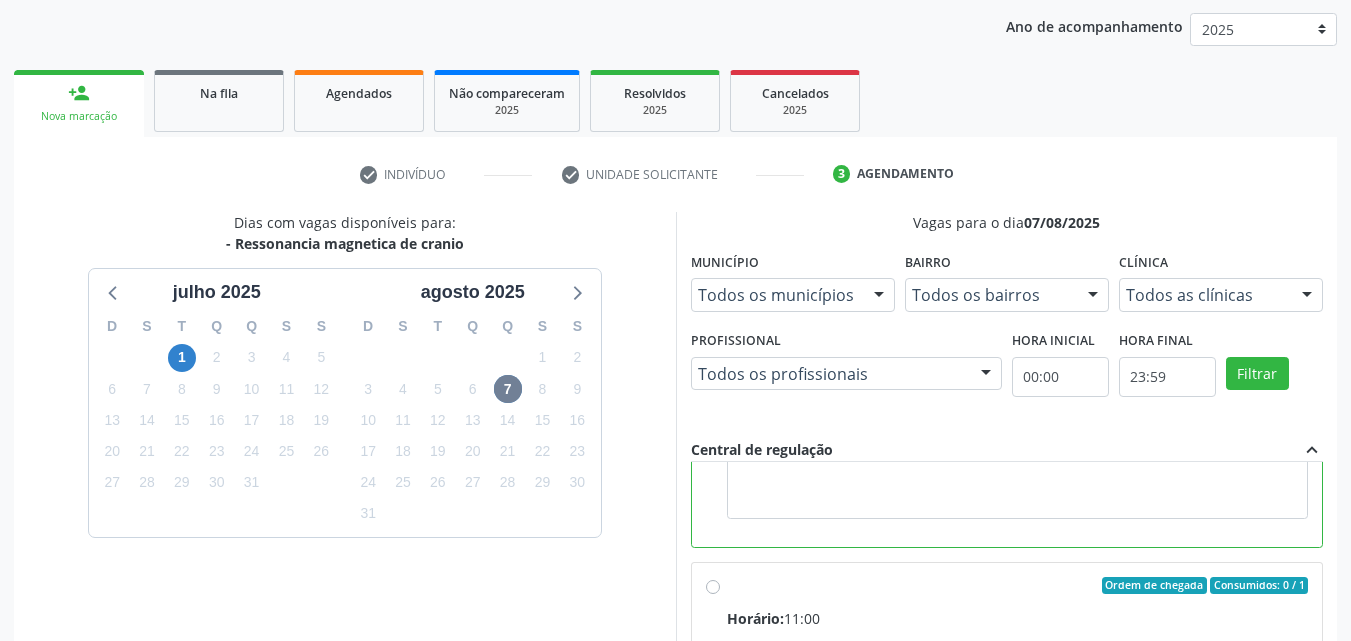 scroll, scrollTop: 450, scrollLeft: 0, axis: vertical 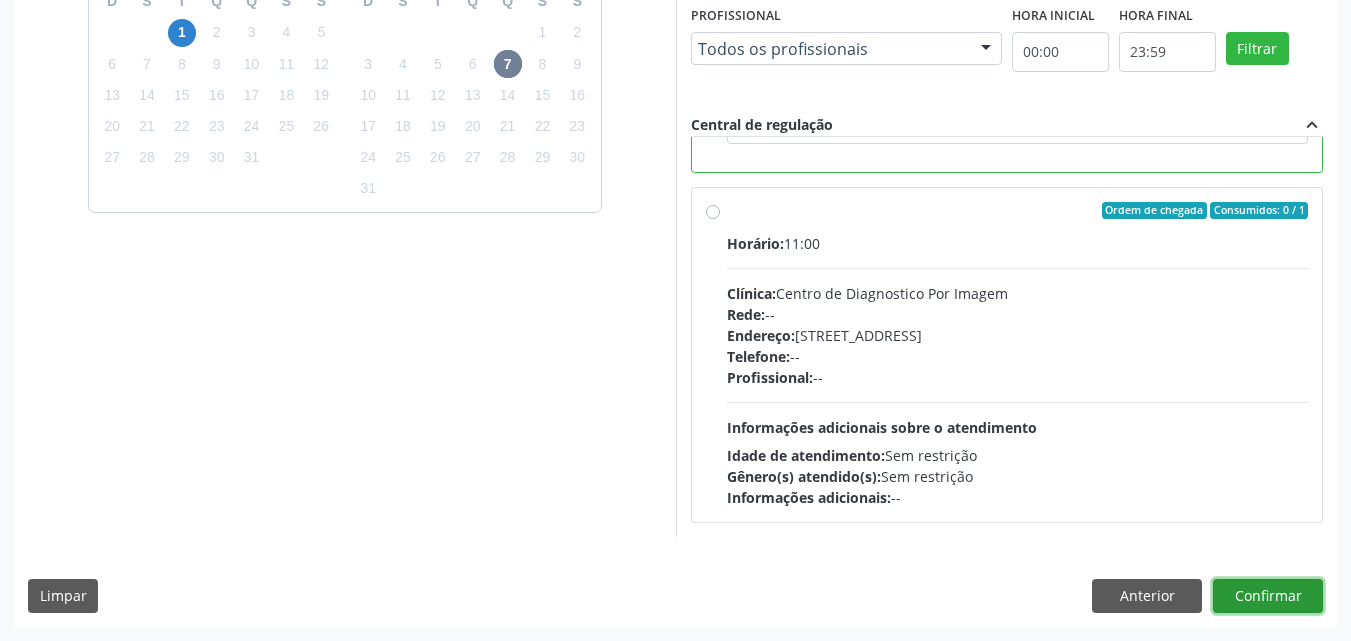 click on "Confirmar" at bounding box center [1268, 596] 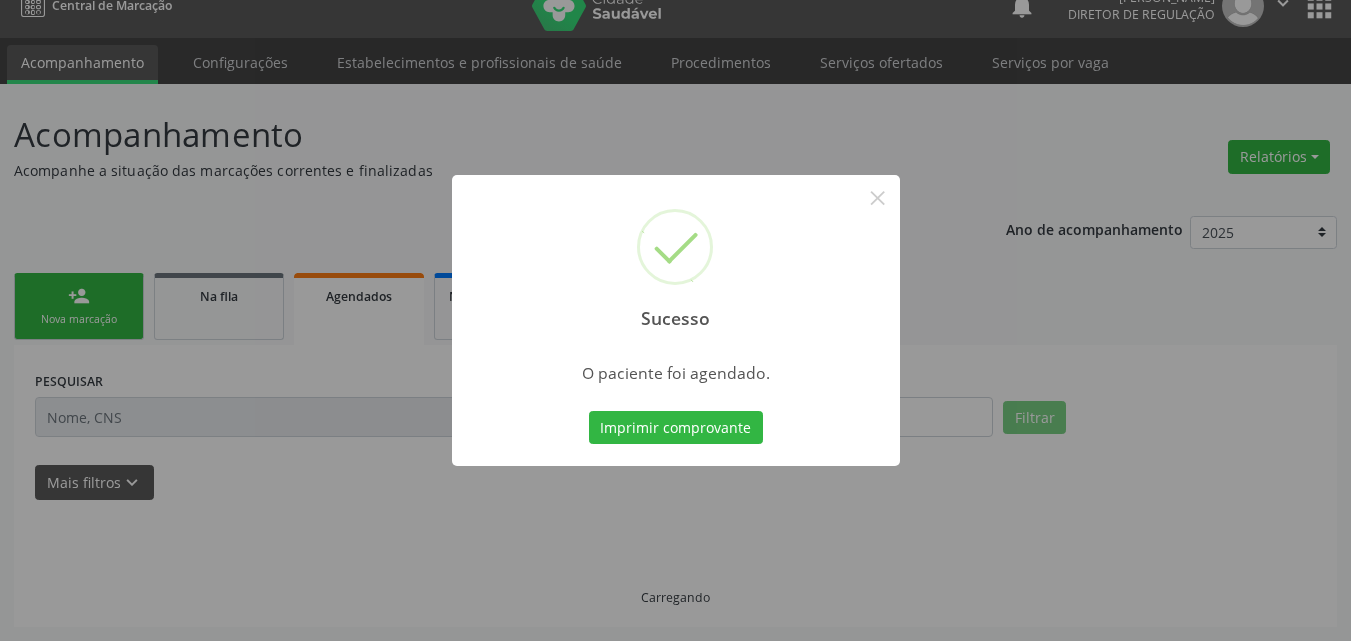 scroll, scrollTop: 26, scrollLeft: 0, axis: vertical 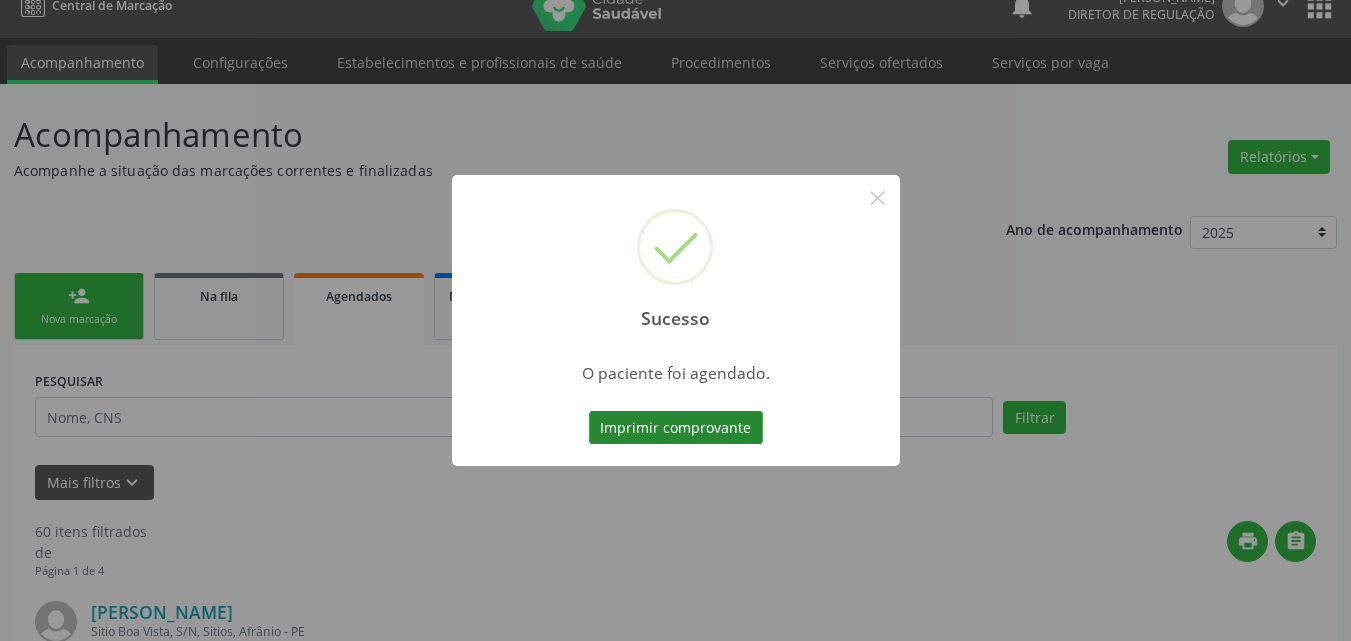 click on "Imprimir comprovante" at bounding box center (676, 428) 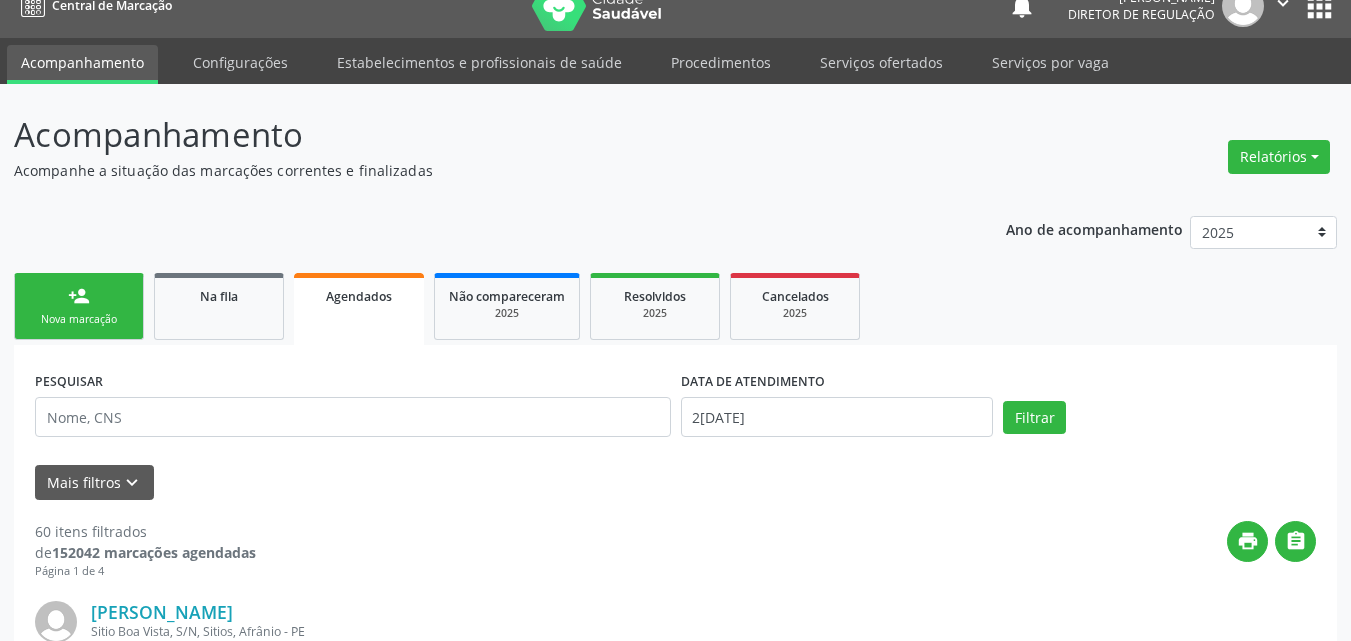 click on "DATA DE ATENDIMENTO
[DATE]" at bounding box center [837, 408] 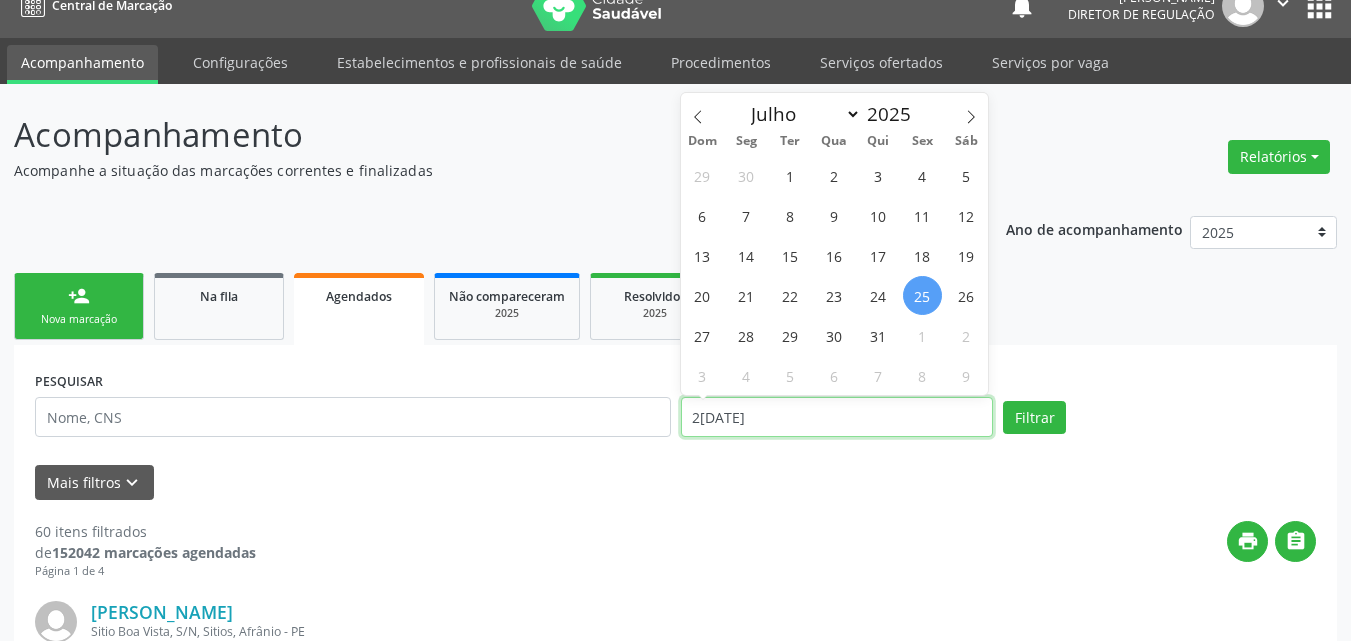 click on "2[DATE]" at bounding box center (837, 417) 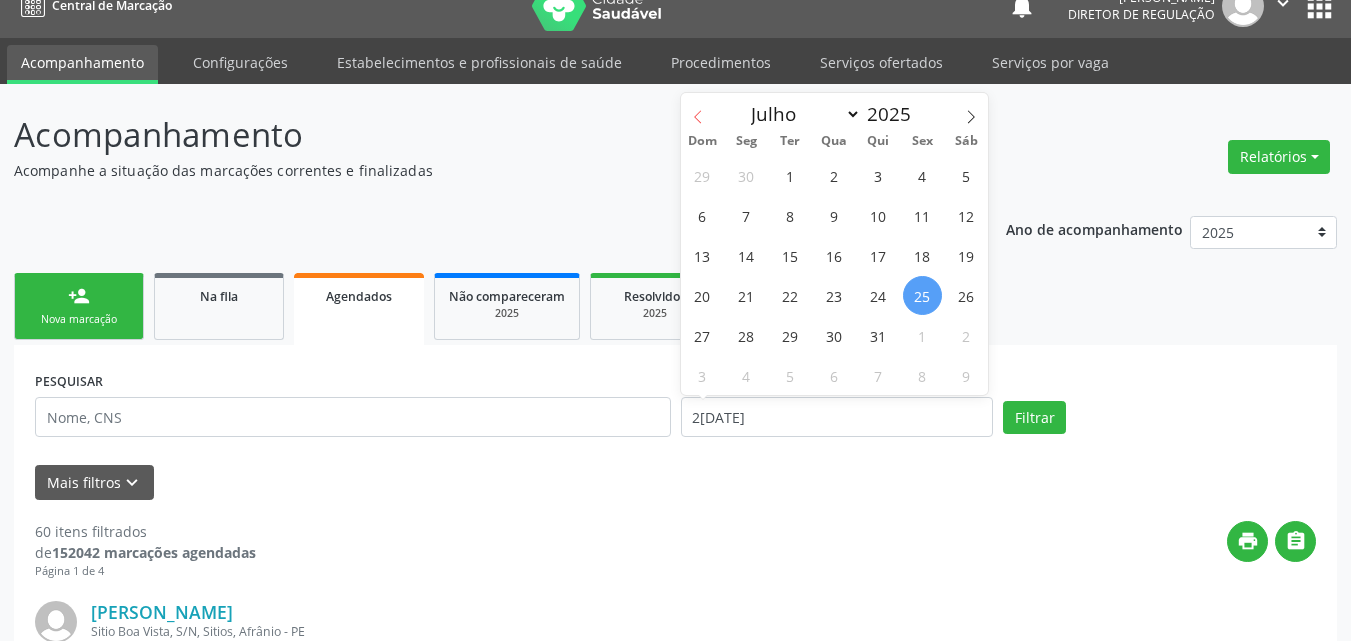 click 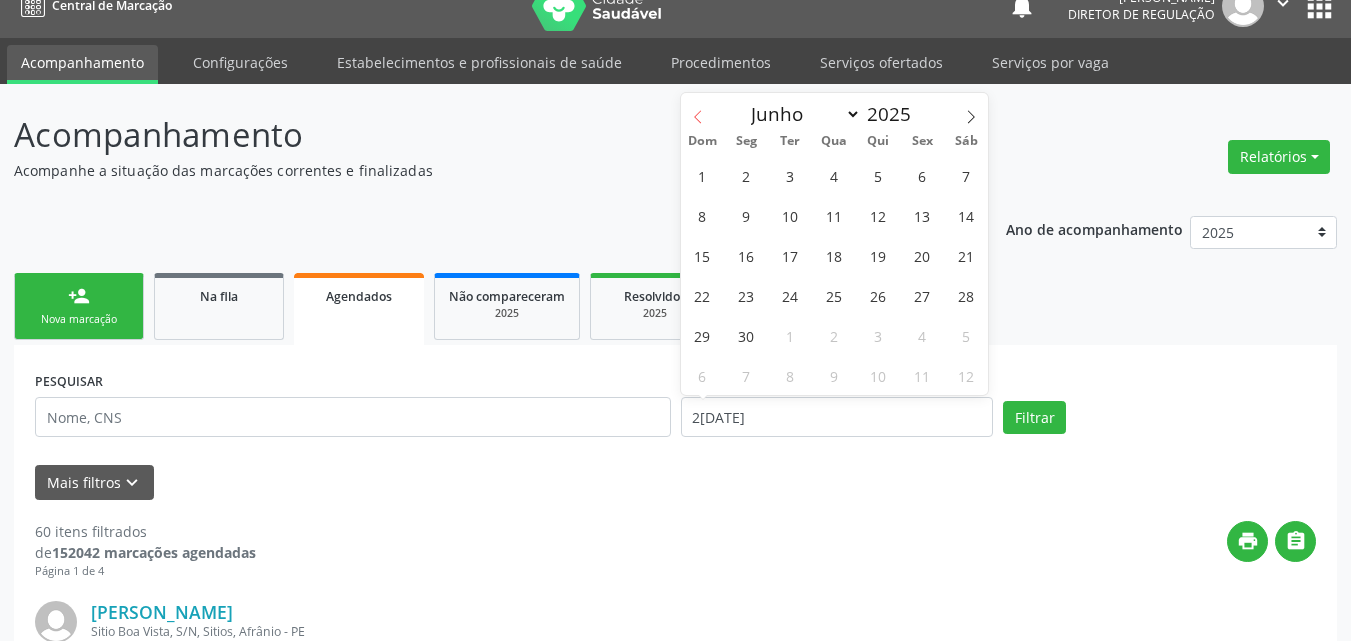 click 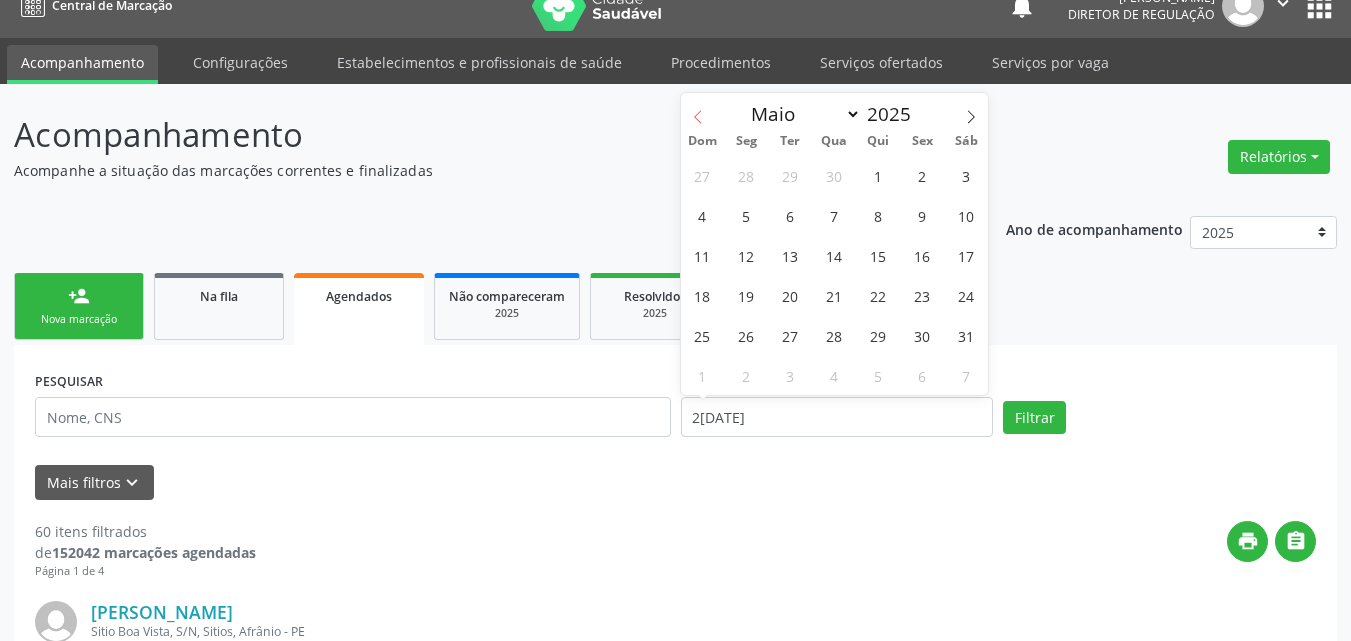 click 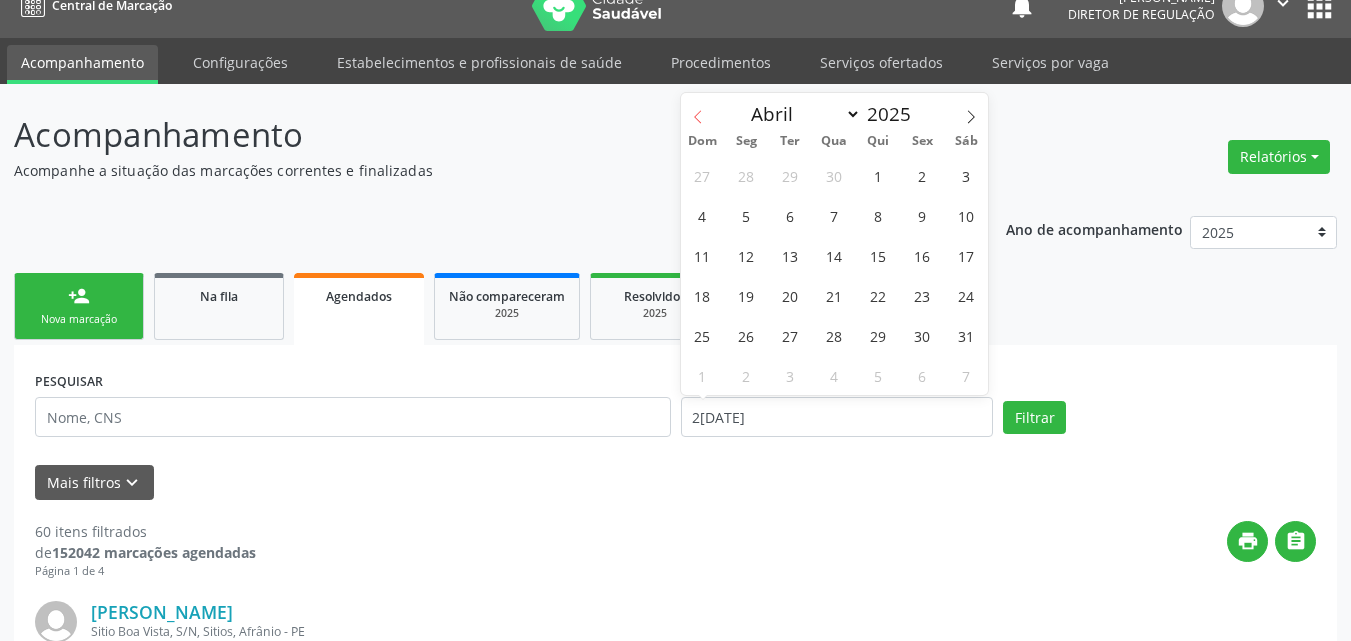 click 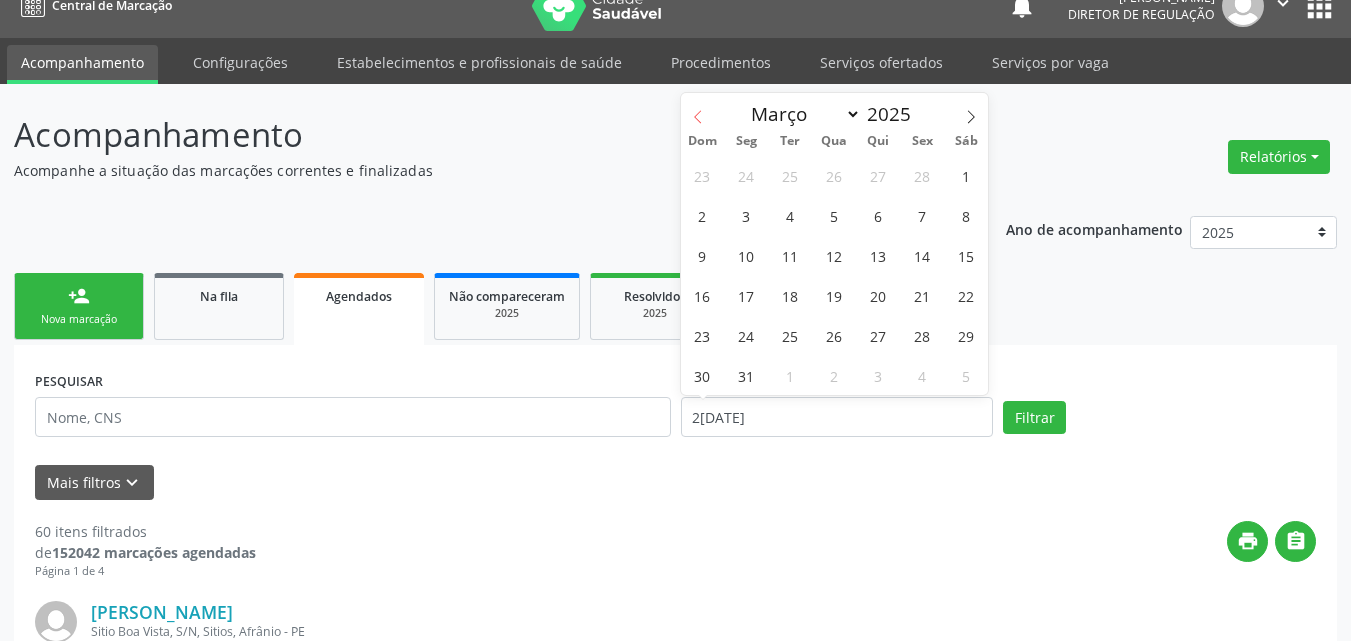 click 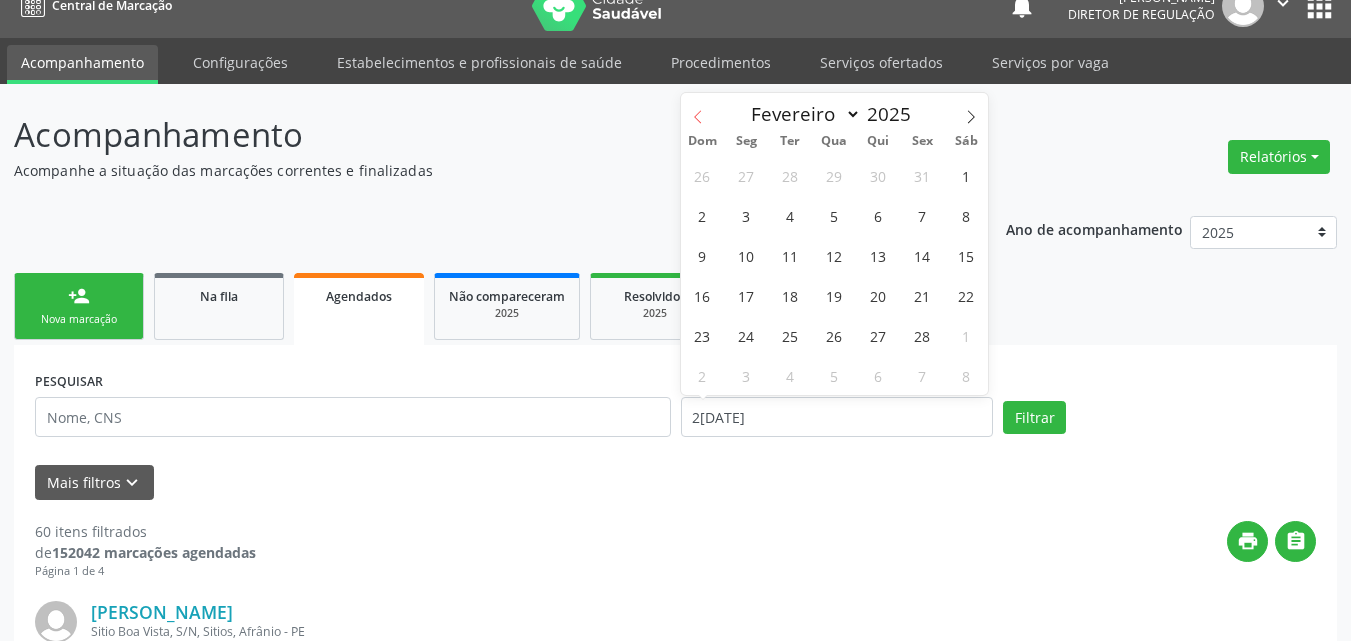 click 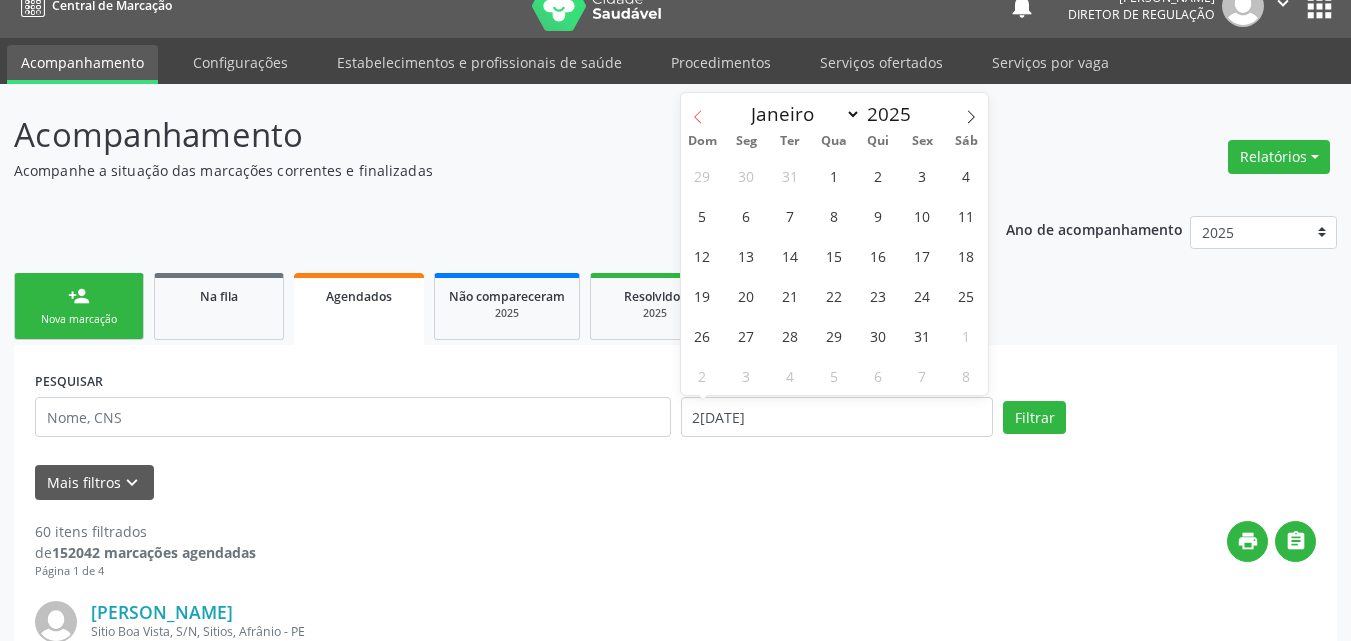 click 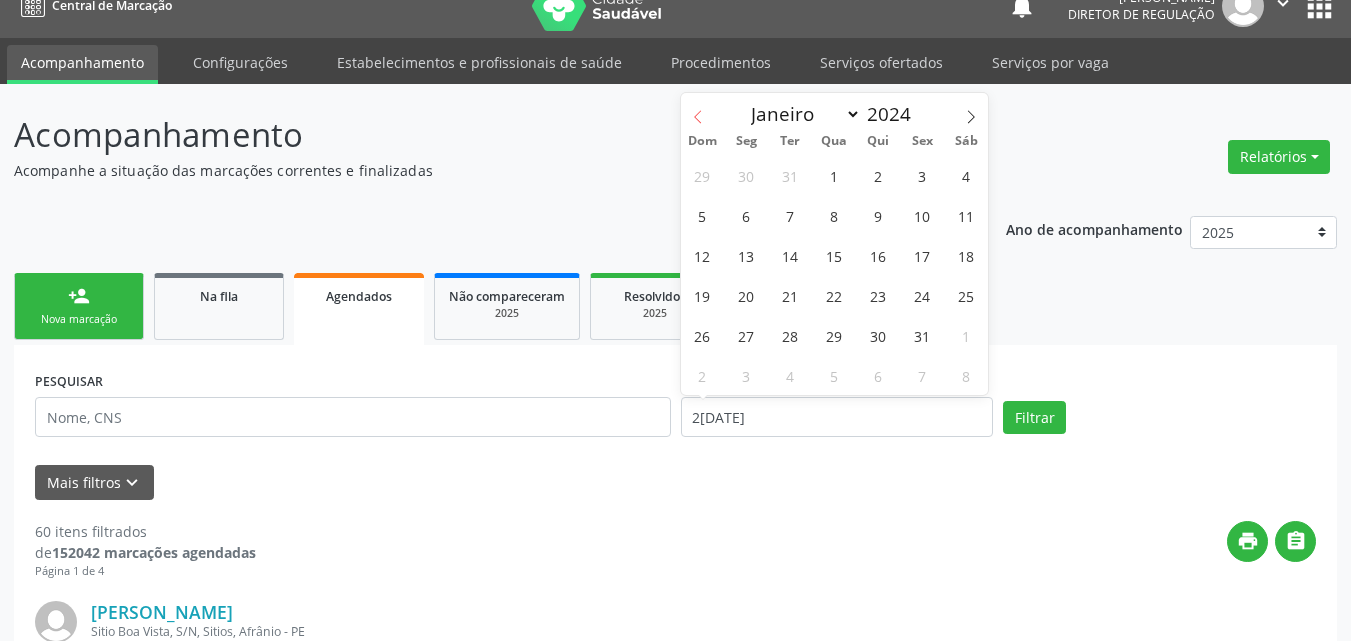 select on "11" 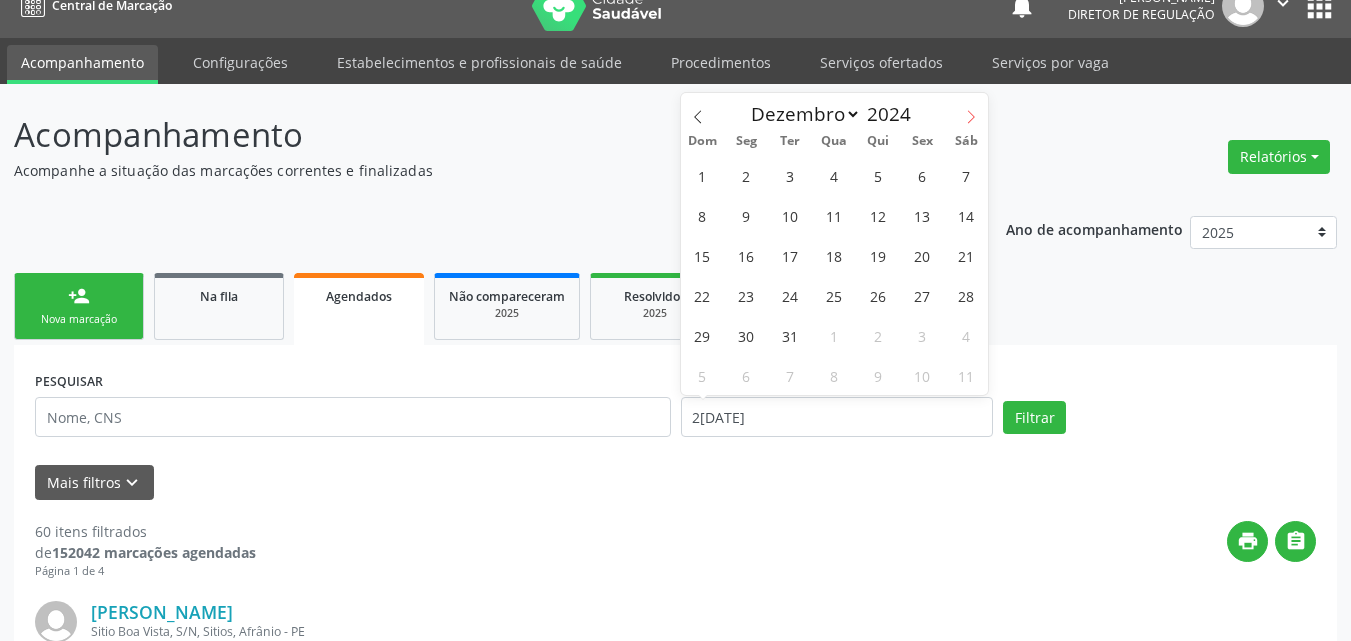 click at bounding box center [971, 110] 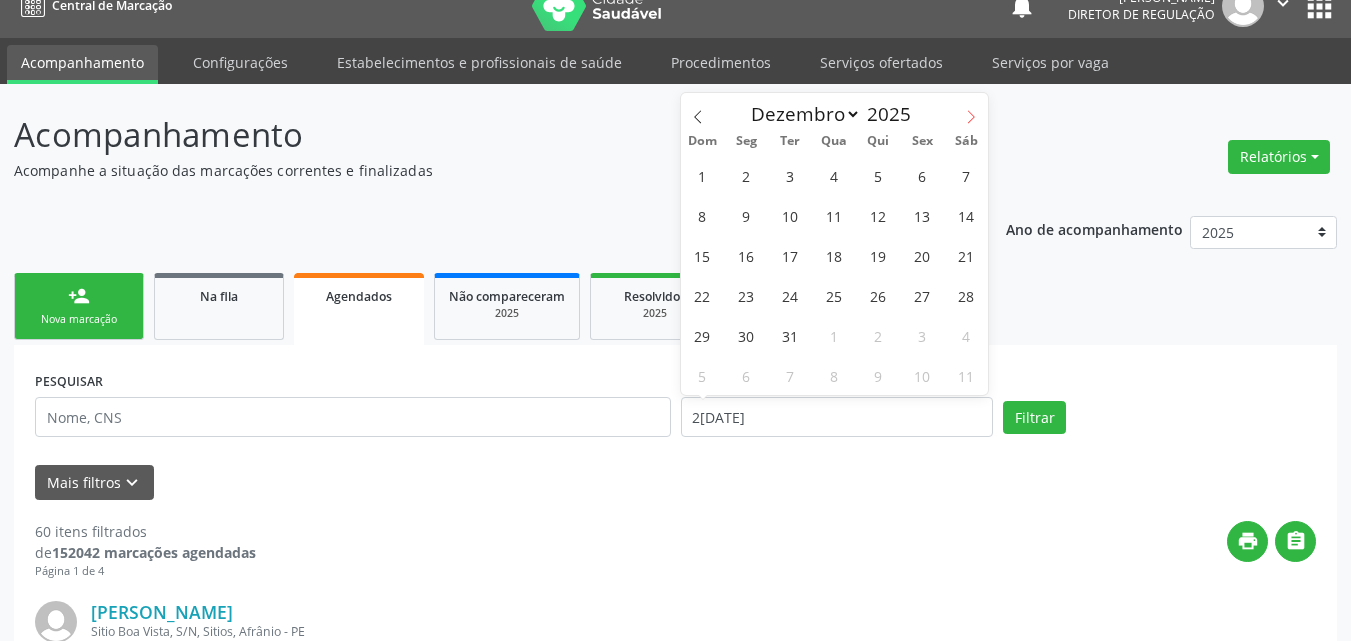 select on "0" 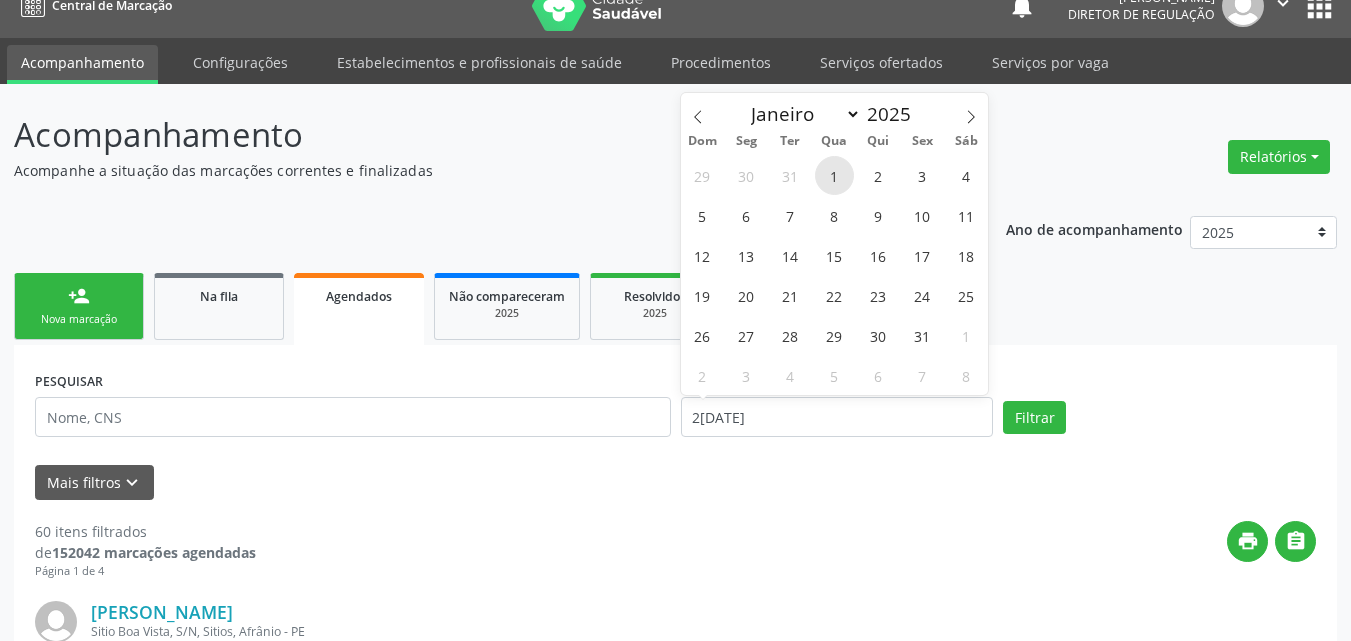 click on "1" at bounding box center [834, 175] 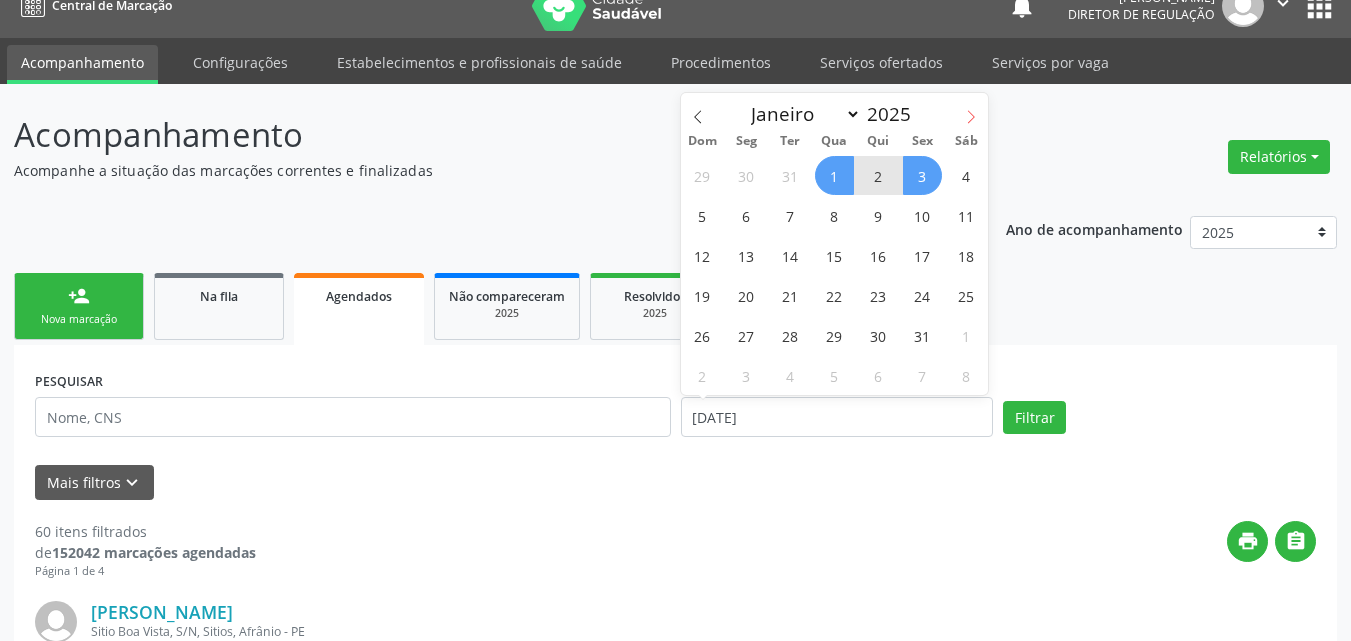 click 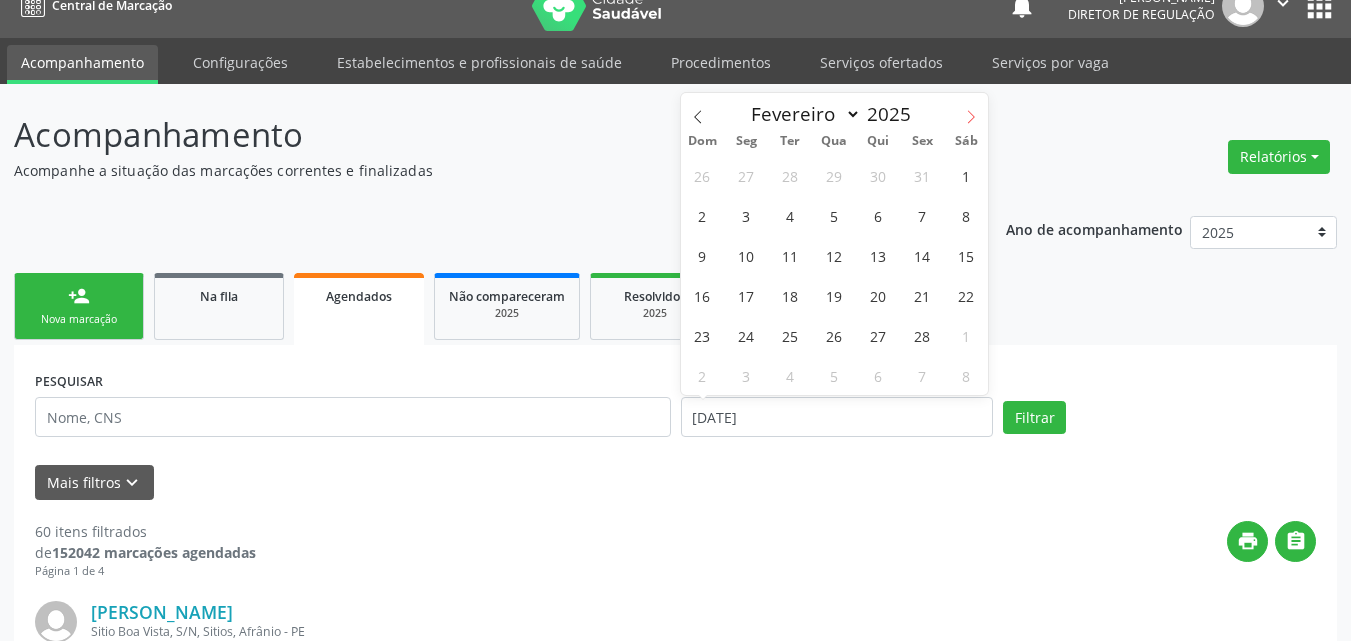 click 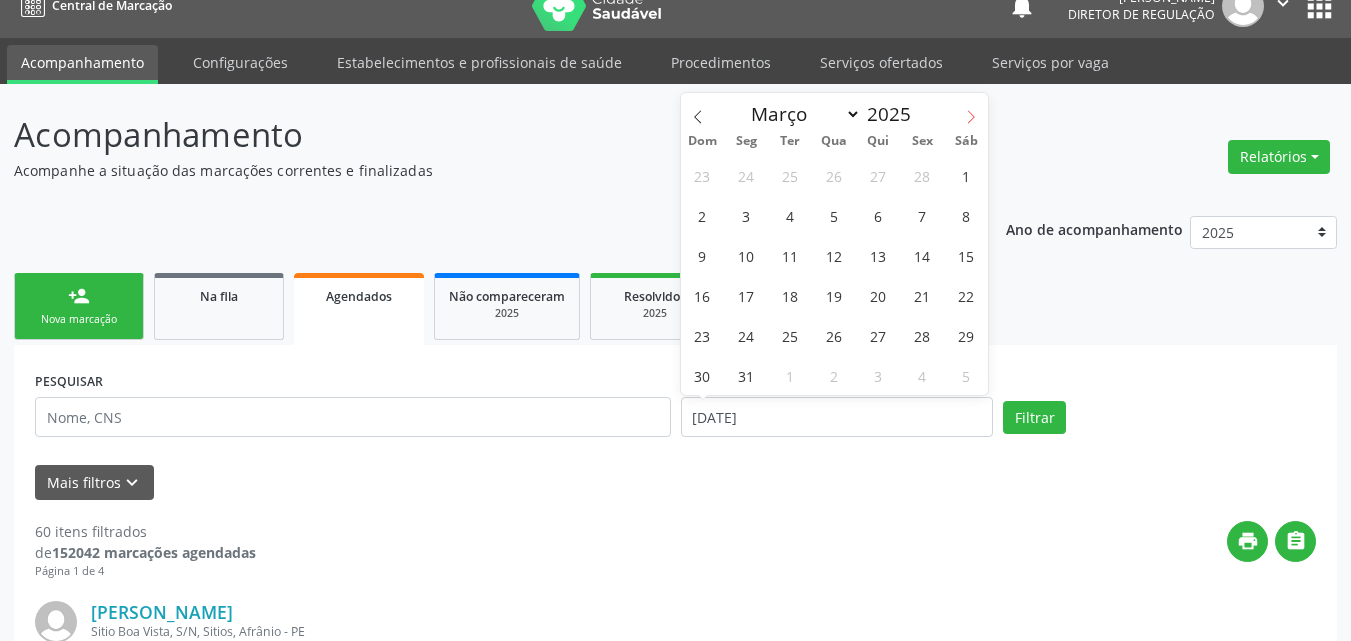 click 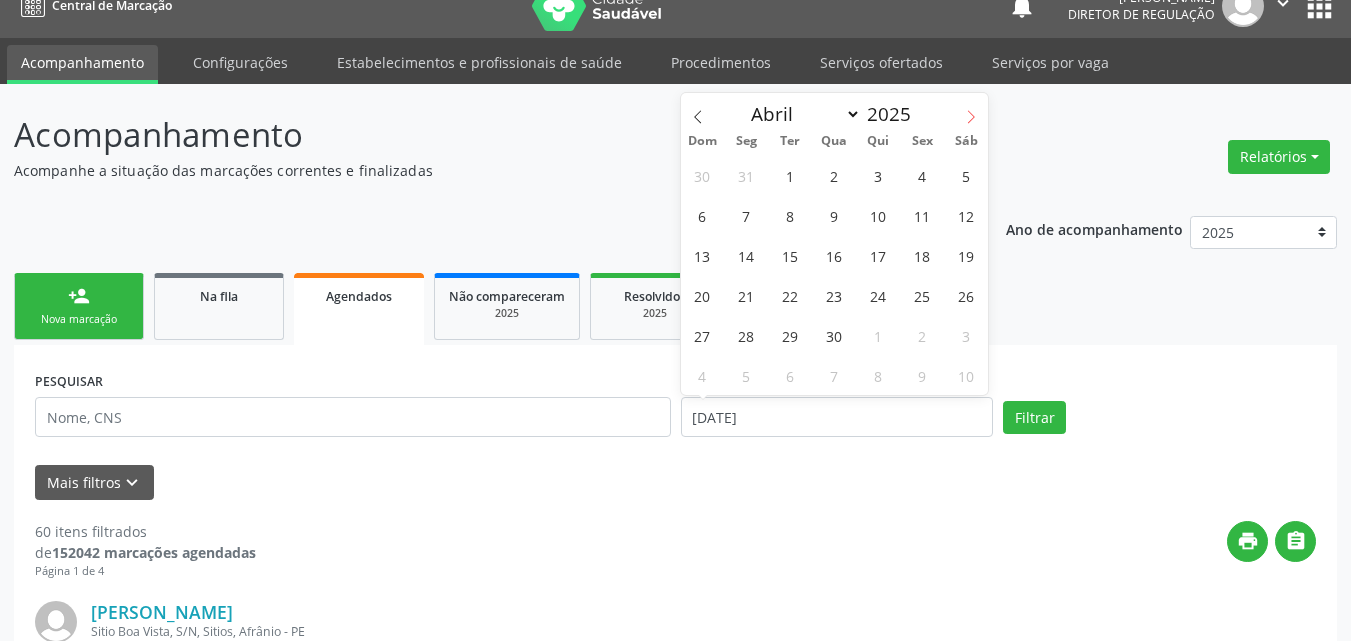 click 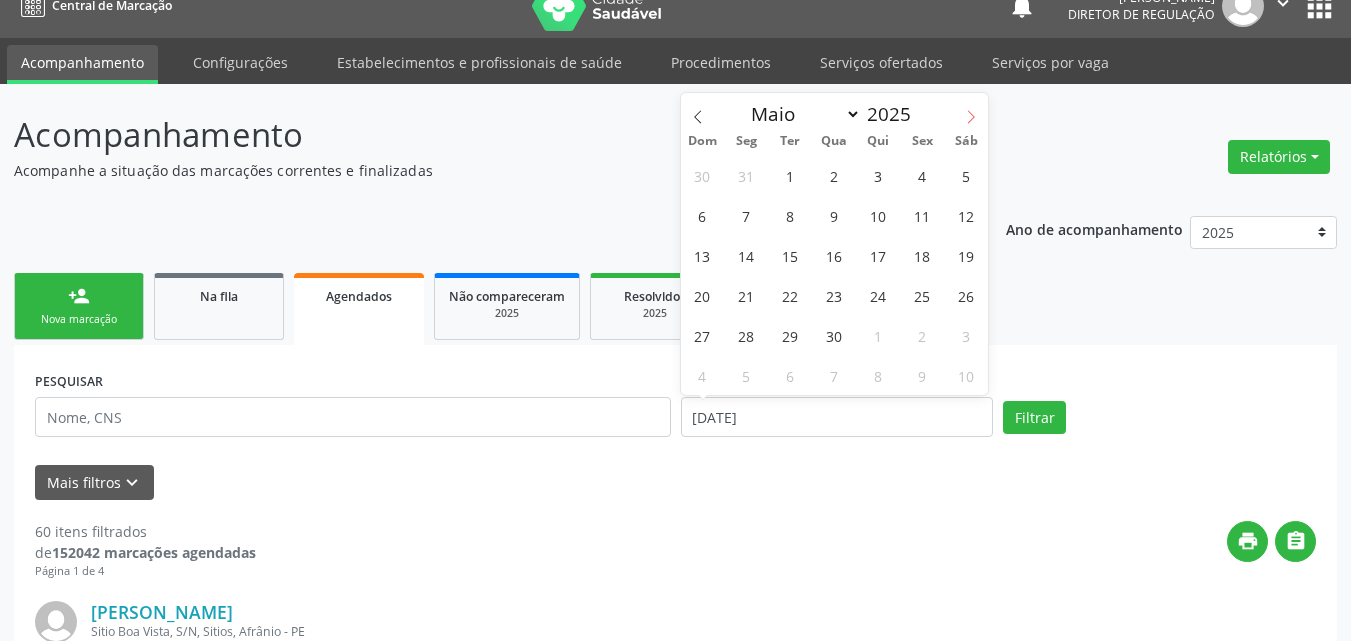 click 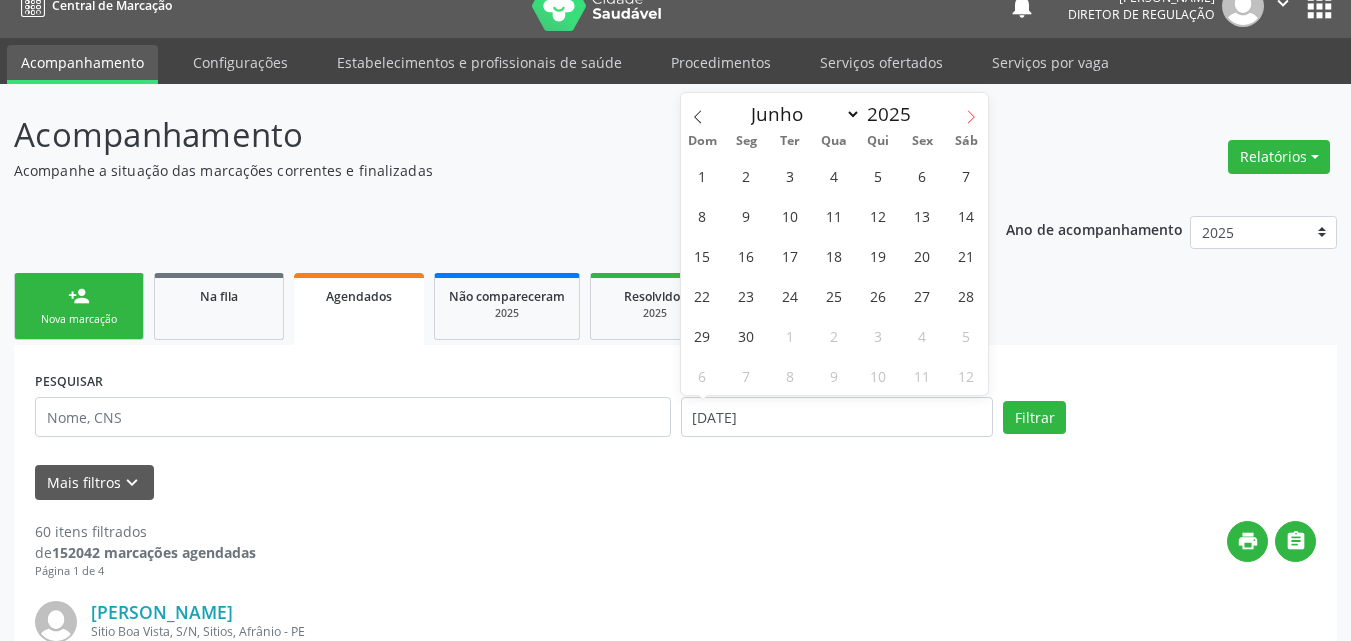 click 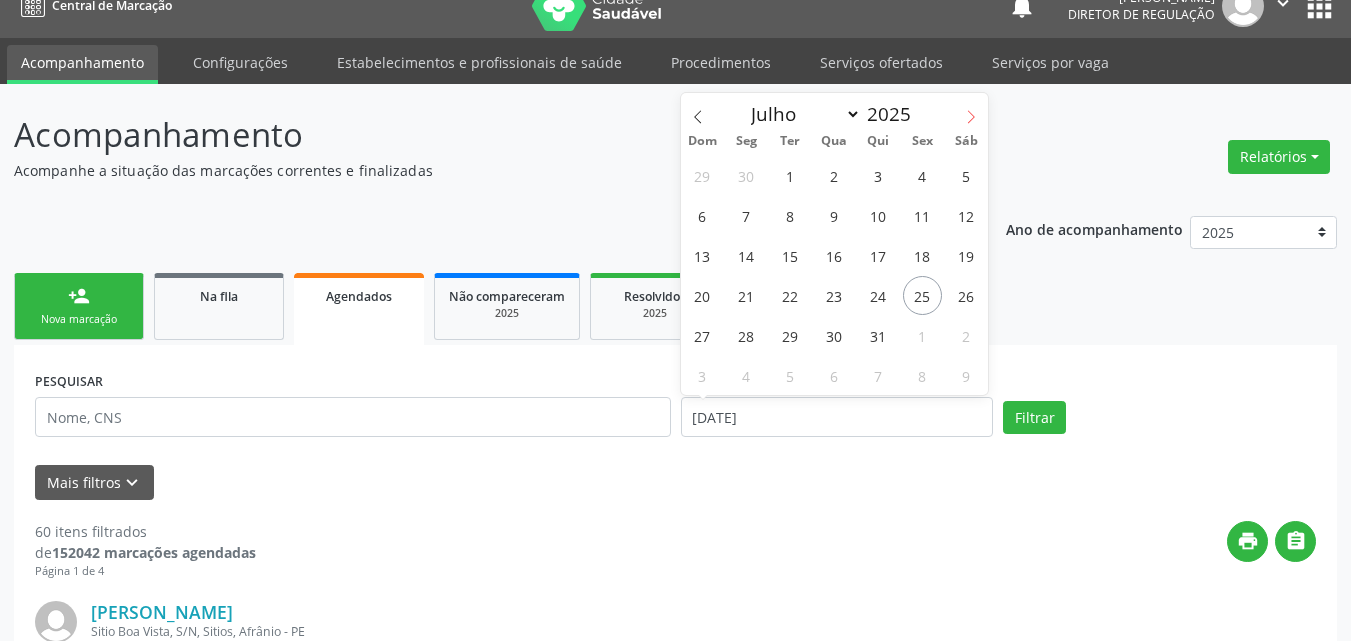 click 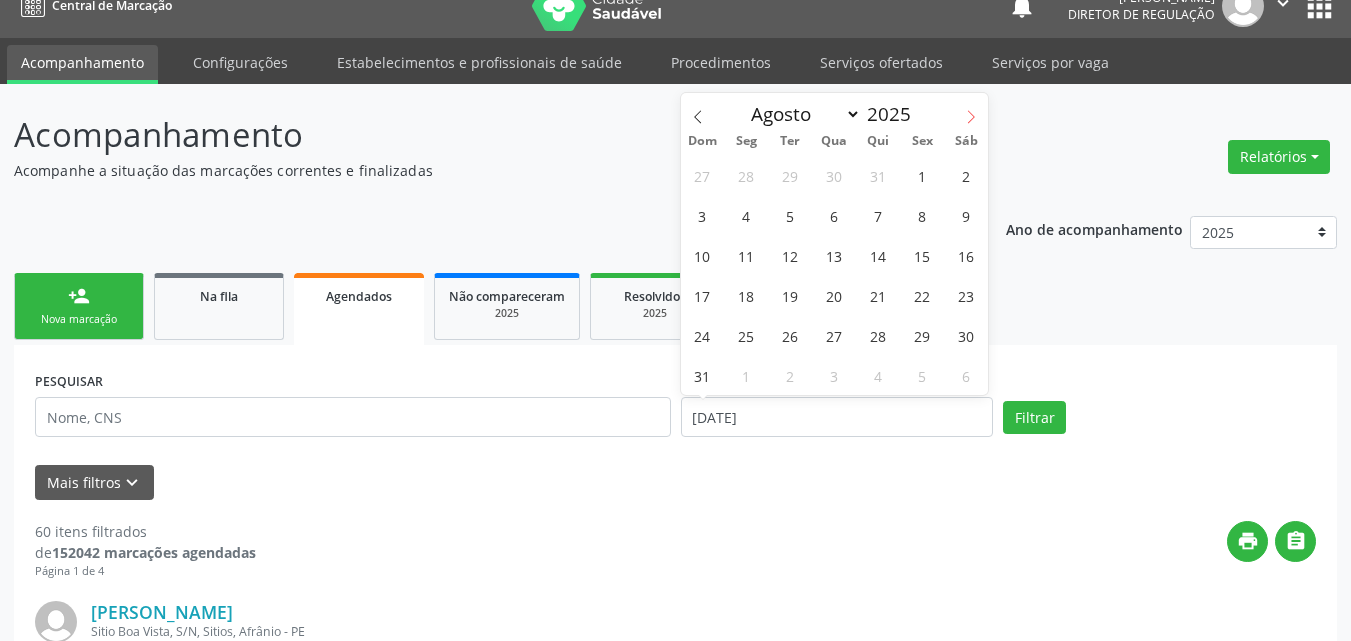click 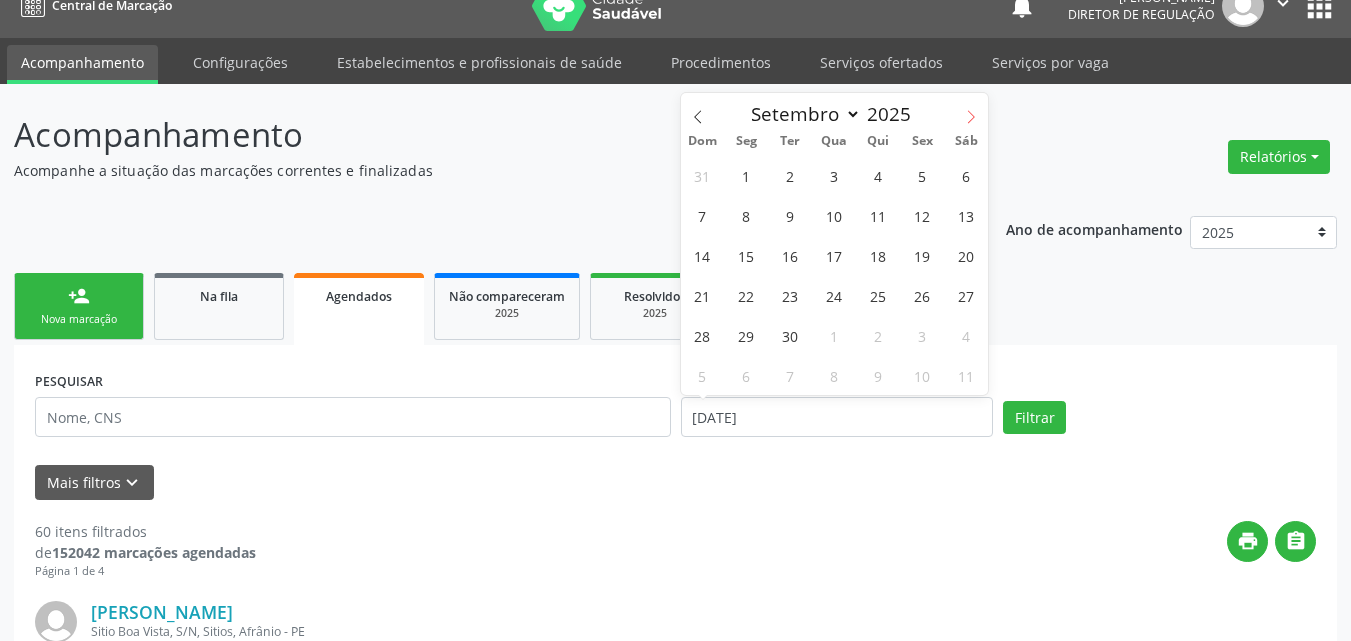 click 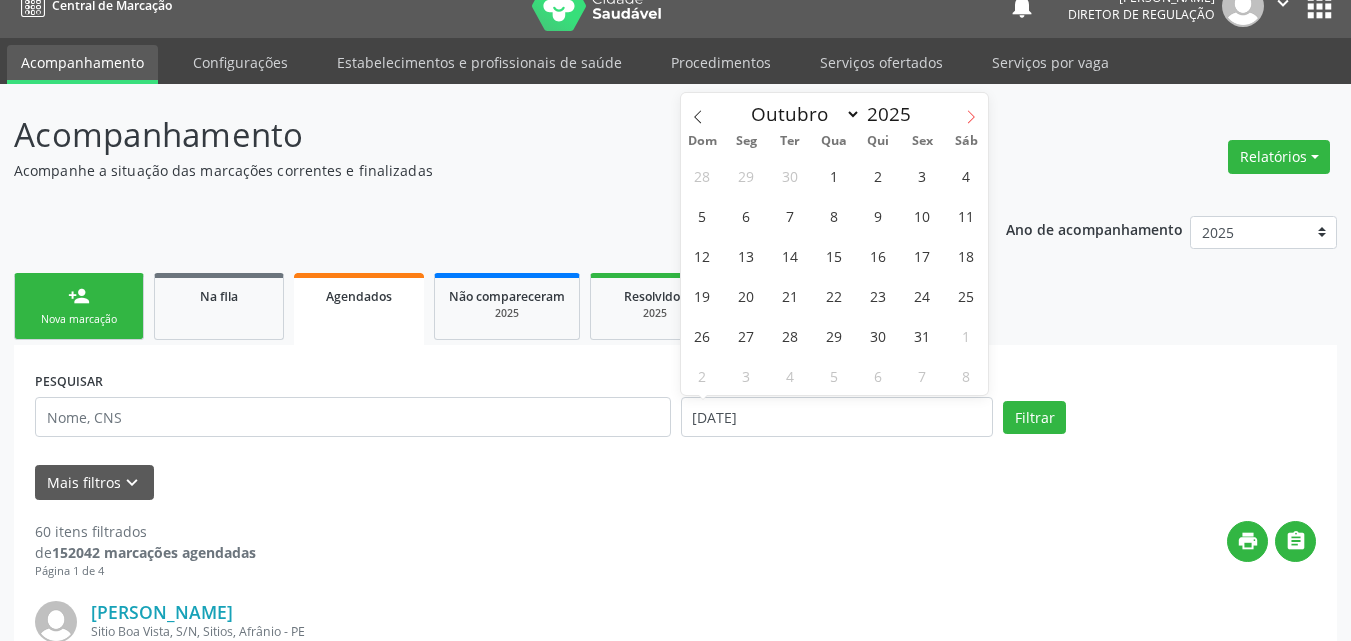 click 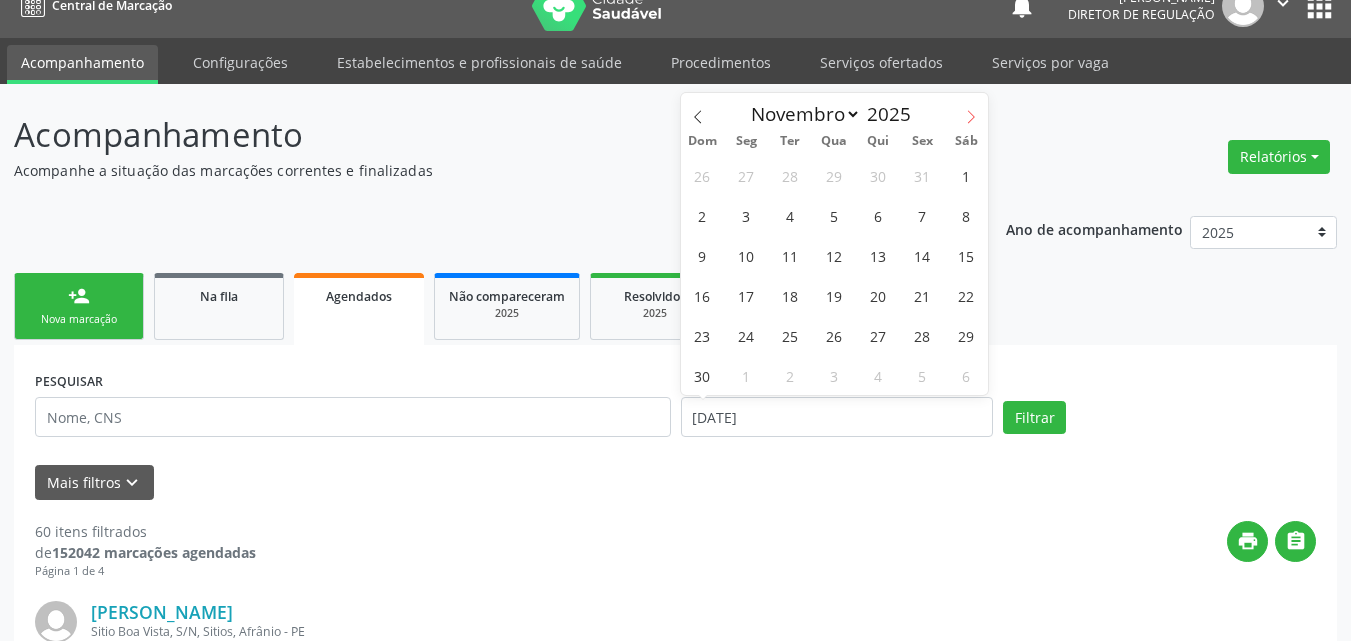 click 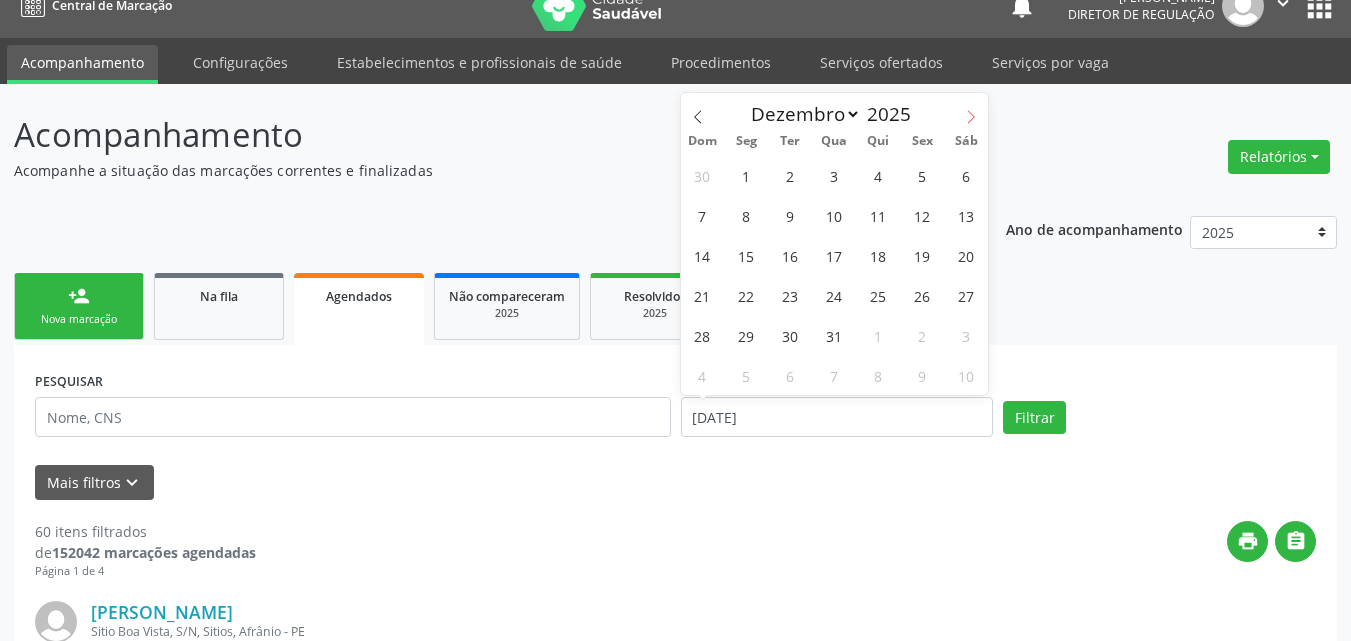 click 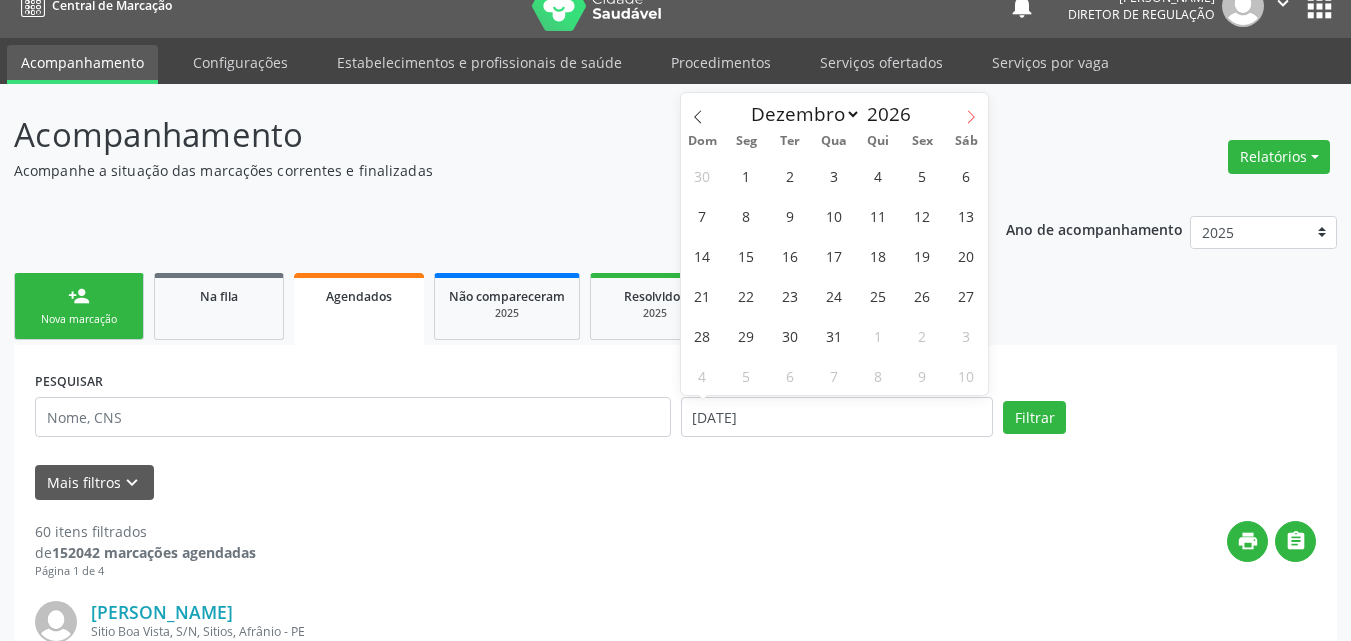 select on "0" 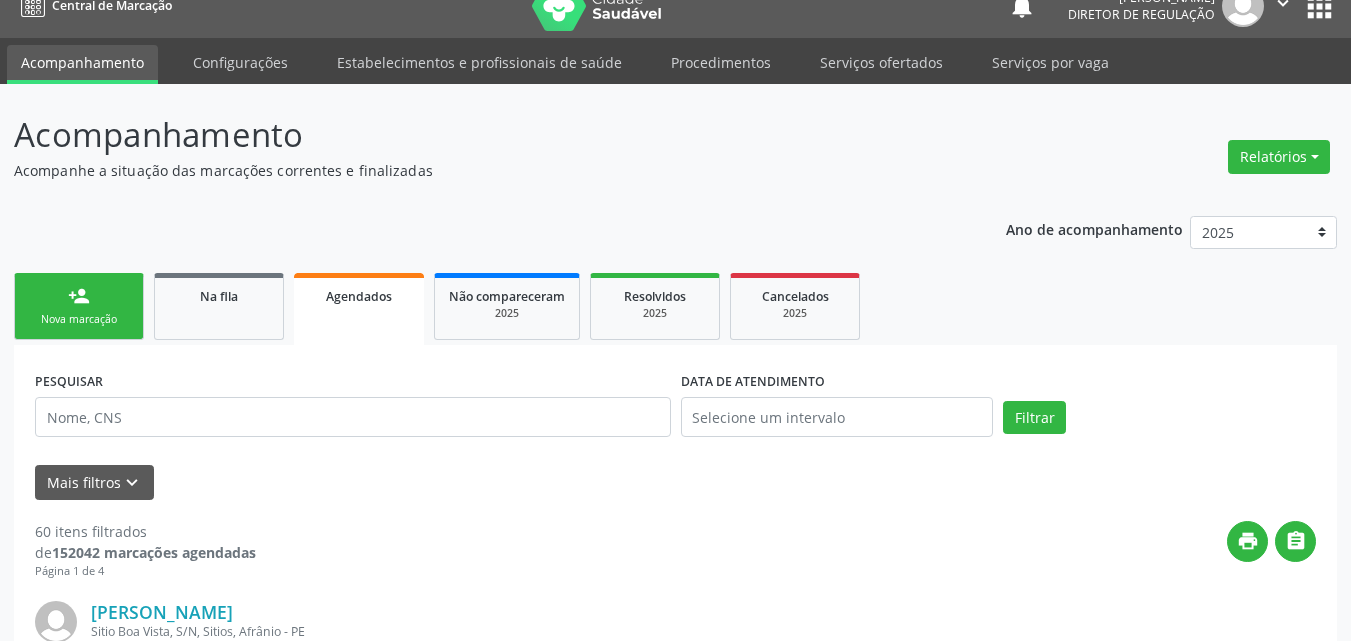 click on "Acompanhamento" at bounding box center (477, 135) 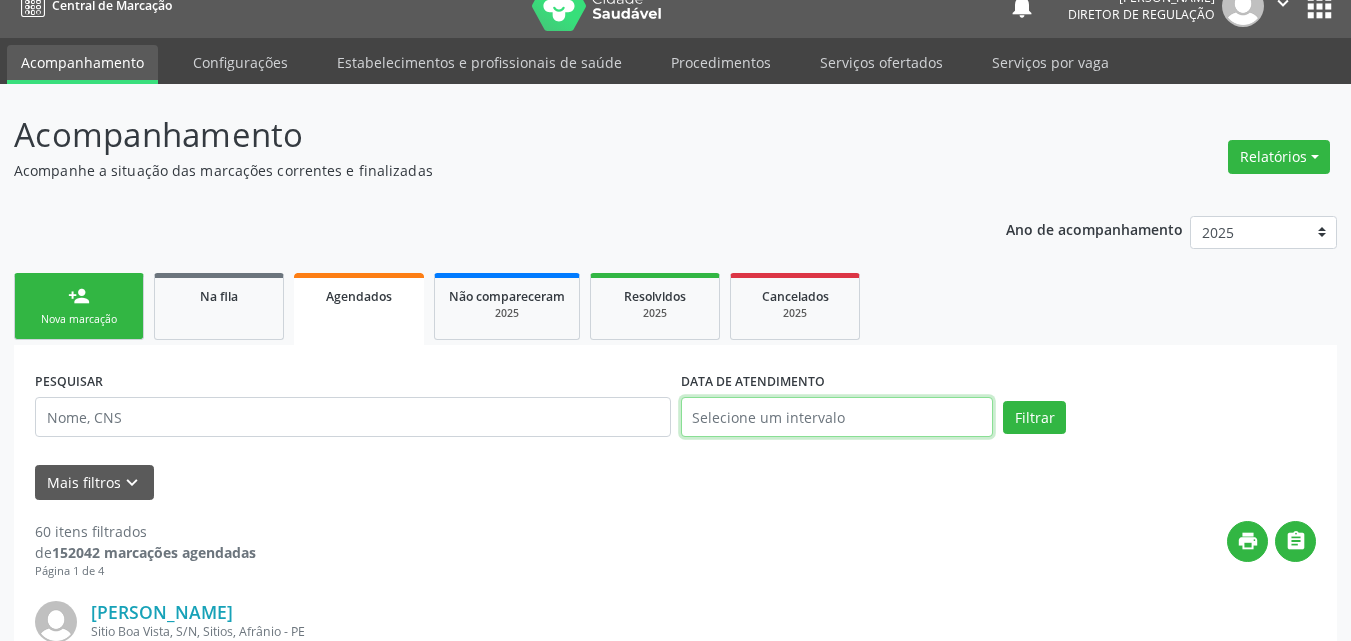 click at bounding box center (837, 417) 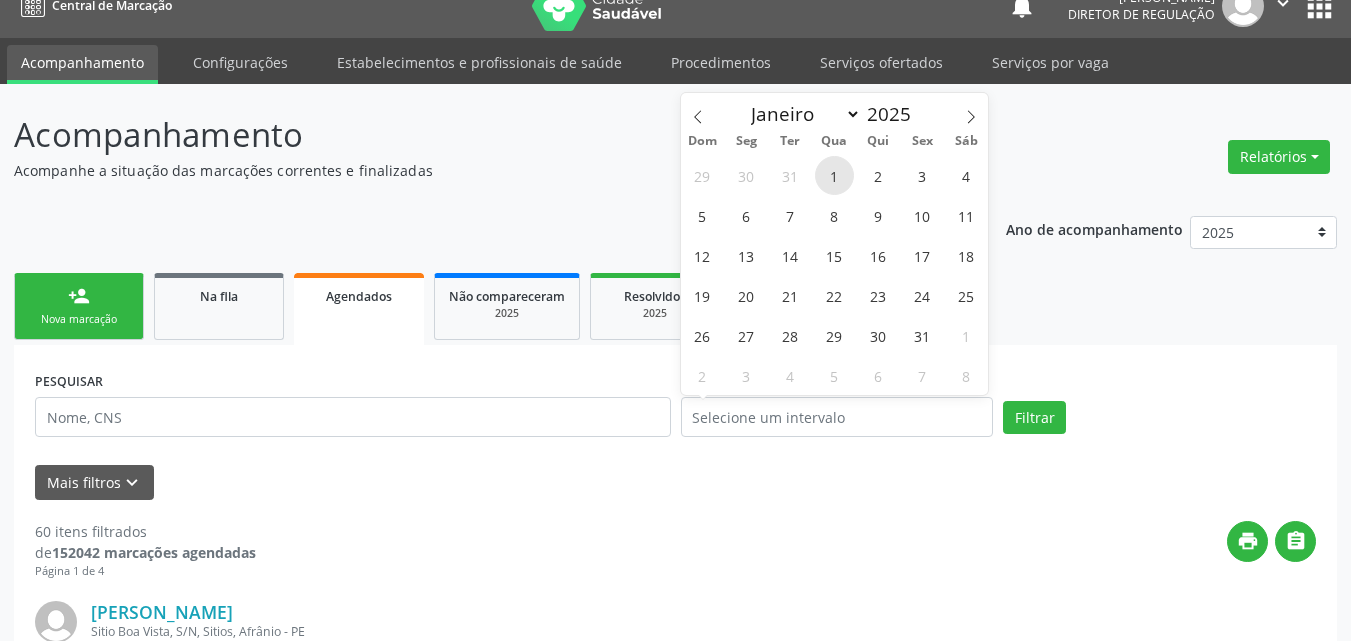 click on "1" at bounding box center [834, 175] 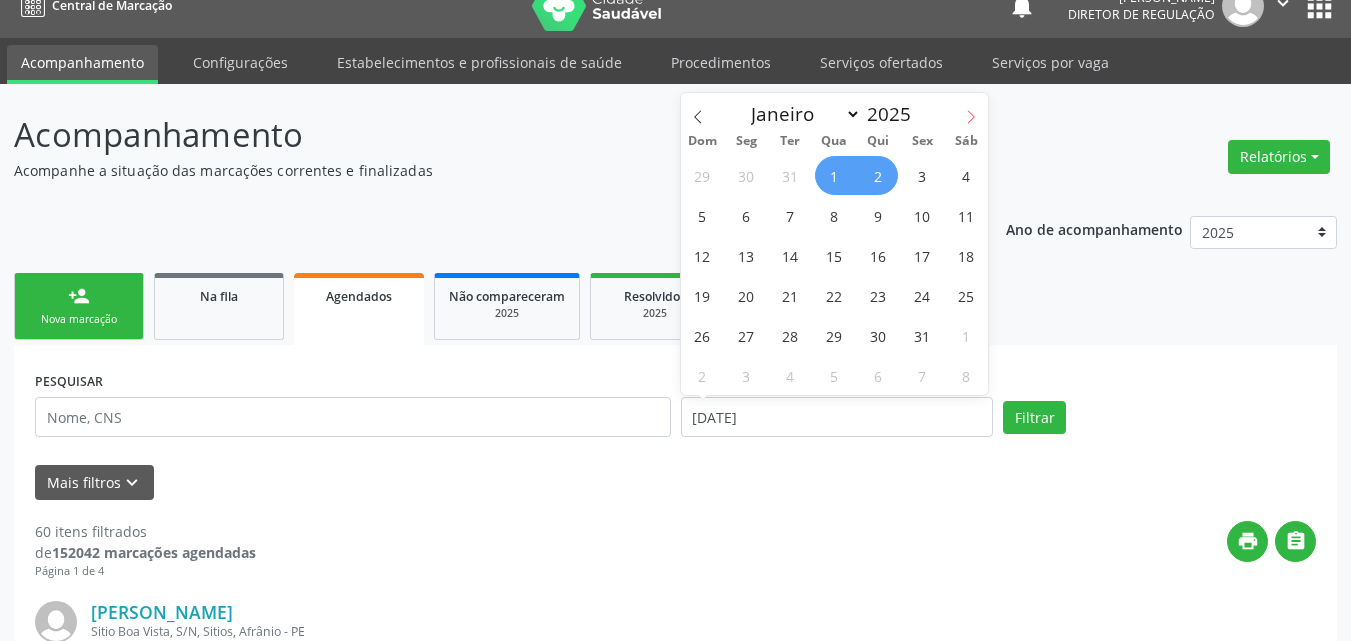 click 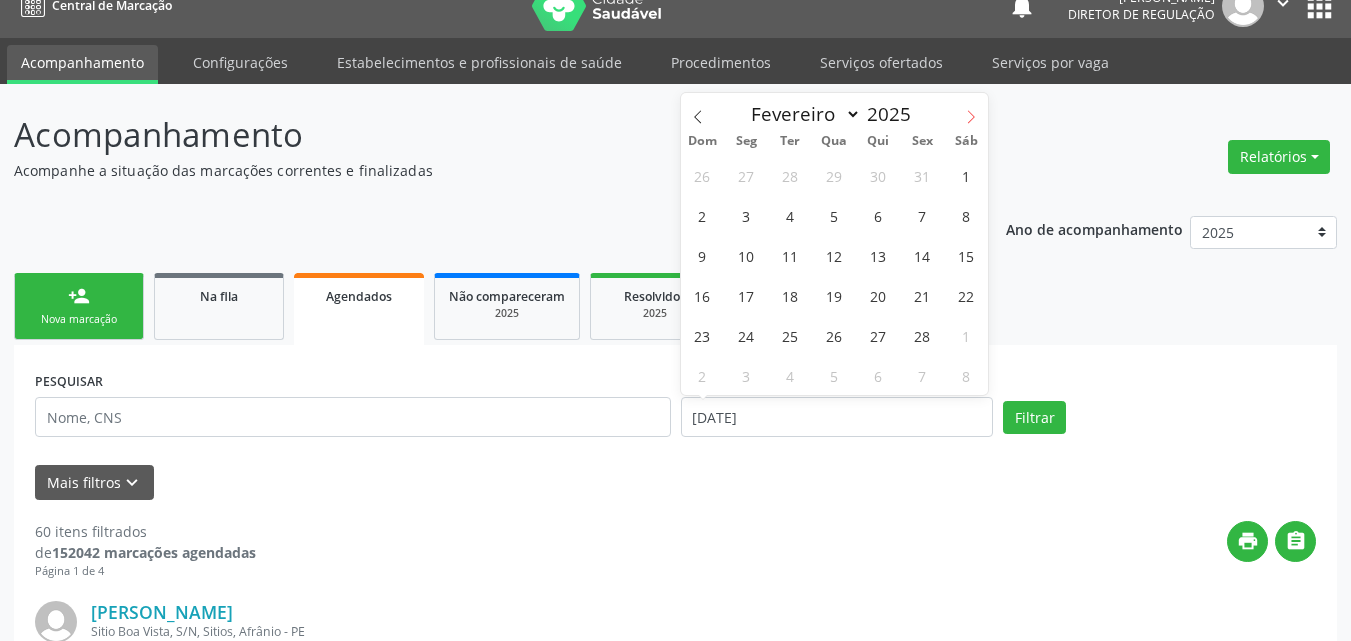 click 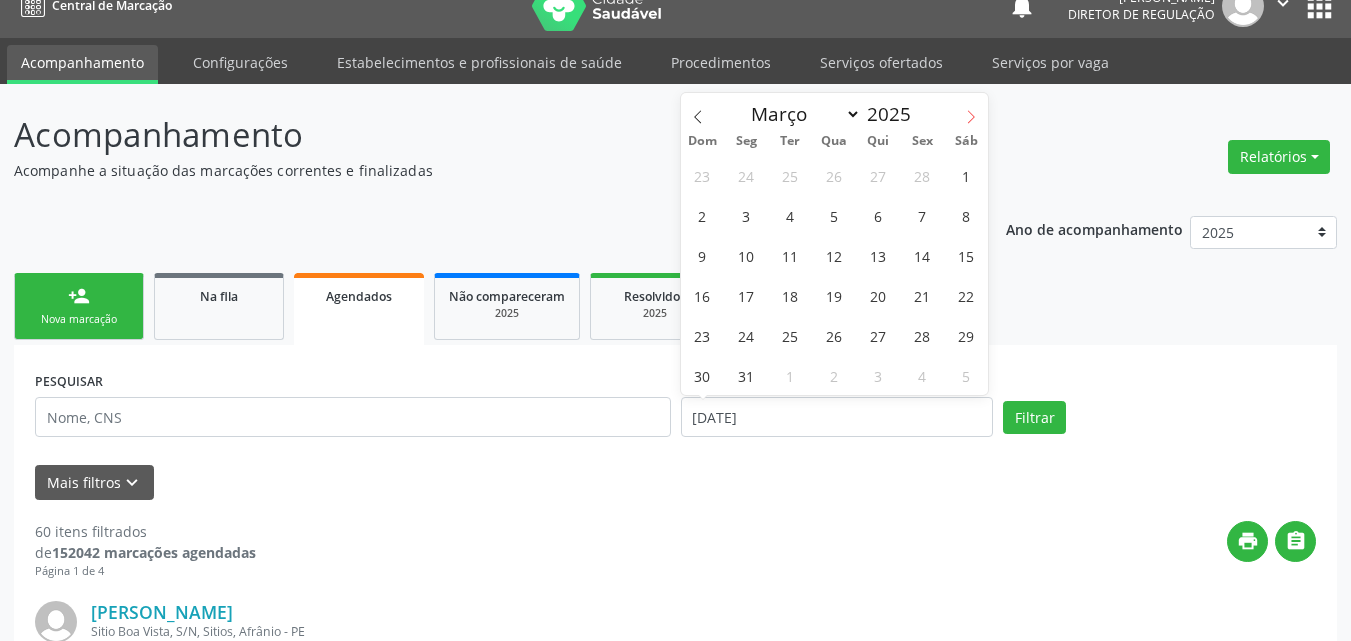 click 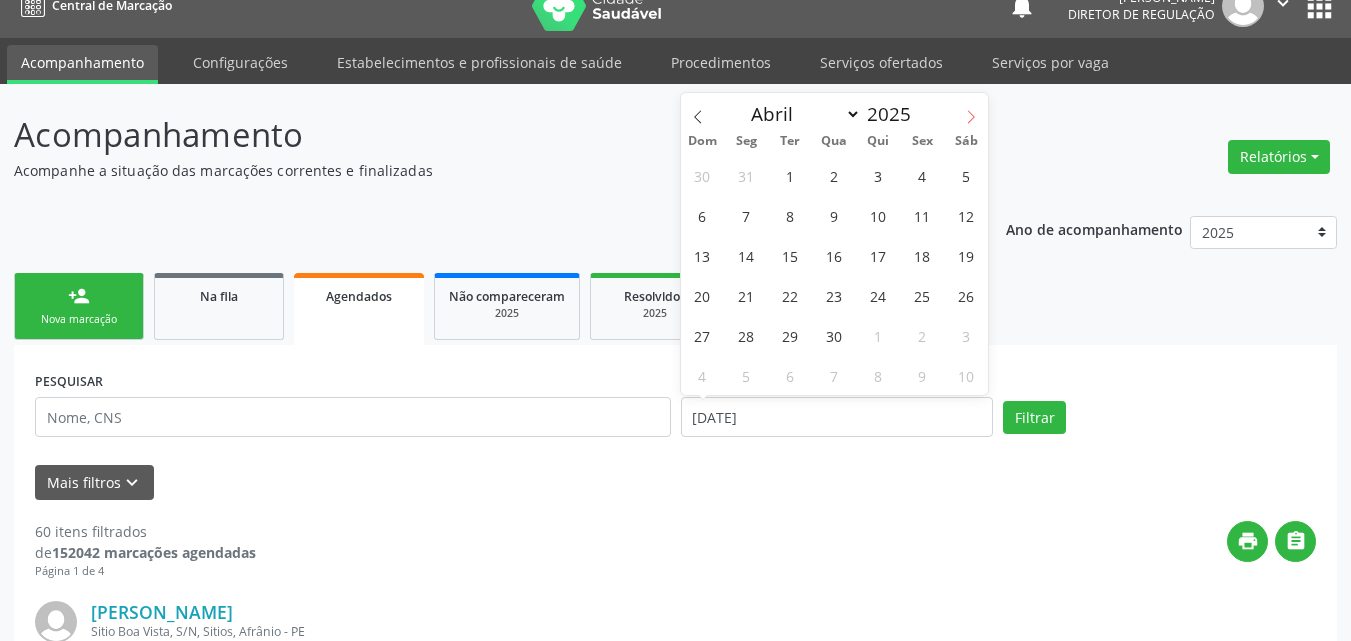 click 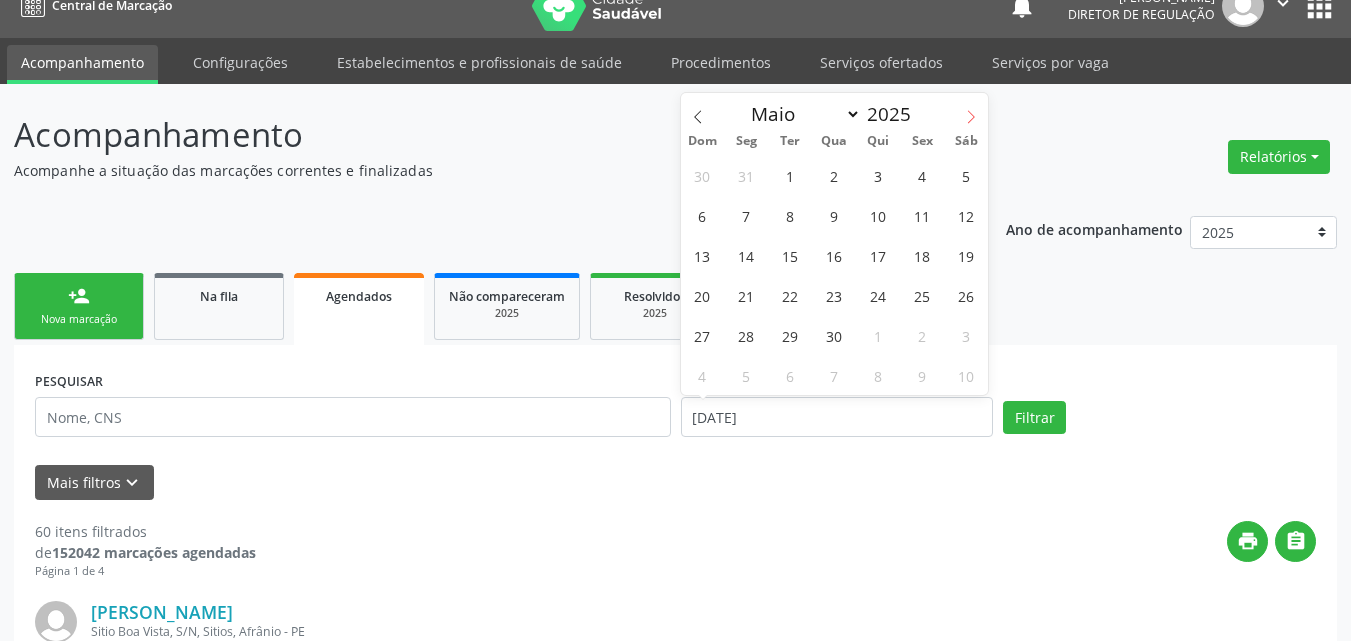 click 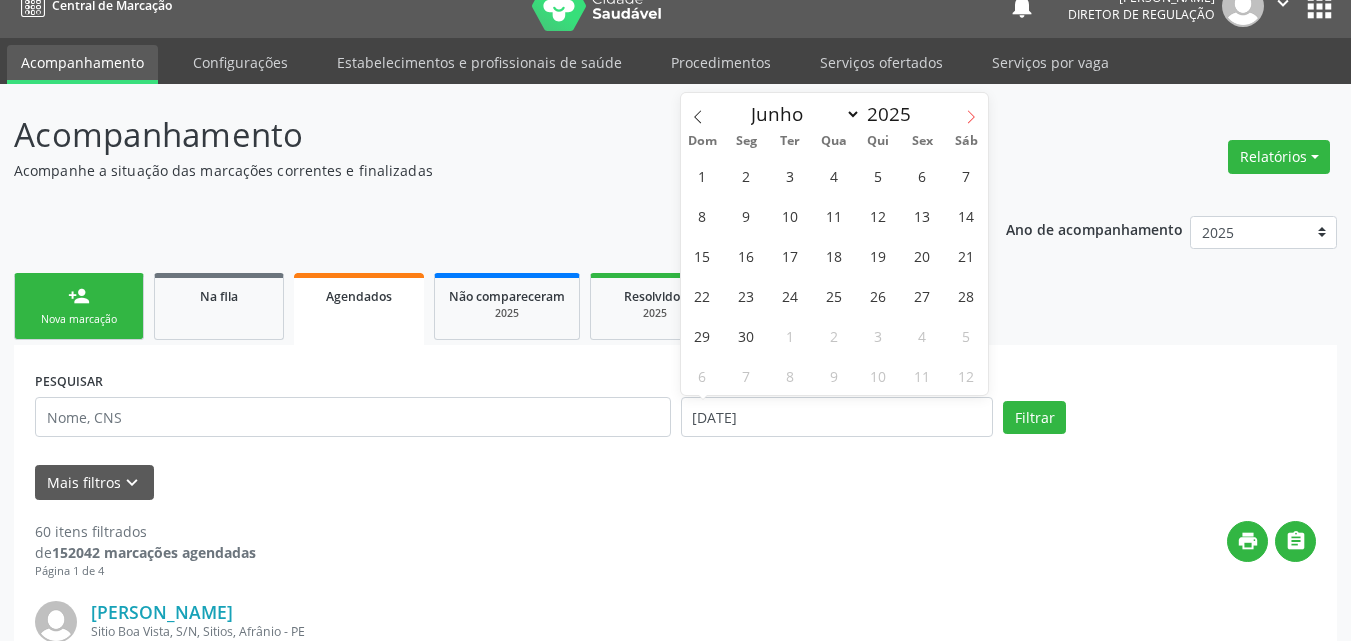 click 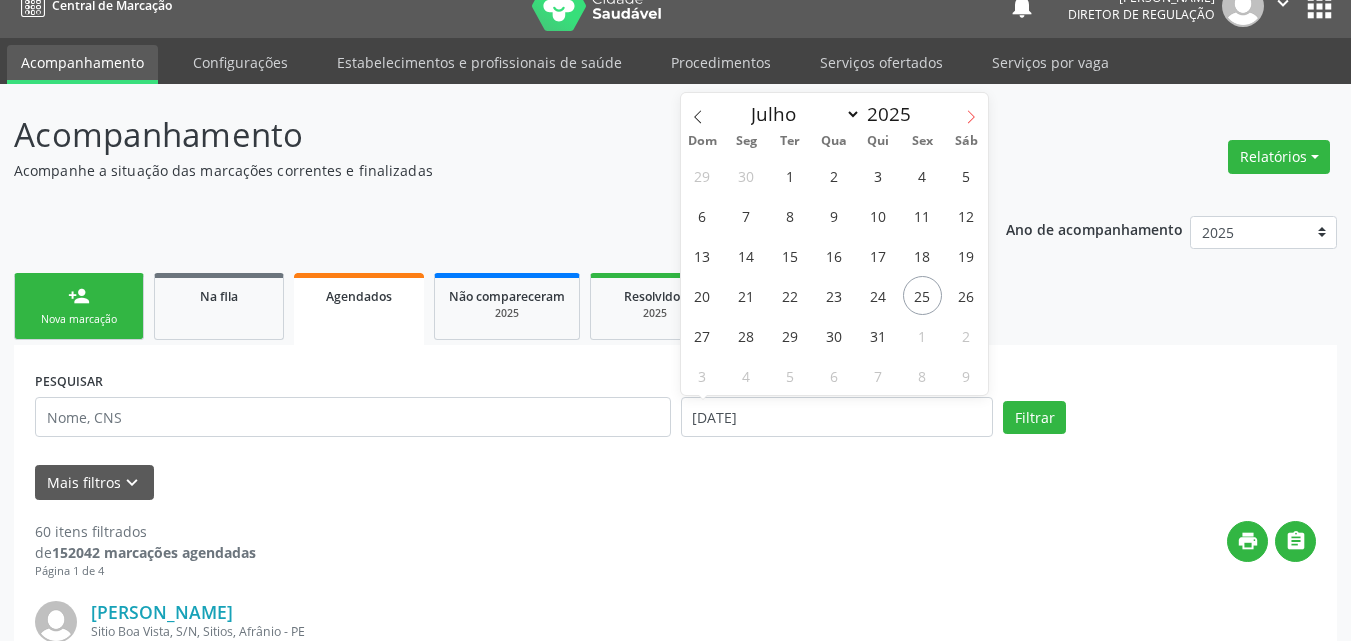 click 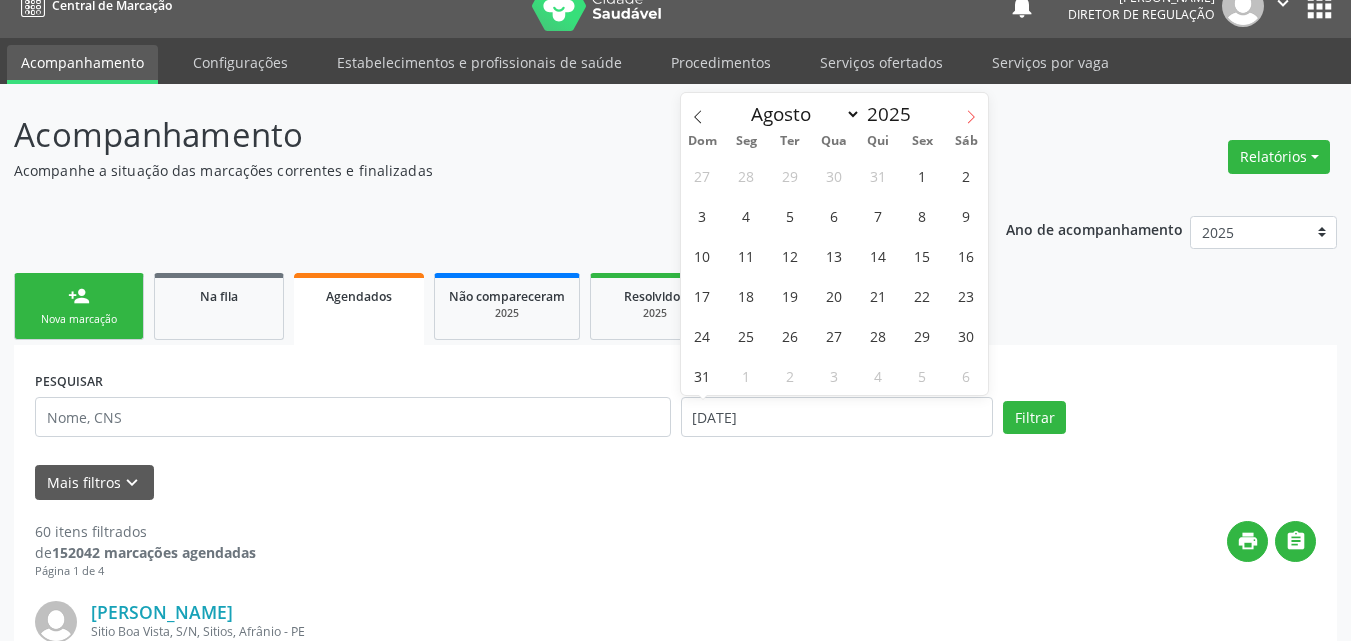click 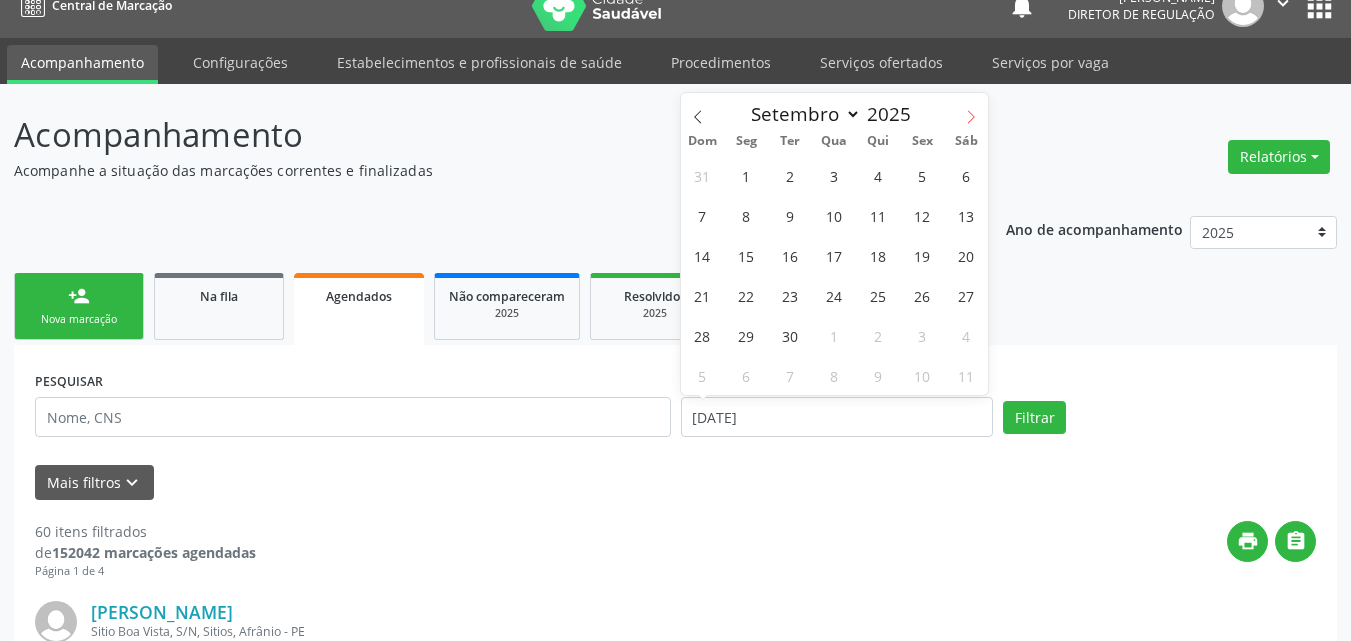 click 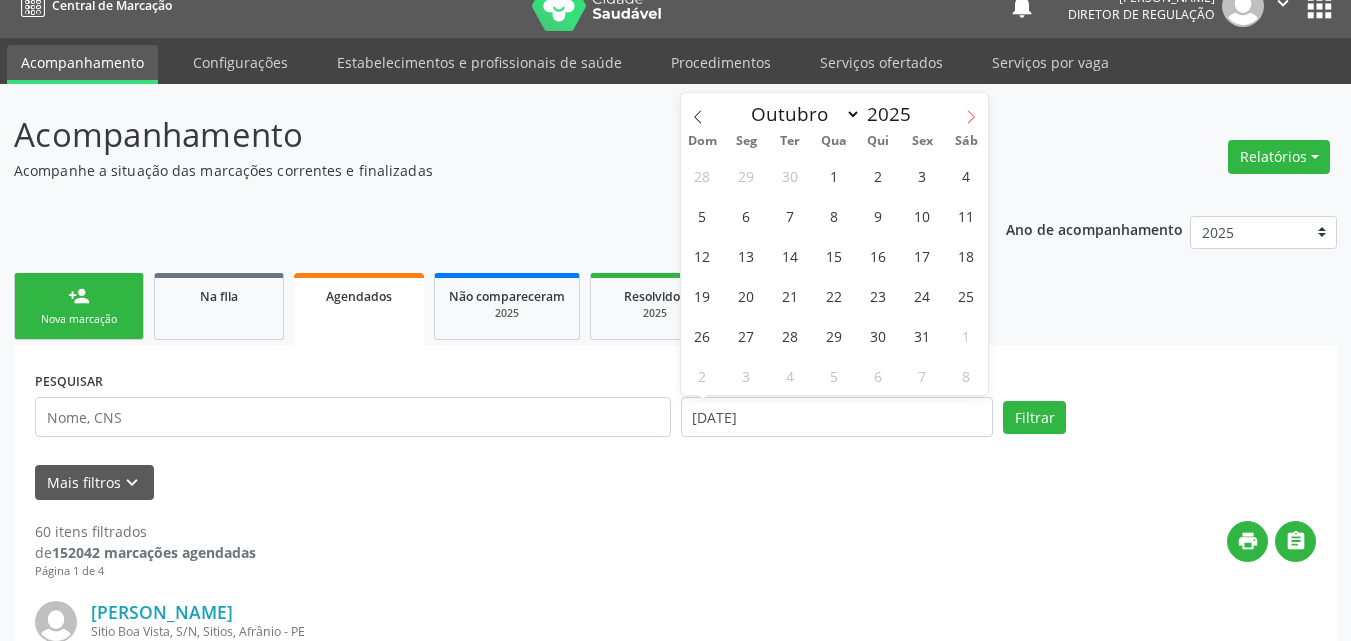 click 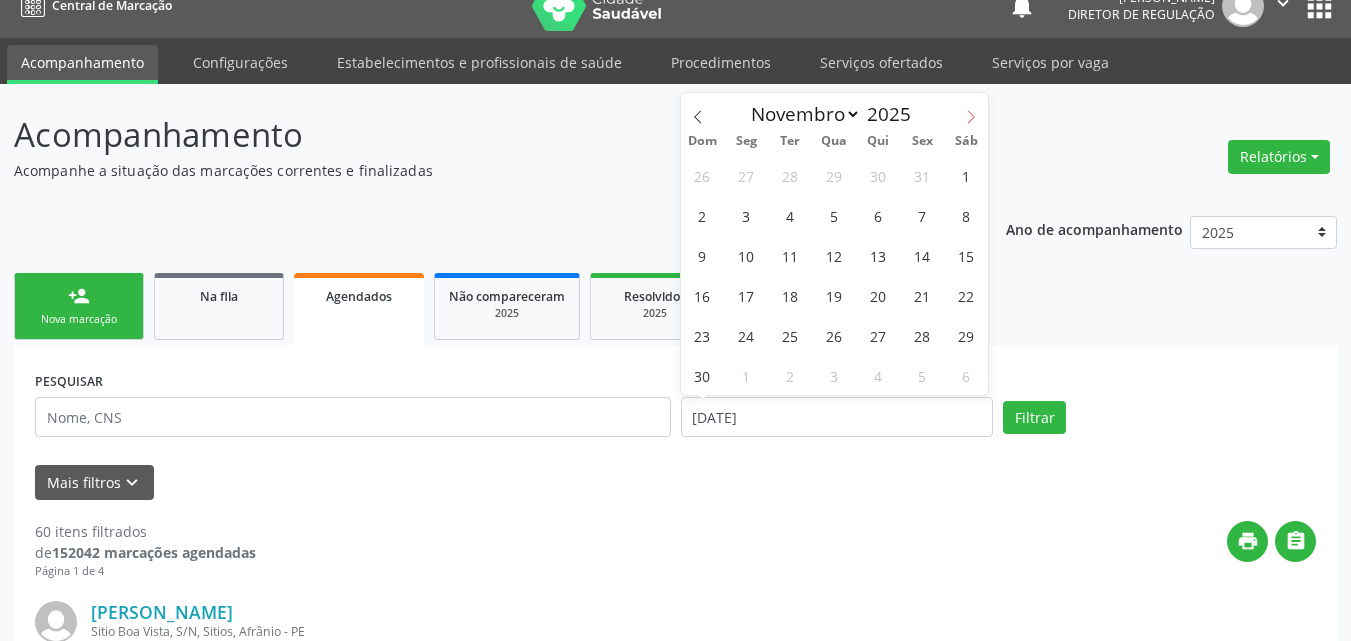 click 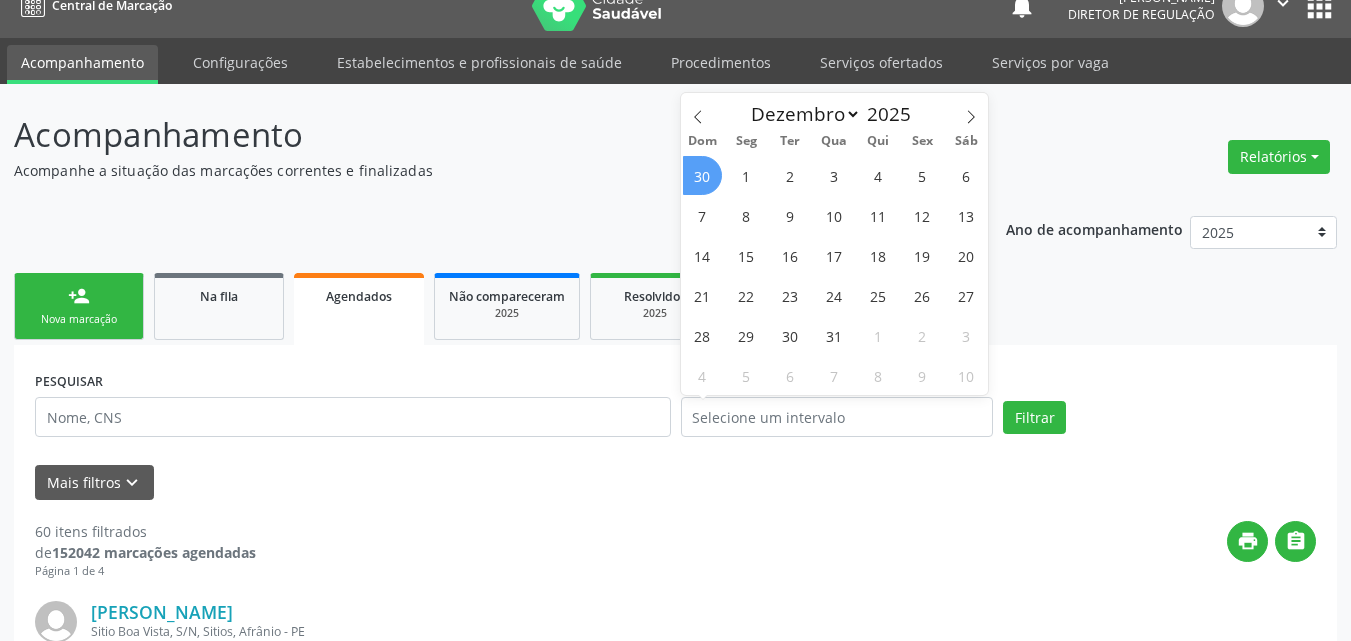 drag, startPoint x: 514, startPoint y: 188, endPoint x: 605, endPoint y: 254, distance: 112.41441 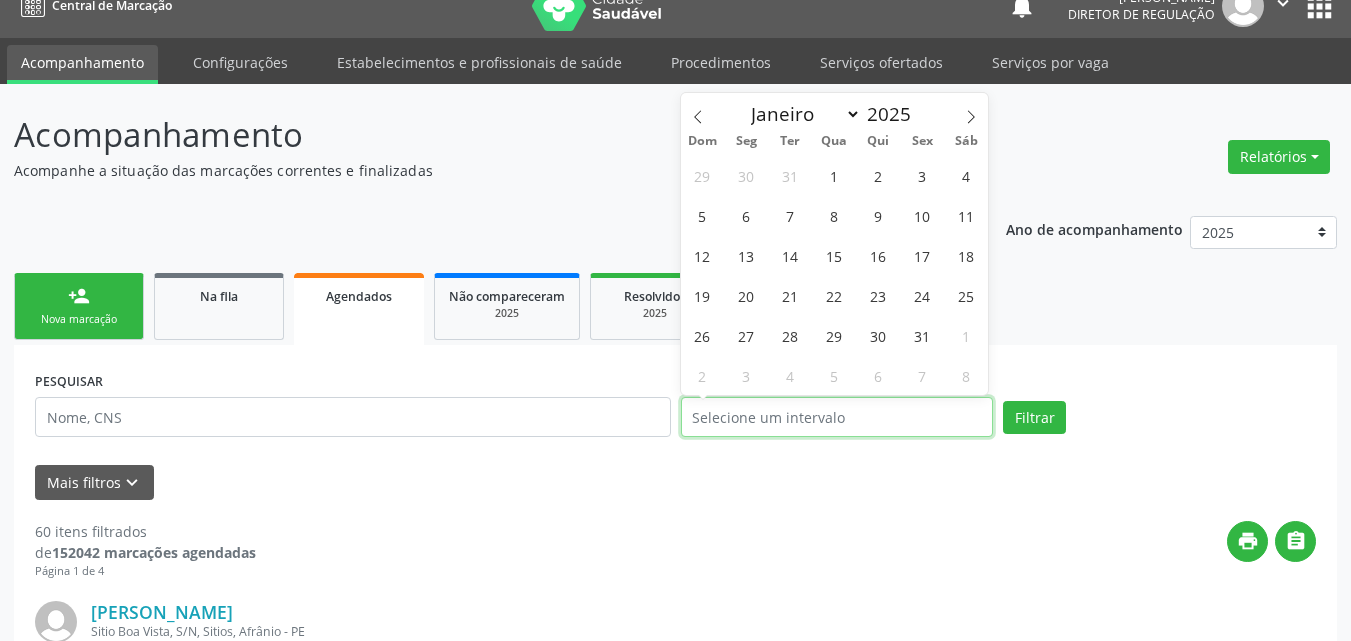 click at bounding box center [837, 417] 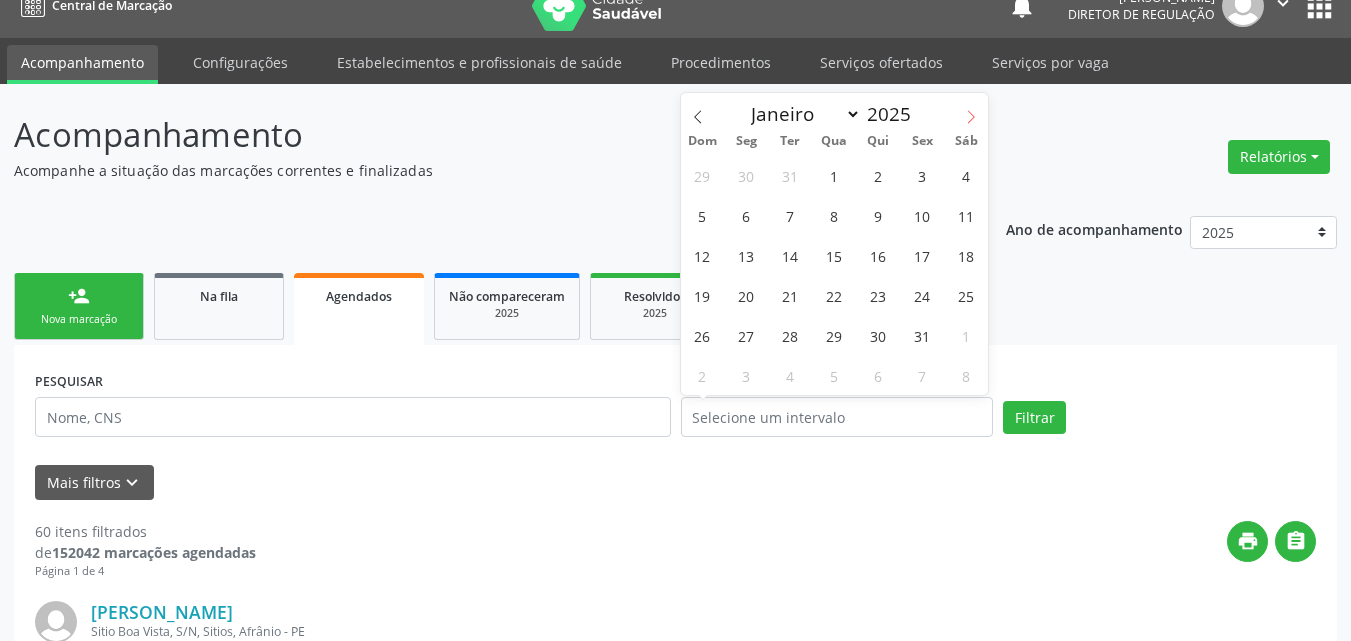 click 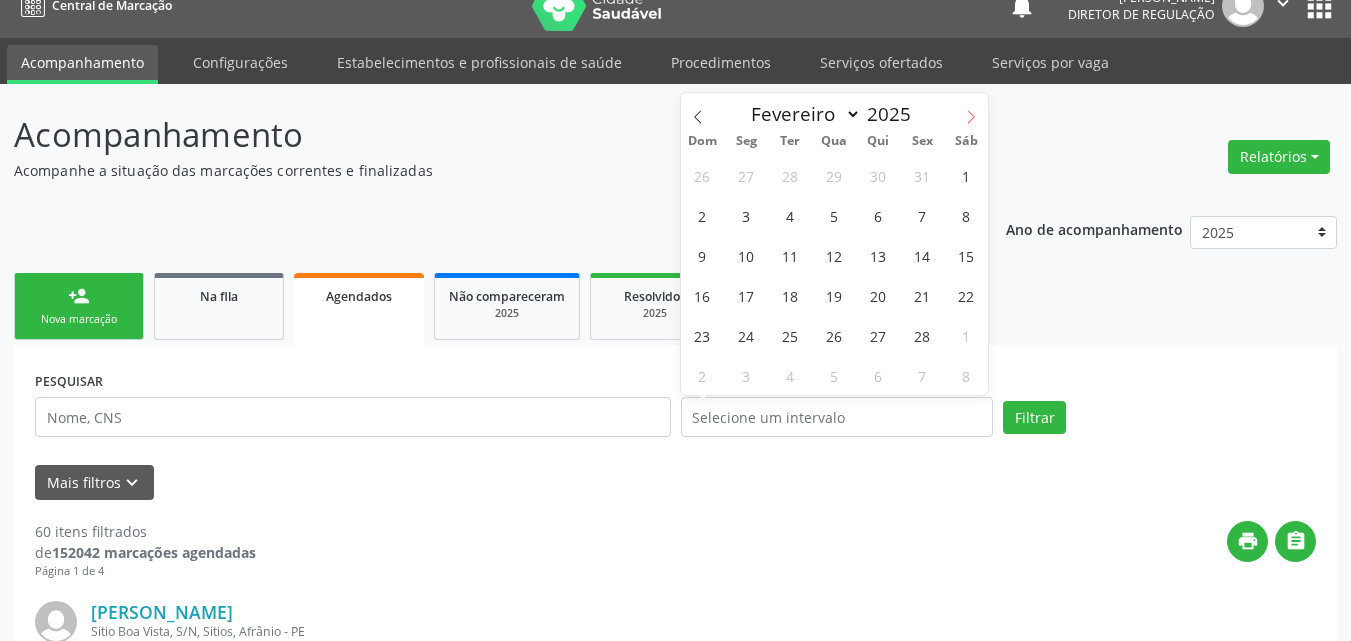 click 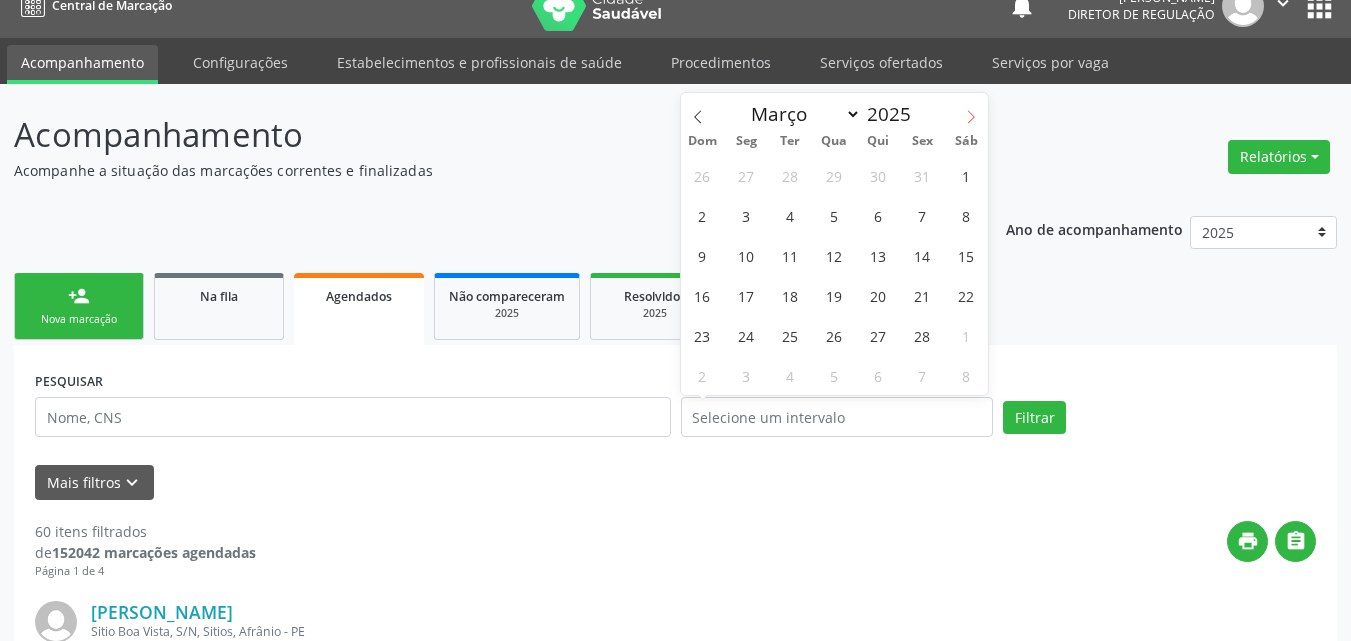 click 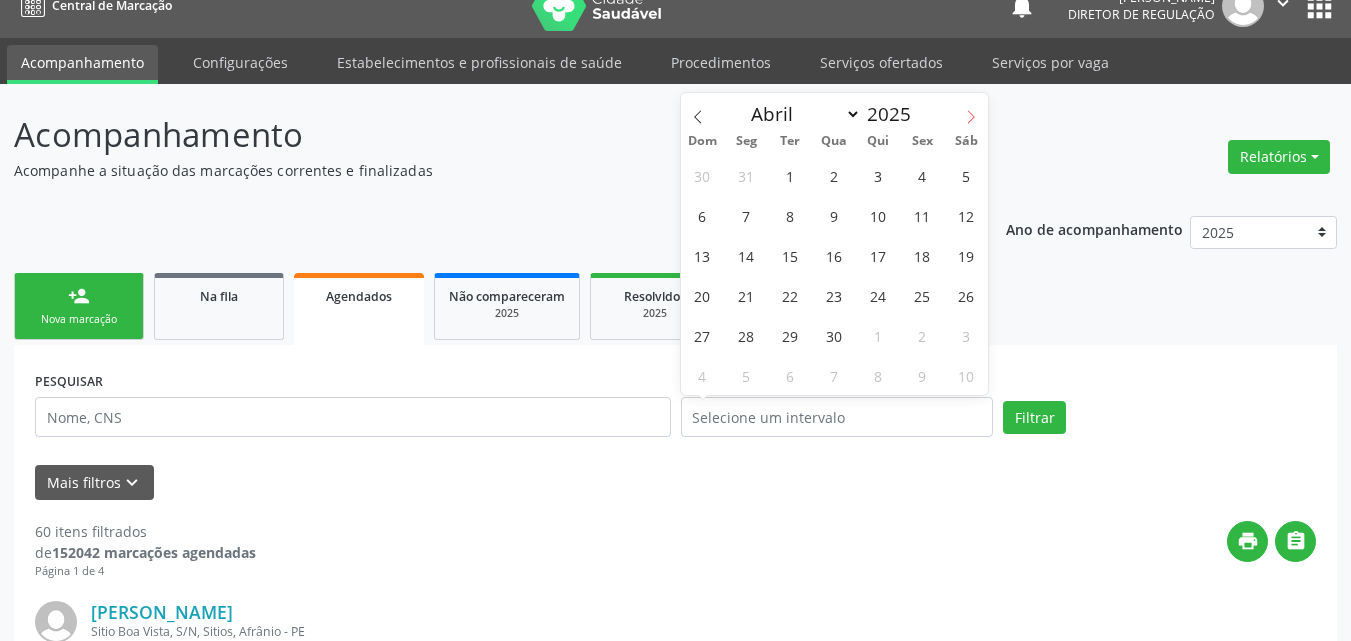 click 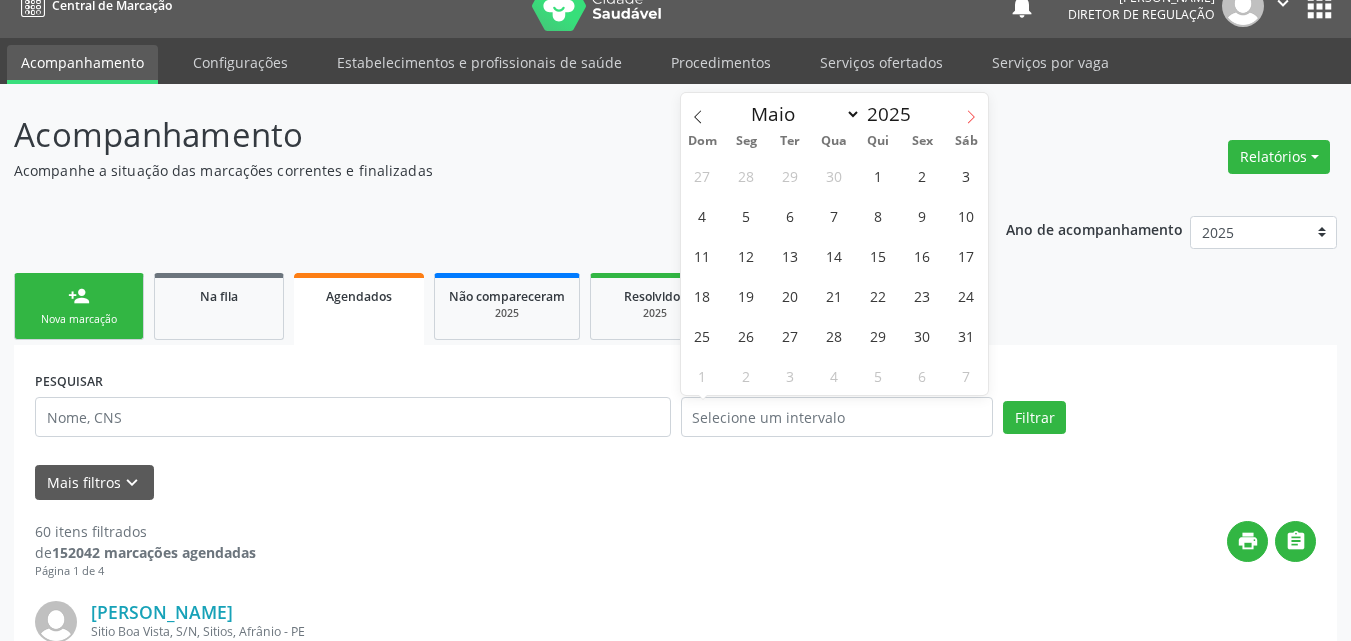 click 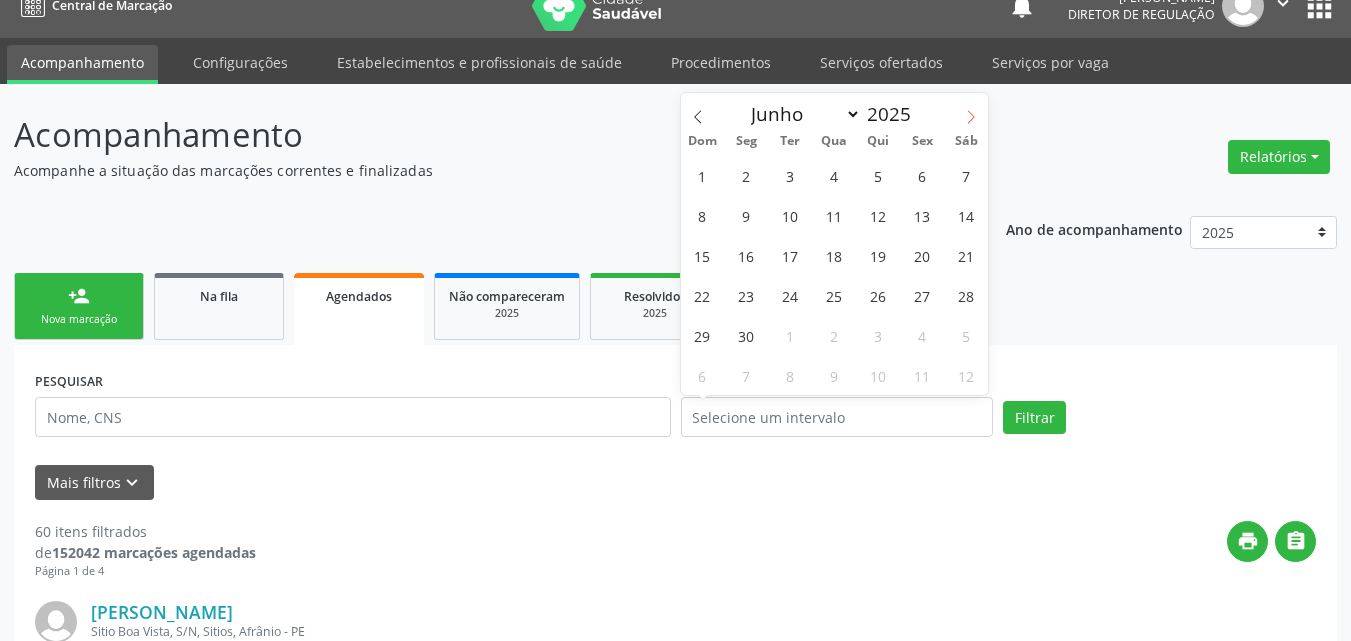 click 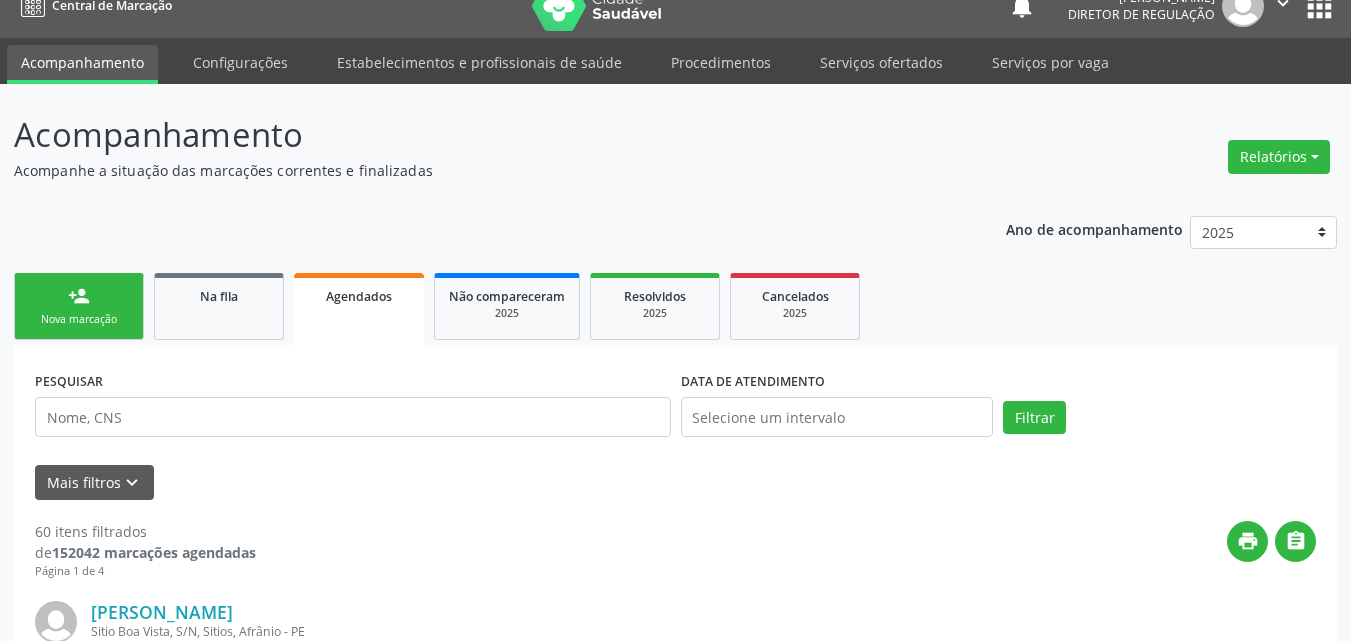 click on "60 itens filtrados
de
152042 marcações agendadas
Página 1 de 4
print   
[PERSON_NAME]
[GEOGRAPHIC_DATA], S/N, Sitios, Afrânio - PE
Data de atendimento:
[DATE] 08:00
Unidade executante:
Esf [PERSON_NAME]
Telefone da clínica:
Não informado
Rede:
Não informado
Profissional executante:
Não informado
Item de agendamento:
Atendimento fisioterapêutico nas alterações motoras
Motivo de agendamento:
'
Preparo:
Não informado
Solicitado por [PERSON_NAME] em [DATE] - há 8 dias

Mais ações
insert_drive_file
Exportar (PDF)
check
Resolvido
Gildete Avelina de Jesus
[PERSON_NAME], S/N, Zona Rural Extrema - Afrânio - PE
Data de atendimento:
Rede:" at bounding box center (675, 2594) 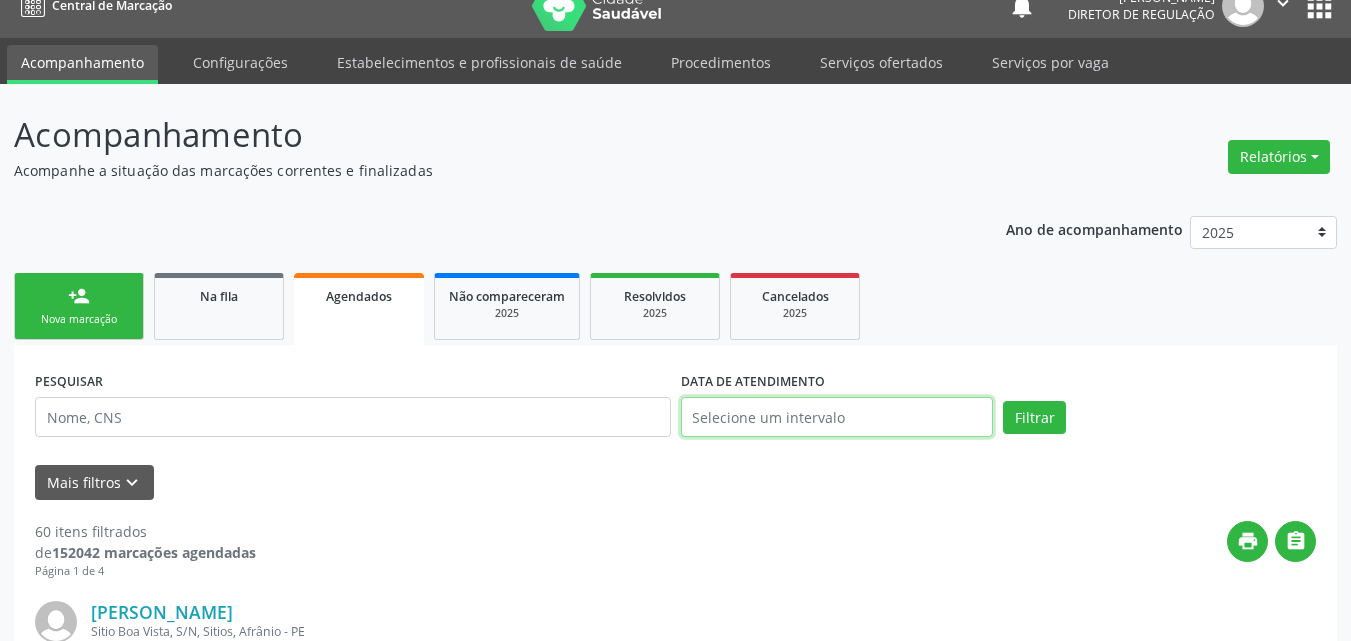 click at bounding box center [837, 417] 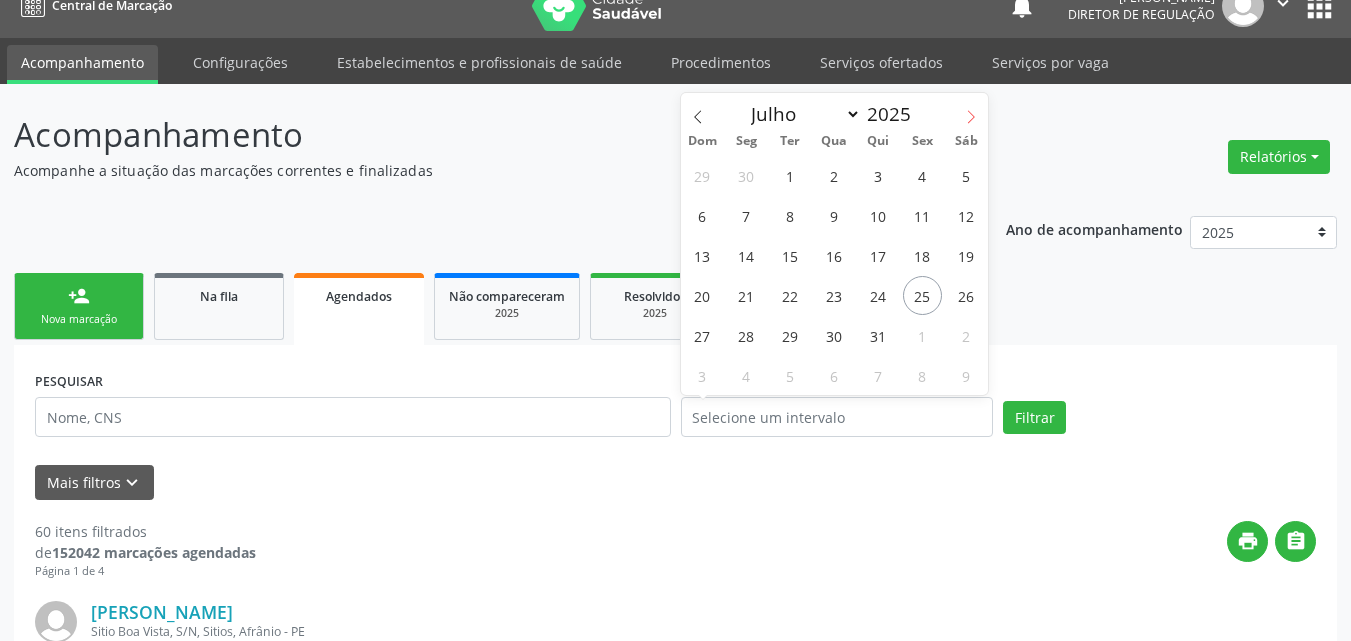 click 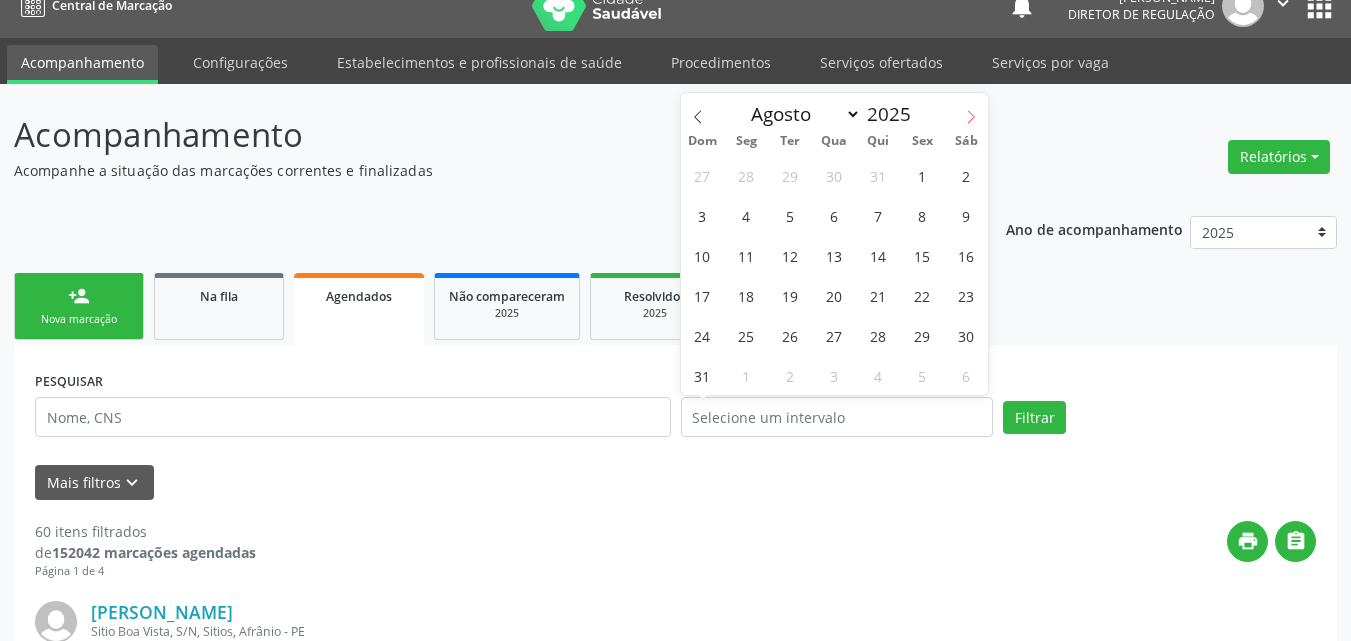 click 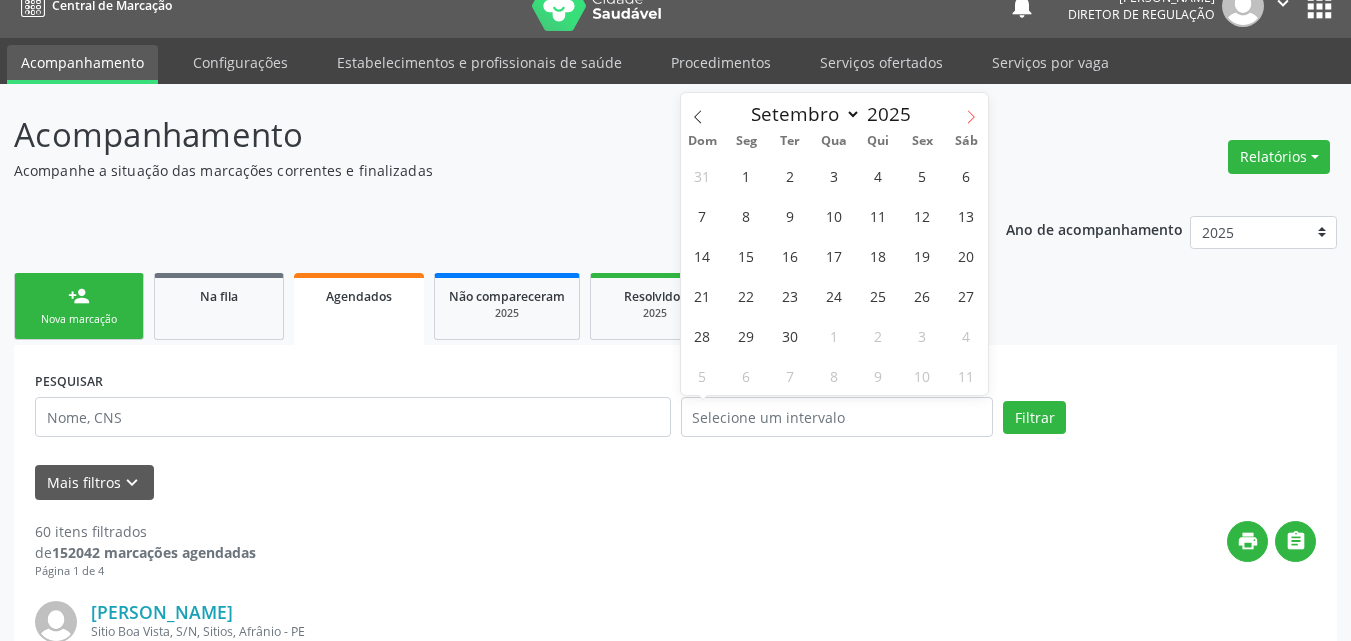 click 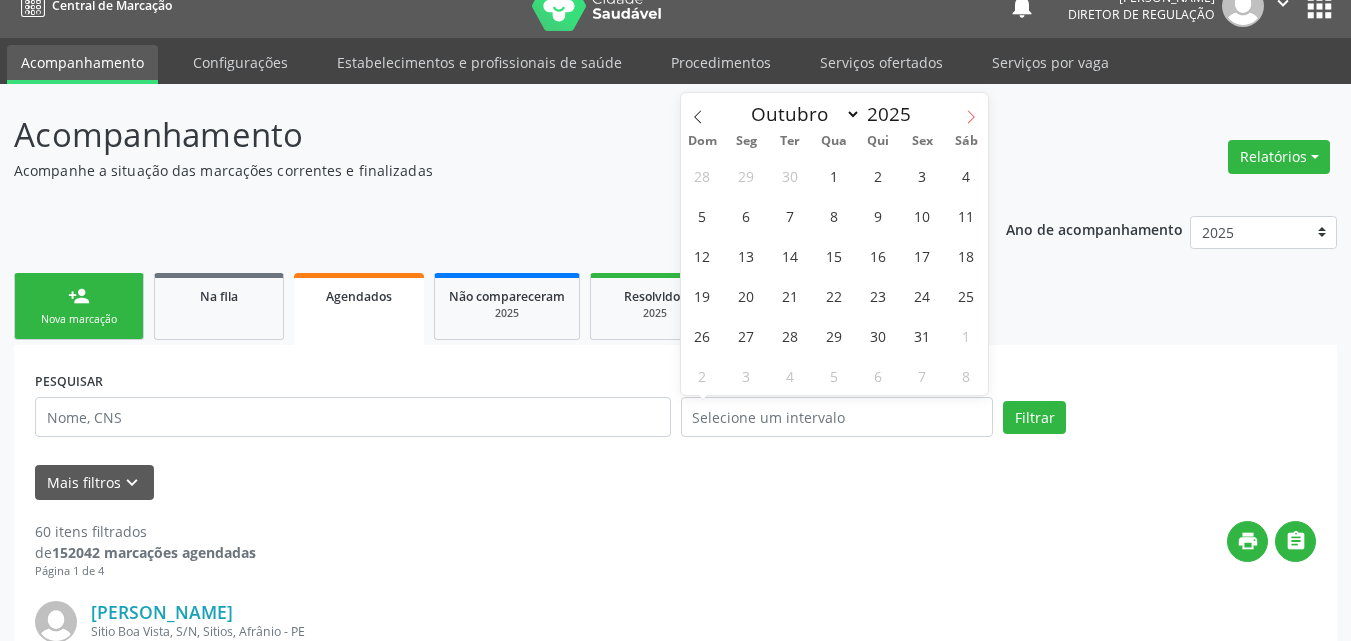 click 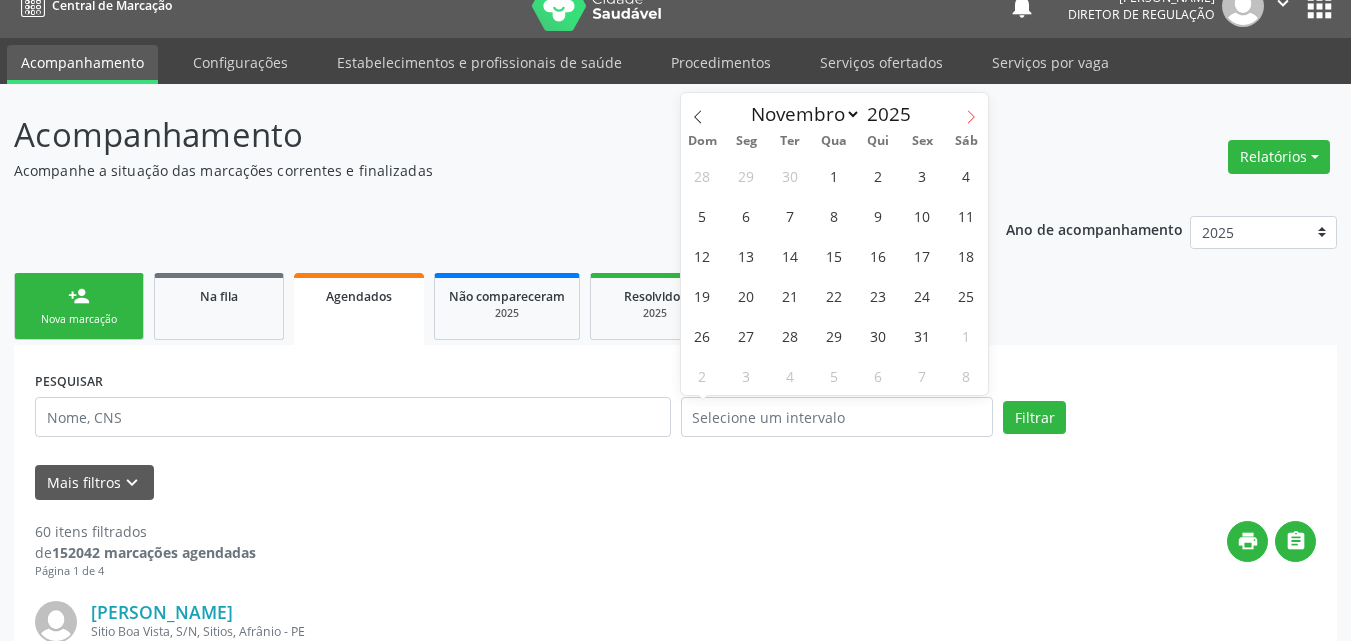 click 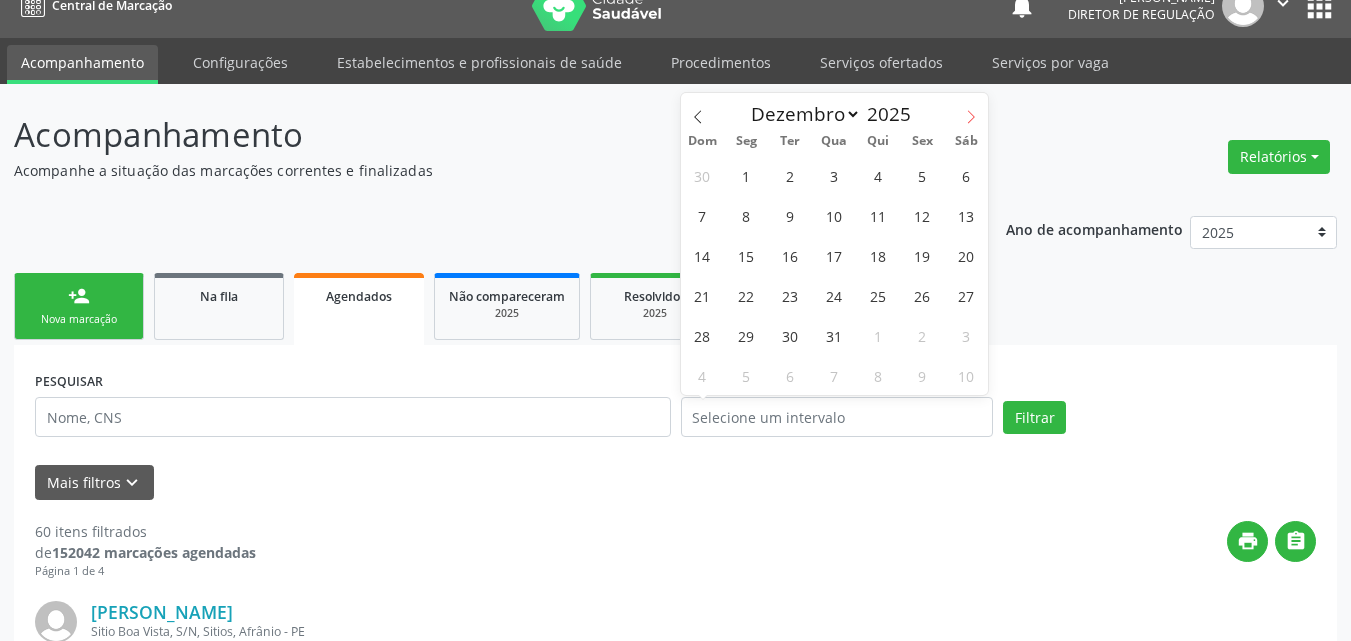 click 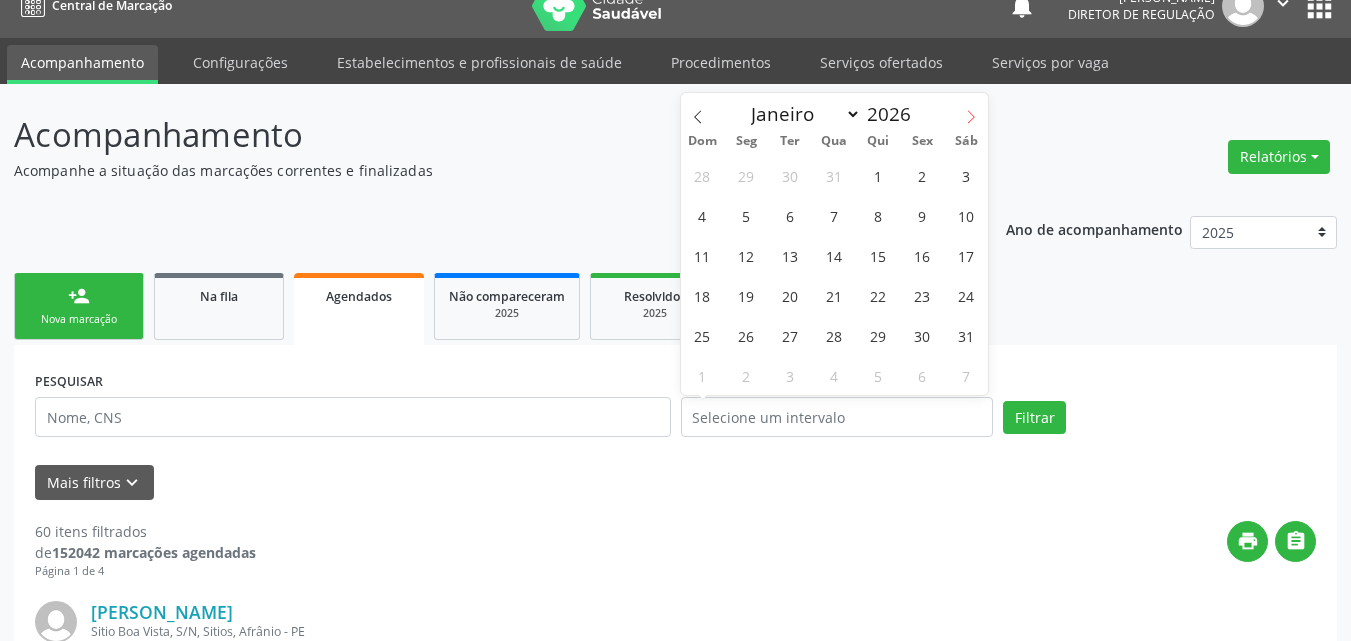 click 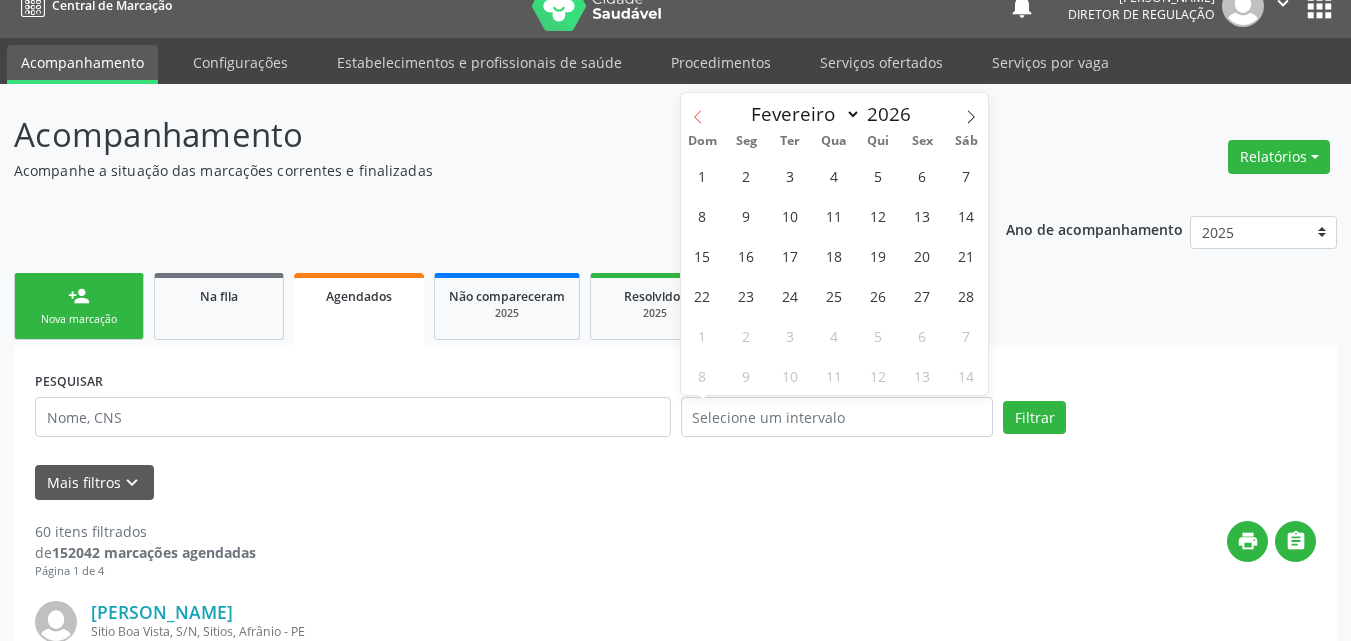 click at bounding box center (698, 110) 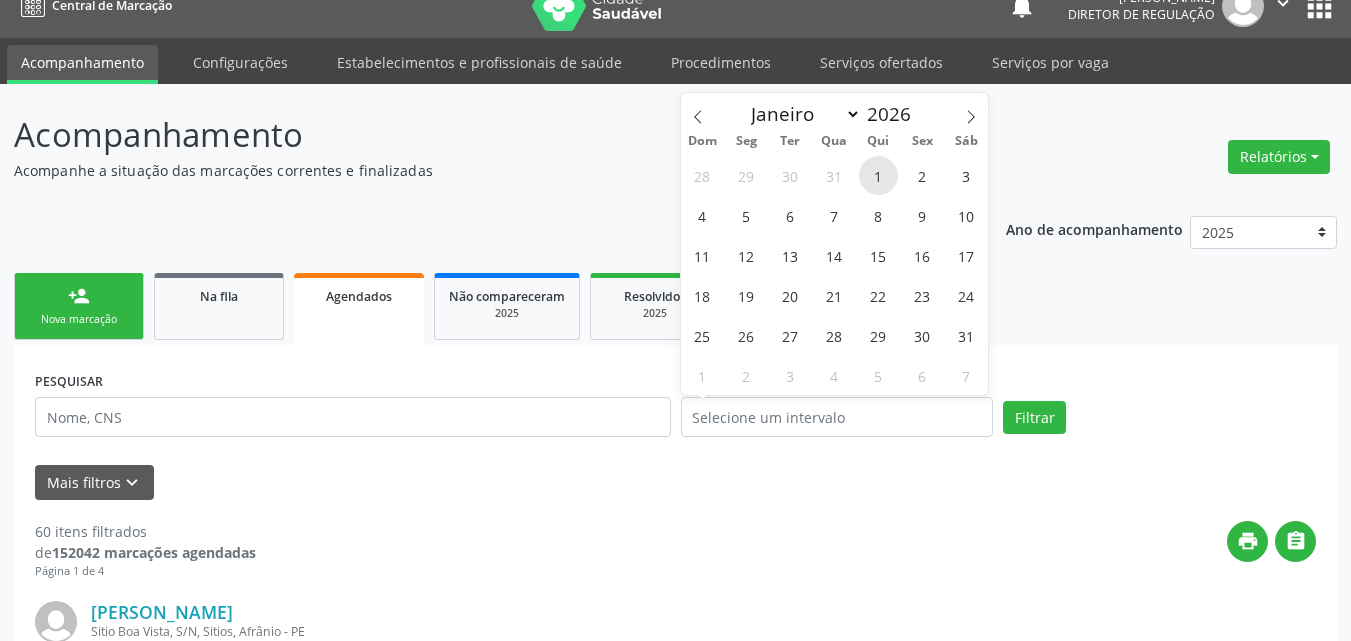 click on "1" at bounding box center [878, 175] 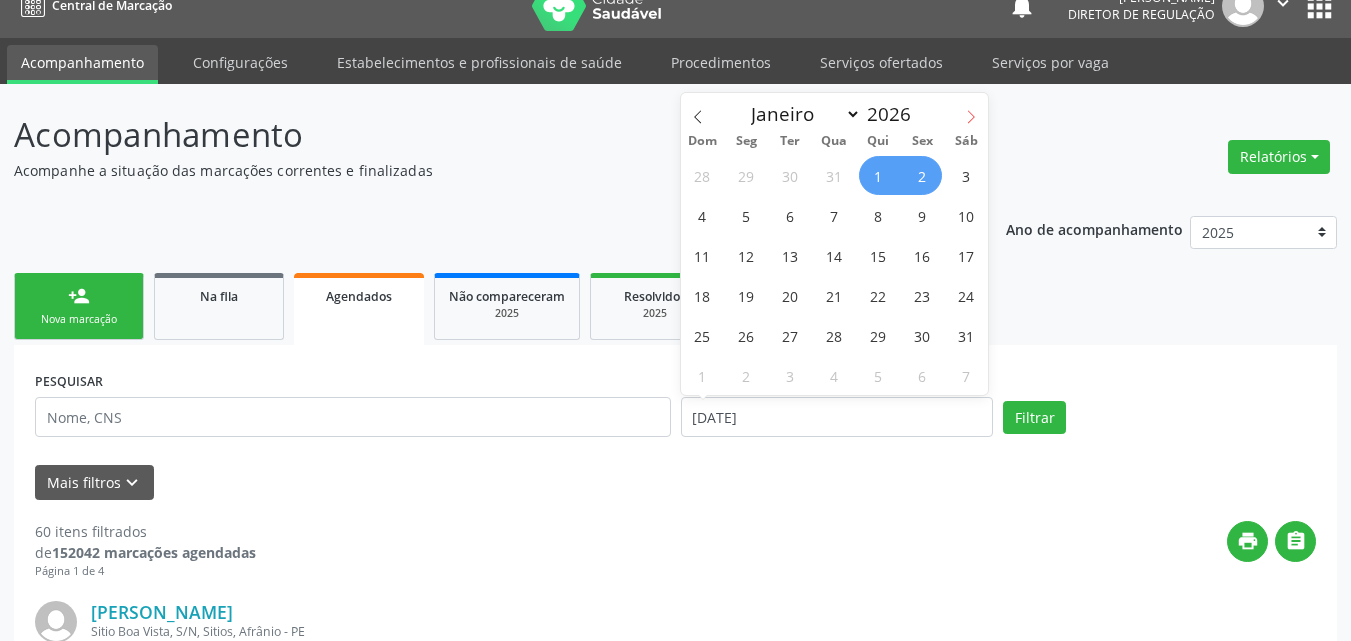 click 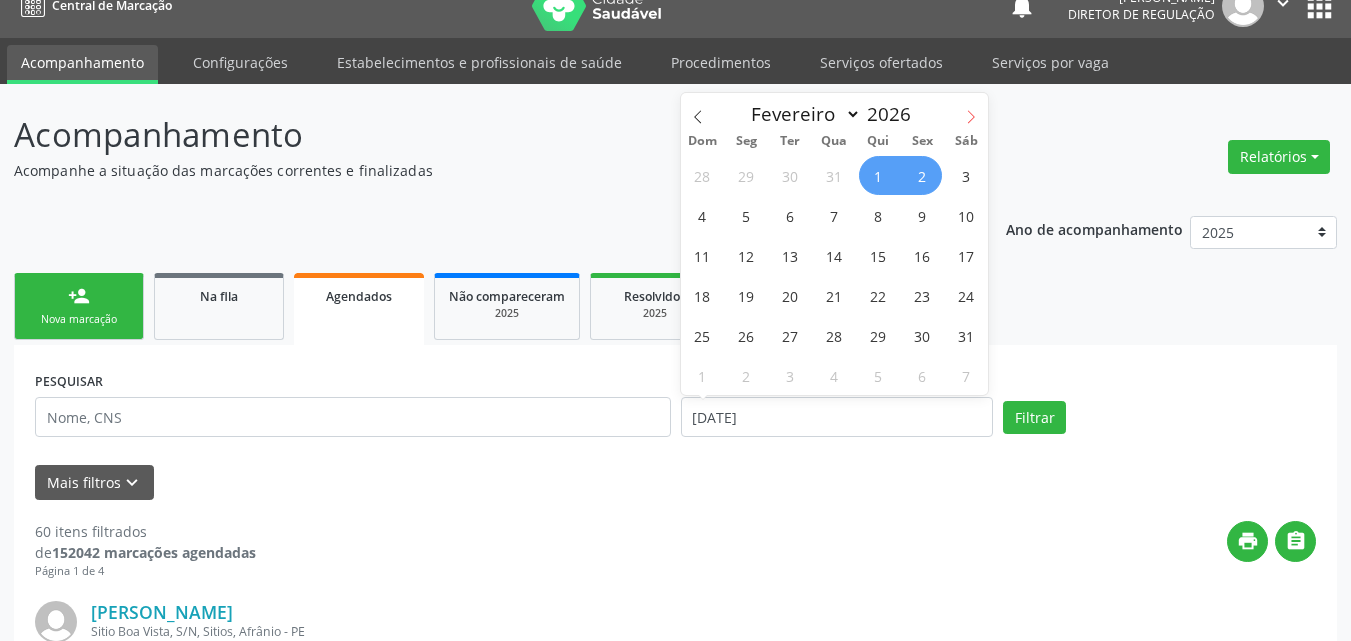 click 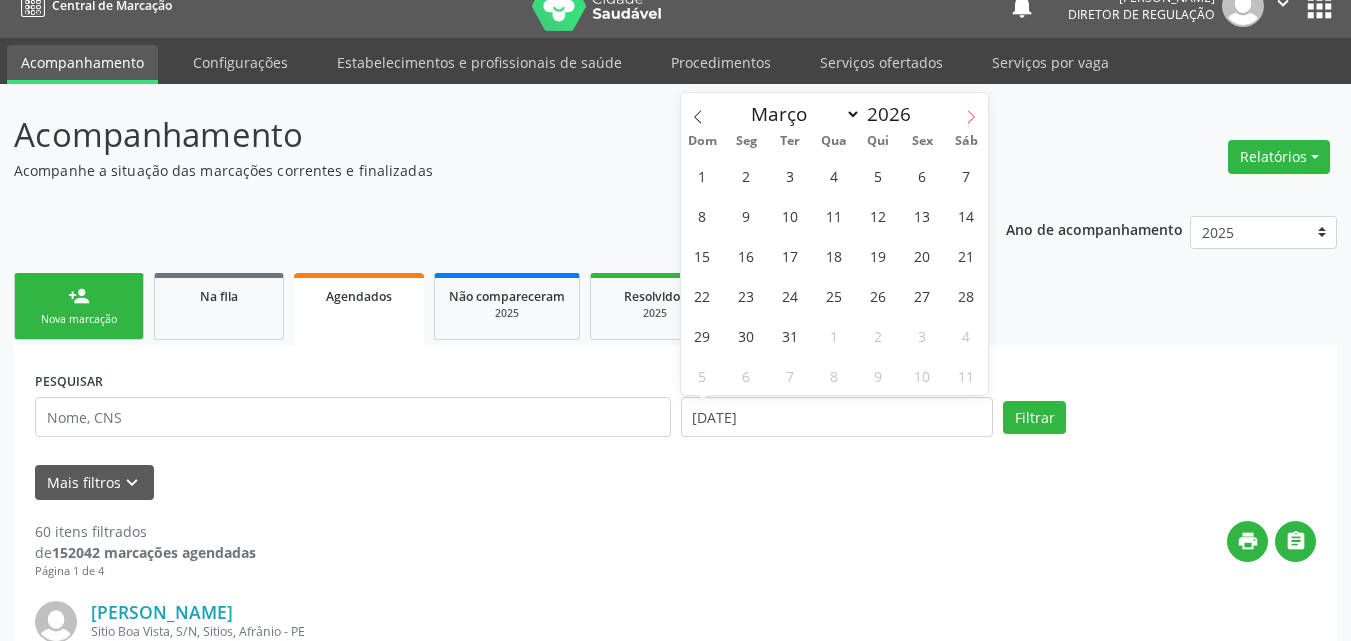 click 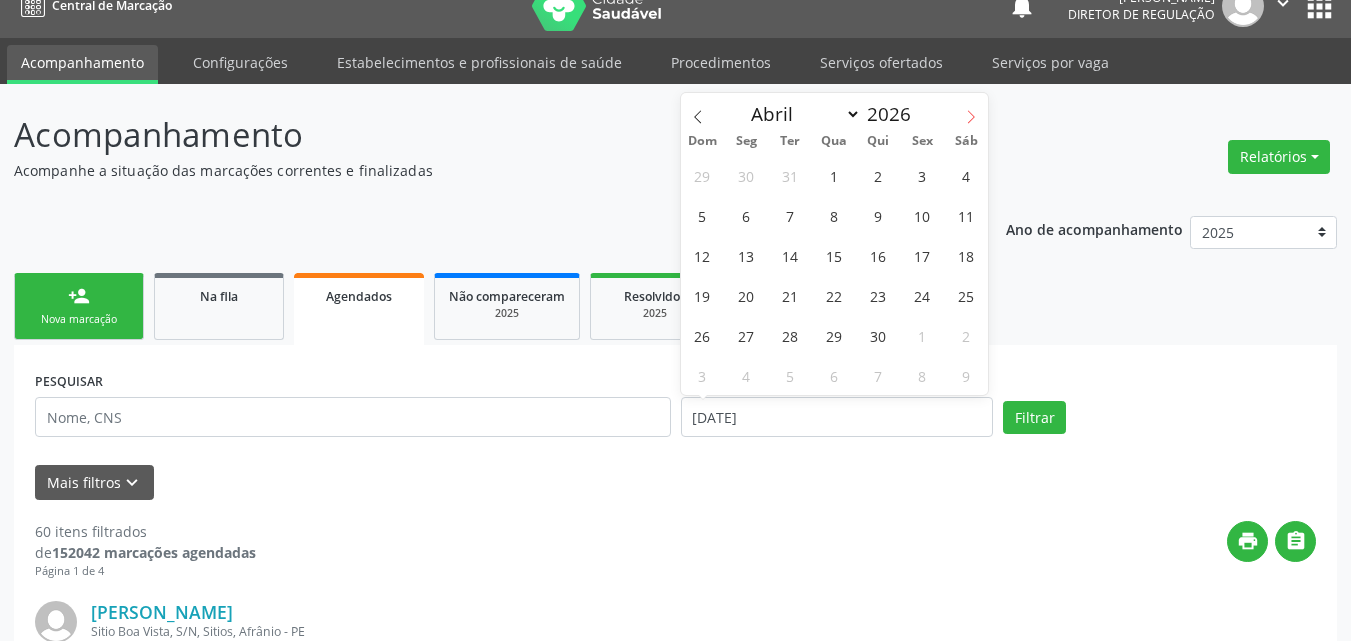 click 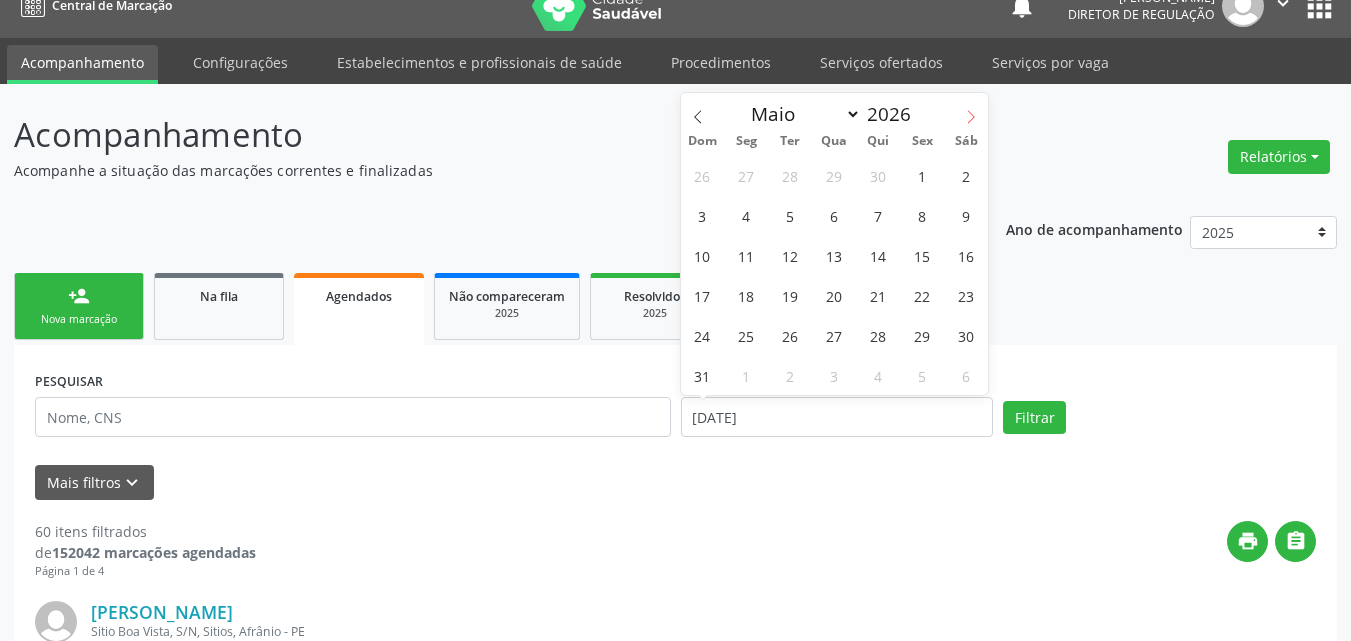 click 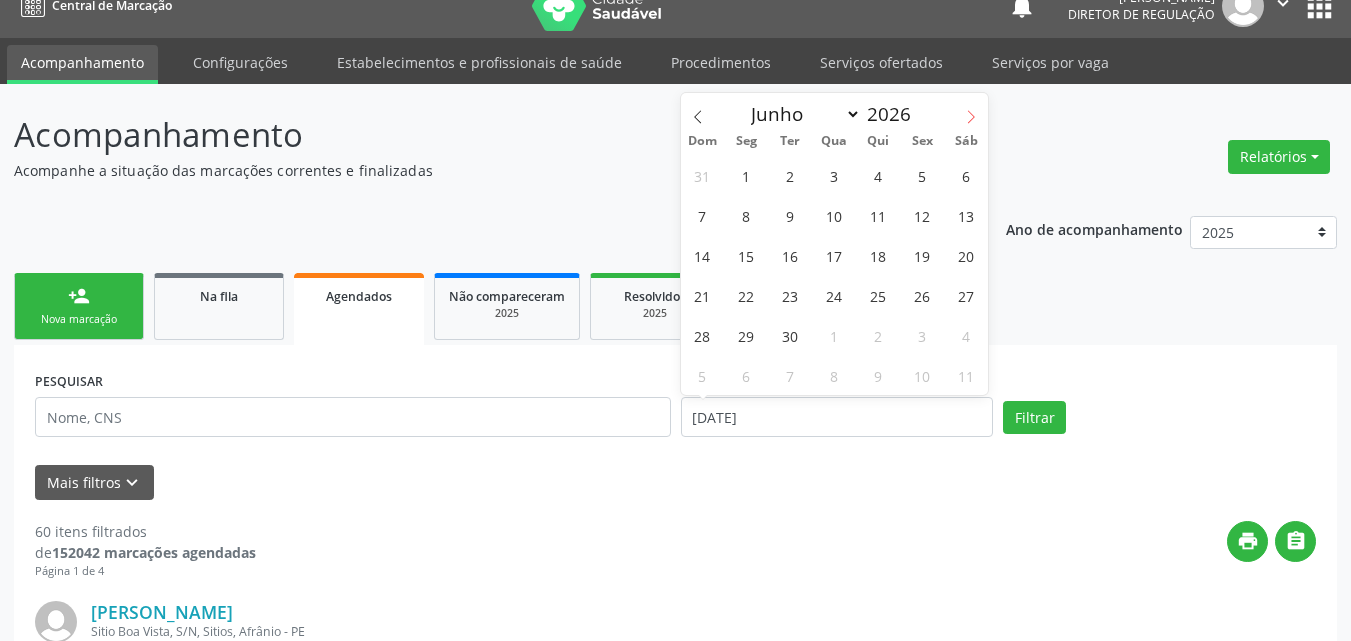 click 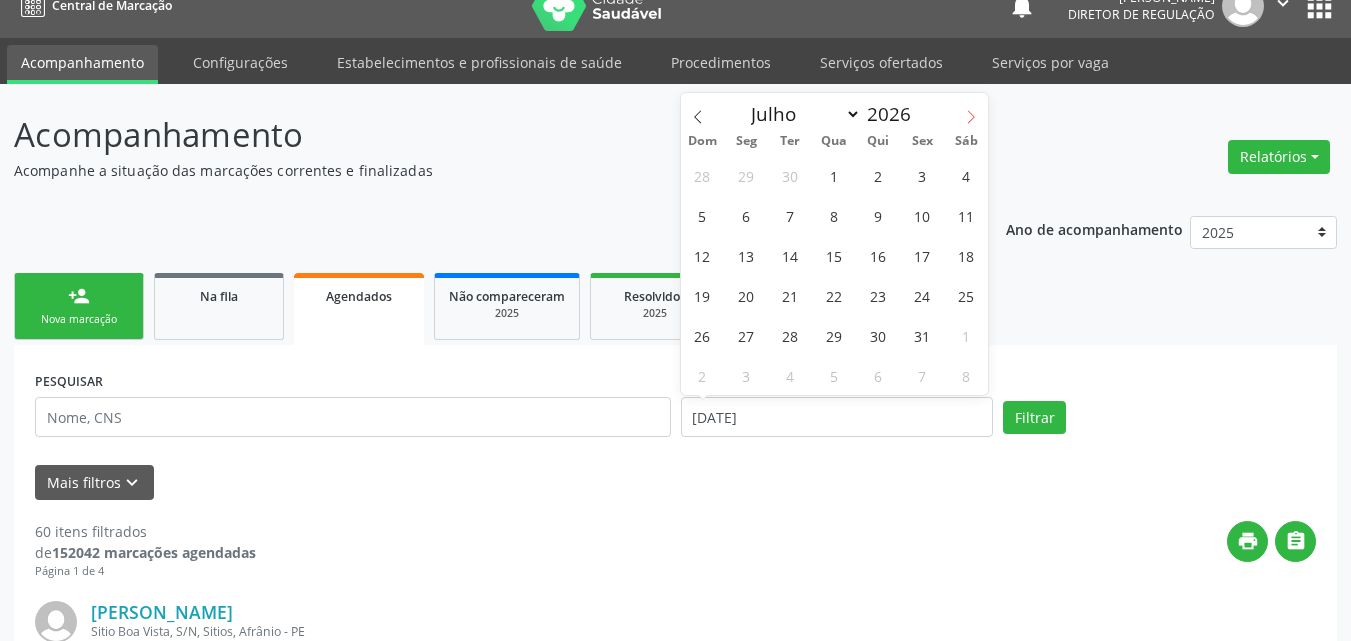 click 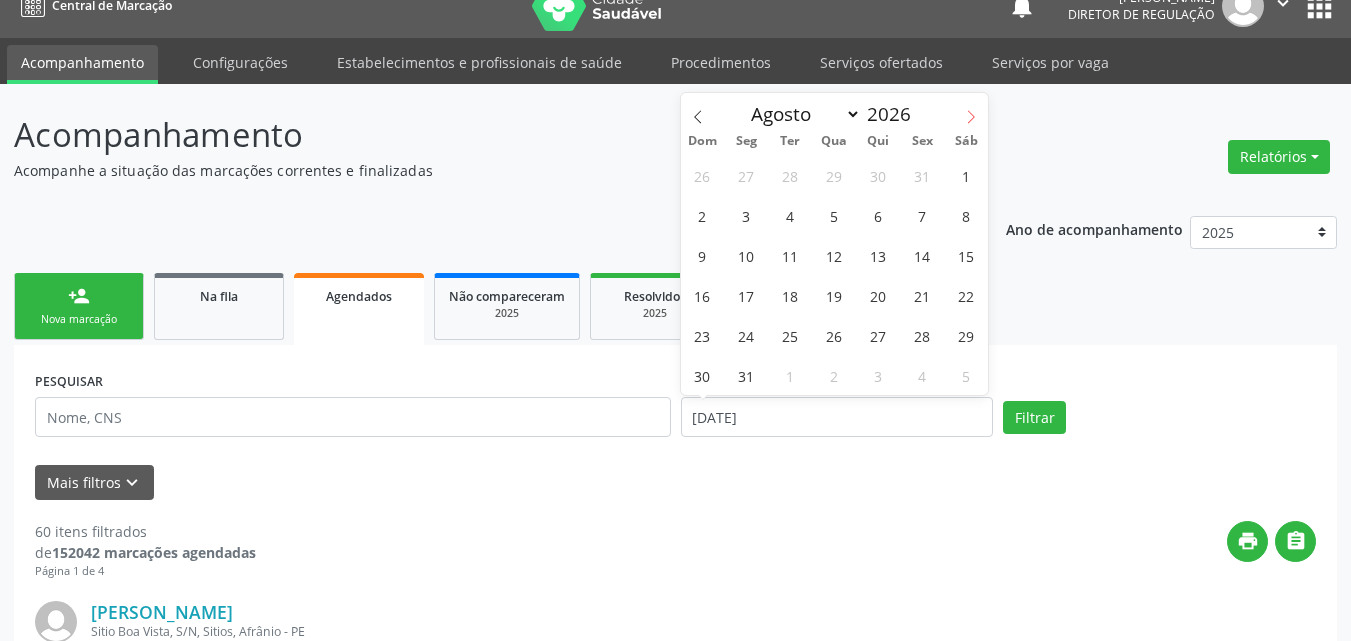 click 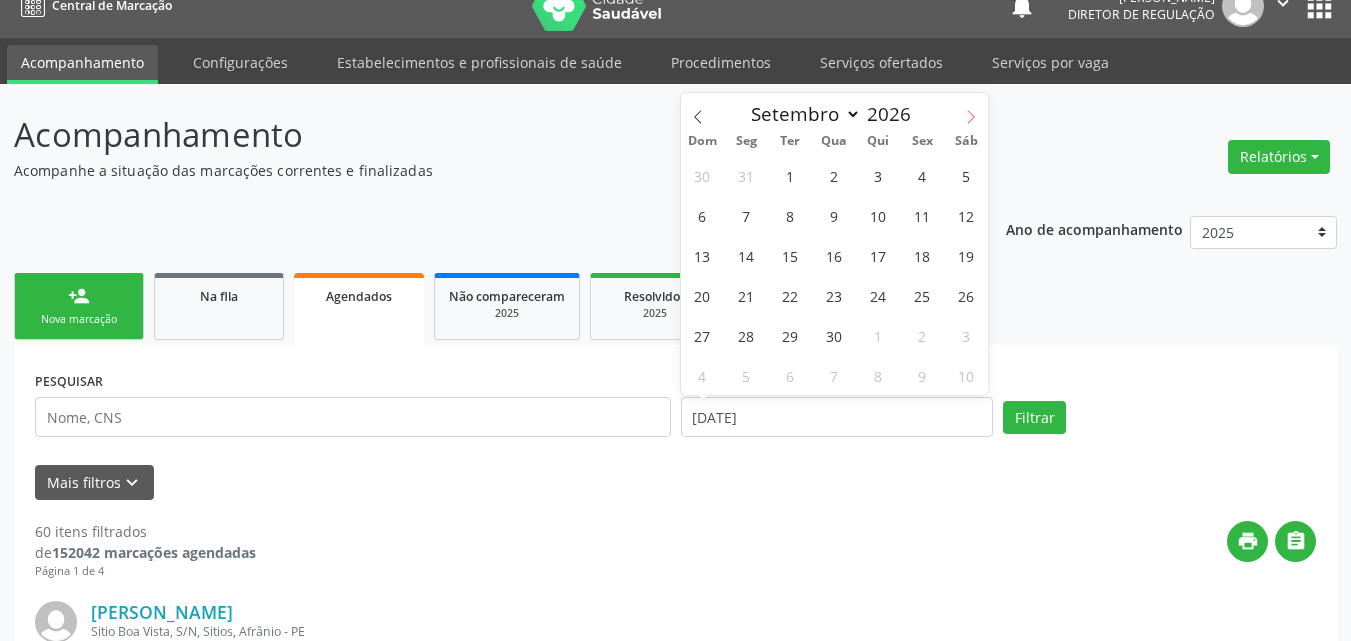 click 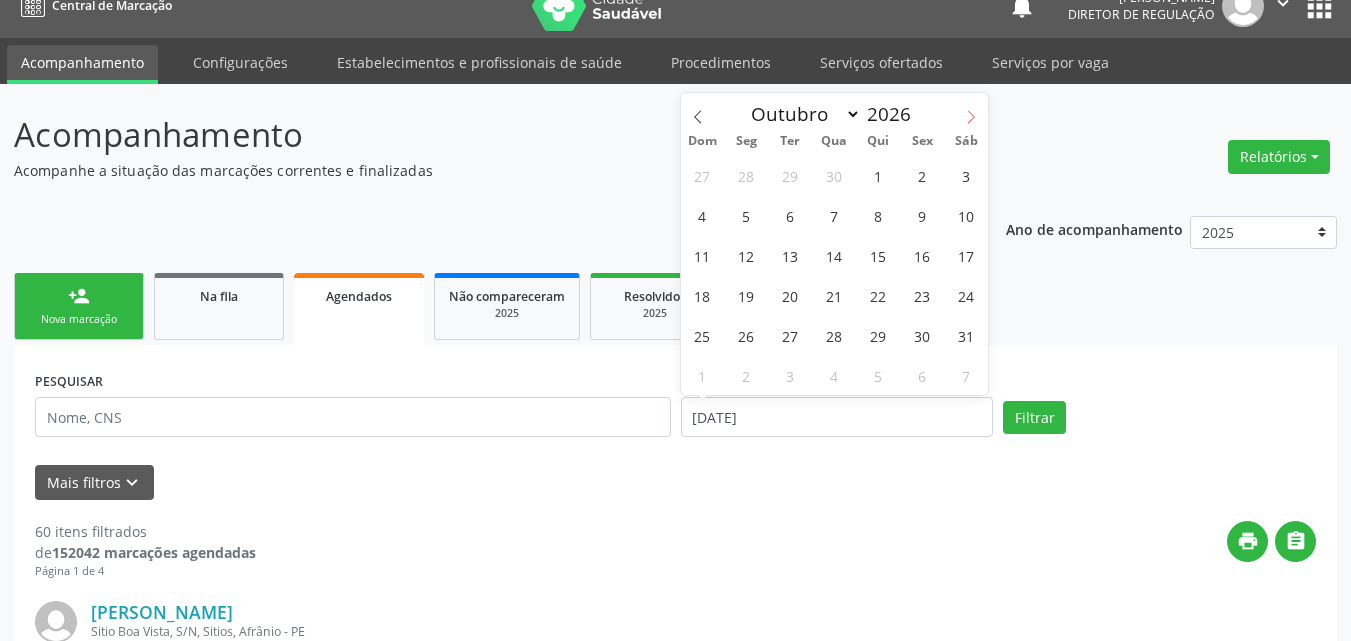 click 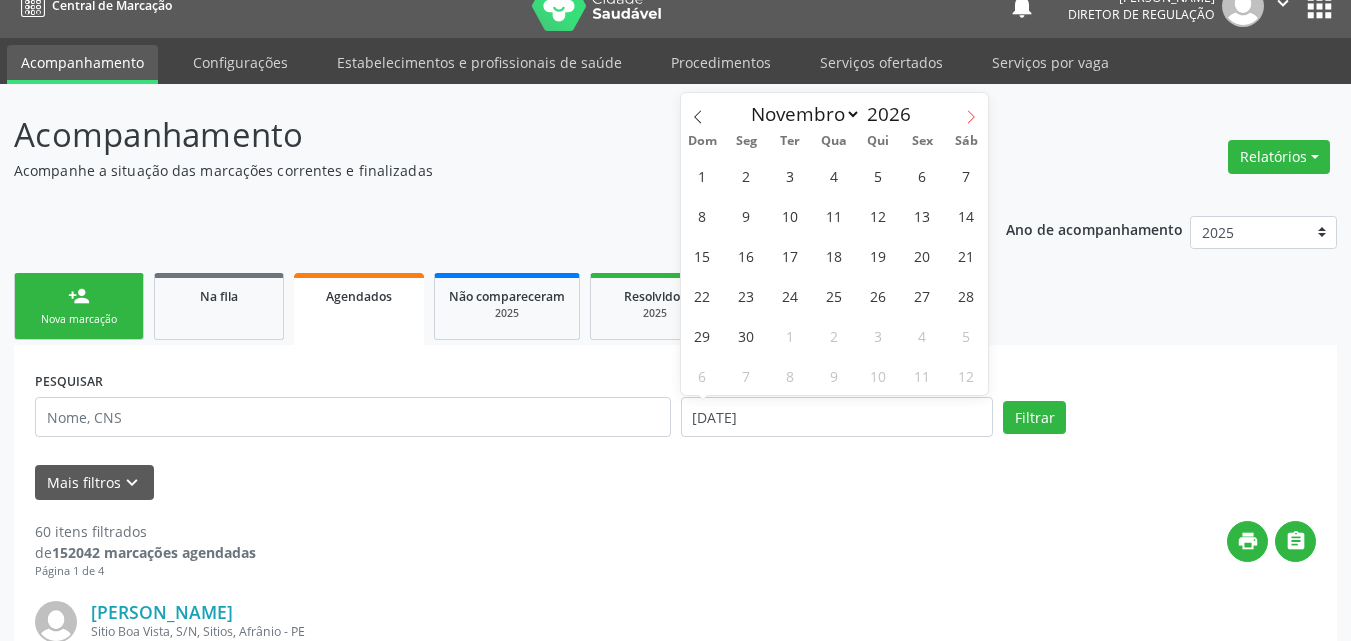 click 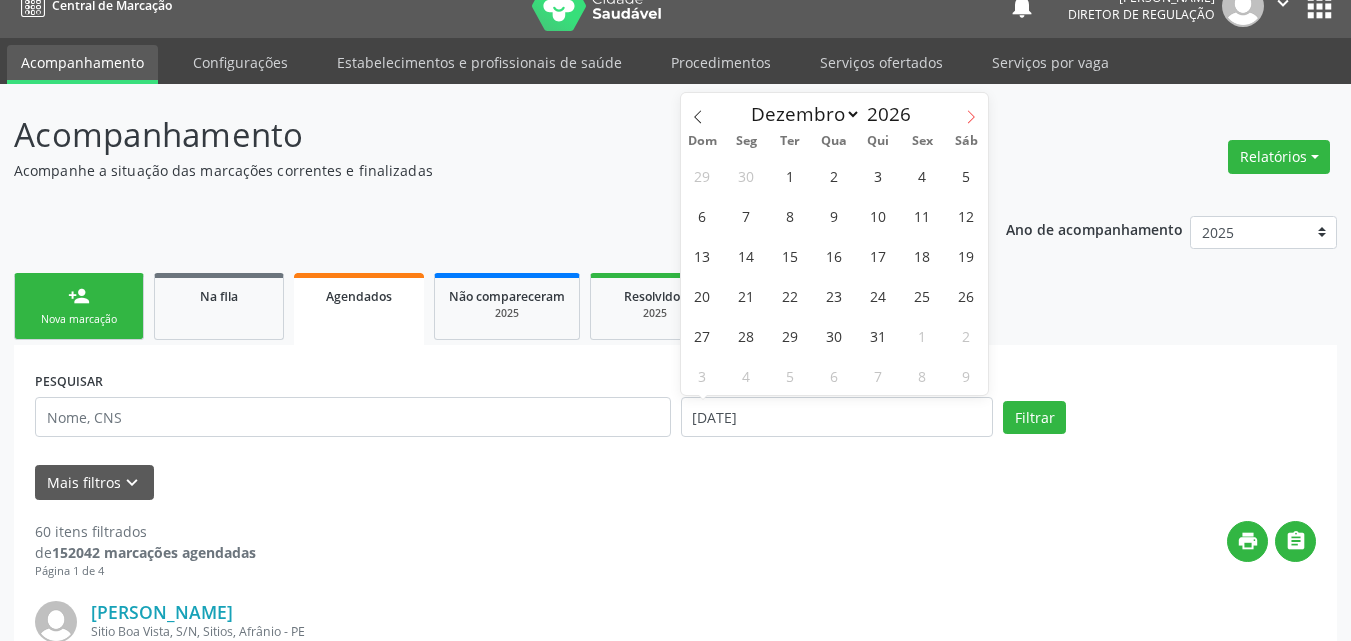 click 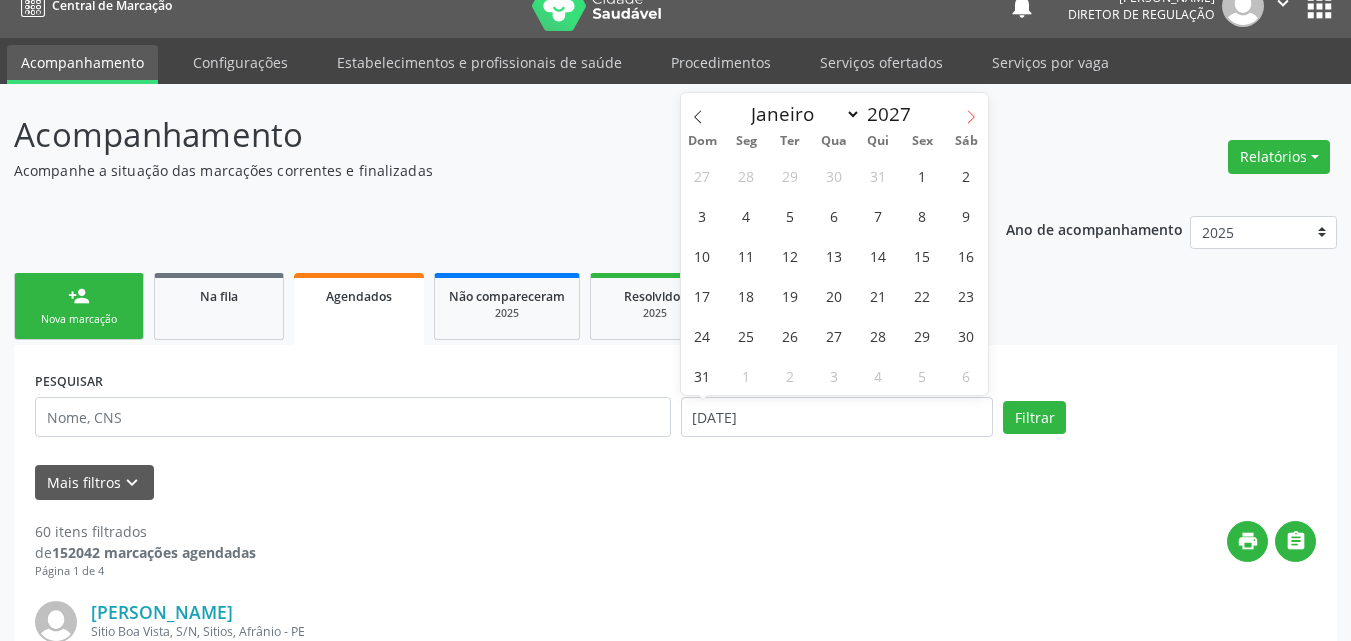 click 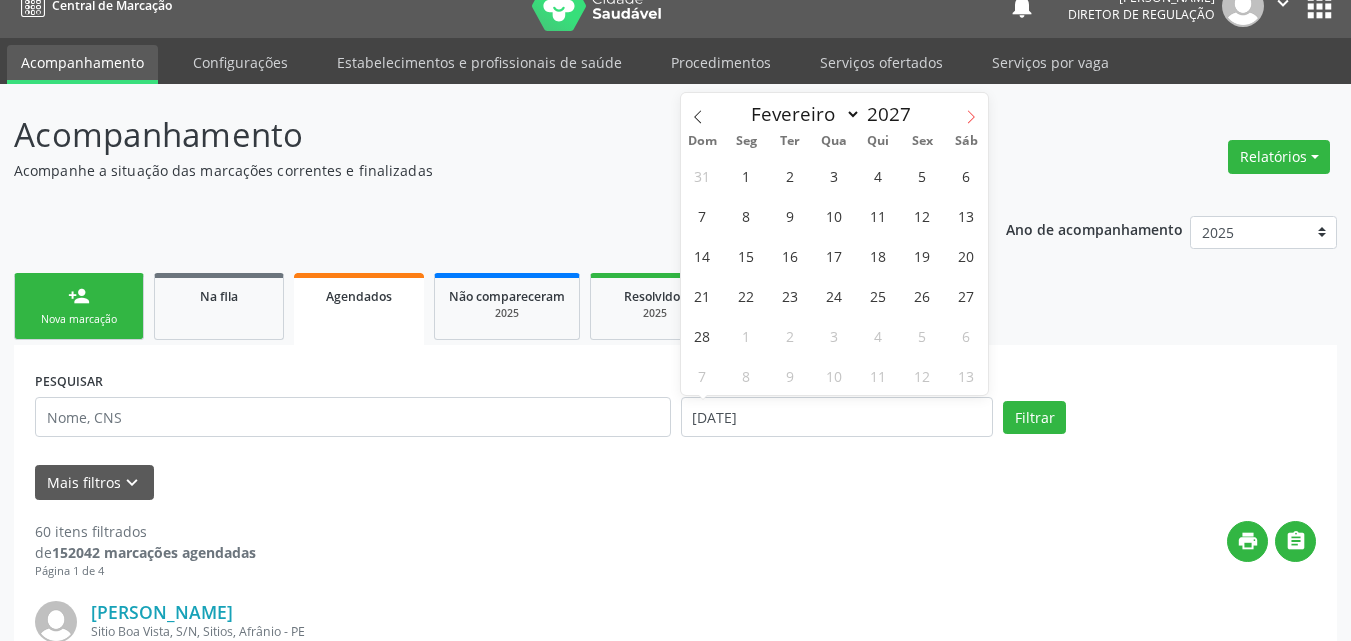 click 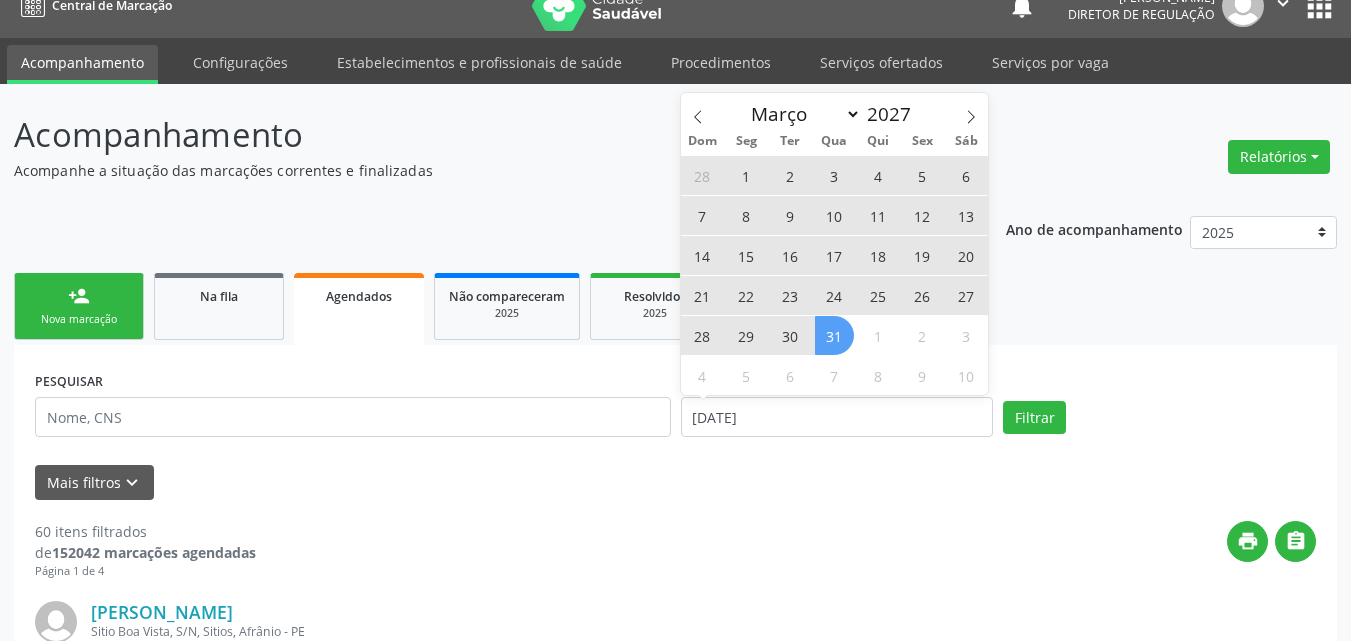 click on "31" at bounding box center [834, 335] 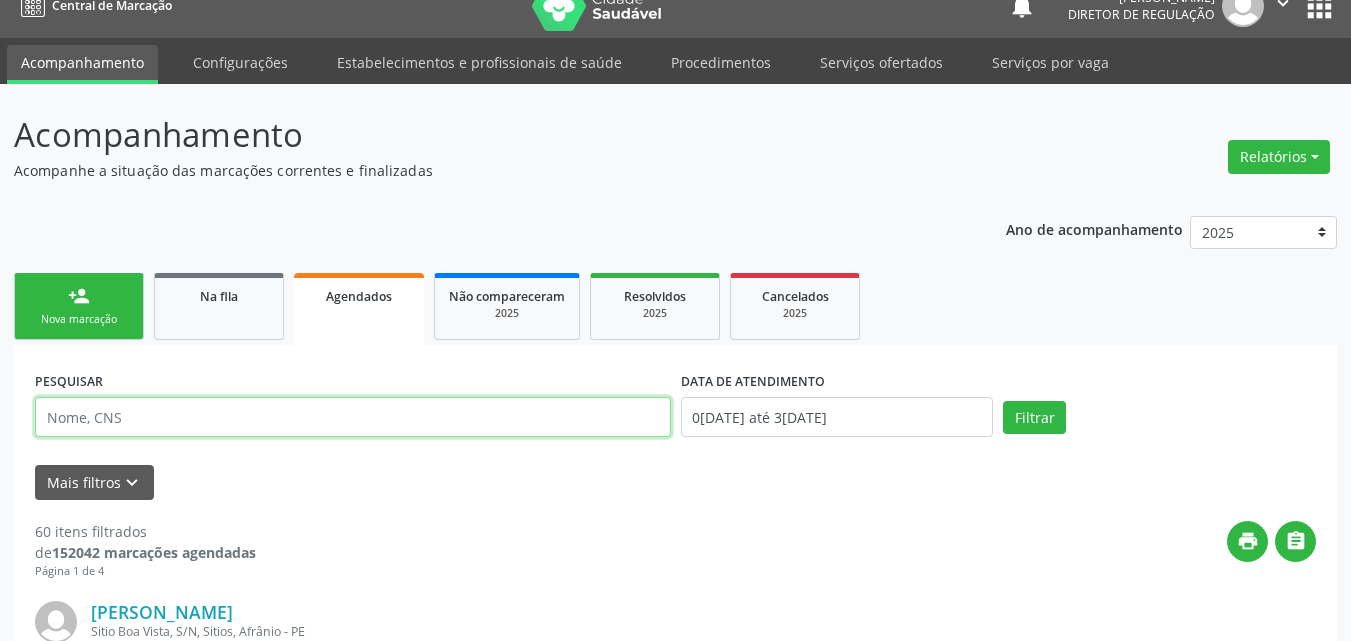 drag, startPoint x: 445, startPoint y: 398, endPoint x: 440, endPoint y: 387, distance: 12.083046 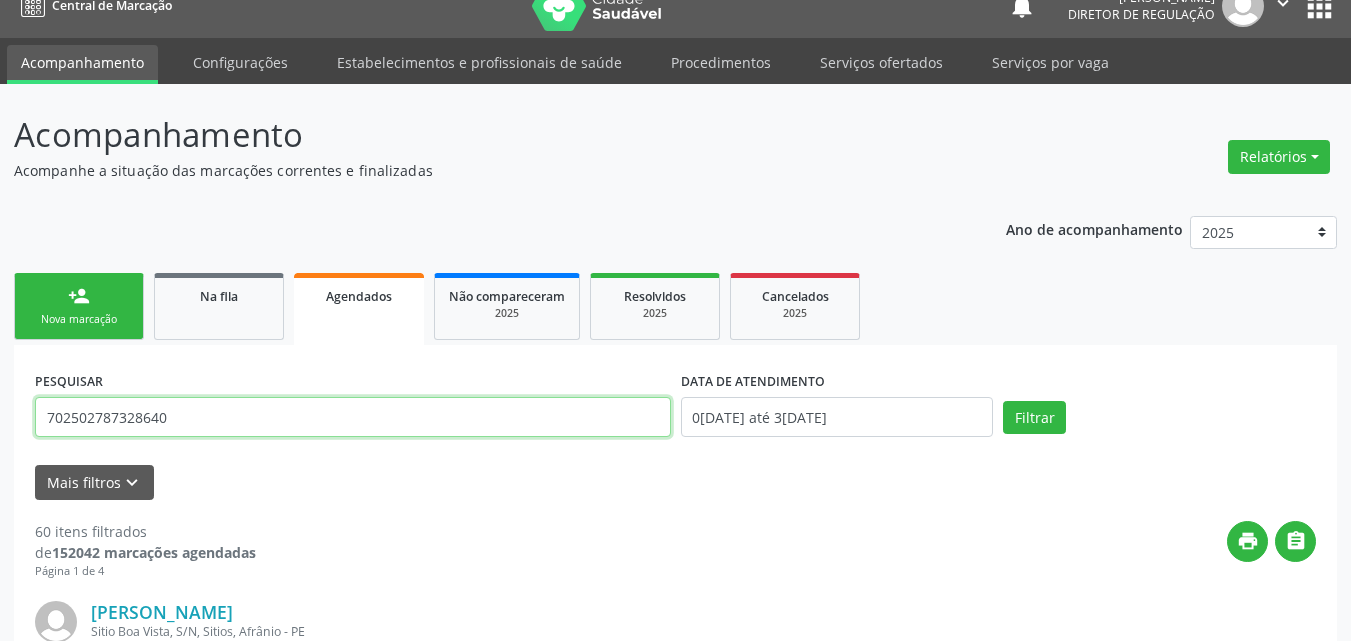 type on "702502787328640" 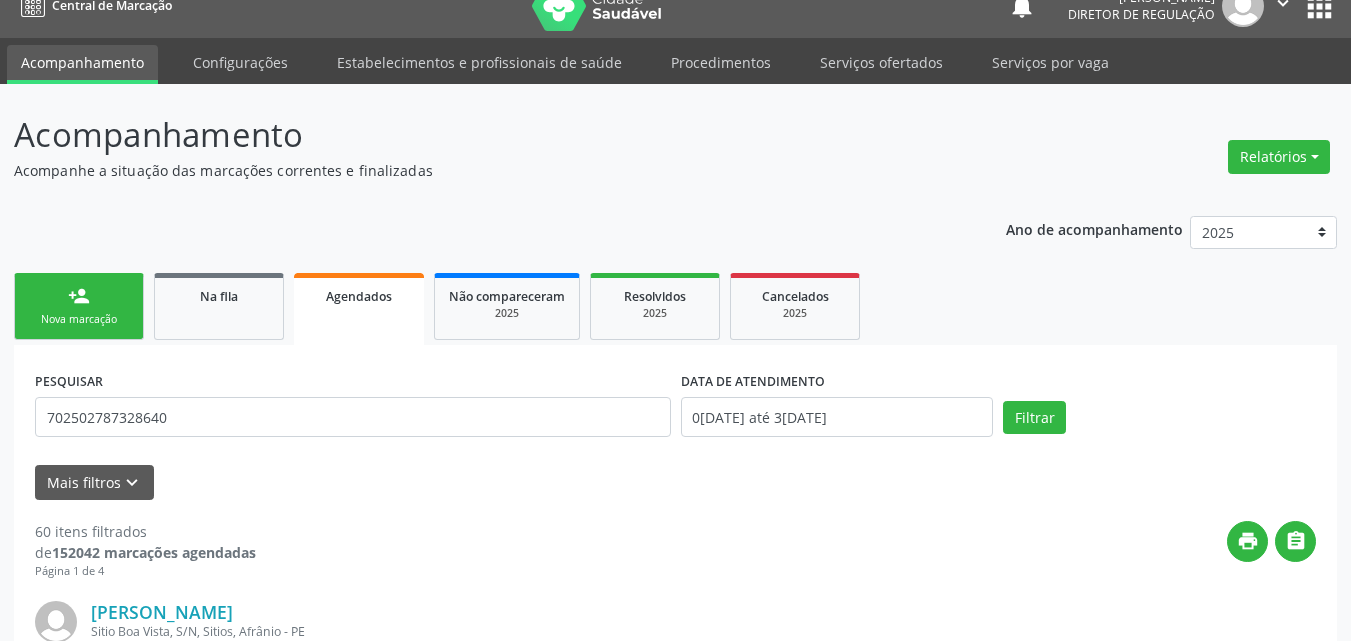 click on "PESQUISAR
702502787328640
DATA DE ATENDIMENTO
[DATE] até [DATE]
Filtrar" at bounding box center [675, 408] 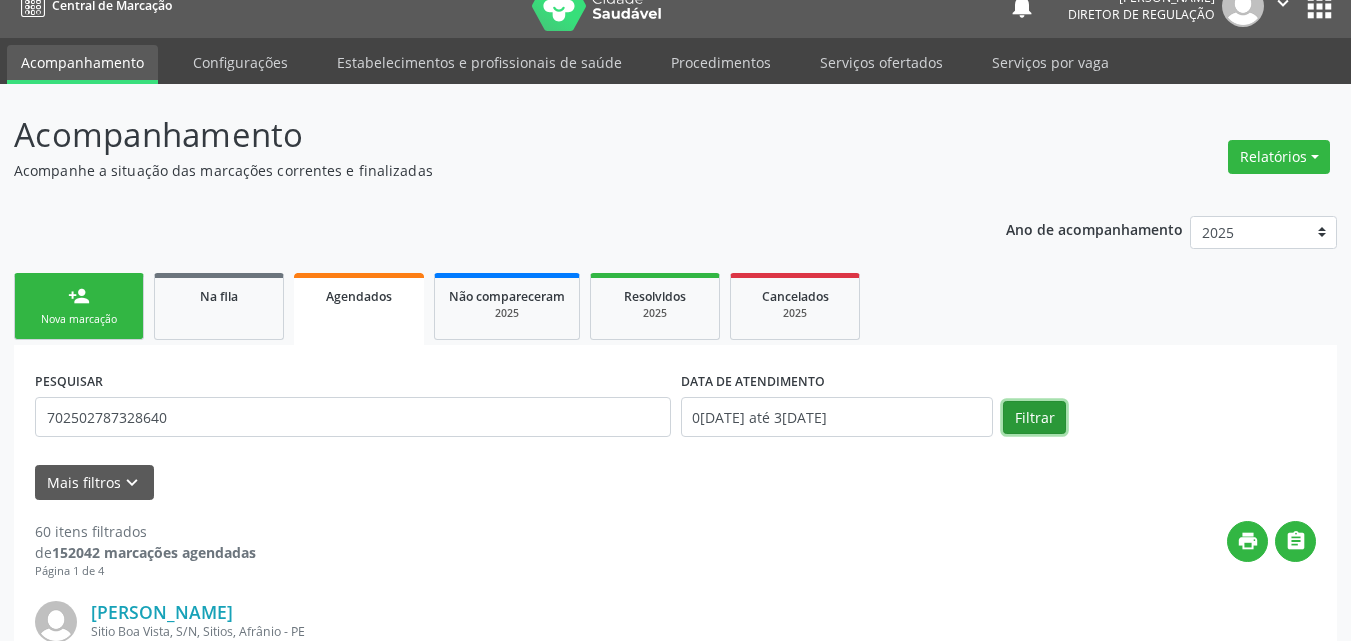 click on "Filtrar" at bounding box center (1034, 418) 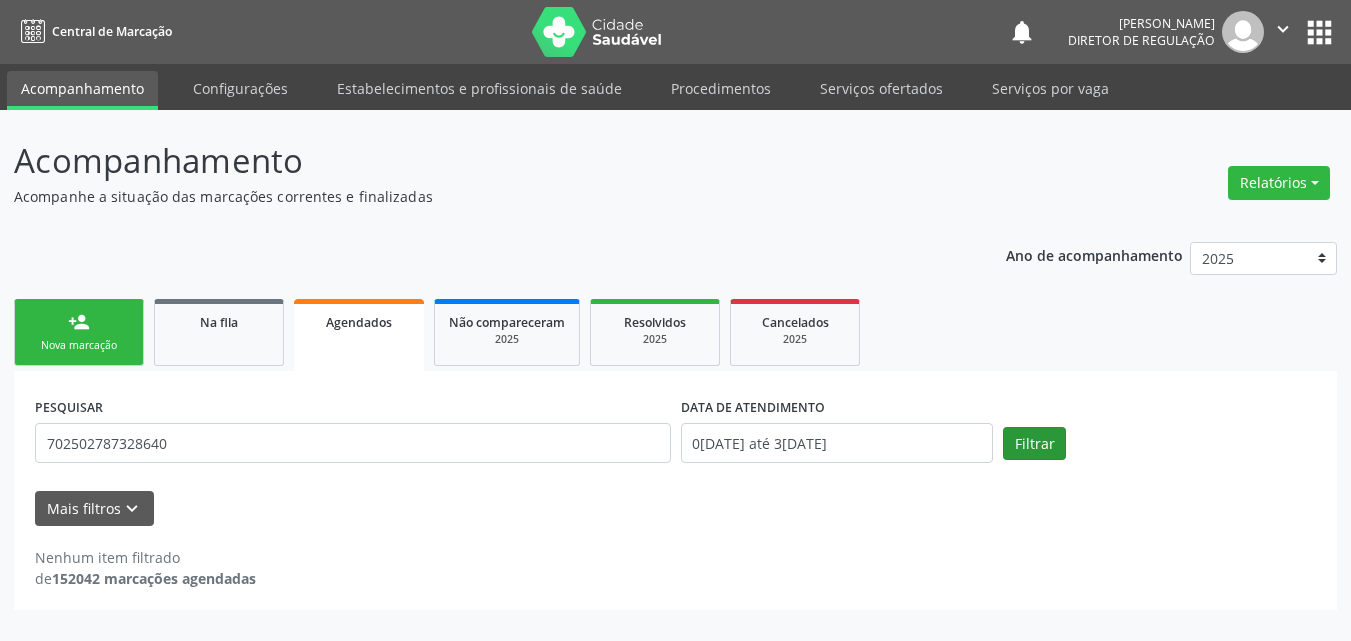 scroll, scrollTop: 0, scrollLeft: 0, axis: both 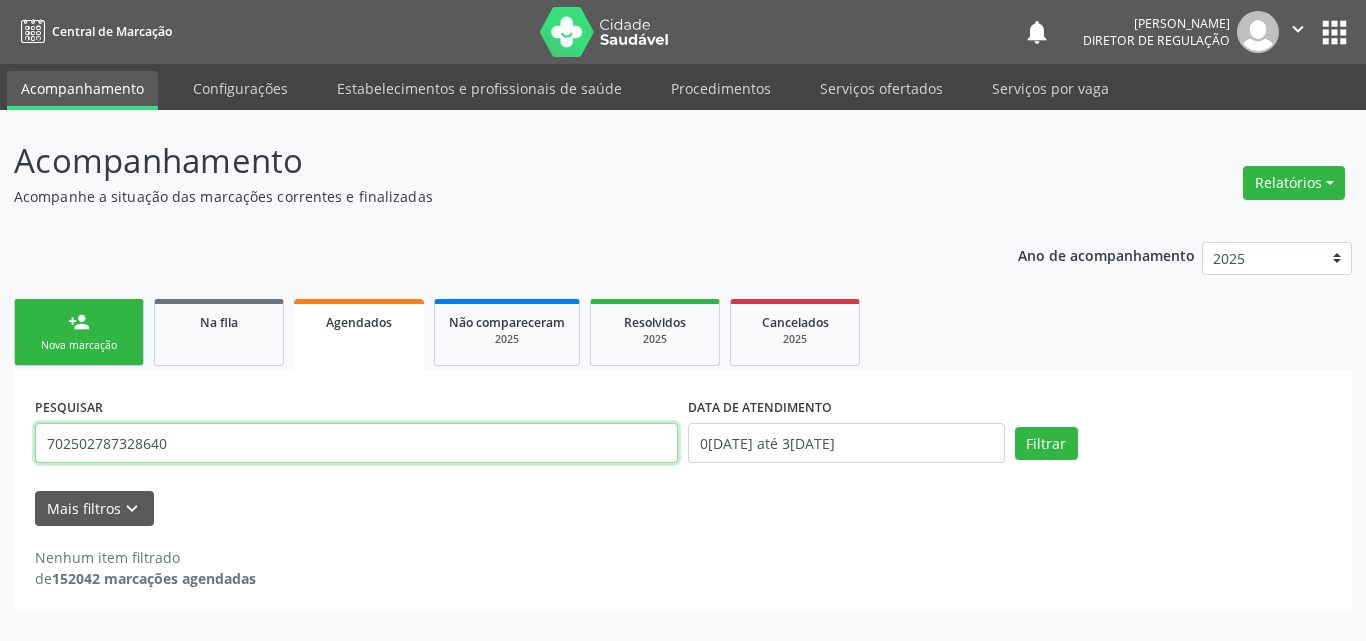 drag, startPoint x: 191, startPoint y: 450, endPoint x: 0, endPoint y: 440, distance: 191.2616 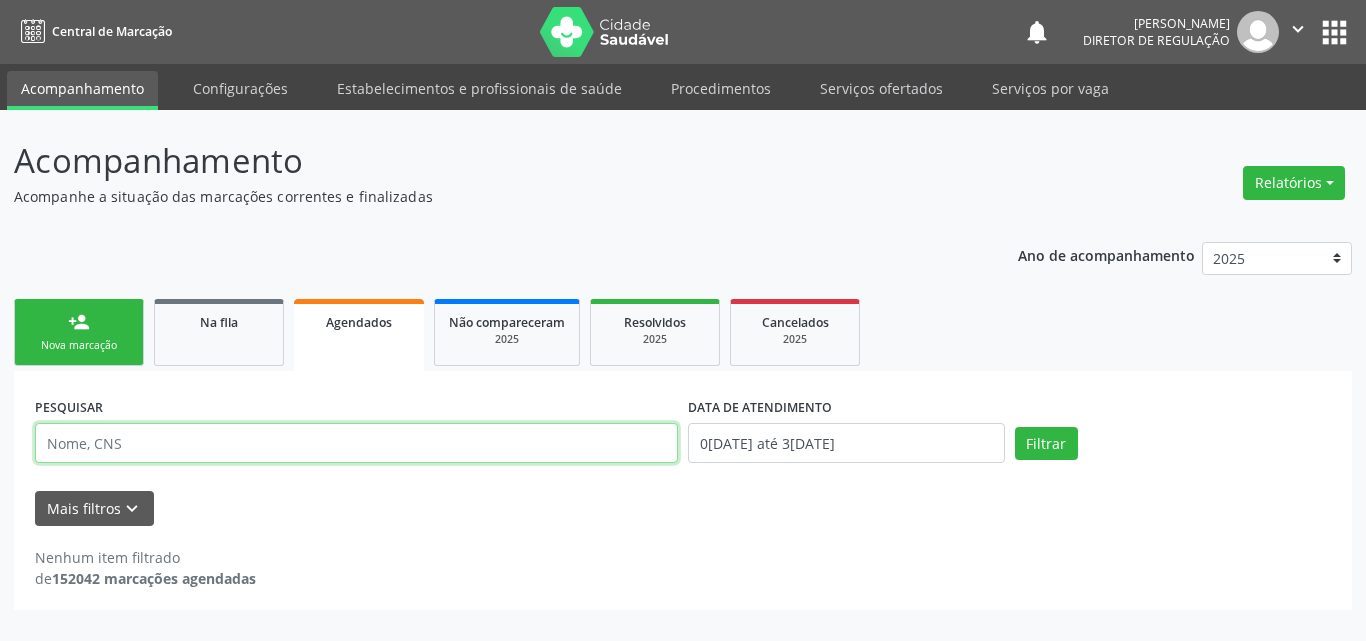 click at bounding box center (356, 443) 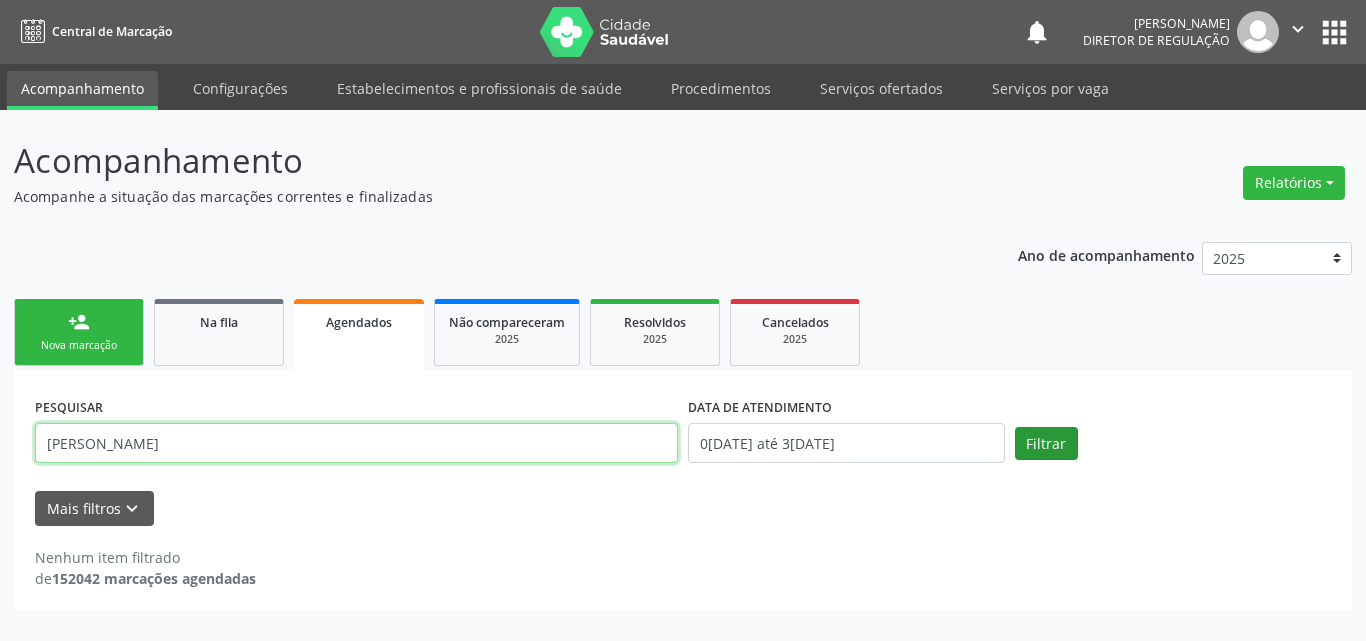 type on "[PERSON_NAME]" 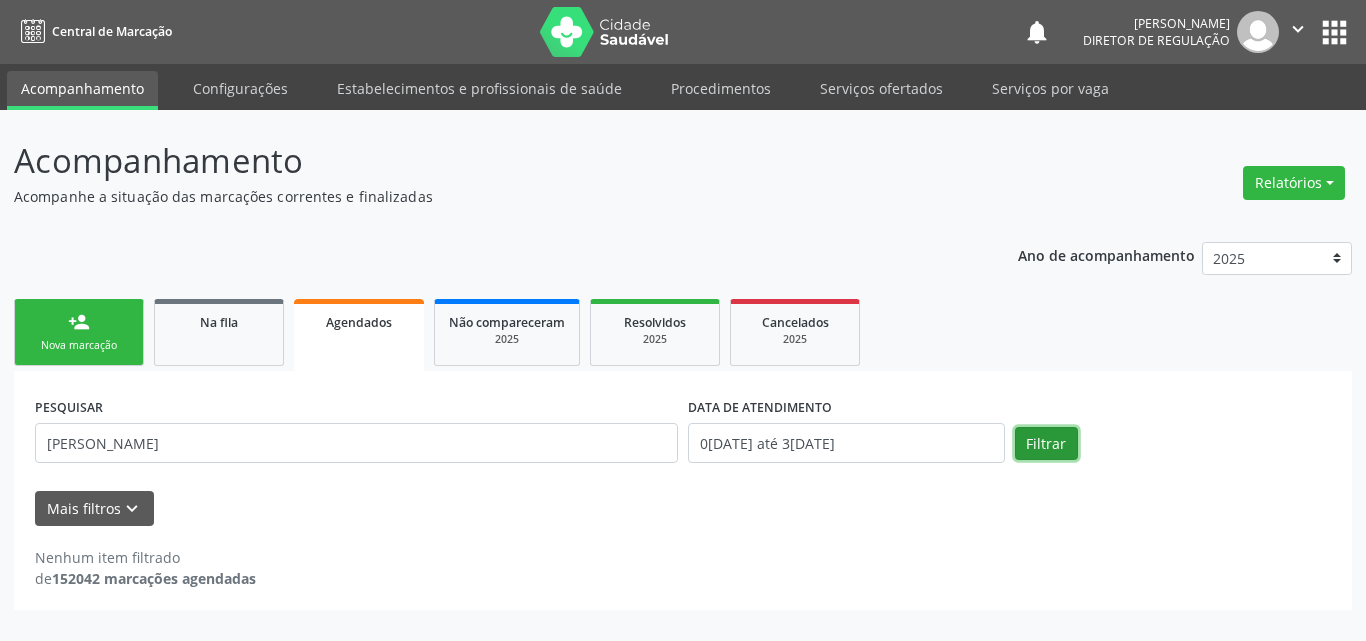 click on "Filtrar" at bounding box center [1046, 444] 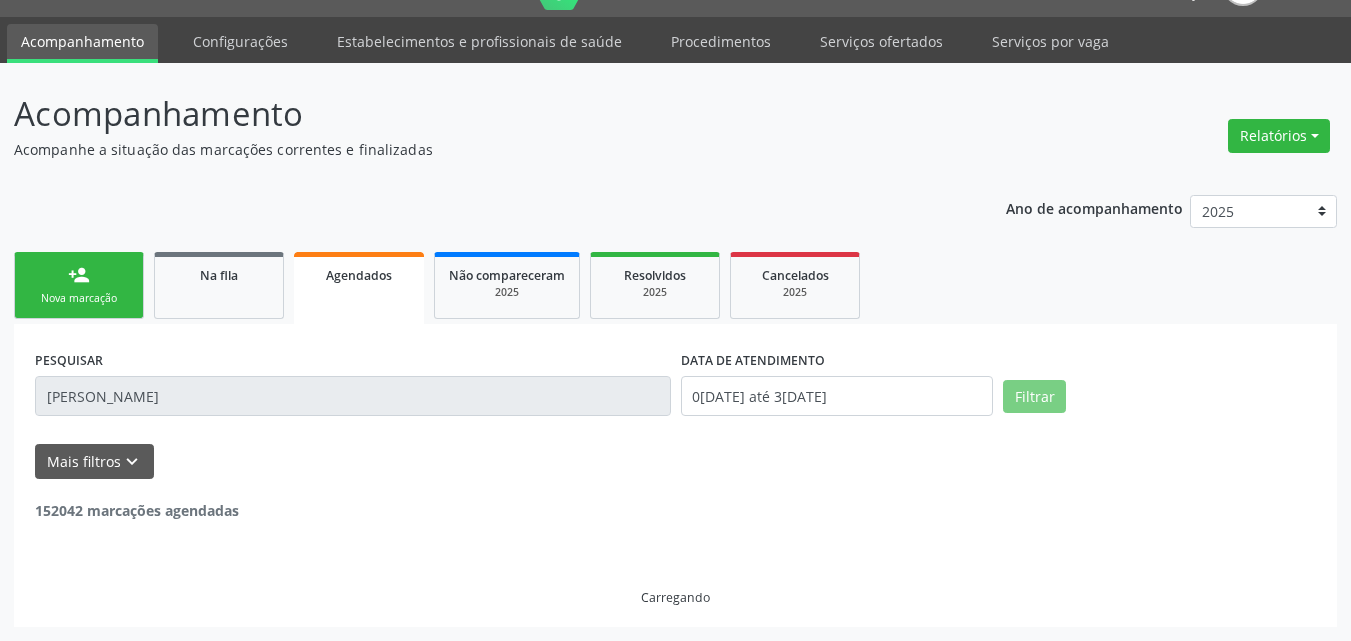 scroll, scrollTop: 0, scrollLeft: 0, axis: both 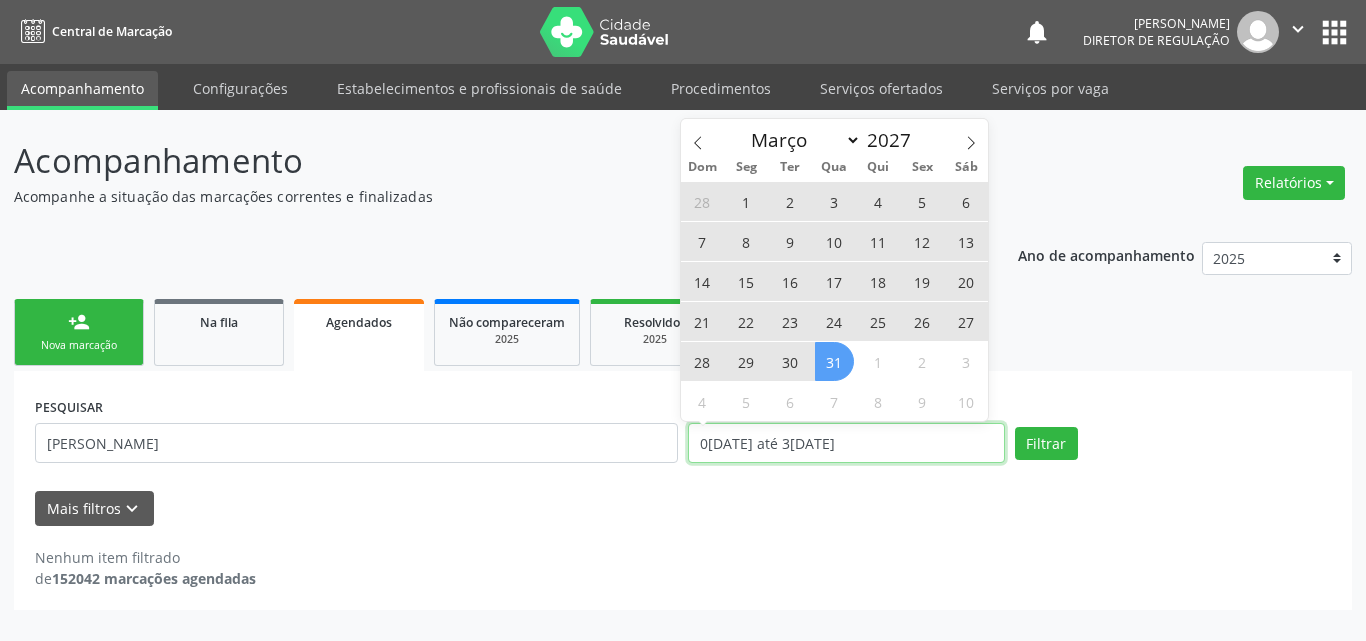 click on "0[DATE] até 3[DATE]" at bounding box center [846, 443] 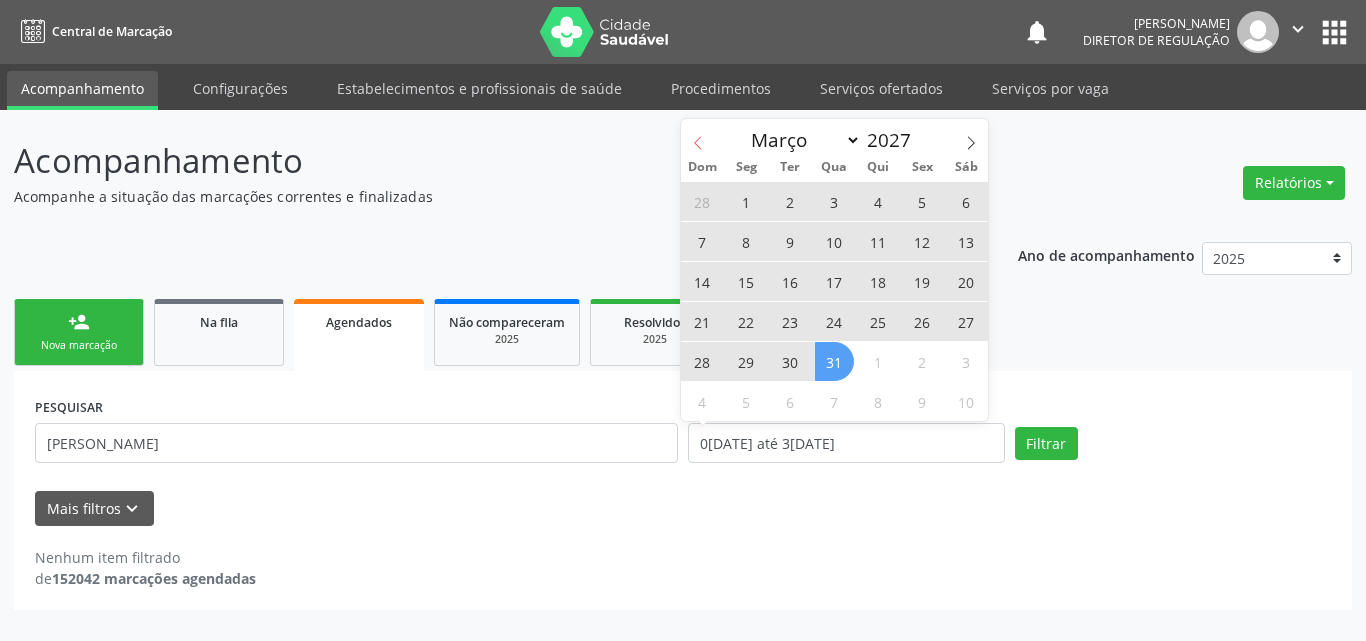 click 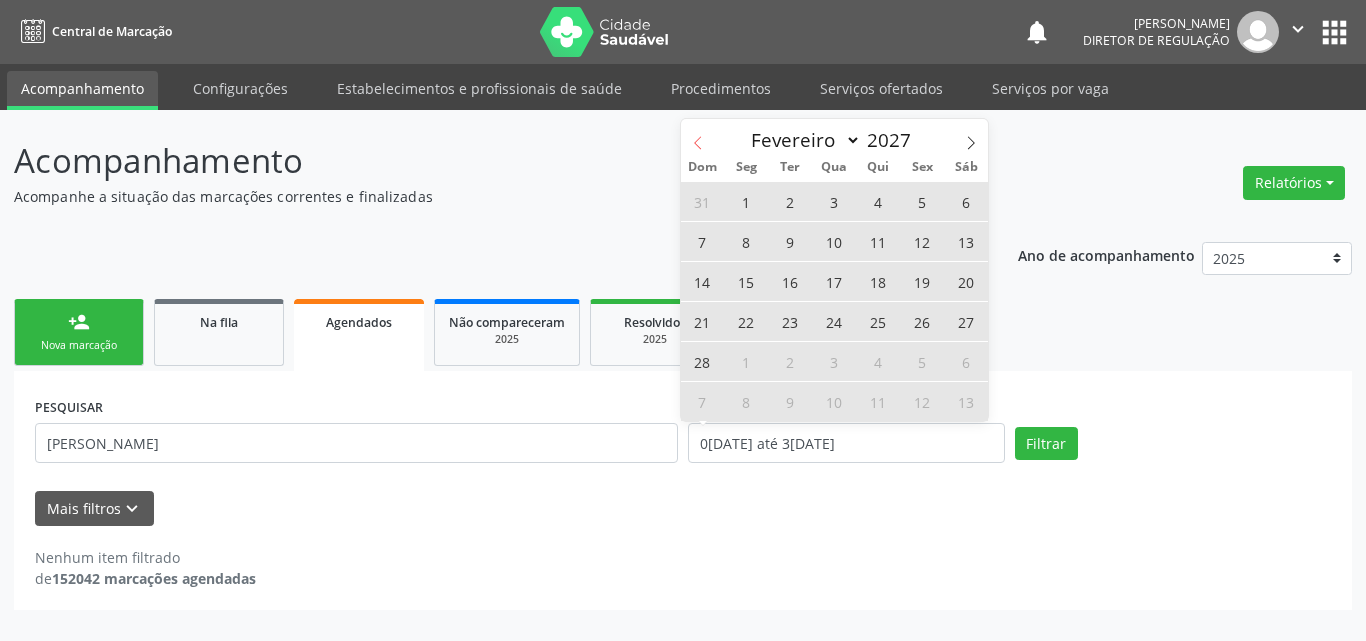 click 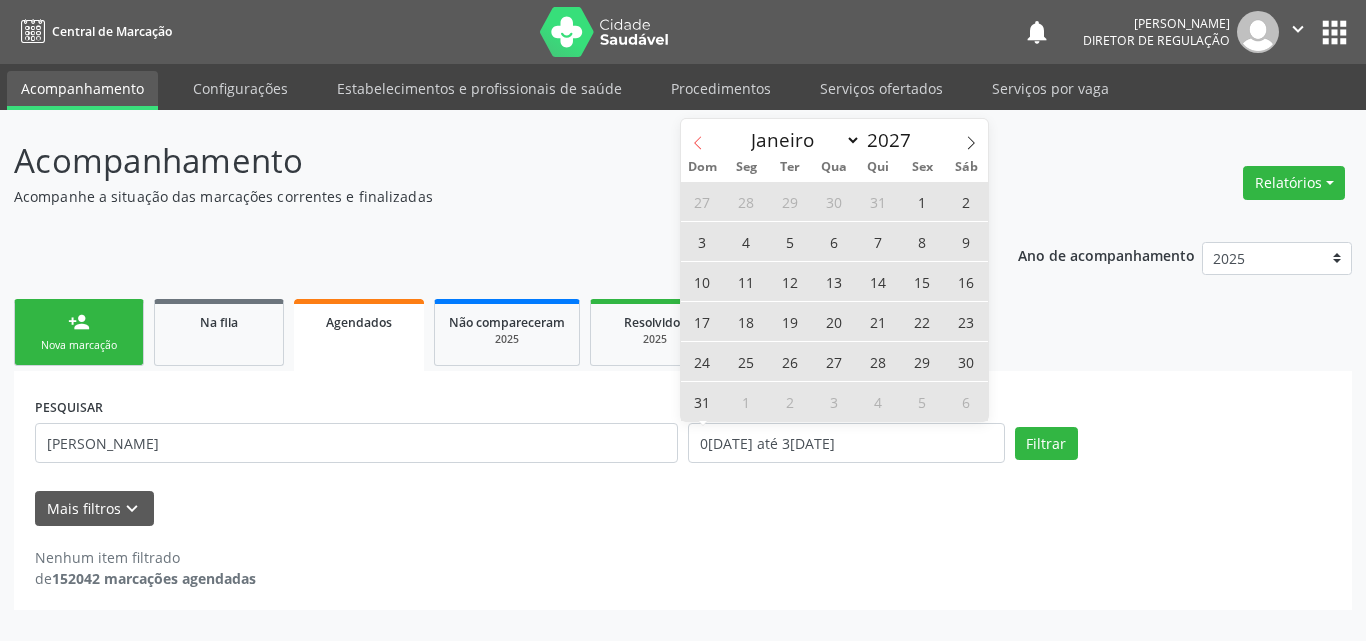 click 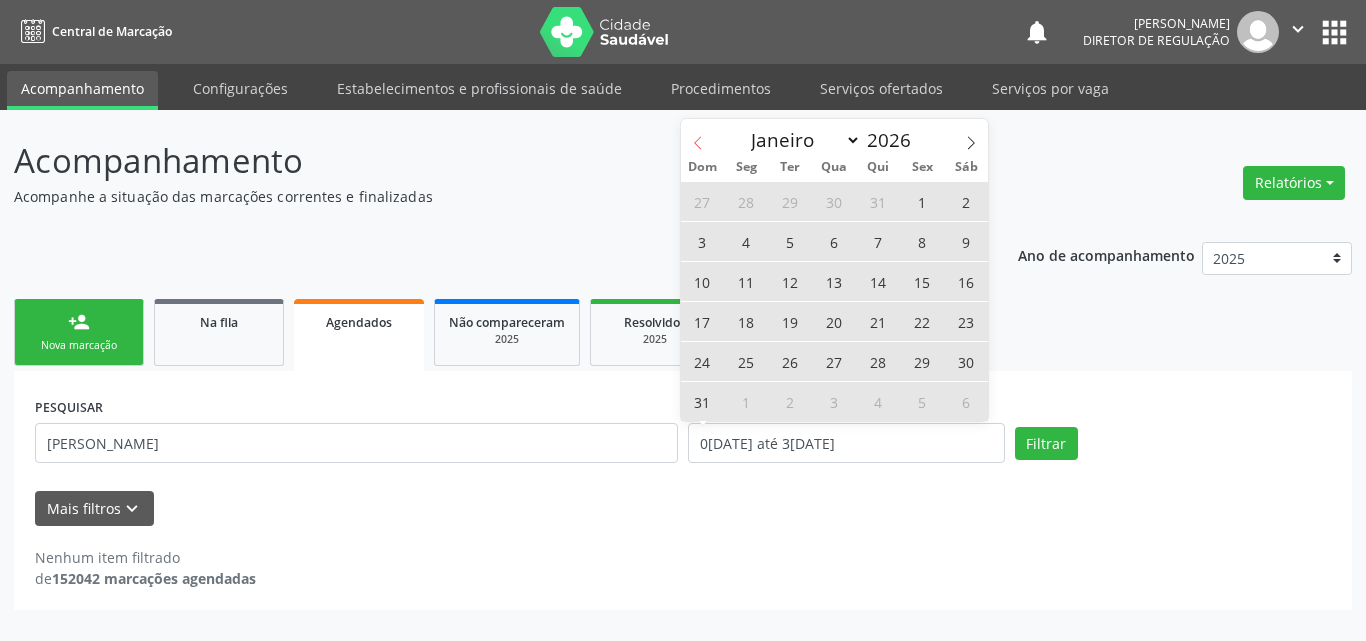 click 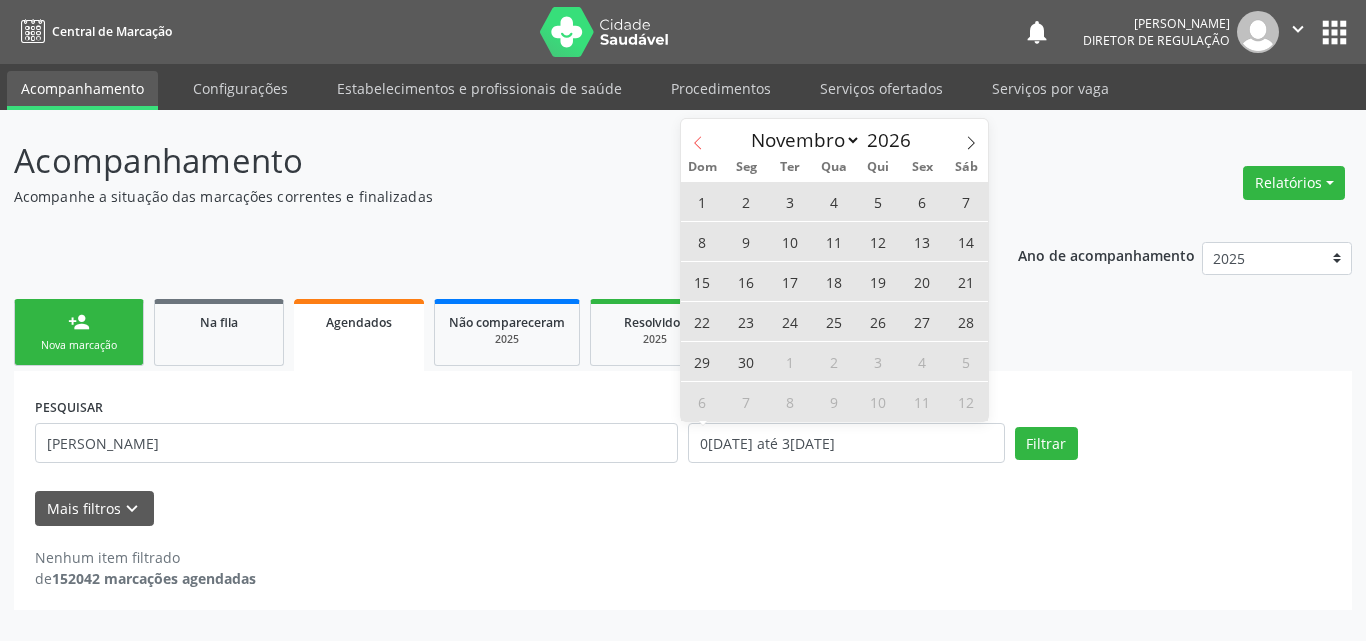 click 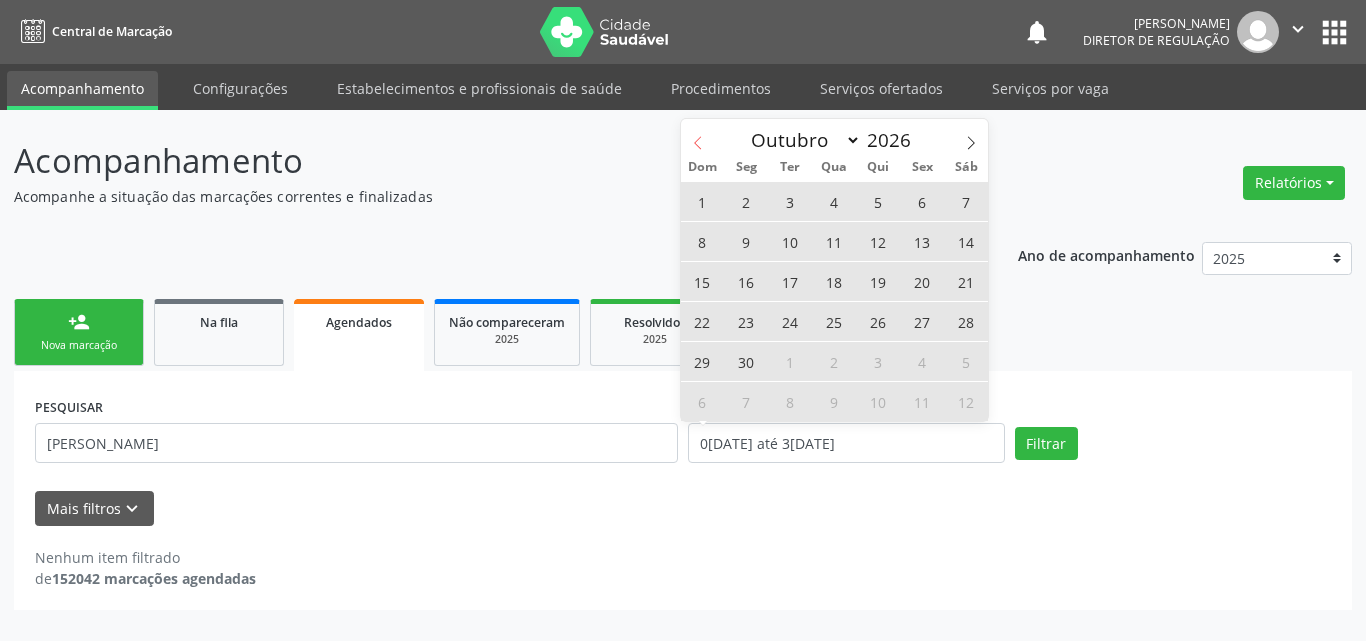 click 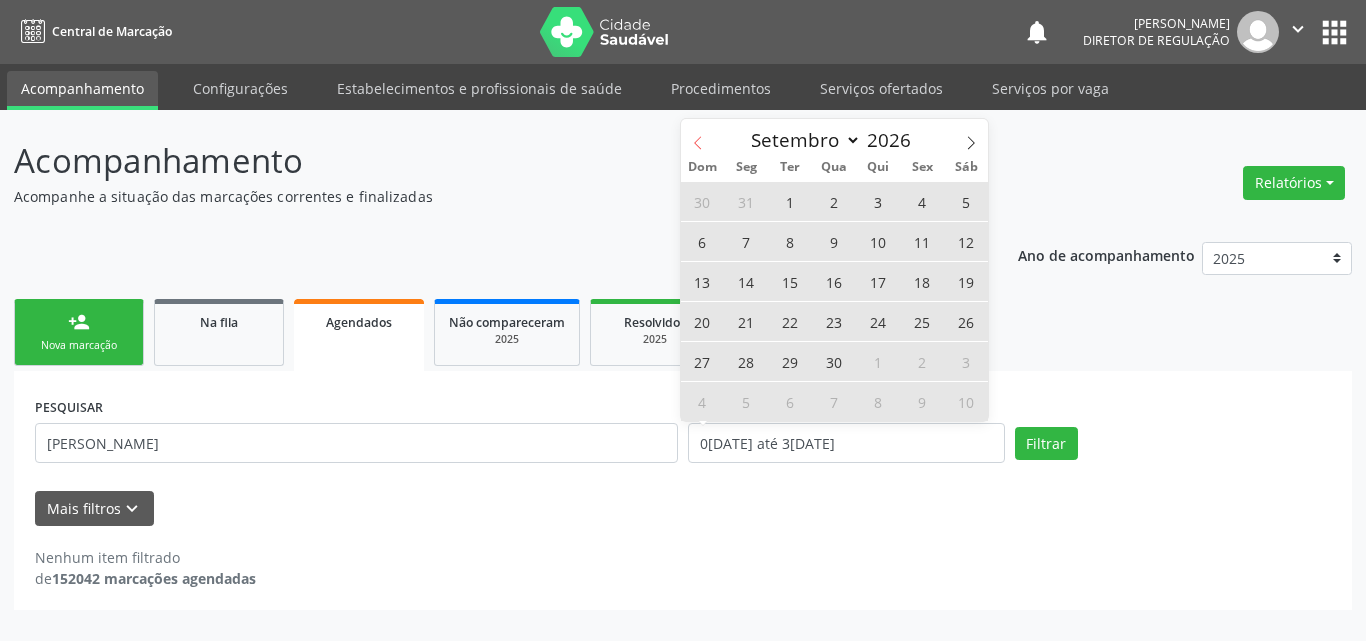 click 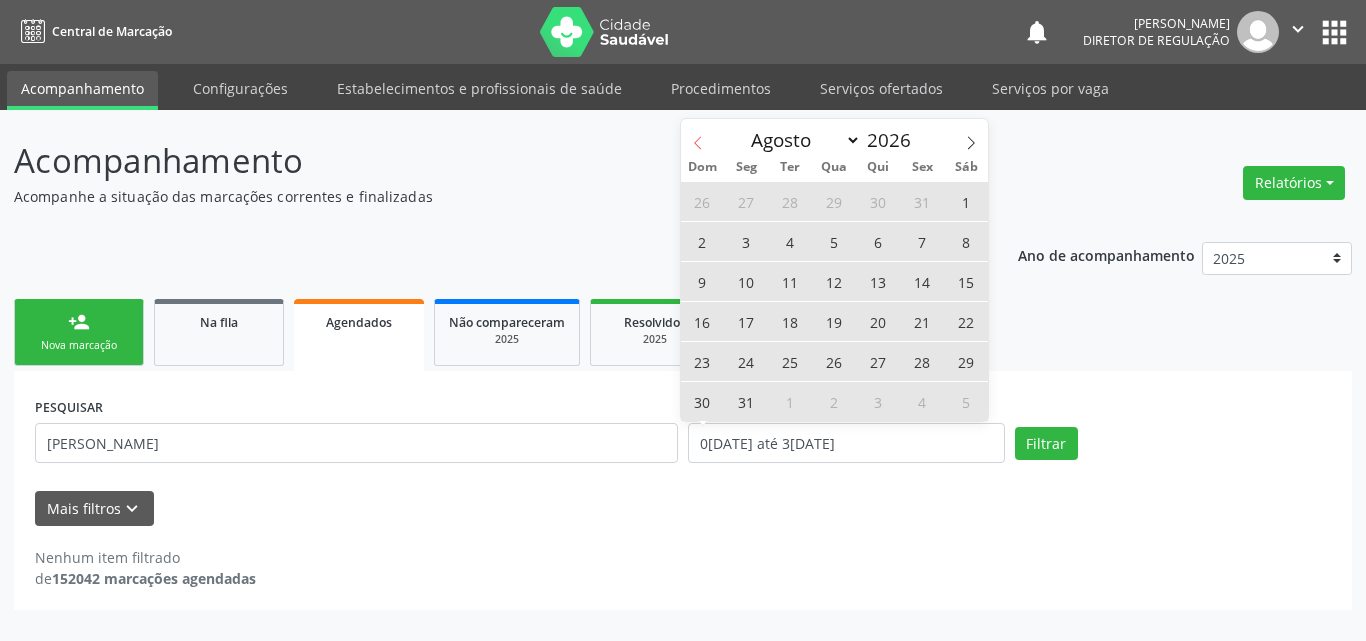 click 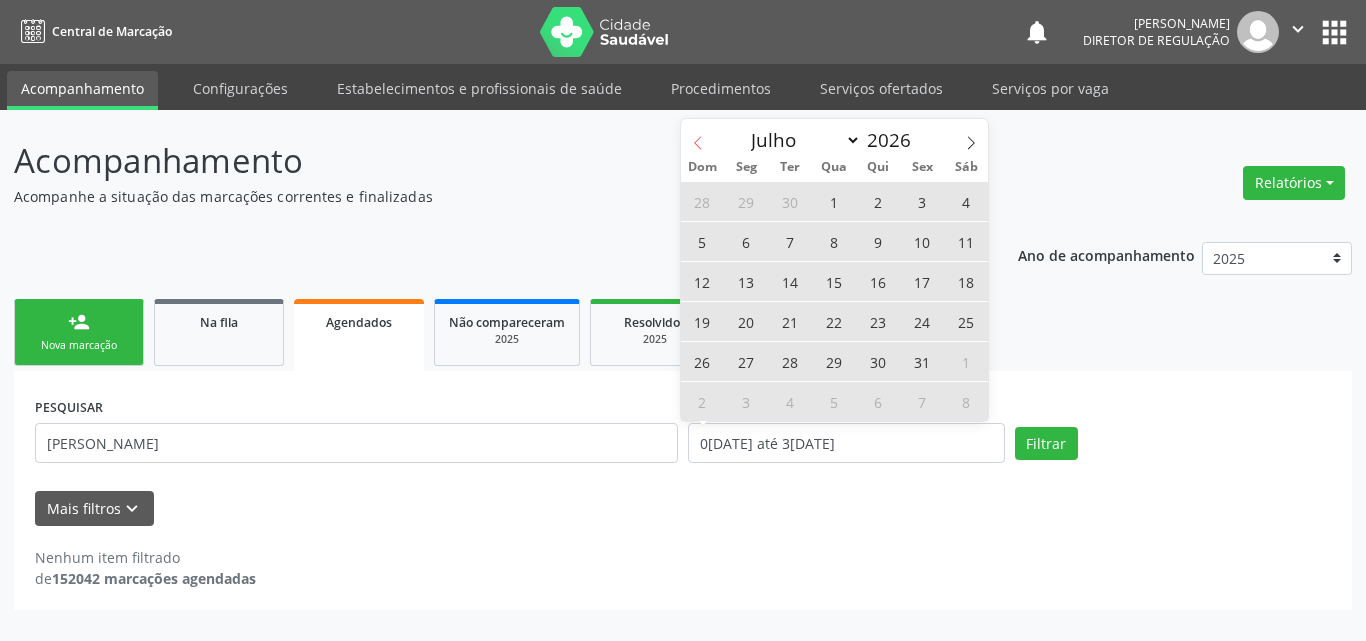 click 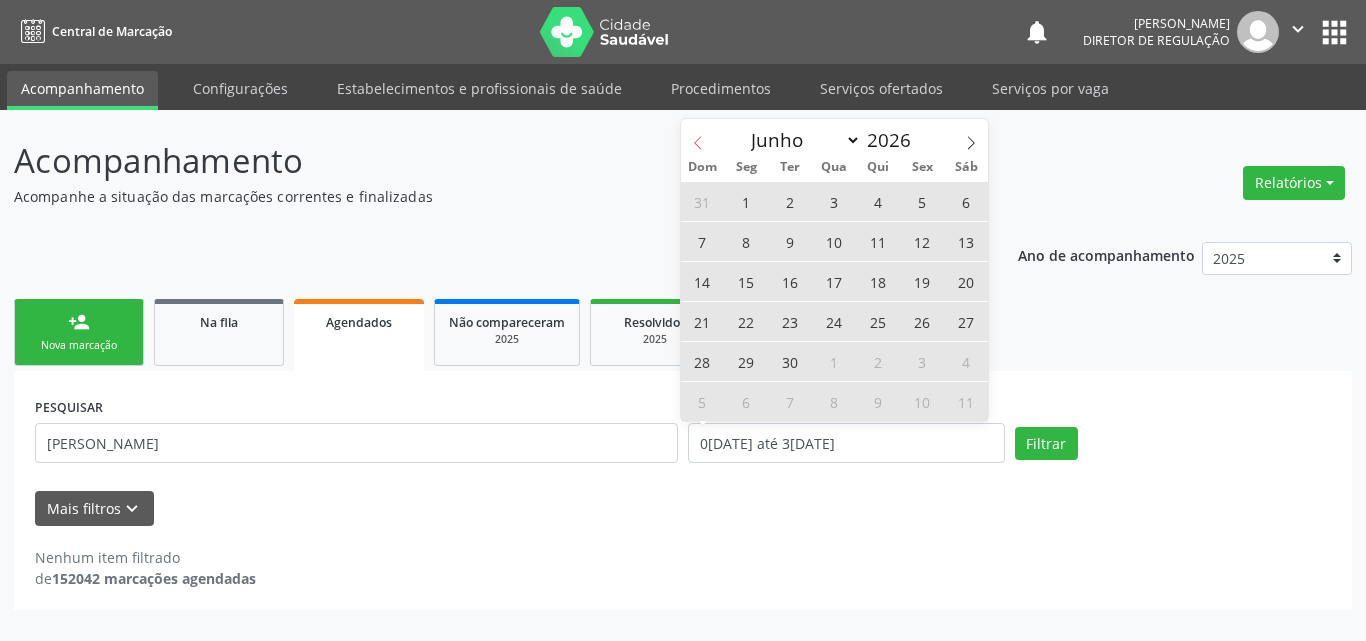 click 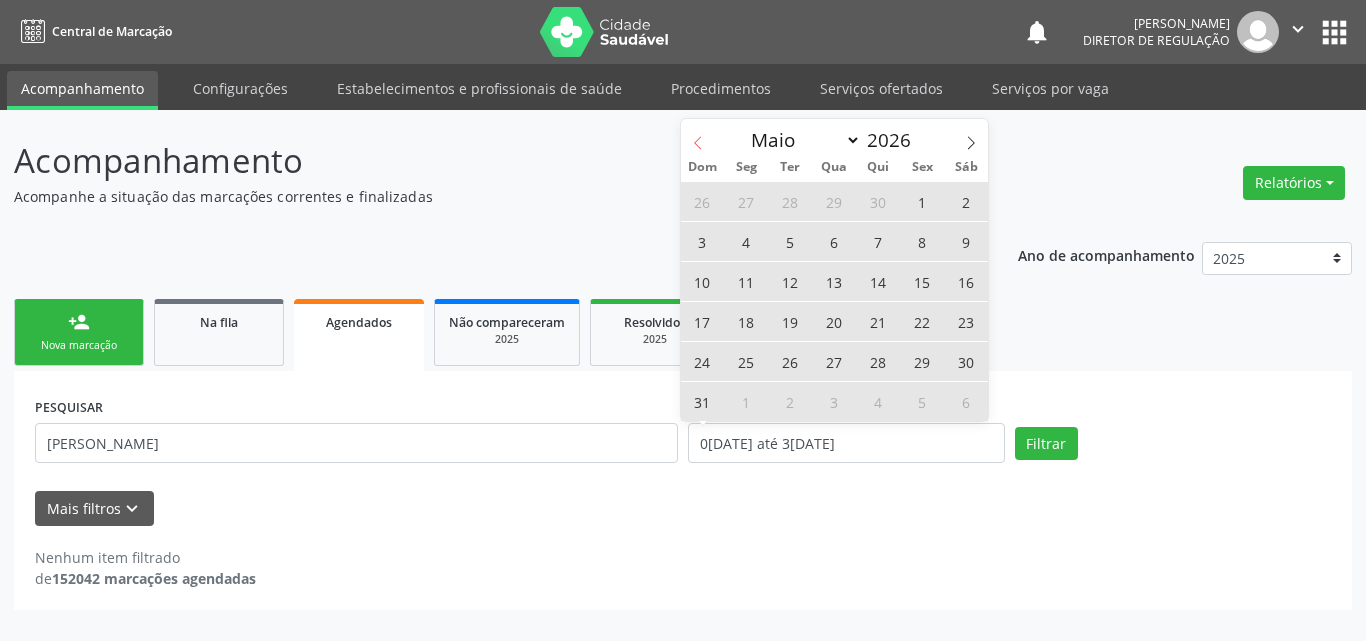 click 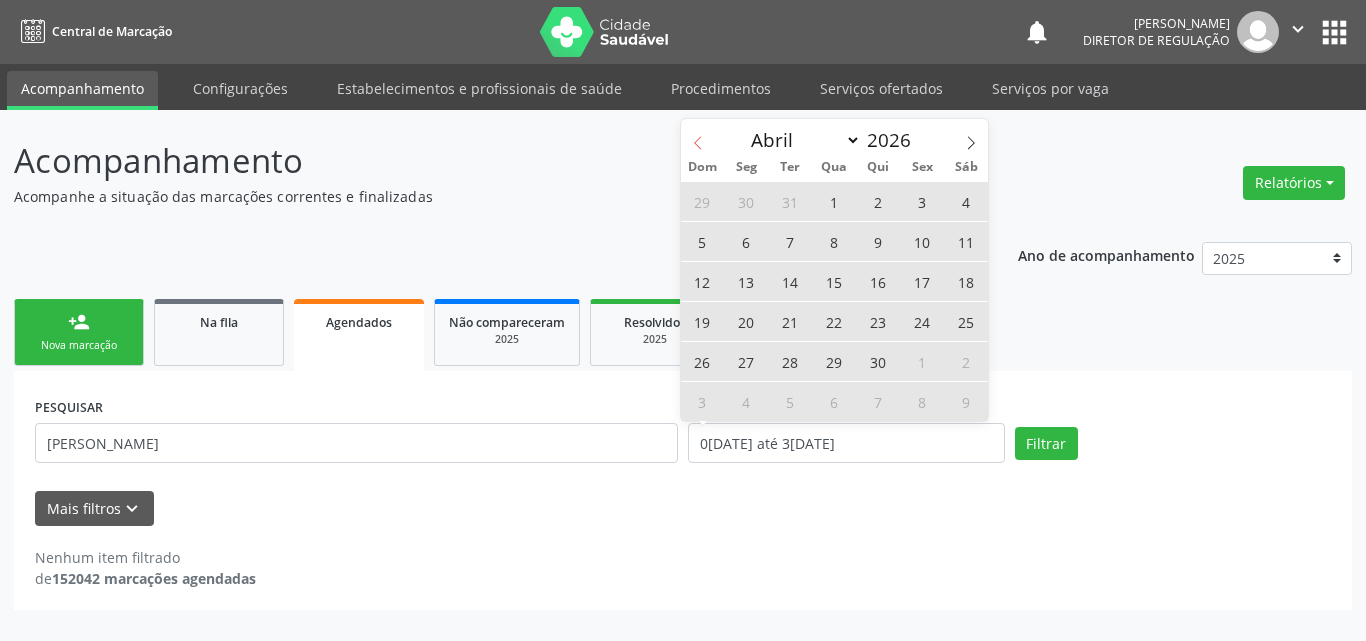 click 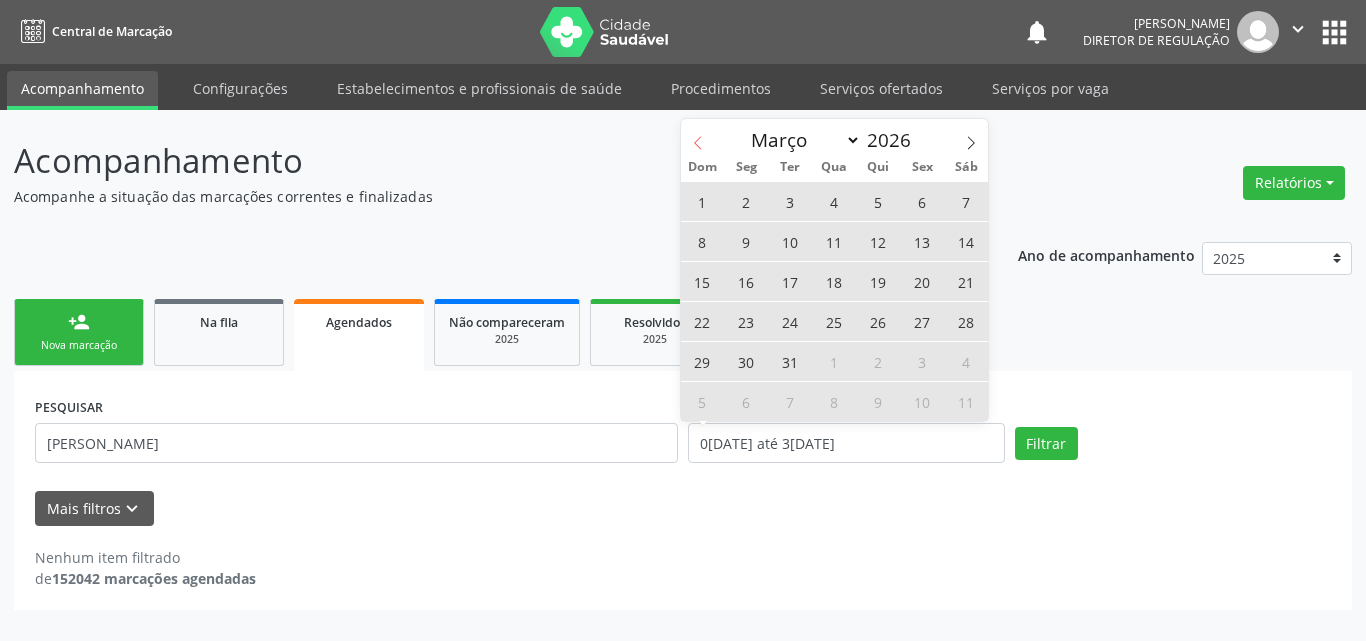 click 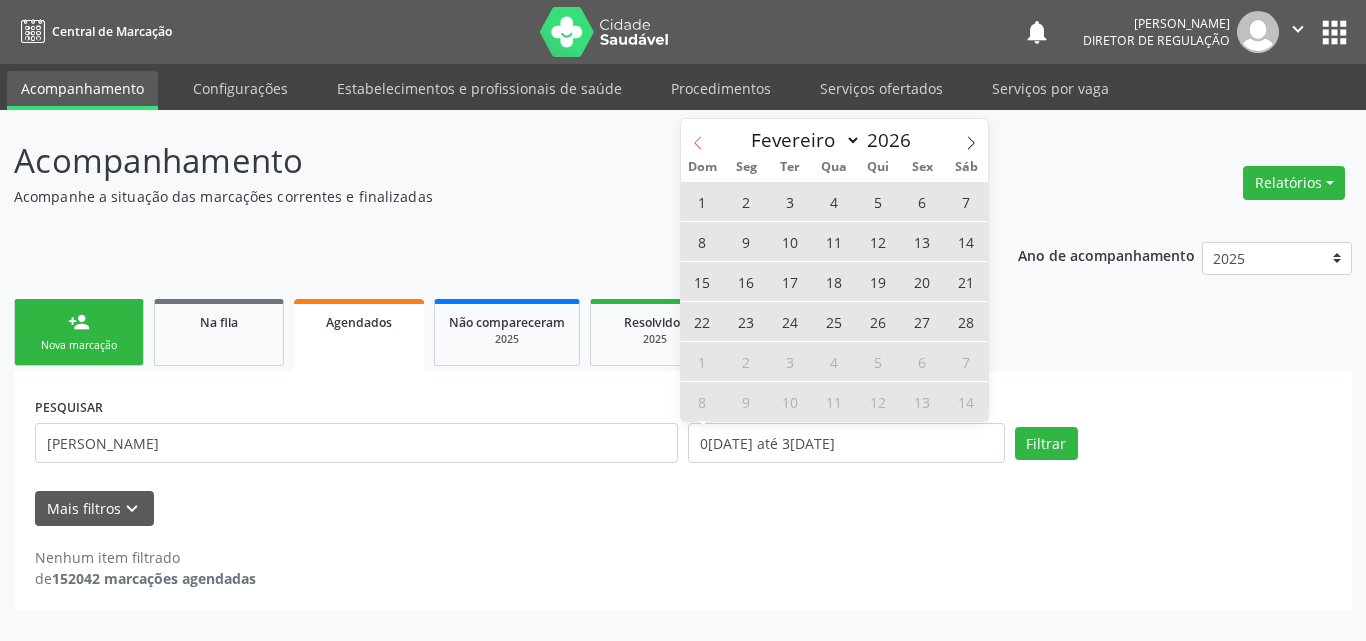 click 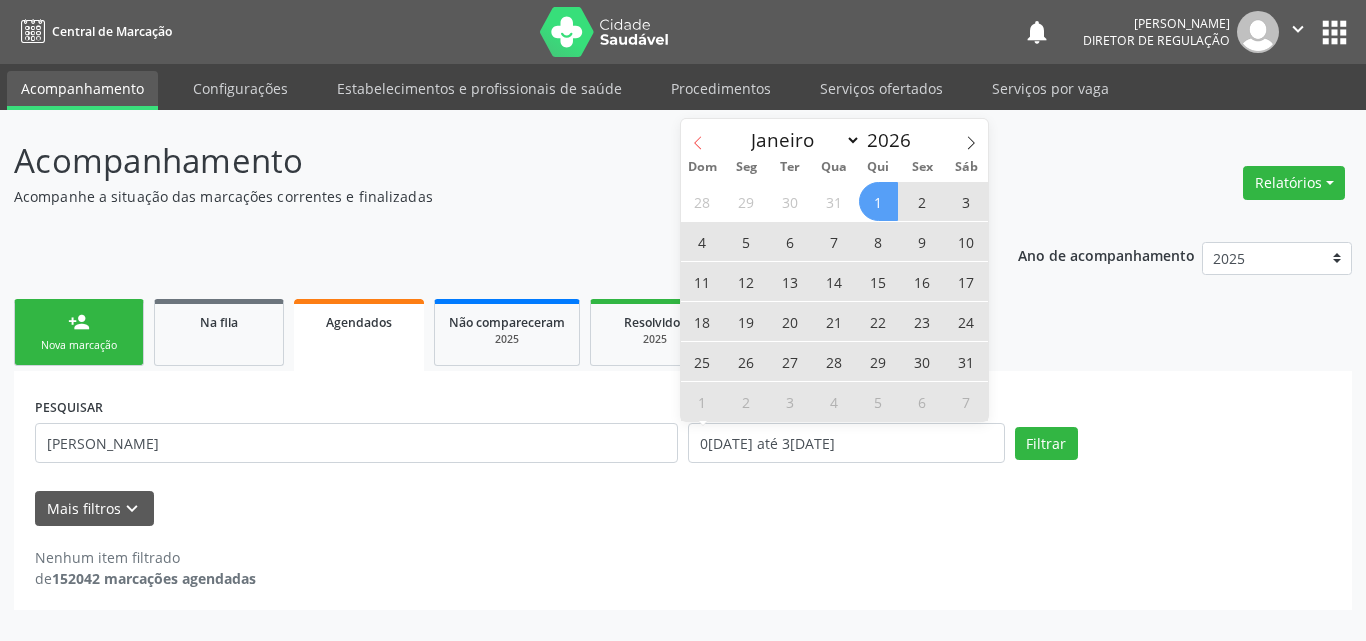 click 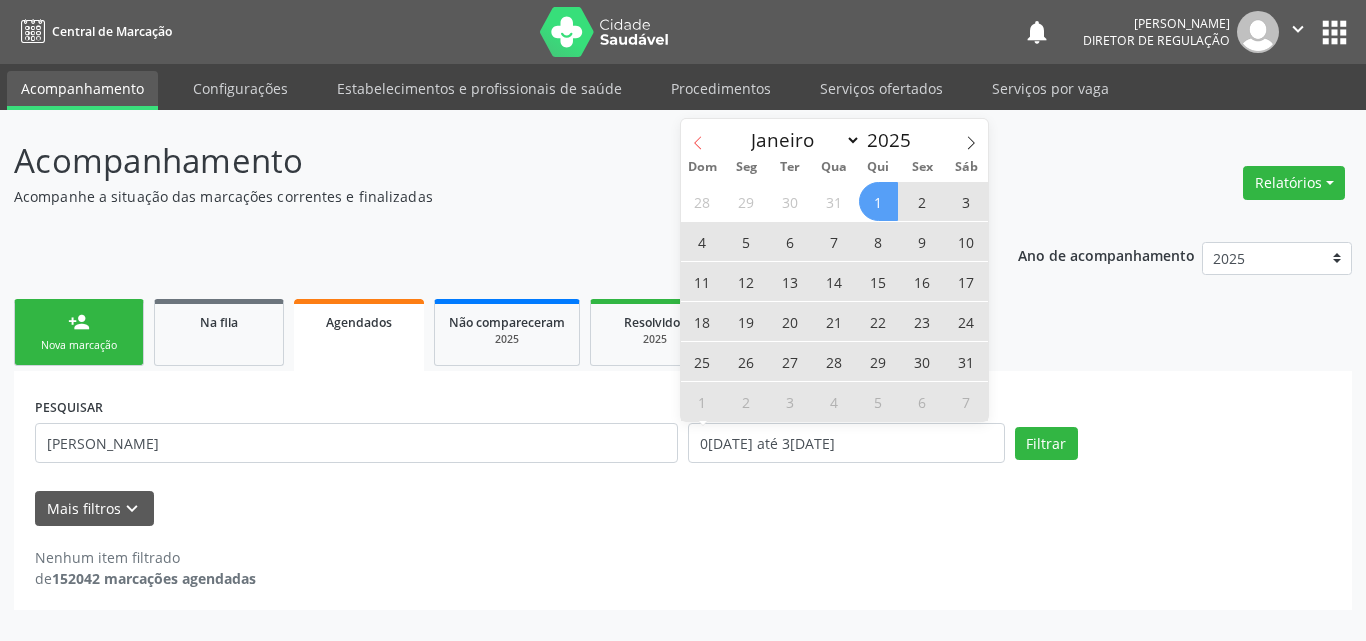 click 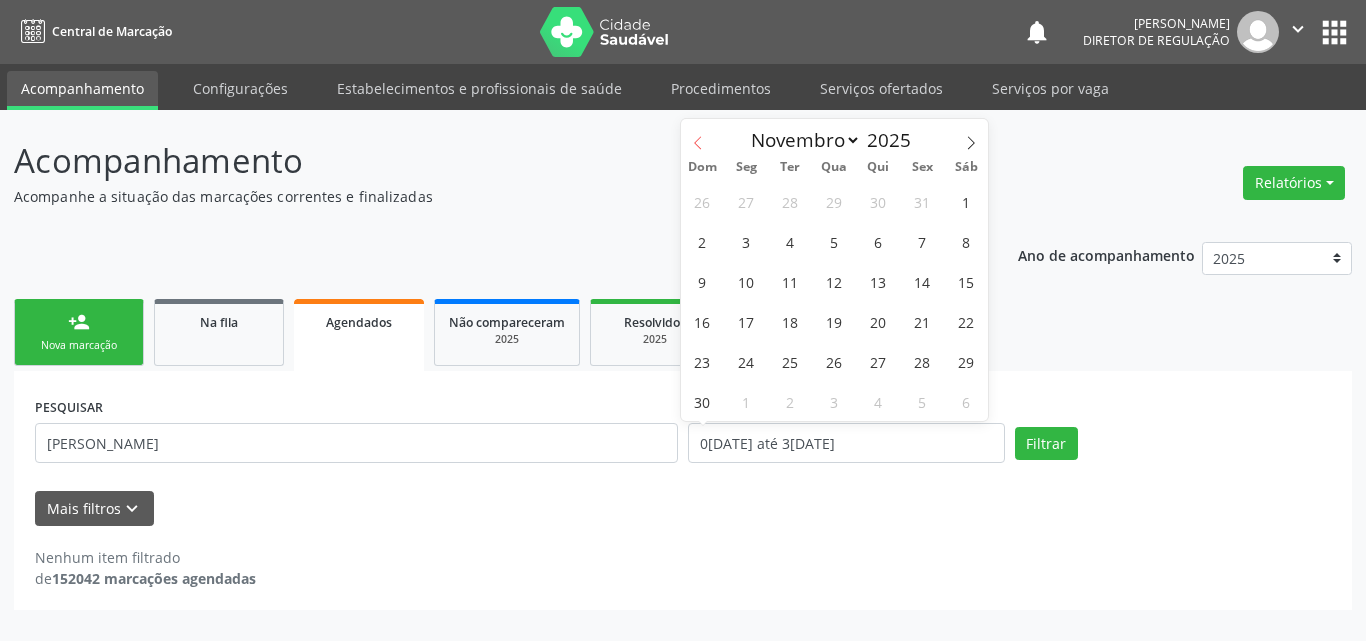 click 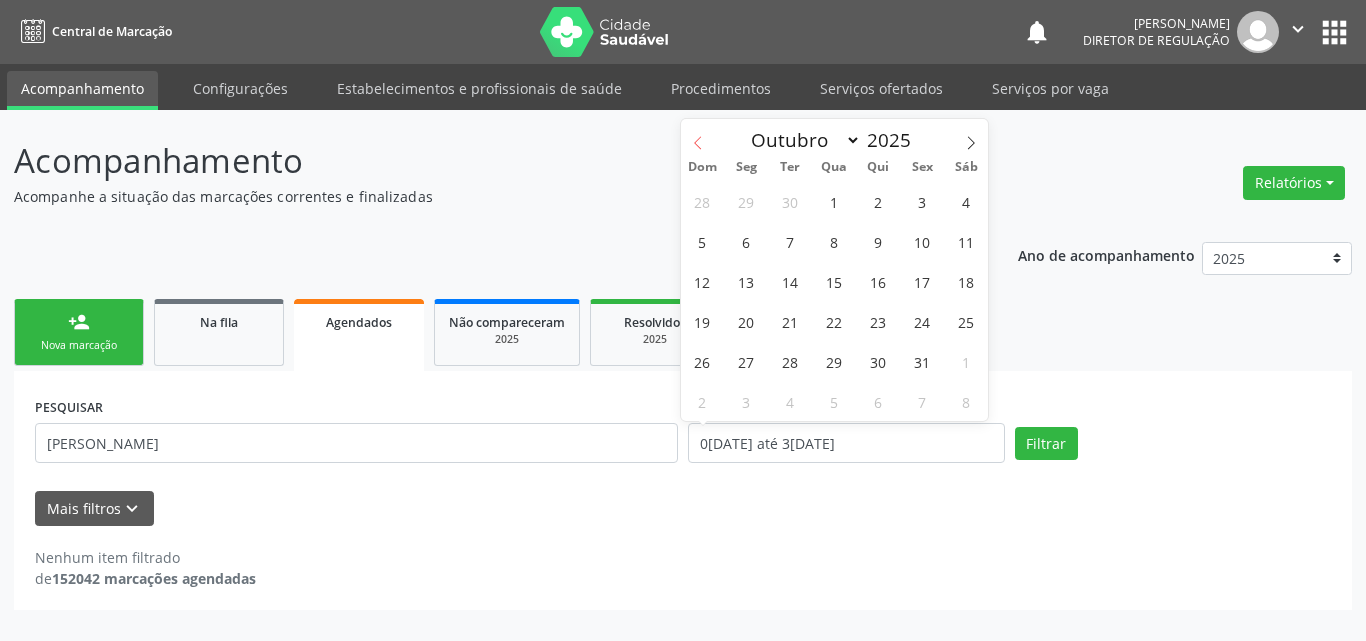 click 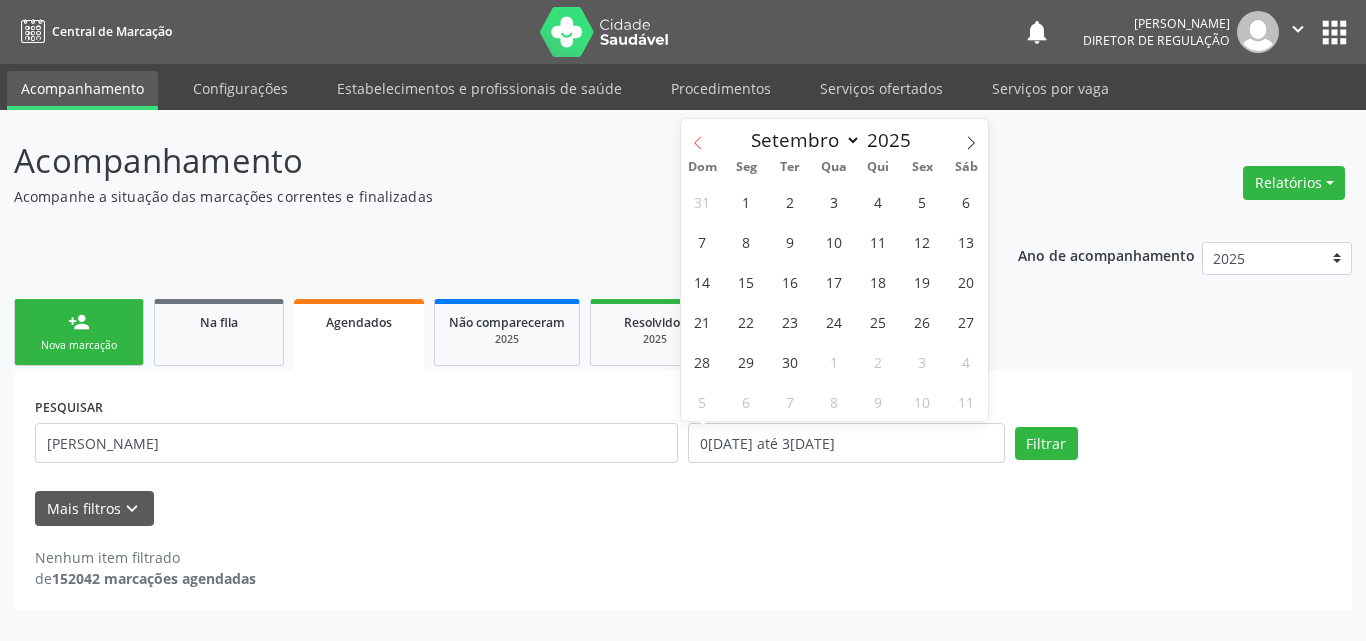 click 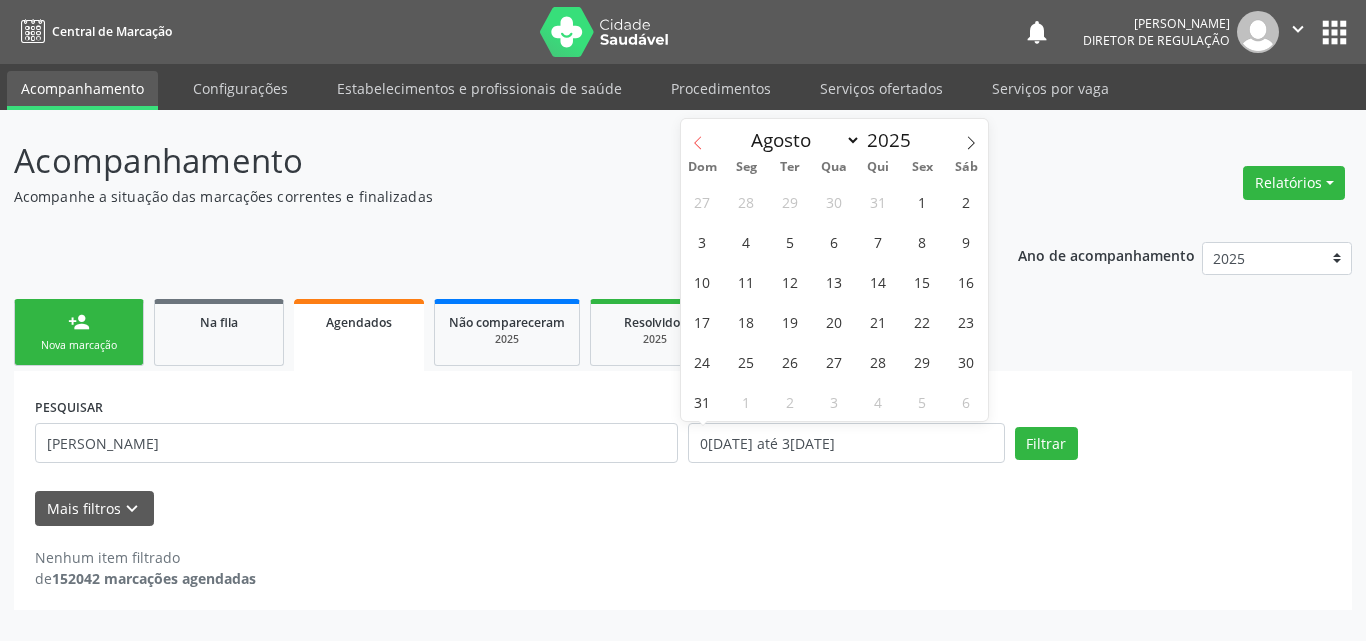 click 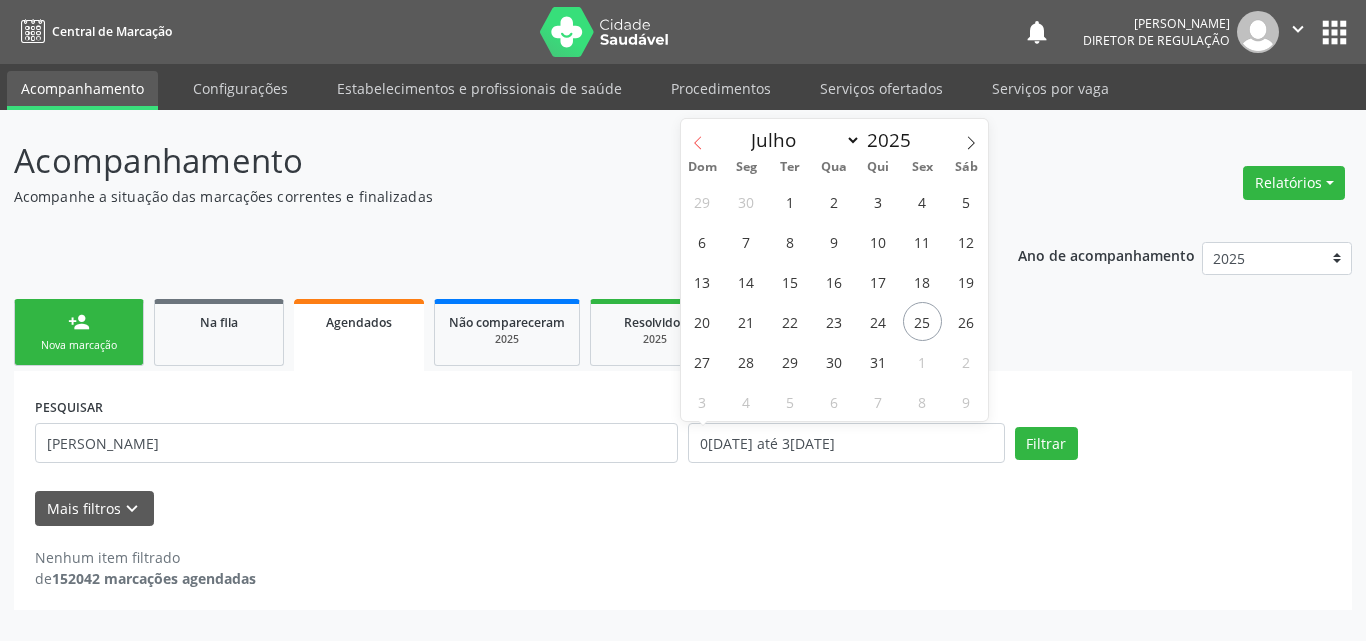click 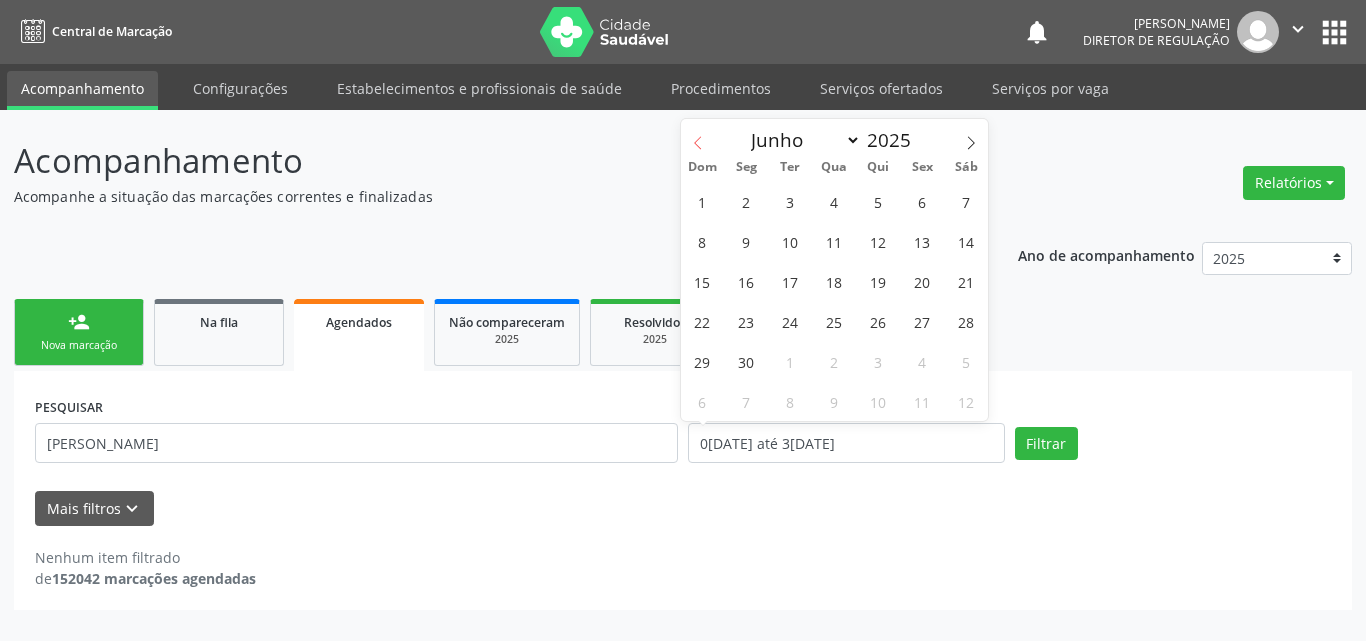 click 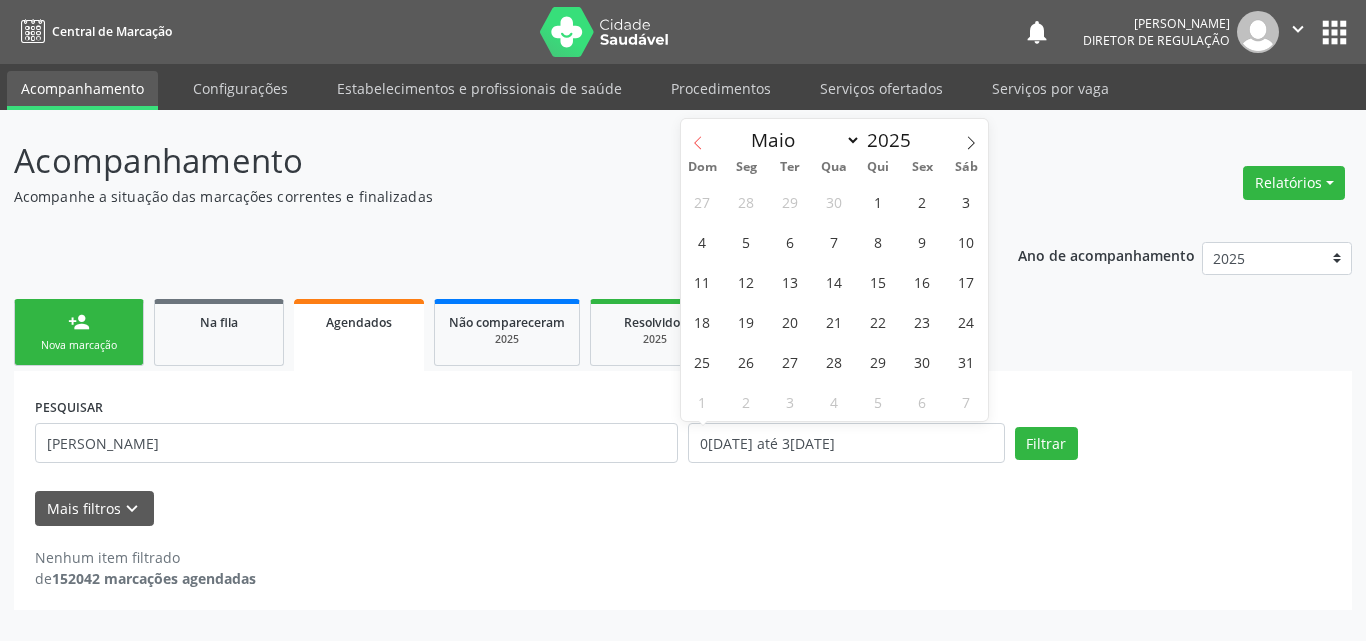 click 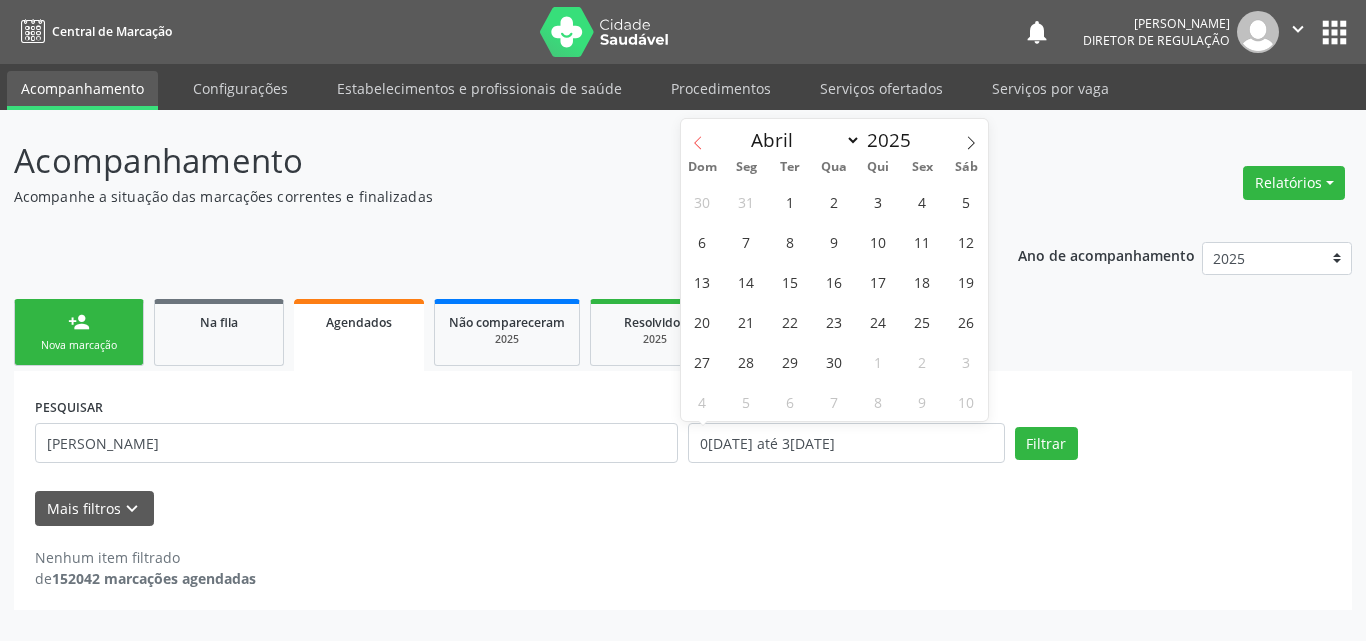 click 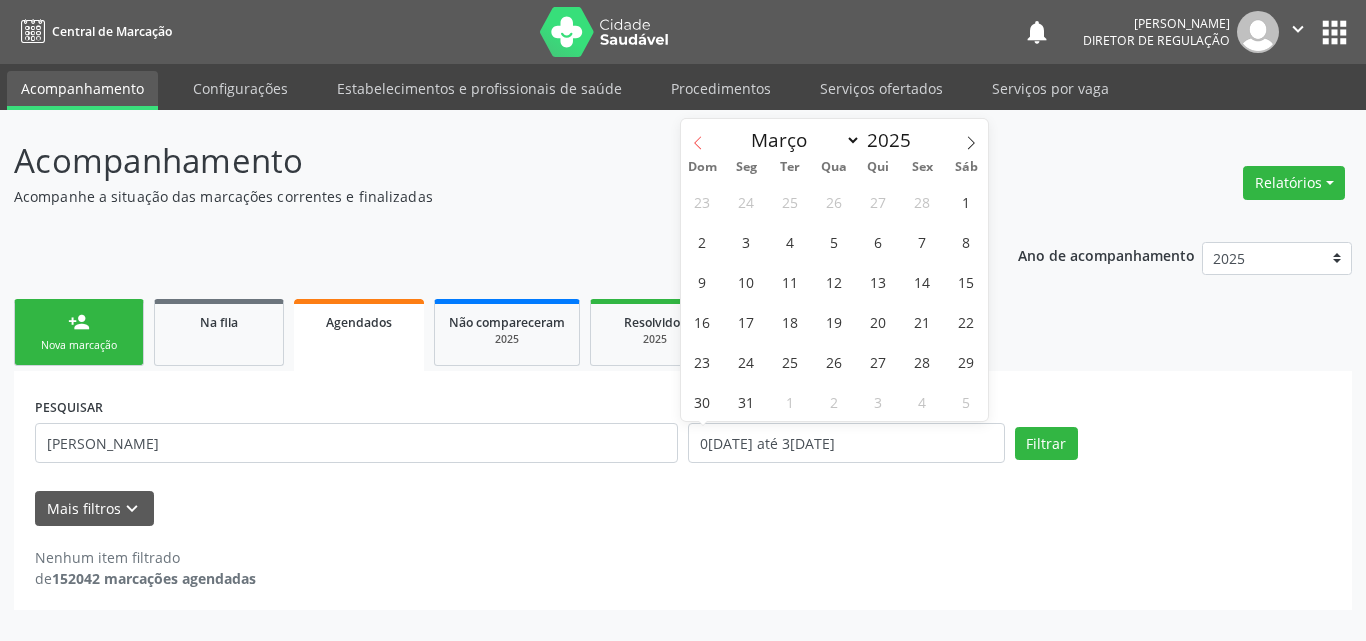 click 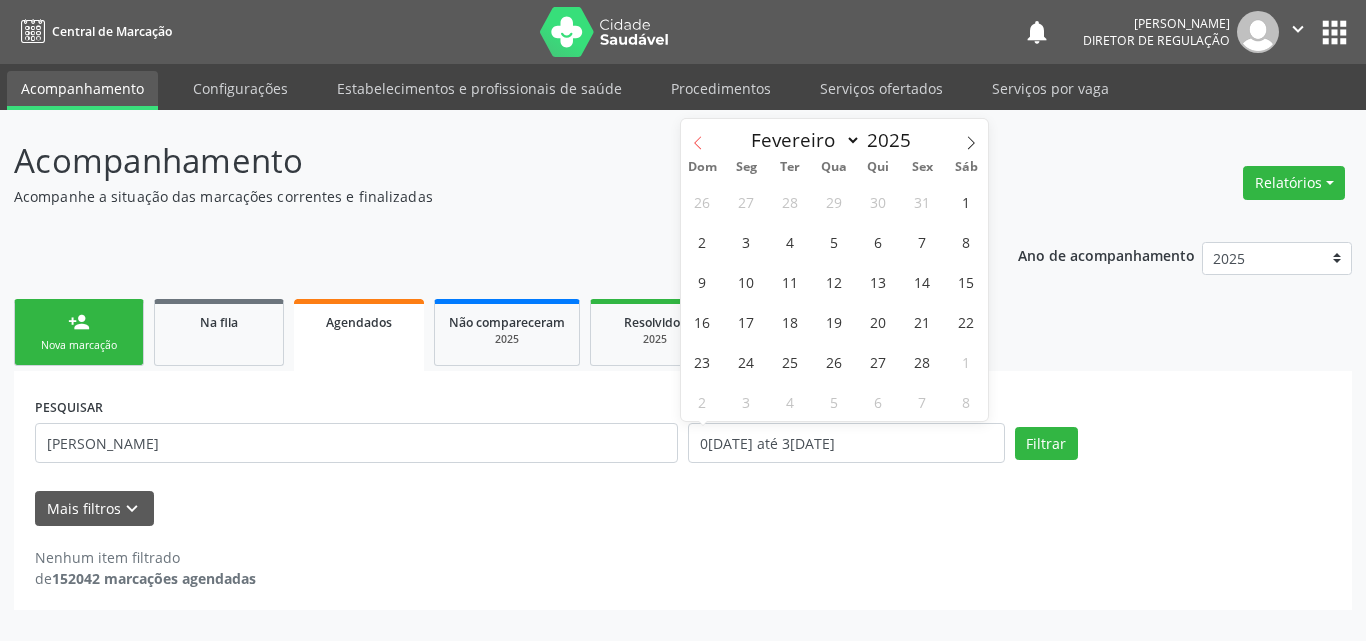 click 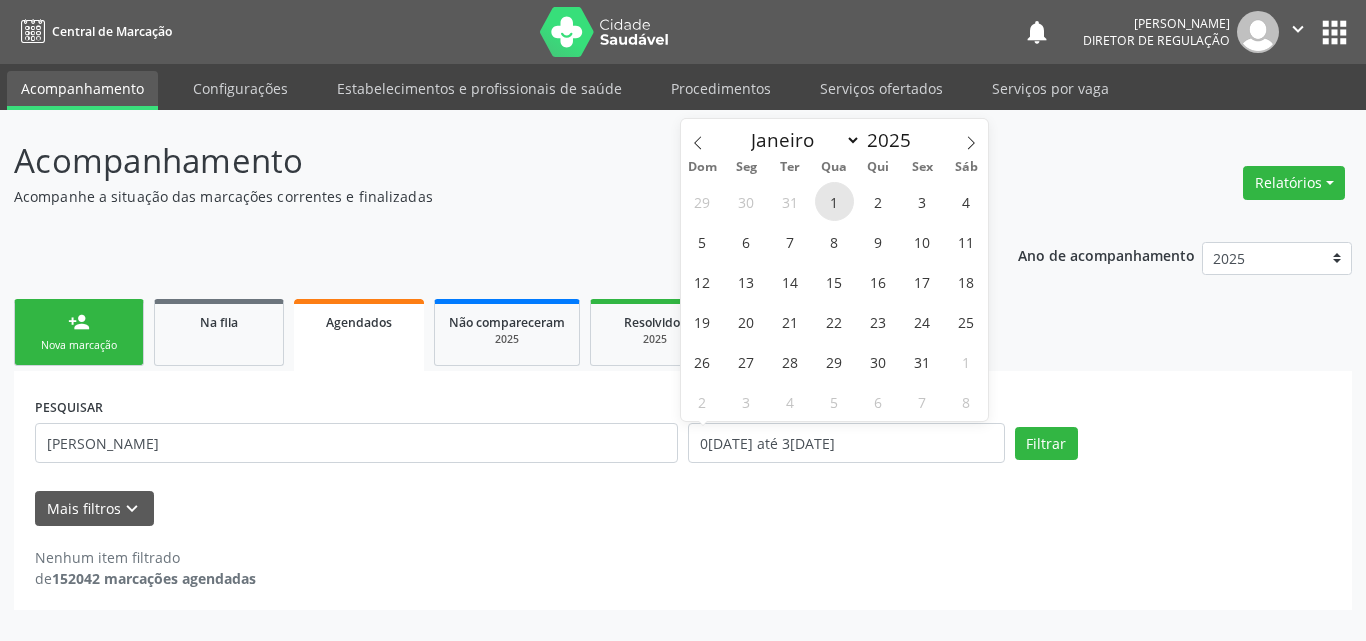 click on "1" at bounding box center [834, 201] 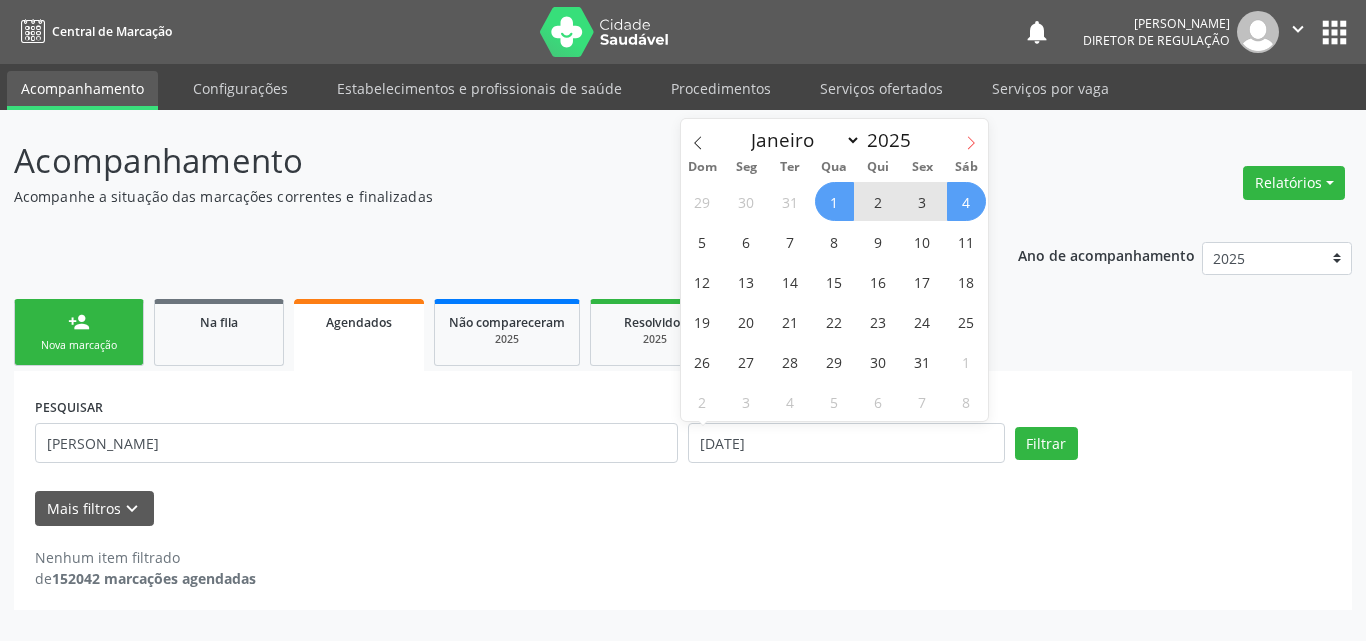 click 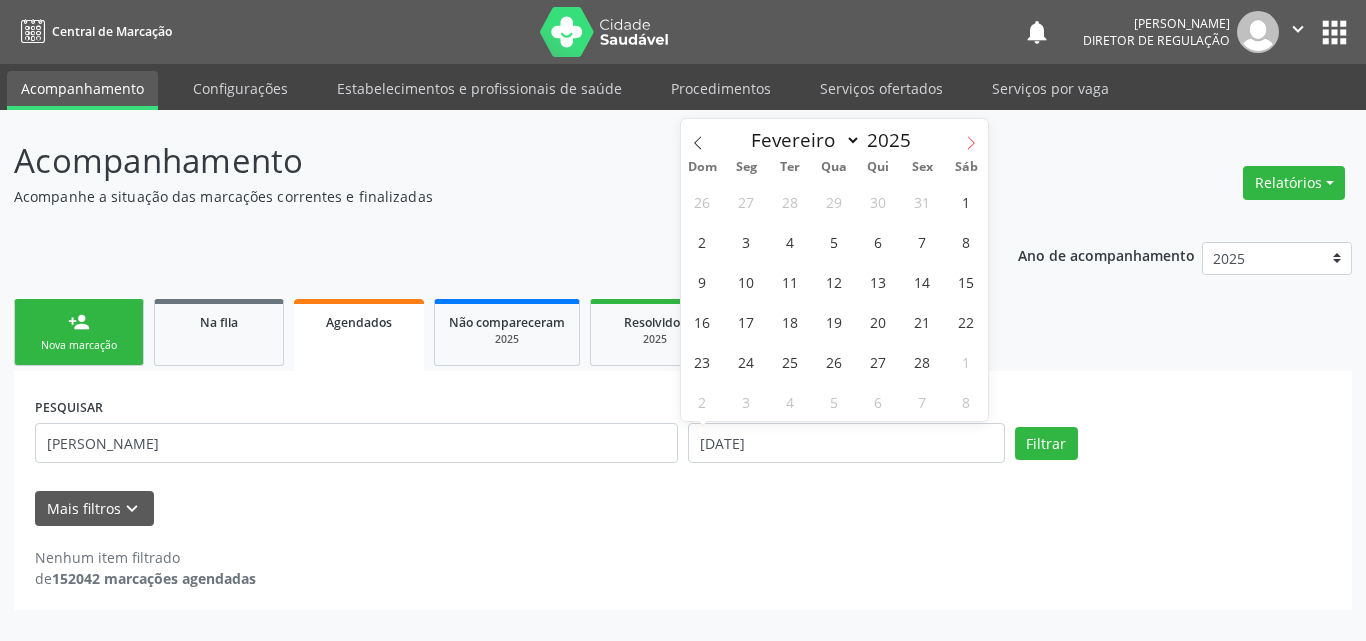 click 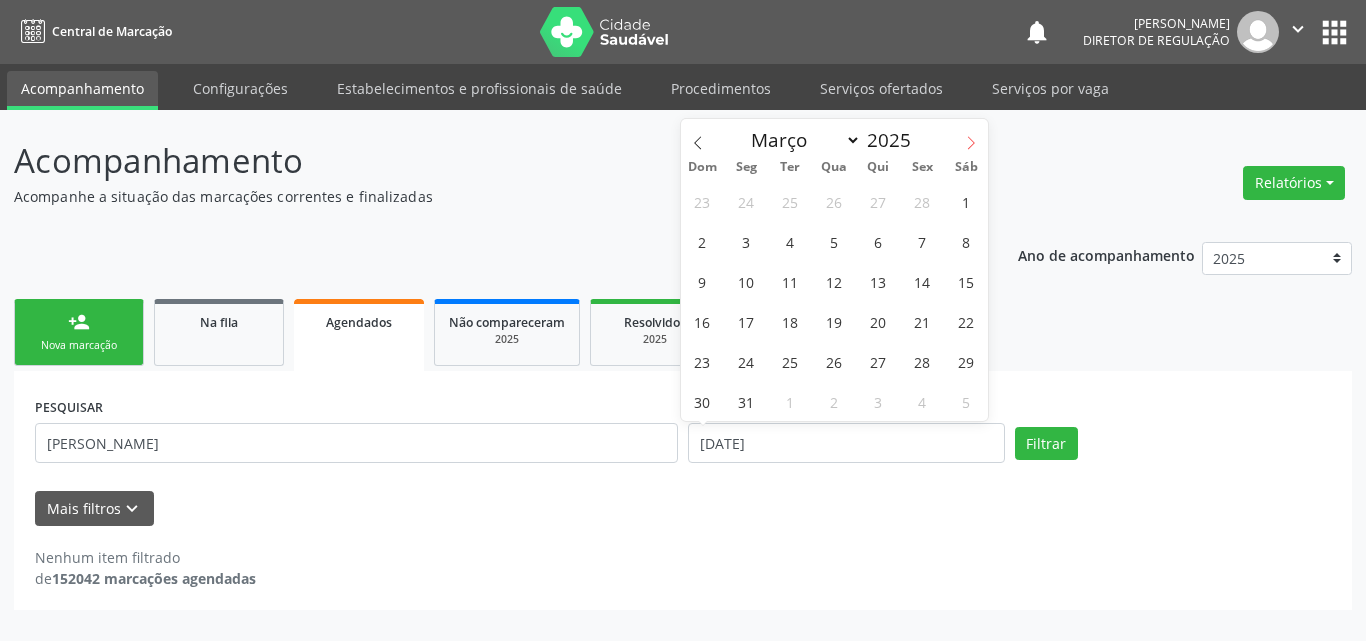 click 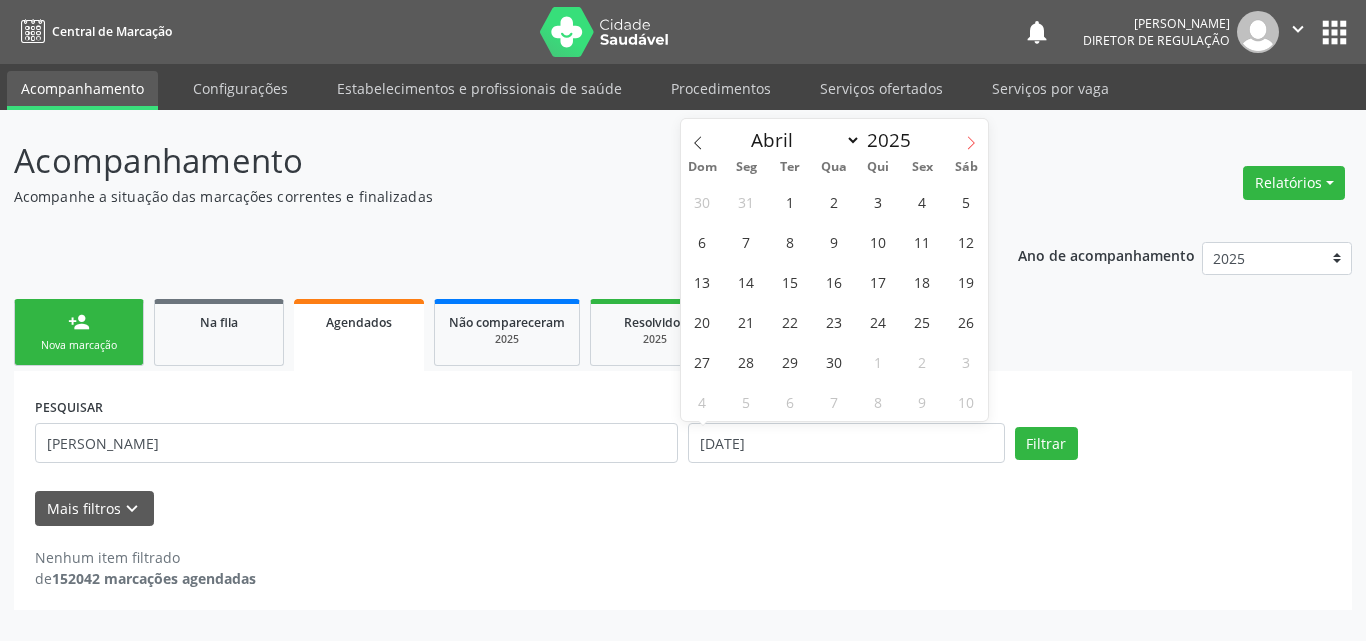 click 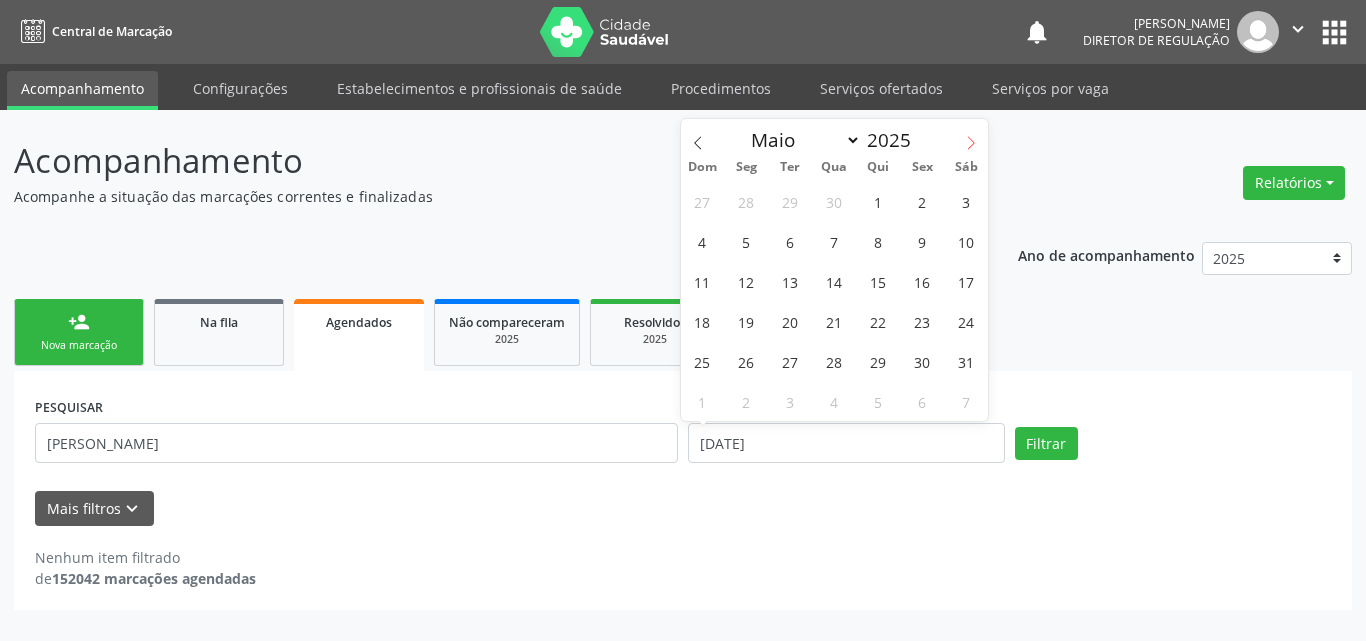 click 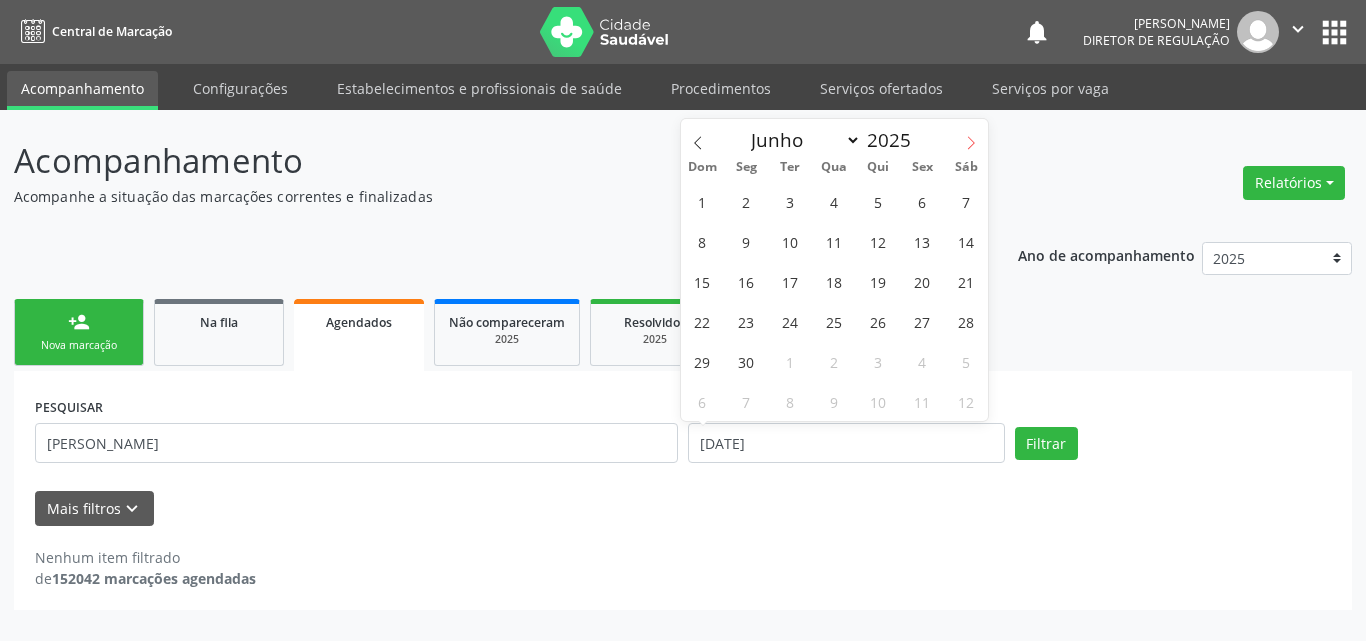 click 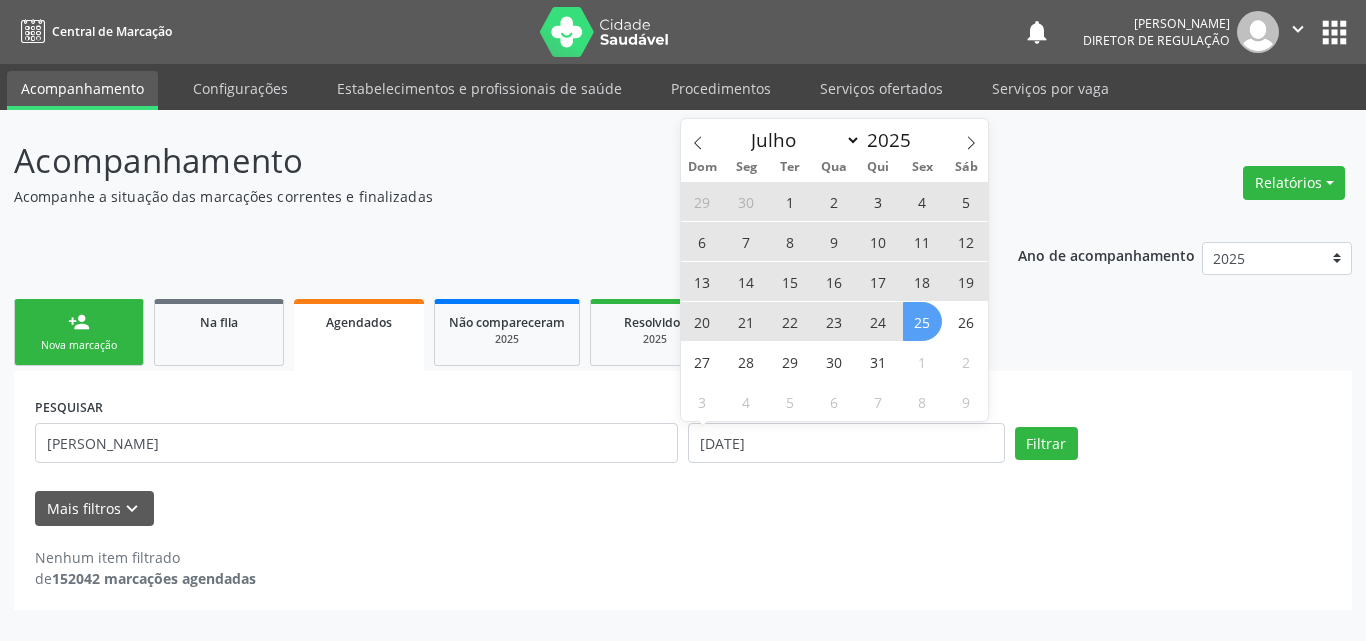 click on "25" at bounding box center (922, 321) 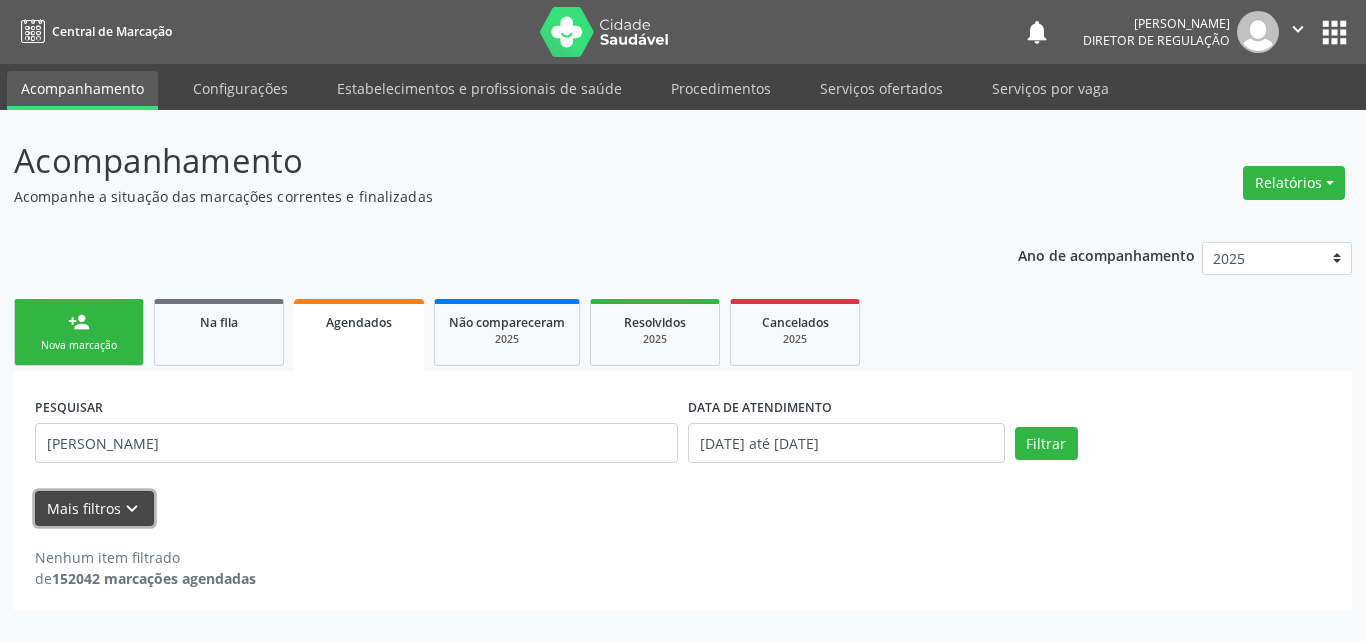 click on "keyboard_arrow_down" at bounding box center [132, 509] 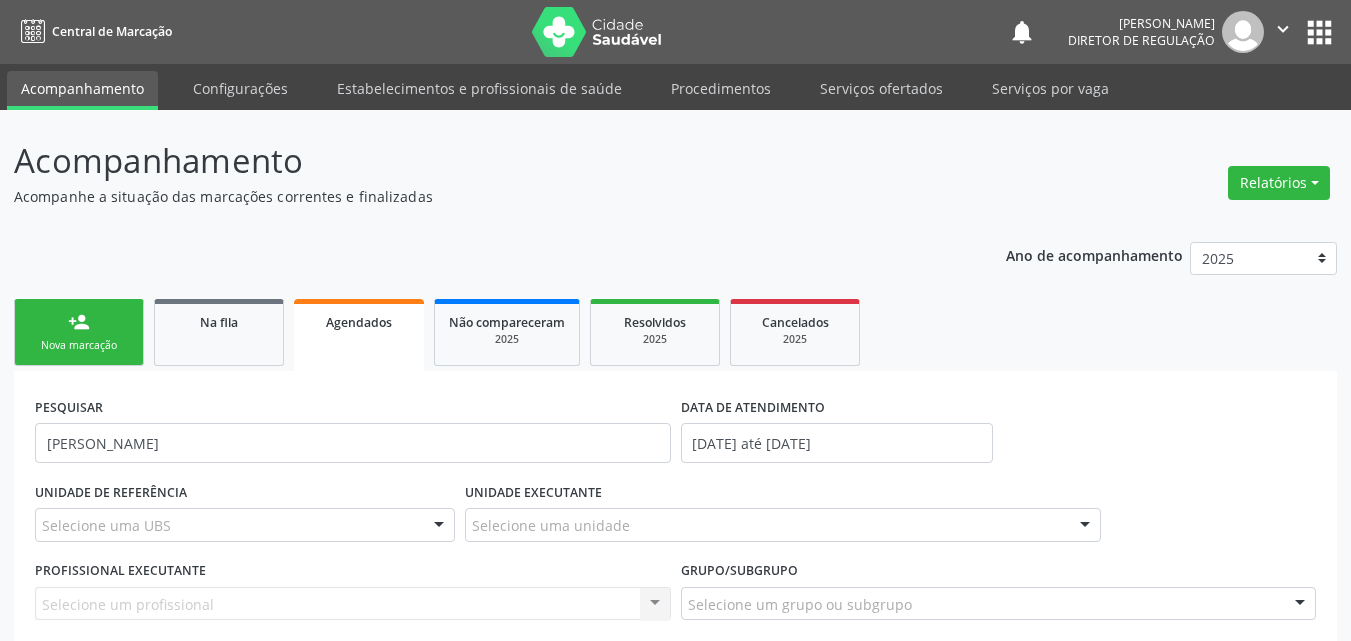 scroll, scrollTop: 100, scrollLeft: 0, axis: vertical 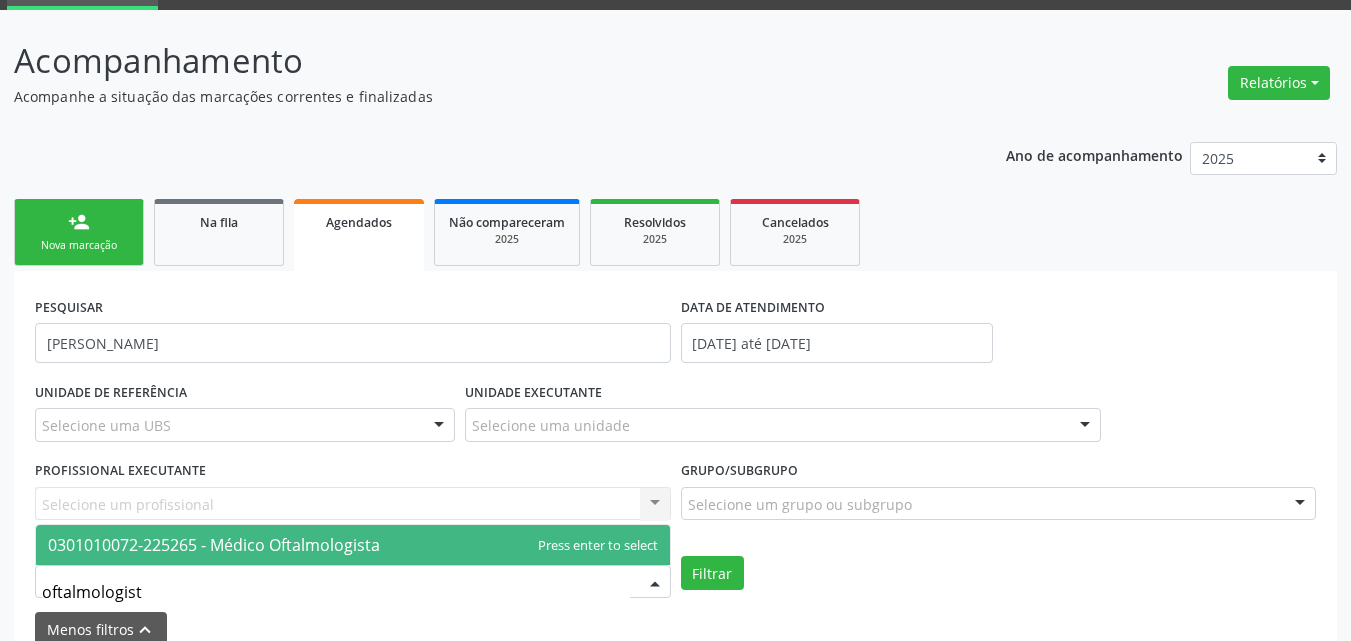 type on "oftalmologista" 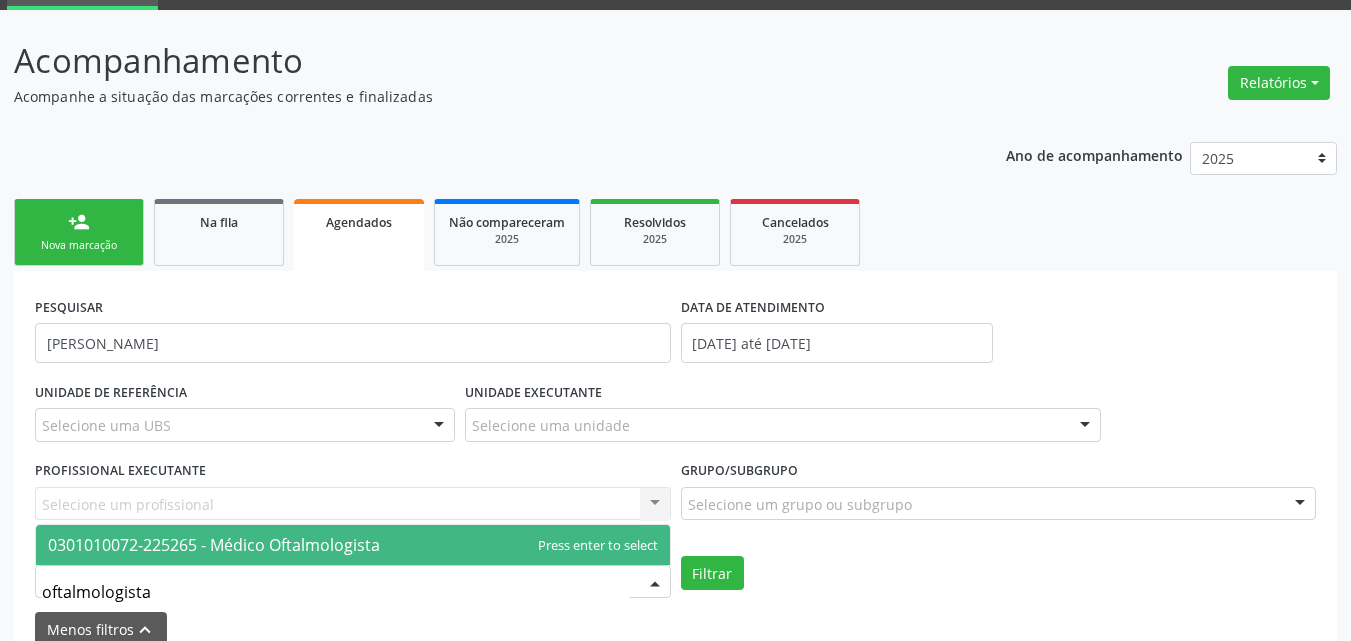 click on "0301010072-225265 - Médico Oftalmologista" at bounding box center (214, 545) 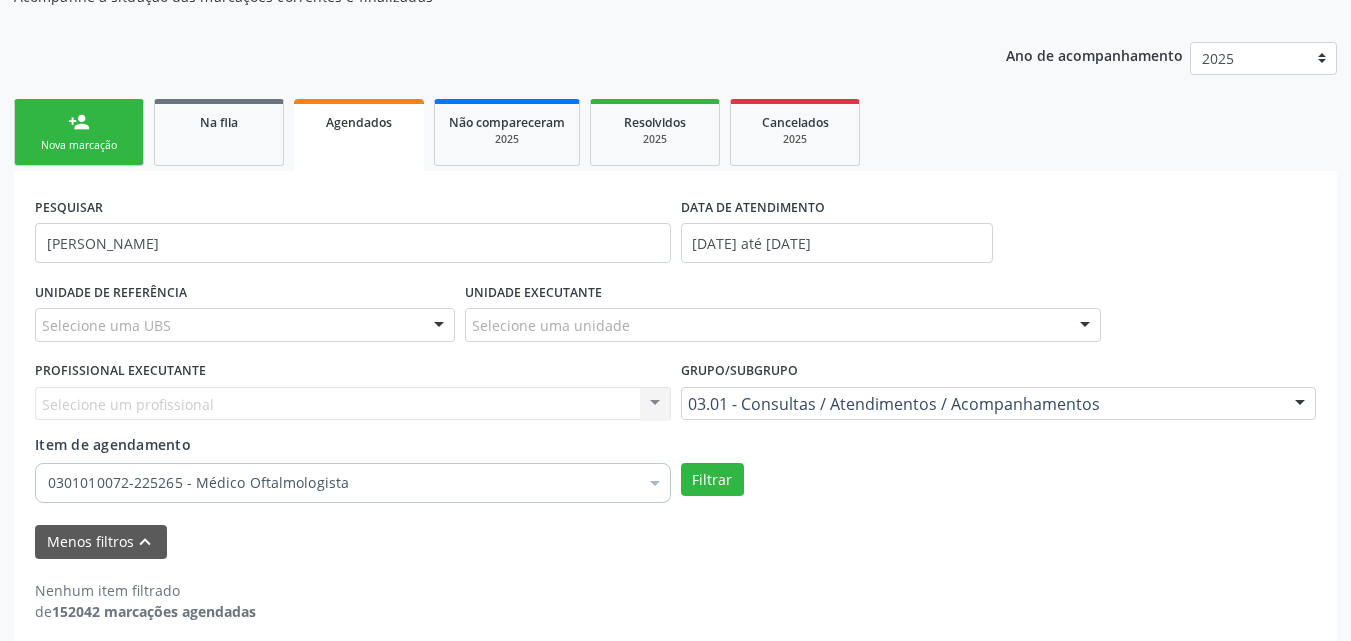 scroll, scrollTop: 216, scrollLeft: 0, axis: vertical 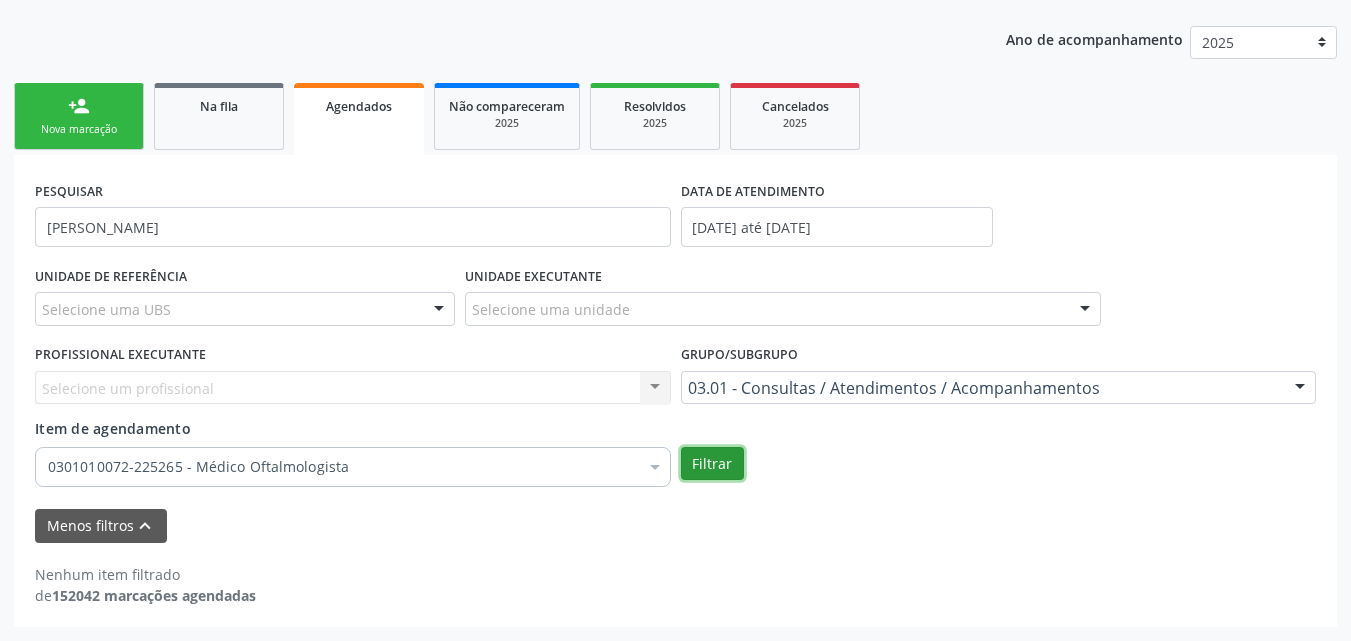 click on "Filtrar" at bounding box center [712, 464] 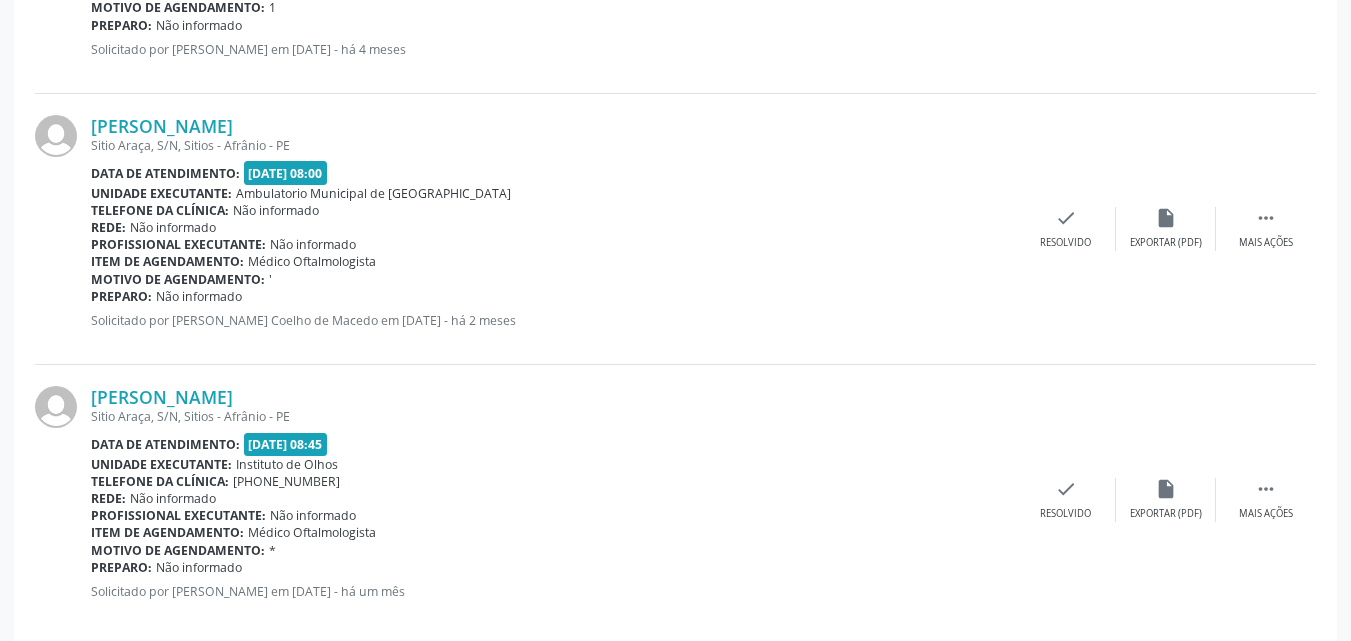 scroll, scrollTop: 1045, scrollLeft: 0, axis: vertical 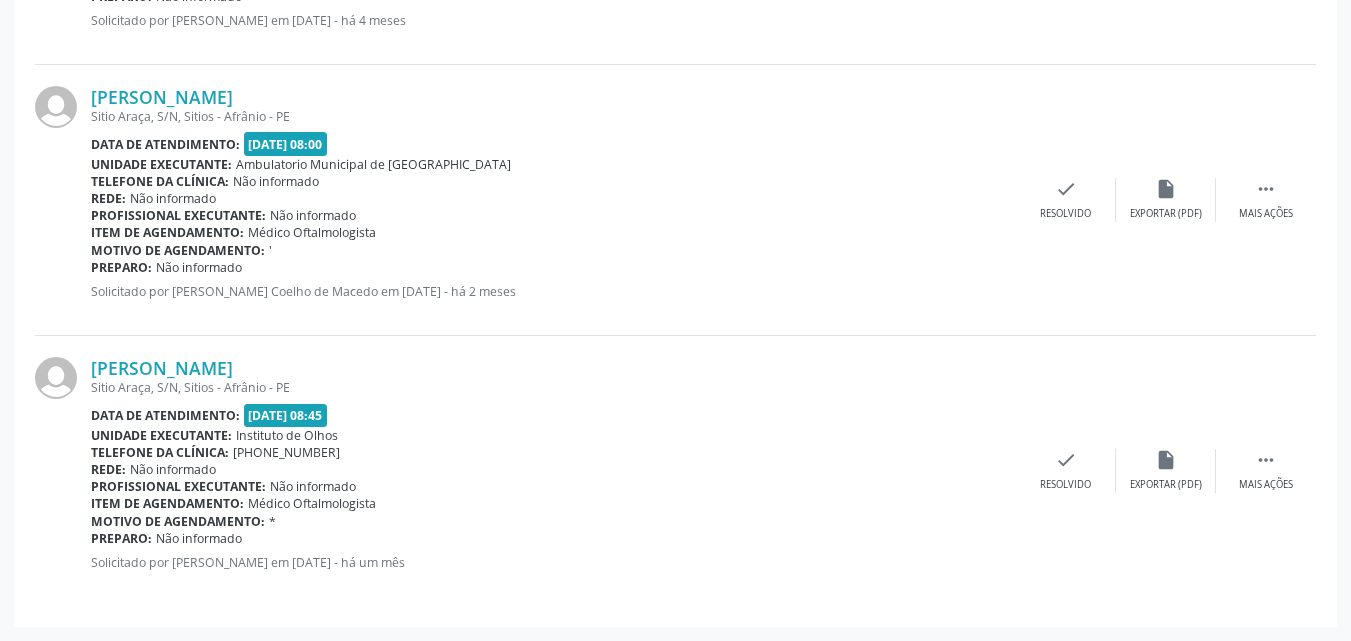 click on "Profissional executante:
Não informado" at bounding box center [553, 215] 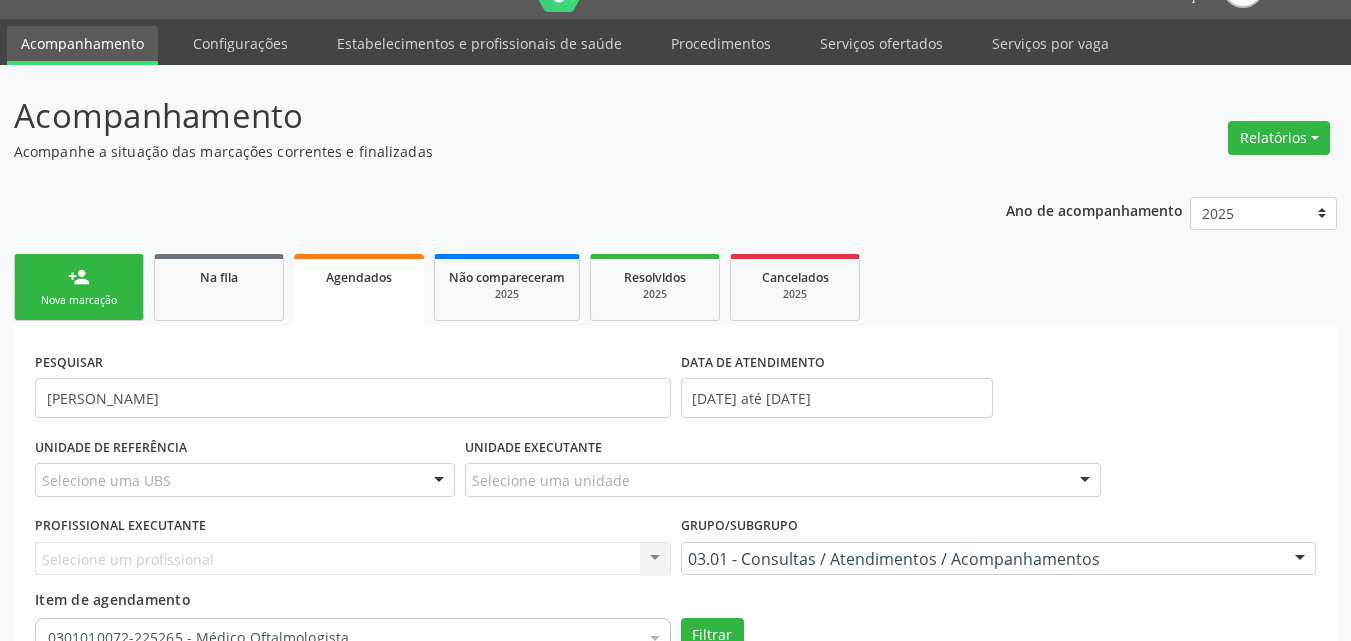 scroll, scrollTop: 0, scrollLeft: 0, axis: both 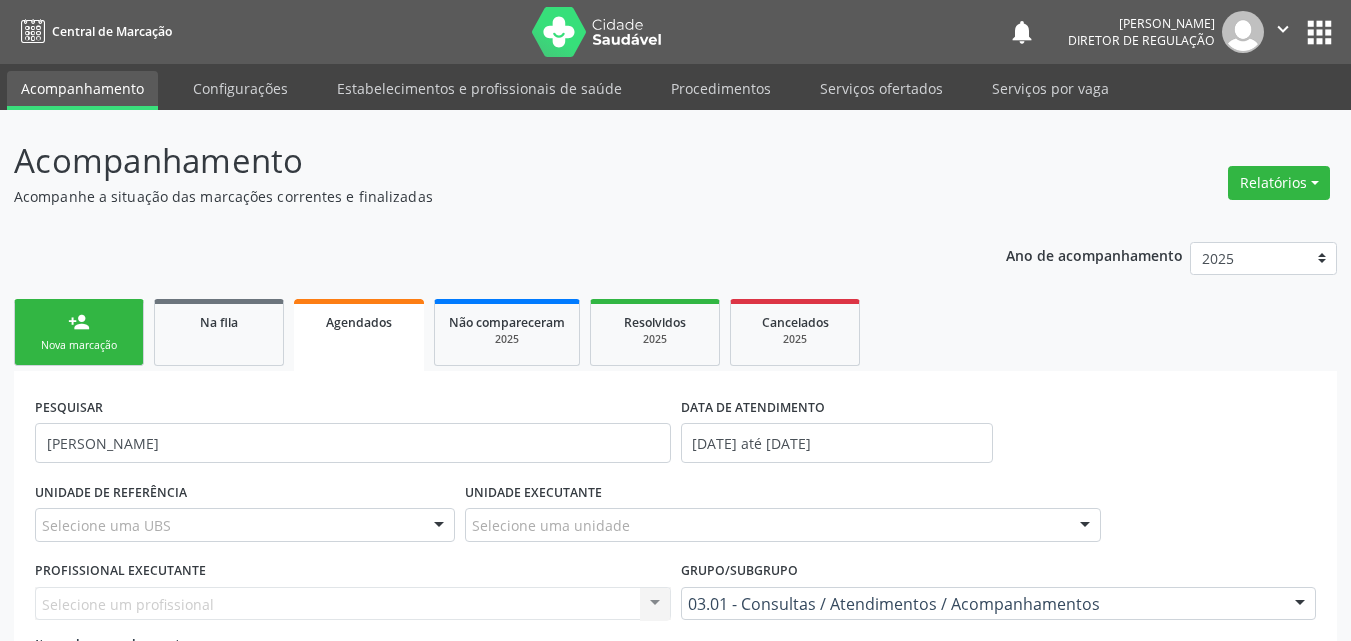 click on "Nova marcação" at bounding box center [79, 345] 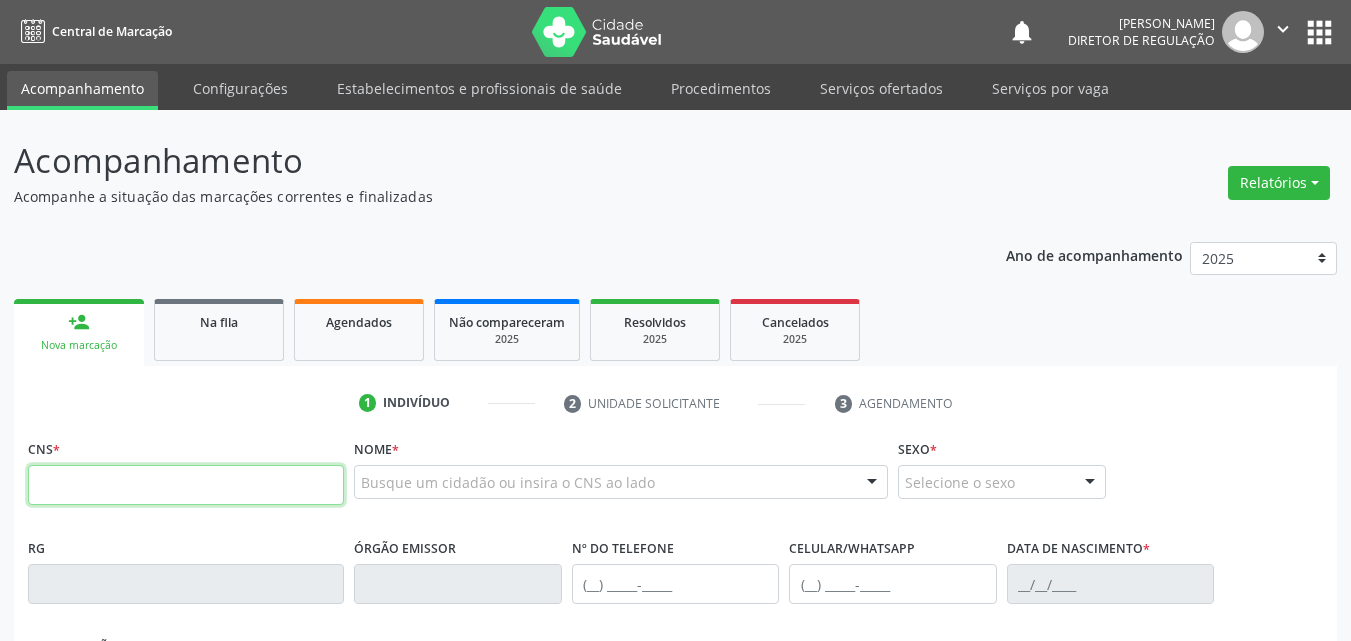 click at bounding box center [186, 485] 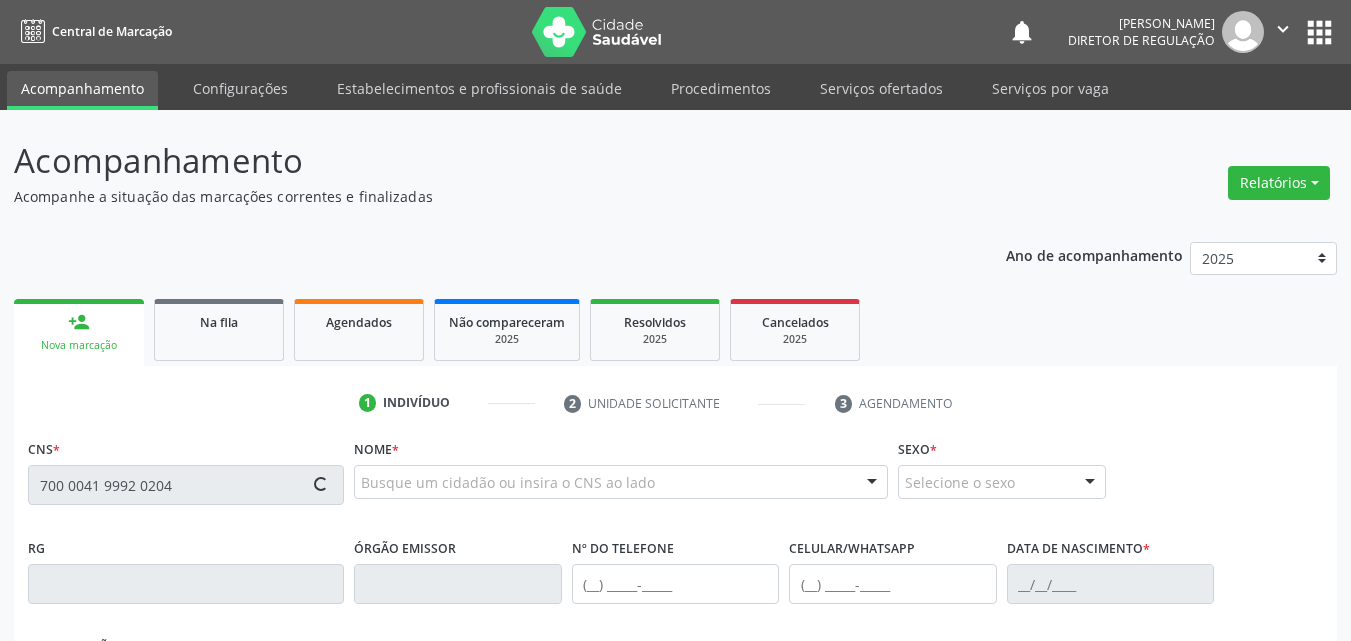 type on "700 0041 9992 0204" 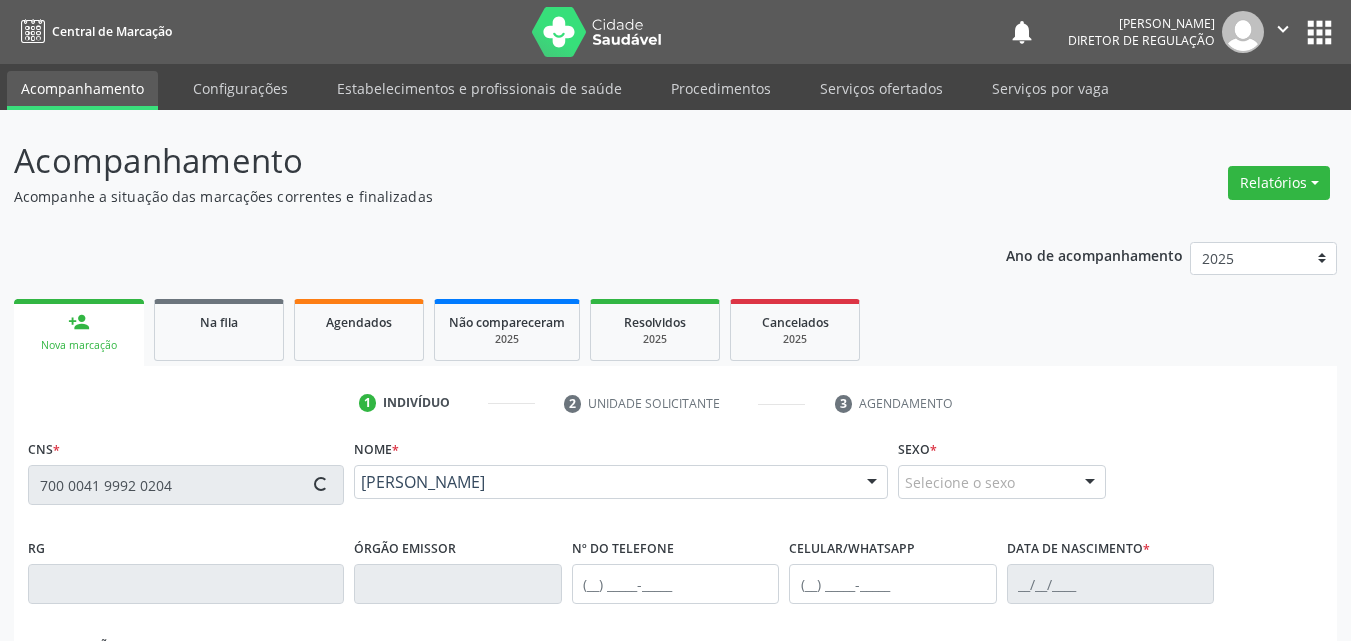 scroll, scrollTop: 100, scrollLeft: 0, axis: vertical 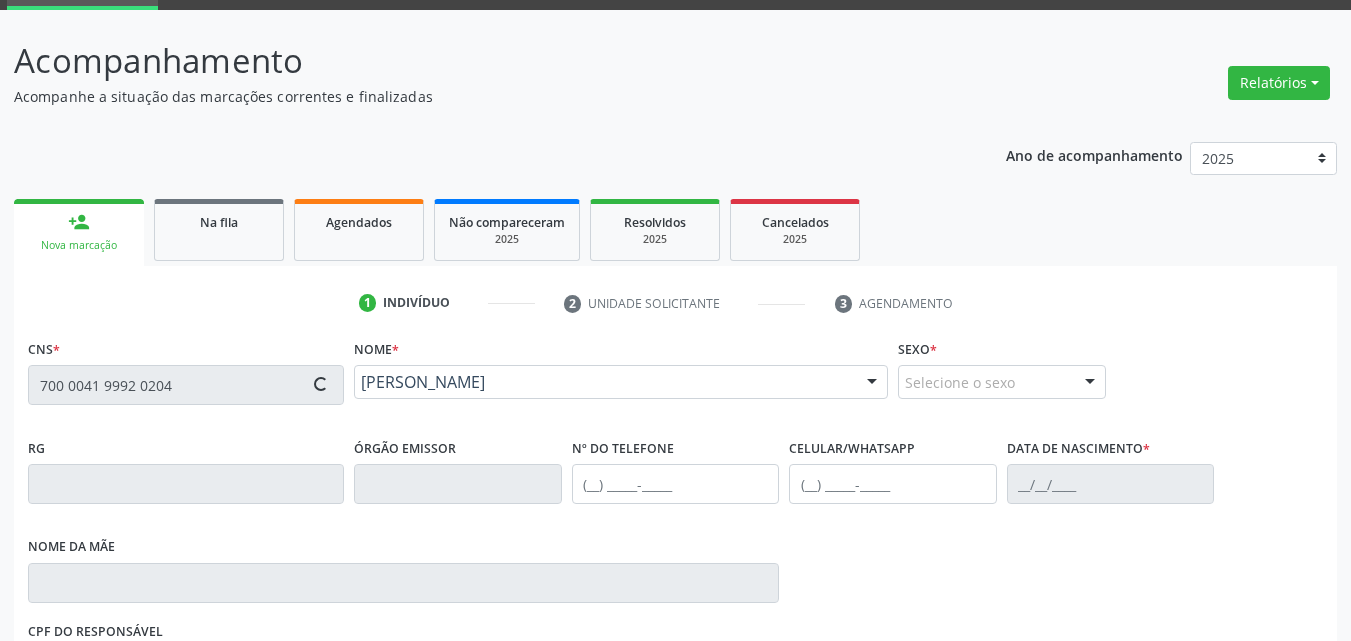 type on "[PHONE_NUMBER]" 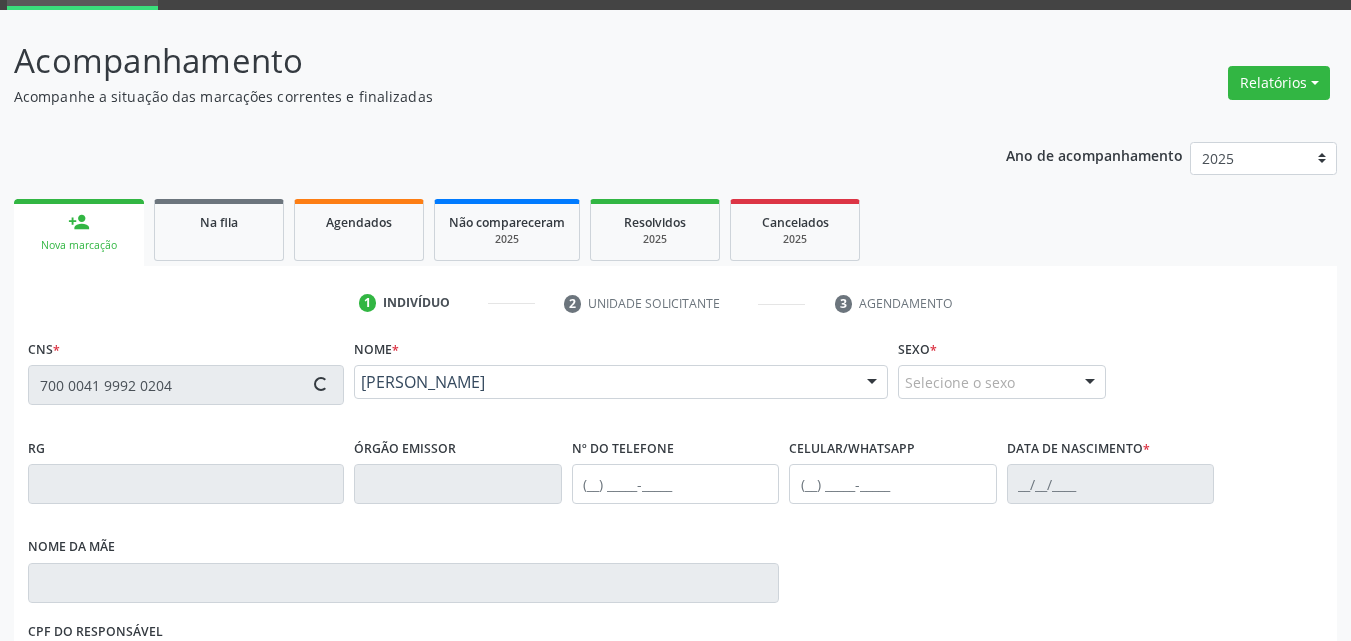 type on "[PHONE_NUMBER]" 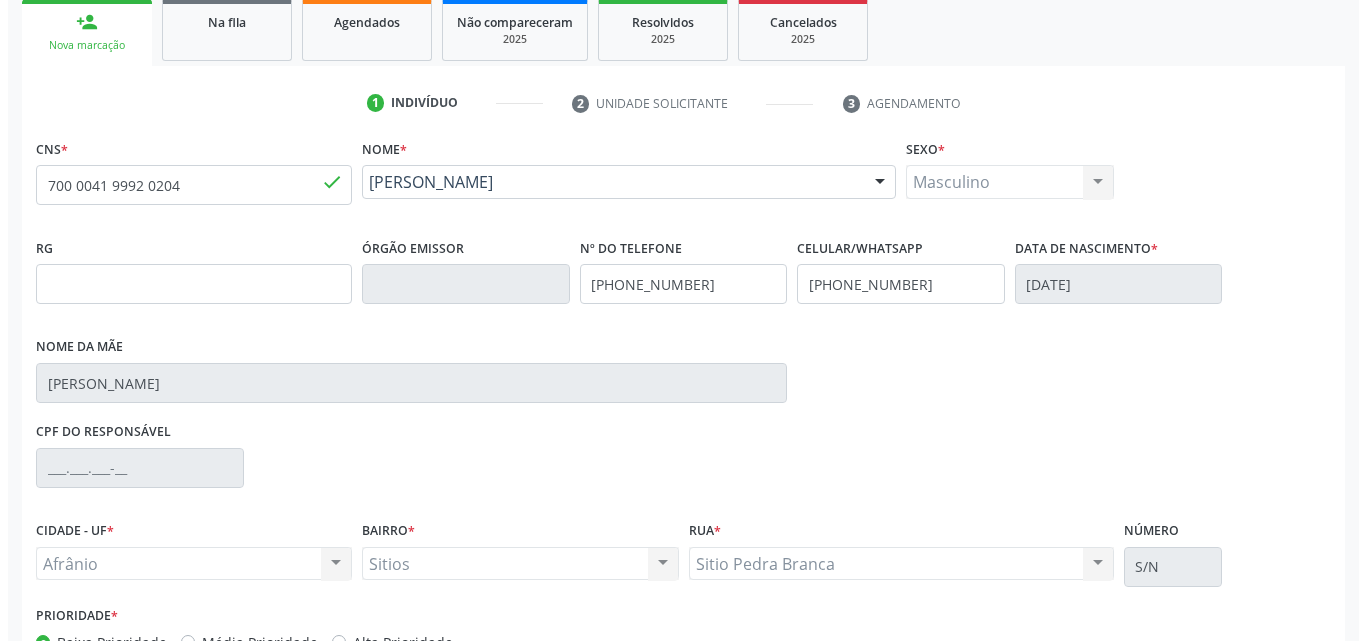 scroll, scrollTop: 0, scrollLeft: 0, axis: both 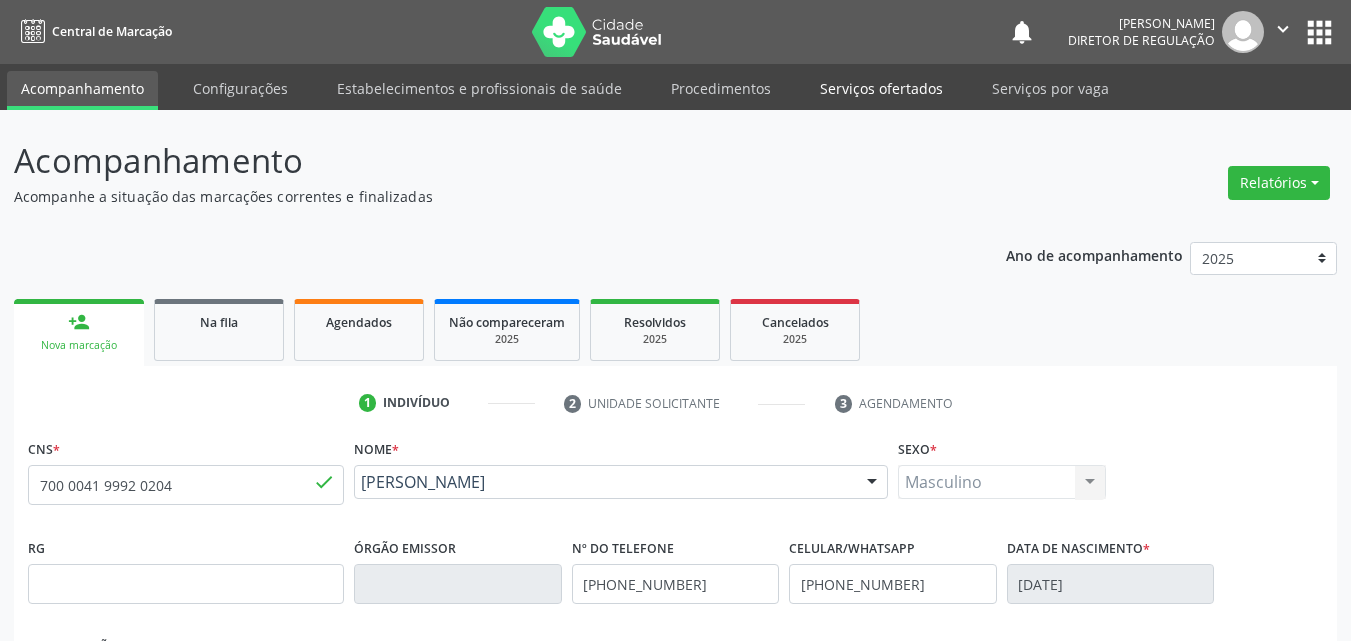 click on "Serviços ofertados" at bounding box center (881, 88) 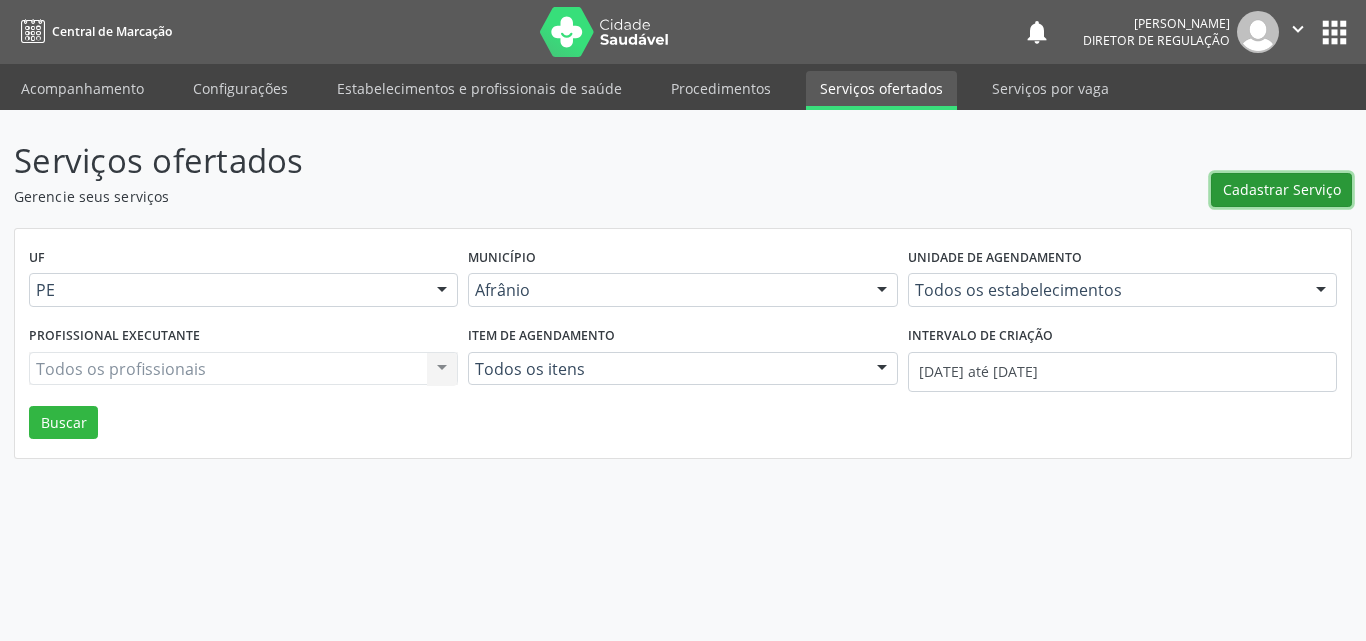 click on "Cadastrar Serviço" at bounding box center (1282, 189) 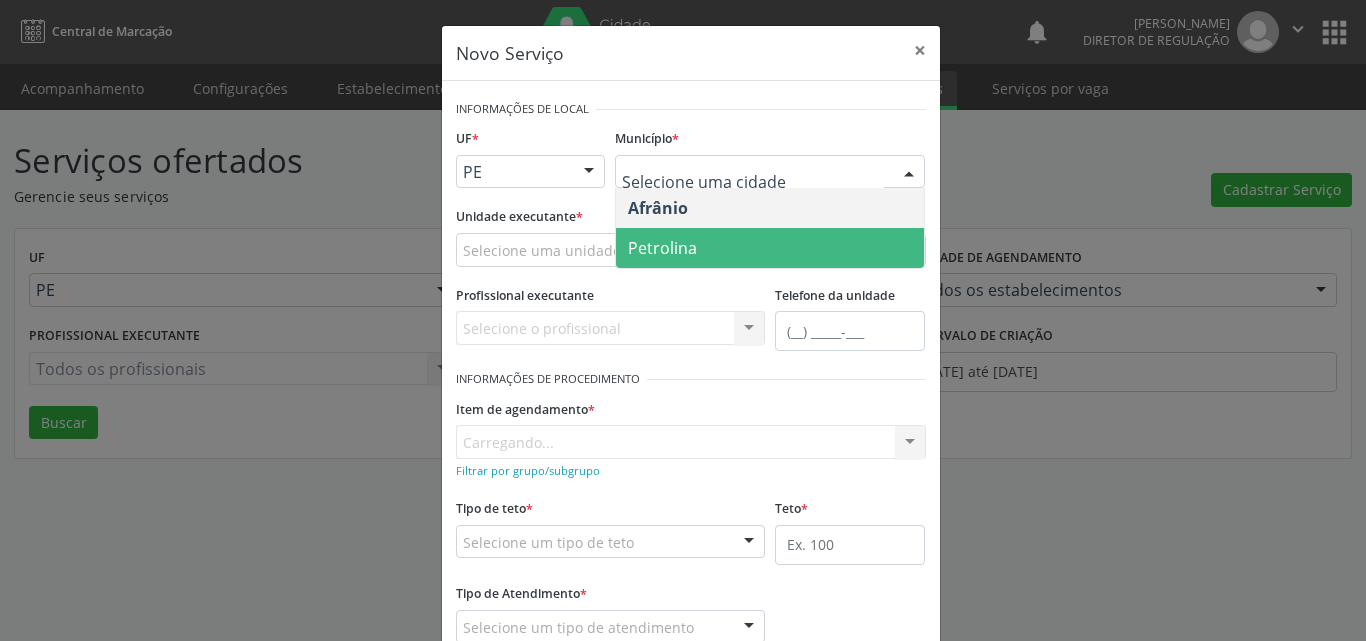 click on "Petrolina" at bounding box center [770, 248] 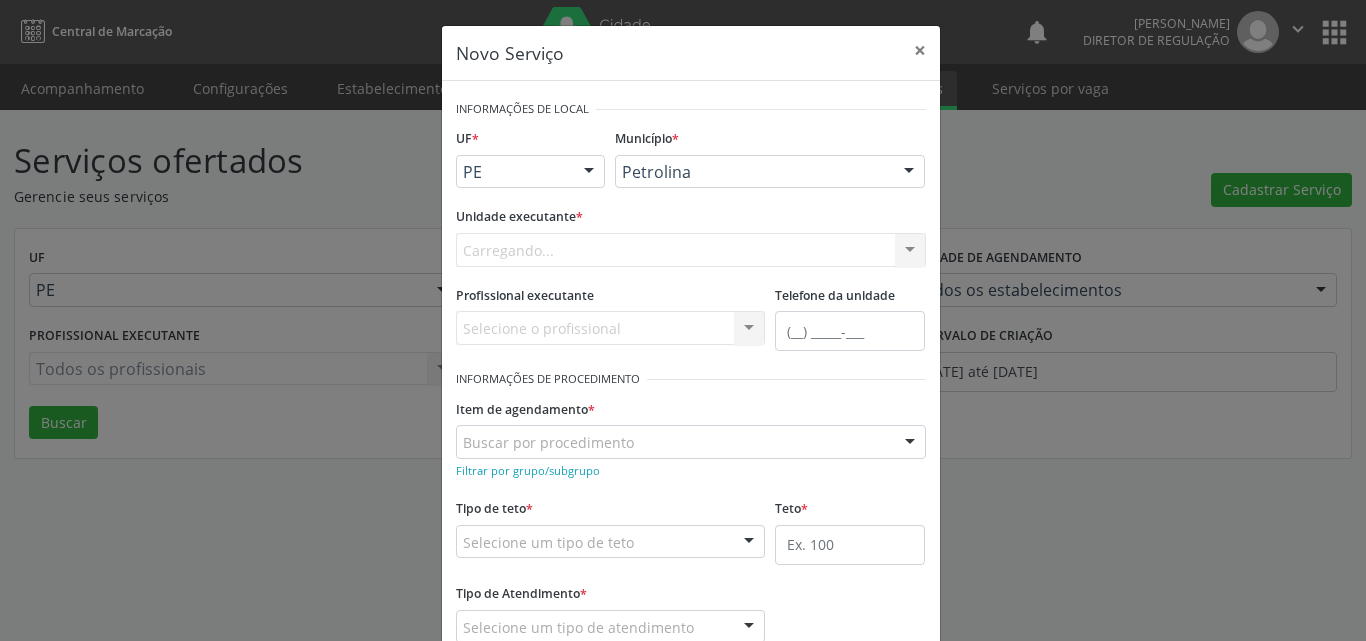 click on "Carregando...
Academia da Saude de Afranio   Academia da Saude do Bairro [PERSON_NAME]   Academia da Saude do Distrito de [GEOGRAPHIC_DATA] do Distrito de Extrema   [GEOGRAPHIC_DATA] do [PERSON_NAME]   Ambulatorio Municipal de Saude   Caf Central de Abastecimento Farmaceutico   Centro de Atencao Psicossocial de Afranio Pe   Centro de Especialidades   Cime   Cuidar   Equipe de Atencao Basica Prisional Tipo I com Saude Mental   Esf [PERSON_NAME] Nonato   Esf Custodia Maria da Conceicao   Esf [PERSON_NAME] e [PERSON_NAME]   Esf [PERSON_NAME]   Esf de Barra das Melancias   Esf de Extrema   Farmacia Basica do Municipio de [GEOGRAPHIC_DATA][PERSON_NAME] [MEDICAL_DATA] Ambulatorio Municipal   Laboratorio de Protese Dentario   Lid Laboratorio de Investigacoes e Diagnosticos               Selac" at bounding box center (691, 250) 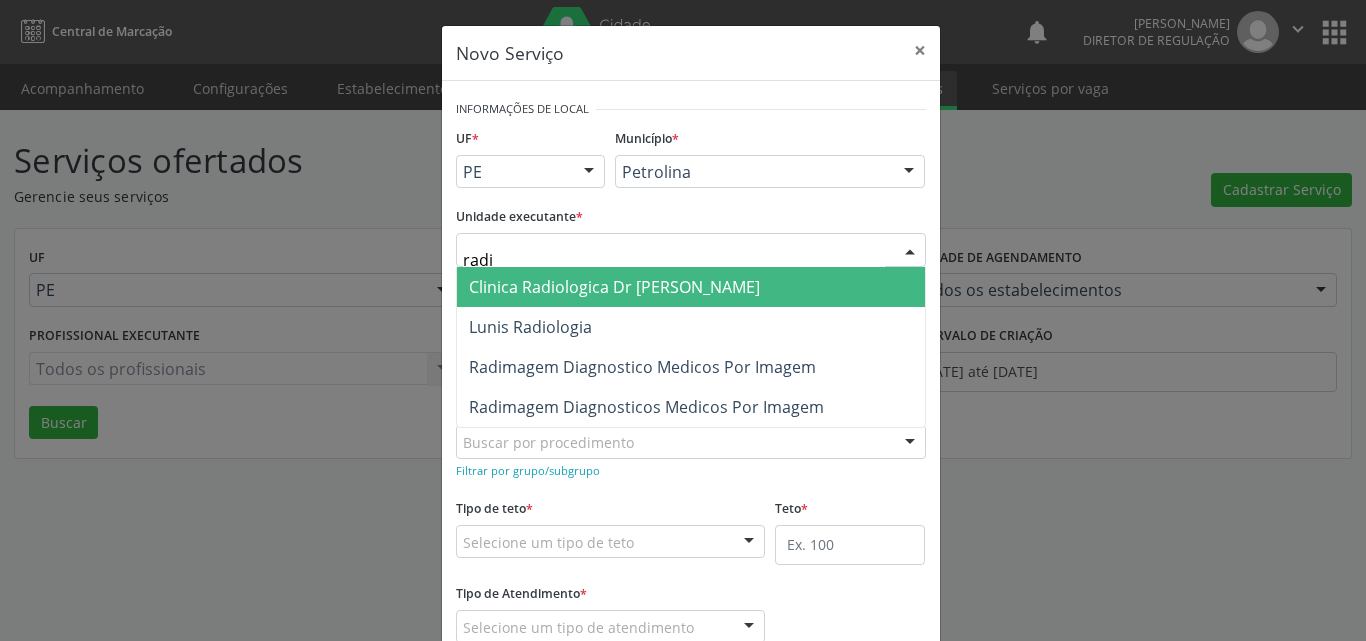 type on "radim" 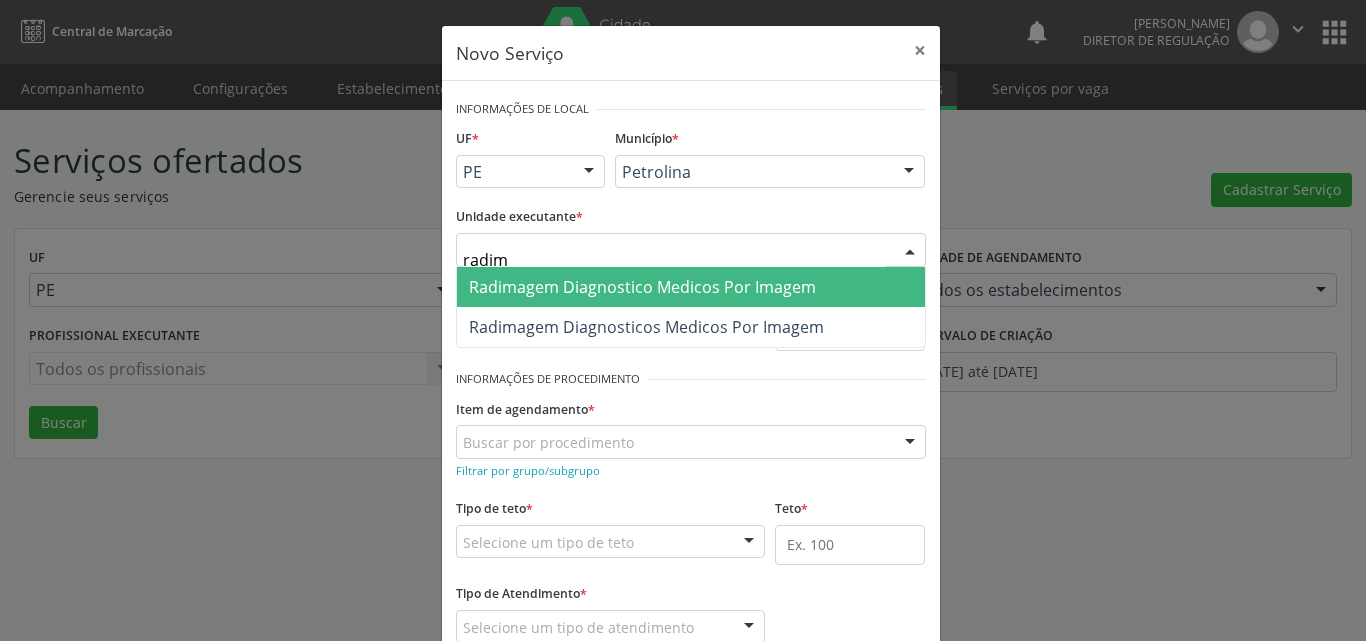 click on "Radimagem Diagnostico Medicos Por Imagem" at bounding box center (642, 287) 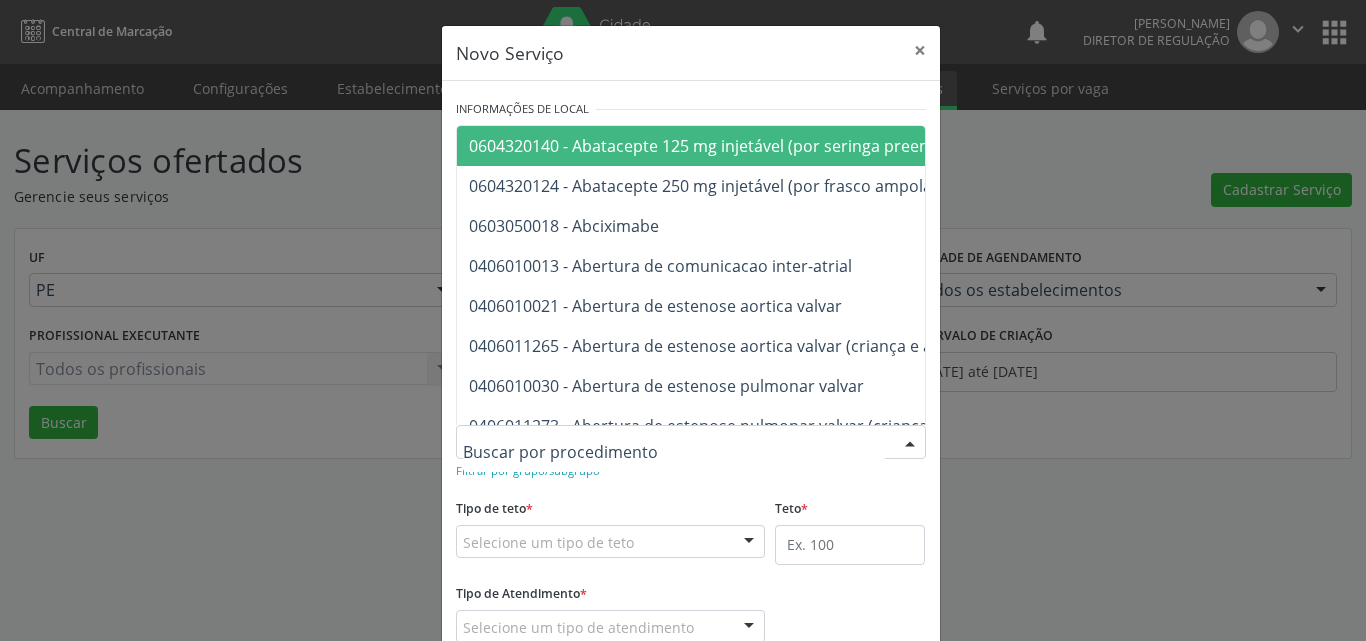 click at bounding box center [691, 442] 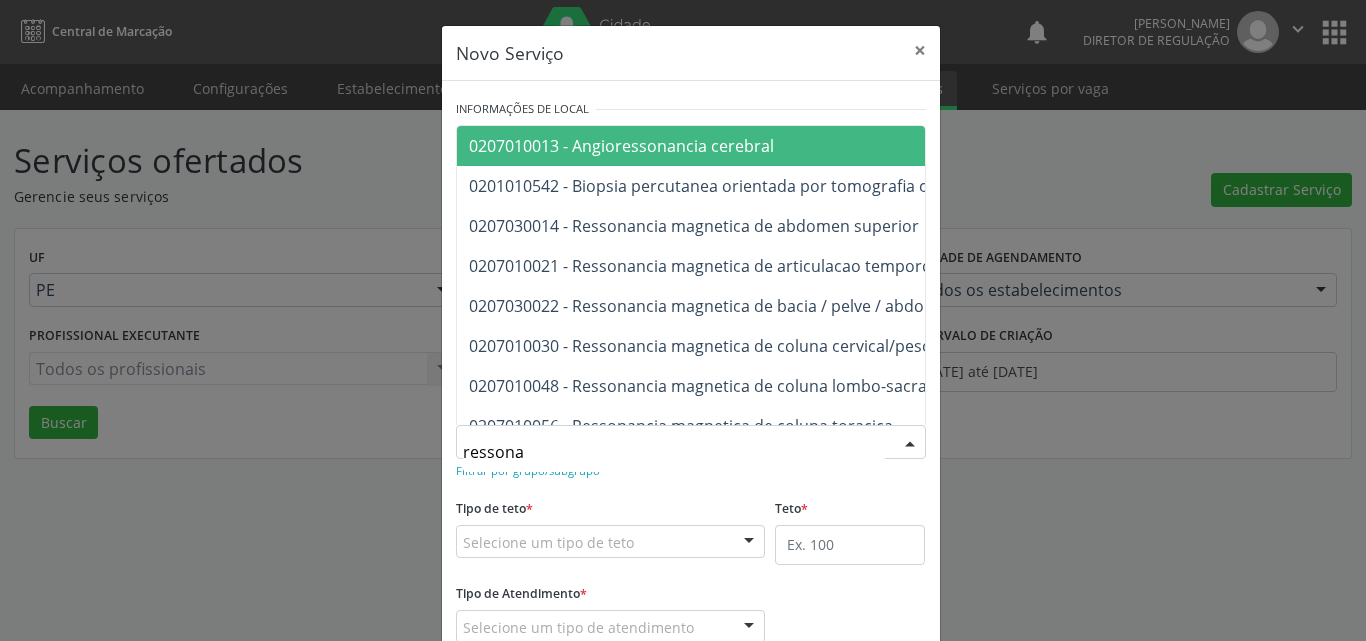 type on "ressonan" 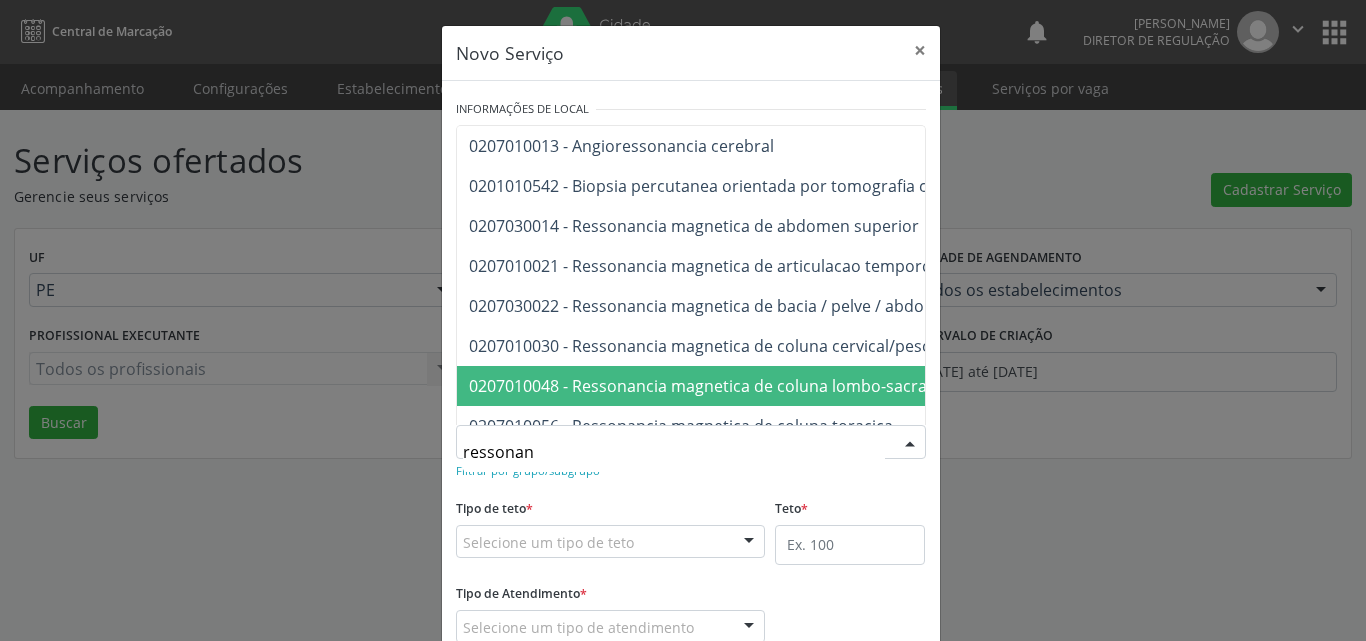 click on "0207010048 - Ressonancia magnetica de coluna lombo-sacra" at bounding box center (698, 386) 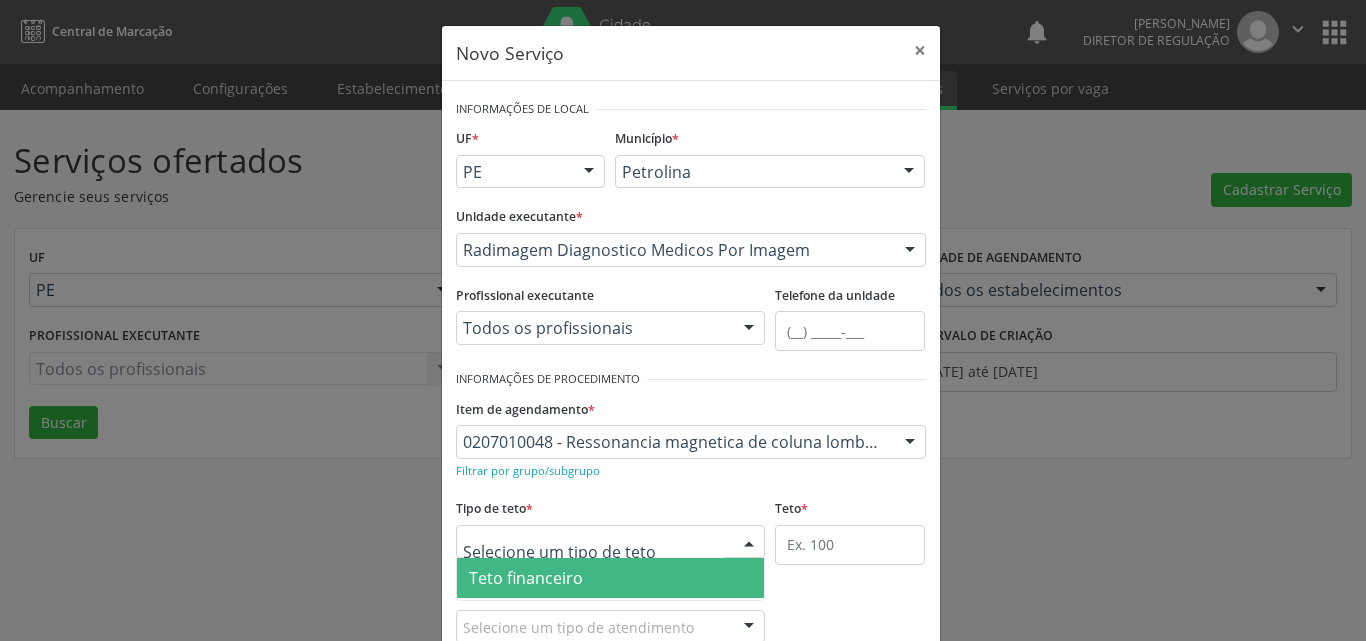 click at bounding box center [611, 542] 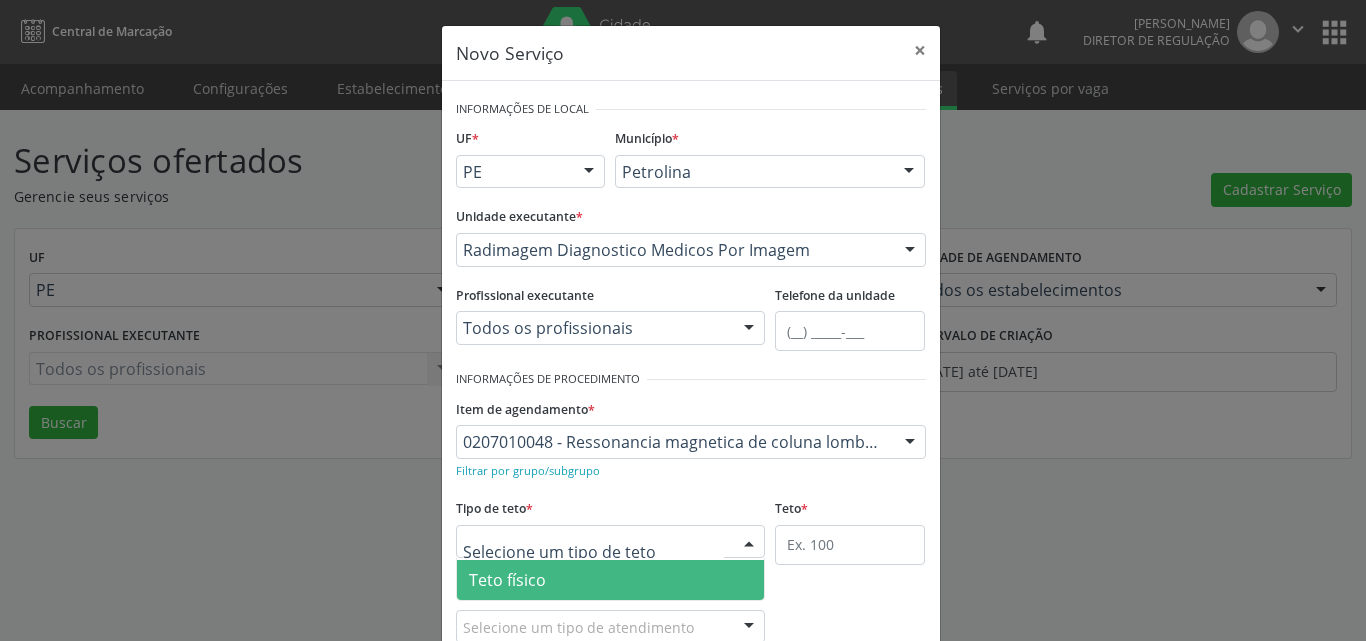 click on "Teto físico" at bounding box center [611, 580] 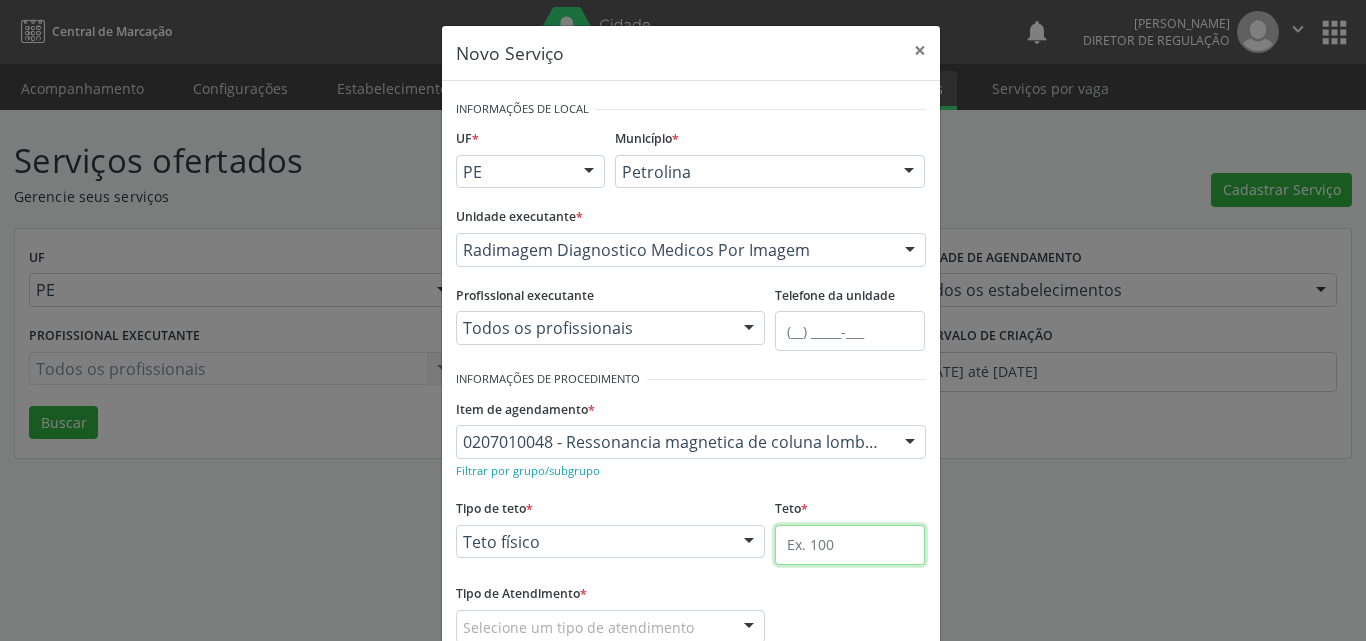 click at bounding box center (850, 545) 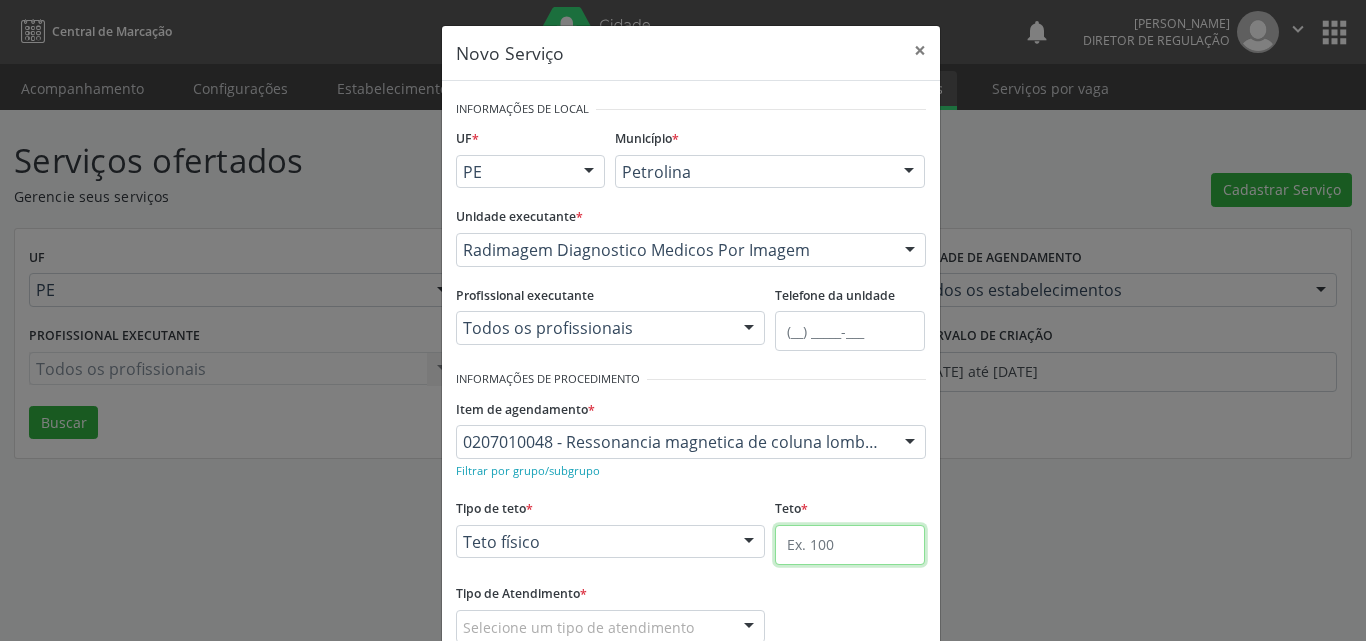 type on "1" 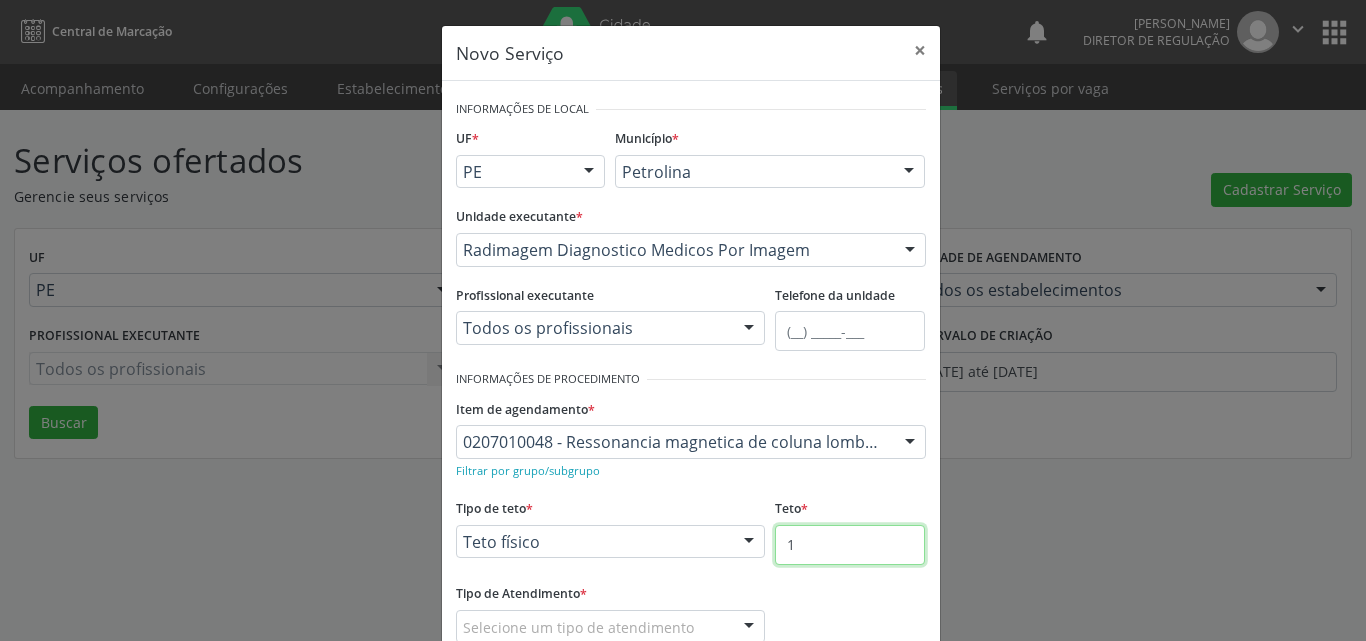 scroll, scrollTop: 100, scrollLeft: 0, axis: vertical 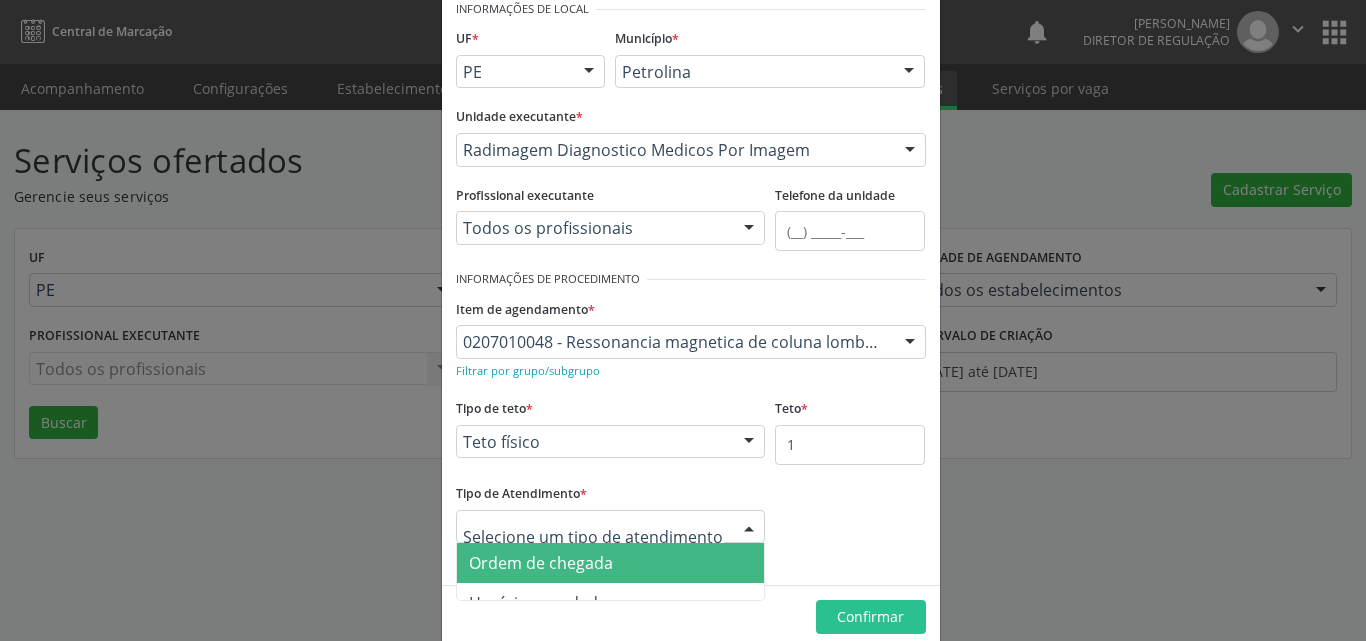 click on "Ordem de chegada" at bounding box center (611, 563) 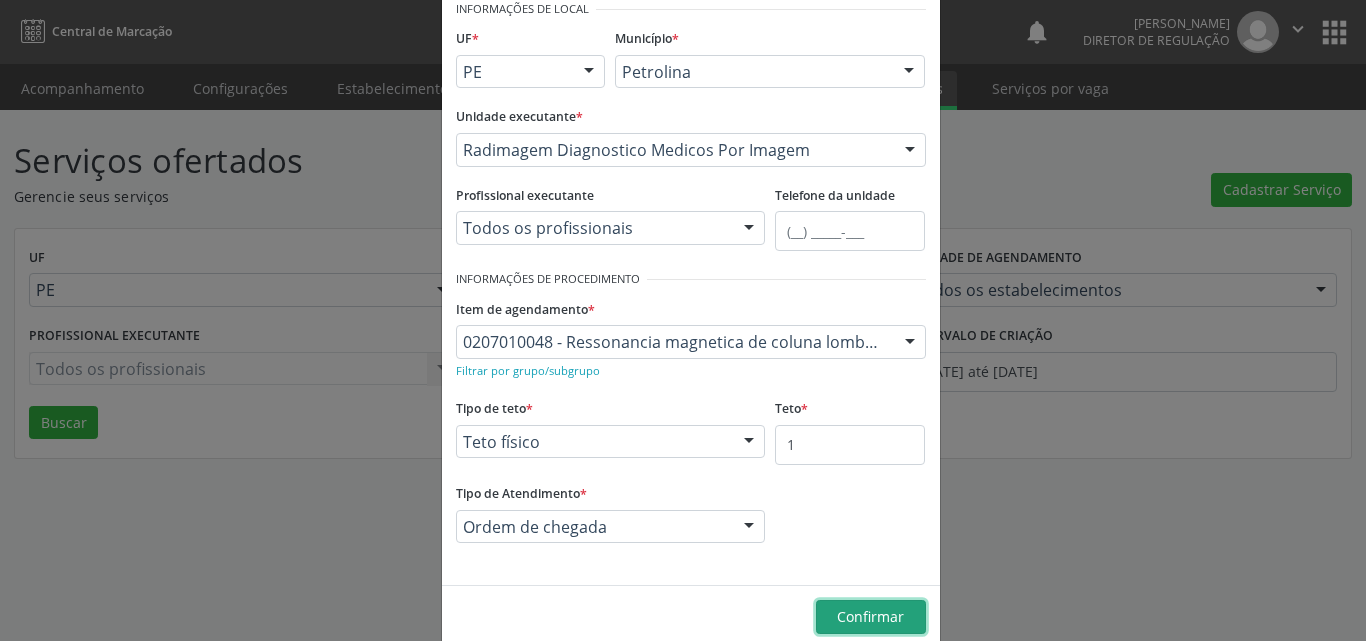 click on "Confirmar" at bounding box center [870, 616] 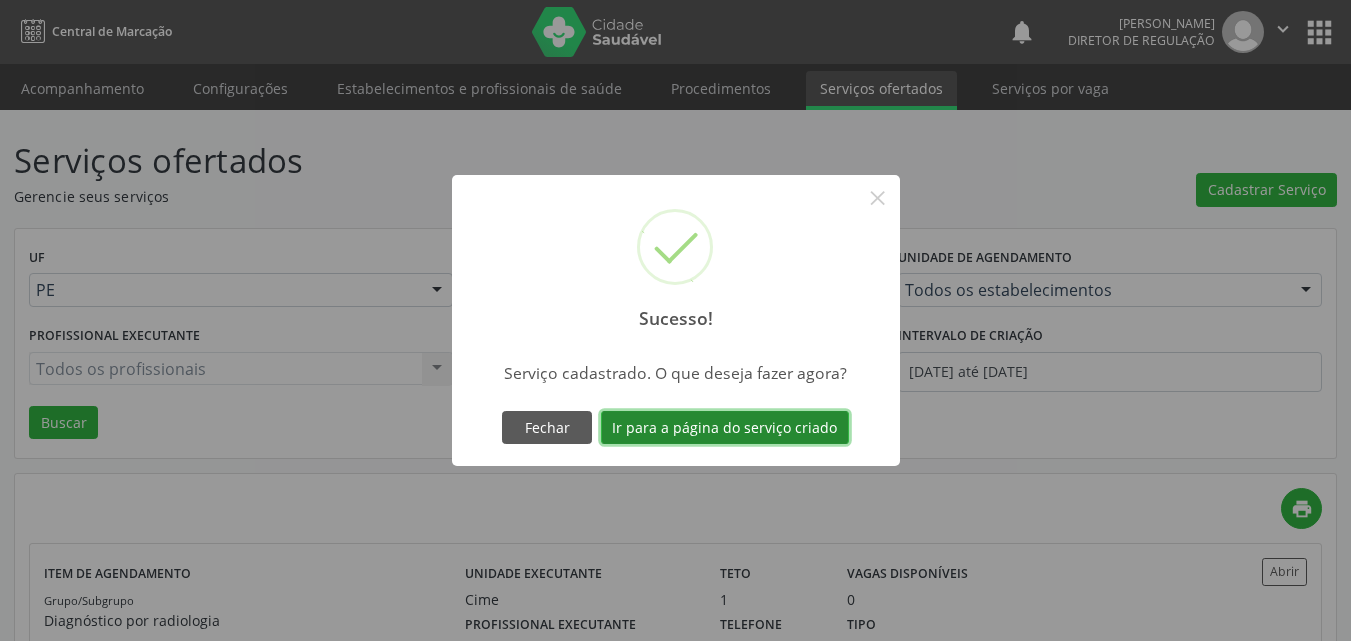 click on "Ir para a página do serviço criado" at bounding box center (725, 428) 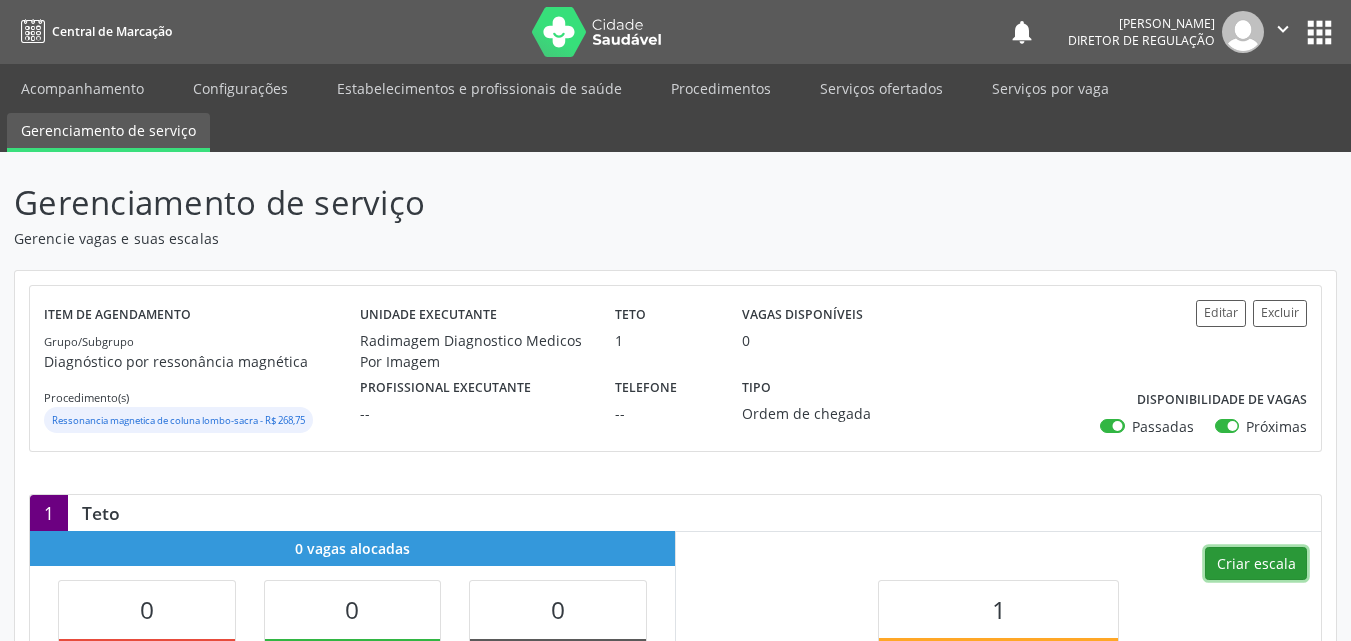 click on "Criar escala" at bounding box center (1256, 564) 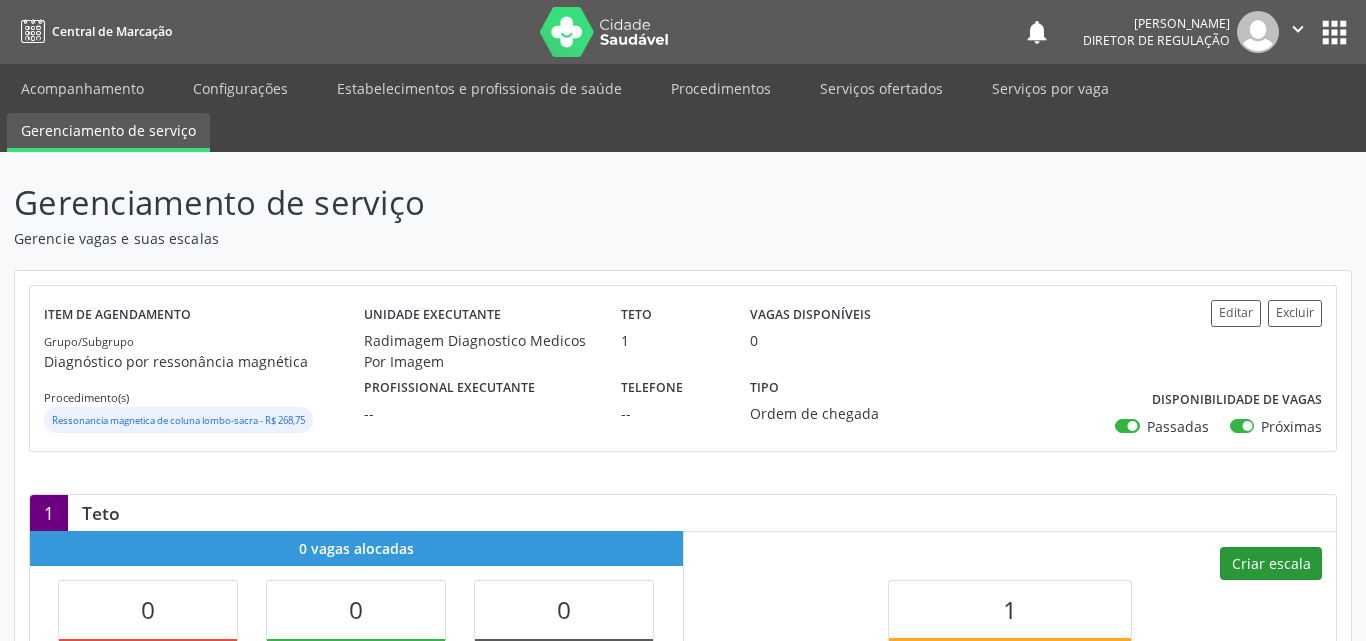 select on "6" 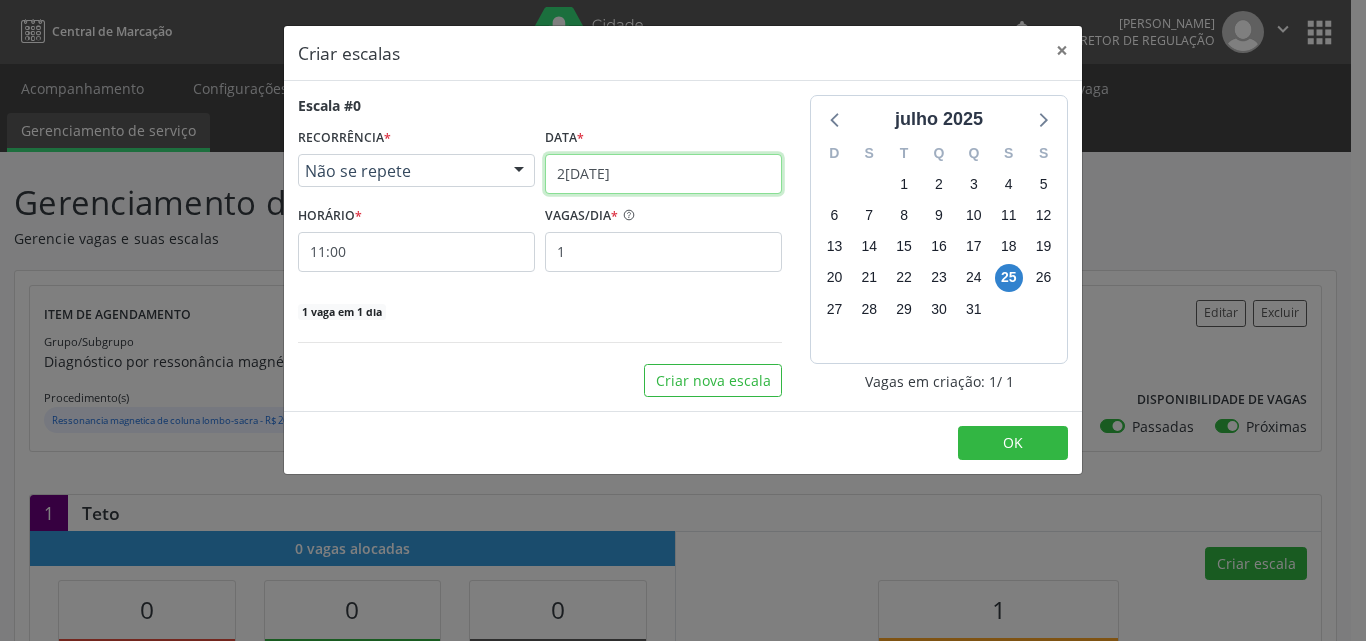 click on "2[DATE]" at bounding box center (663, 174) 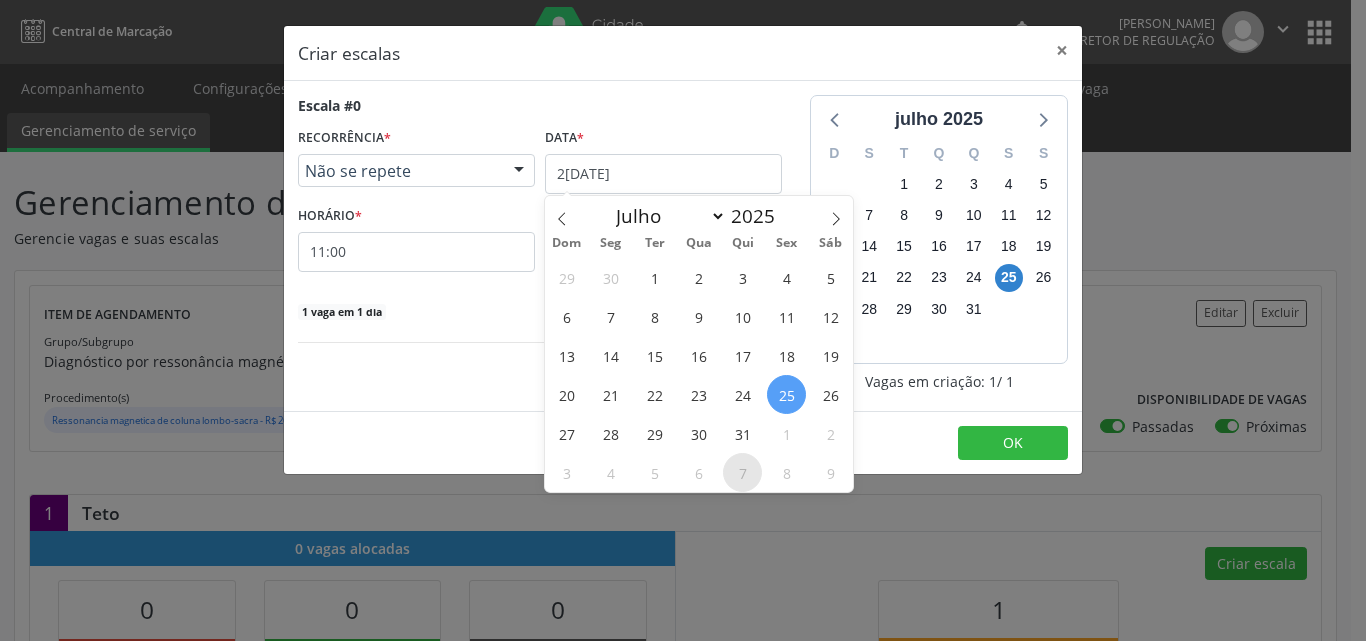 click on "7" at bounding box center [742, 472] 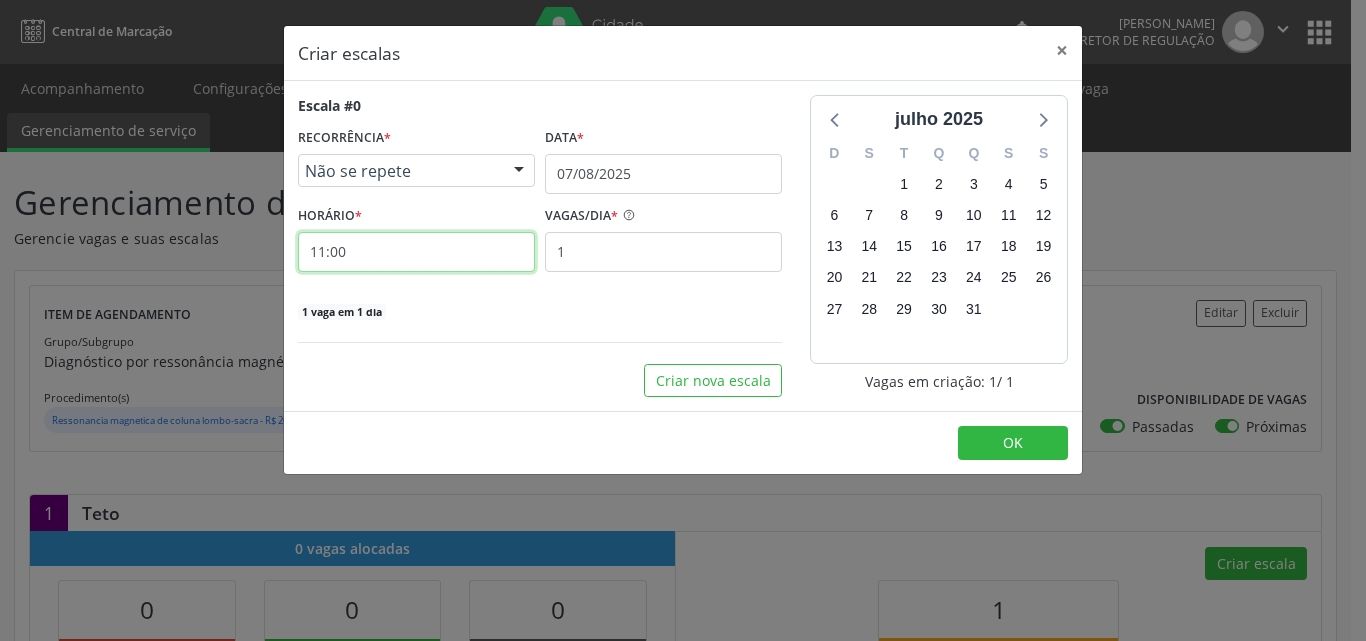 click on "11:00" at bounding box center (416, 252) 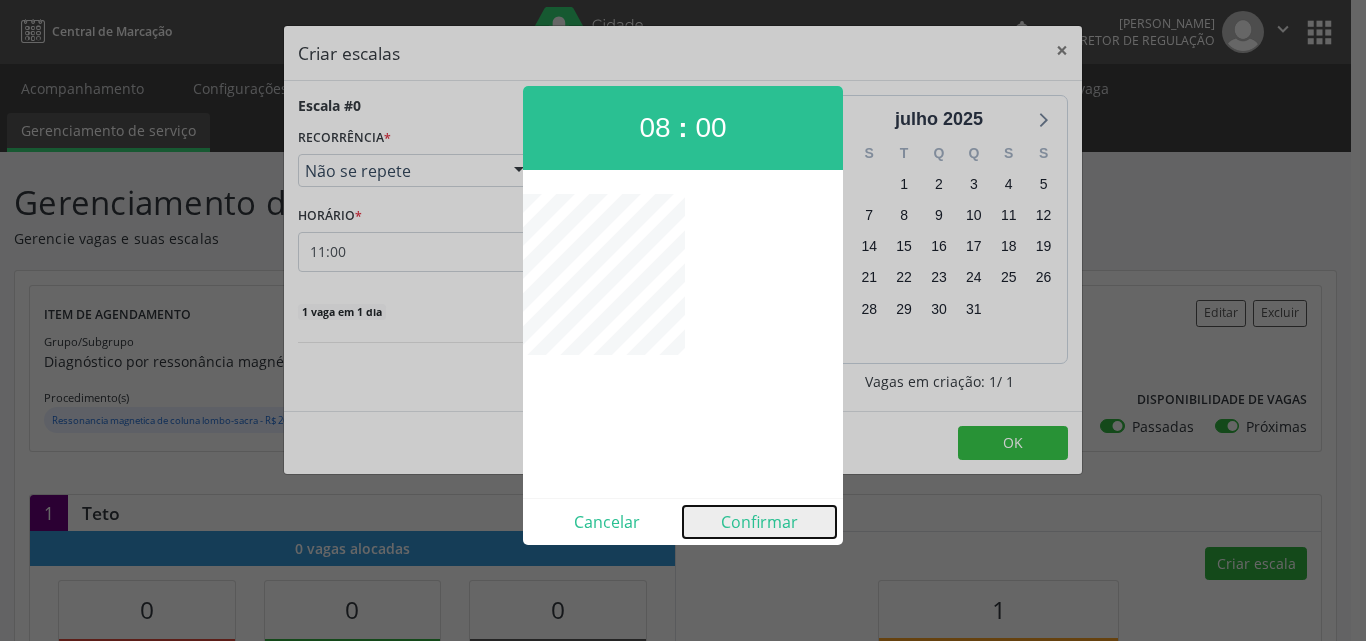 click on "Confirmar" at bounding box center [759, 522] 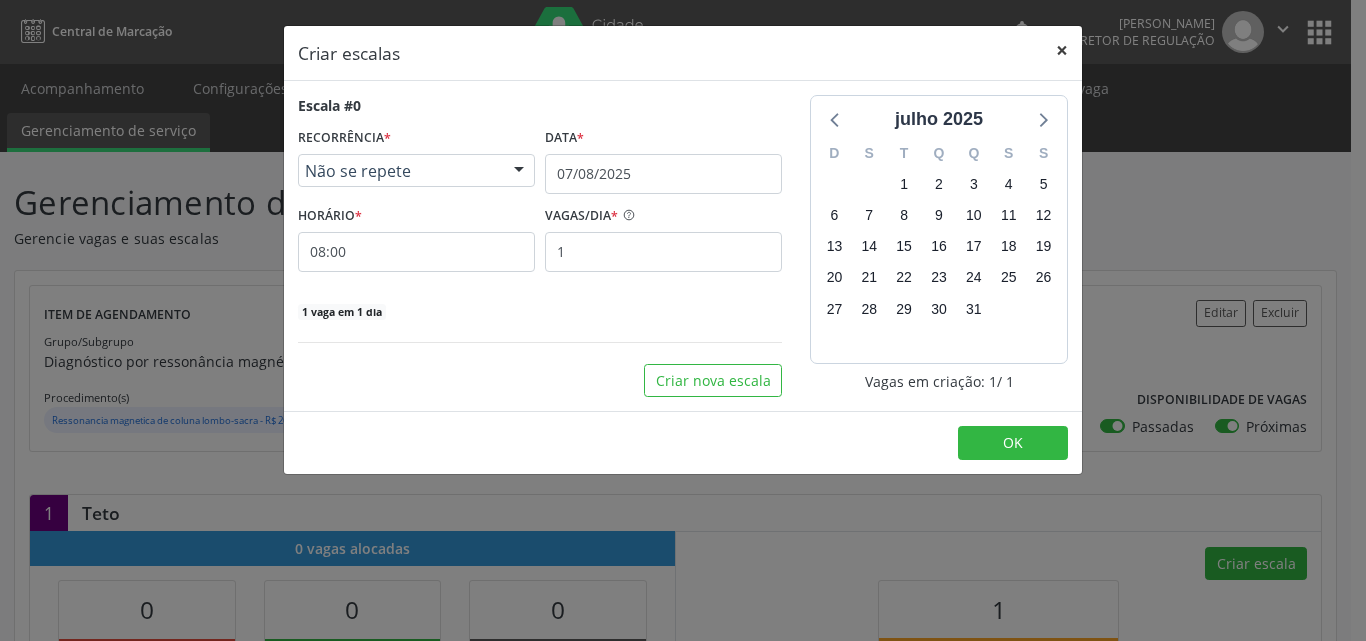 click on "×" at bounding box center (1062, 50) 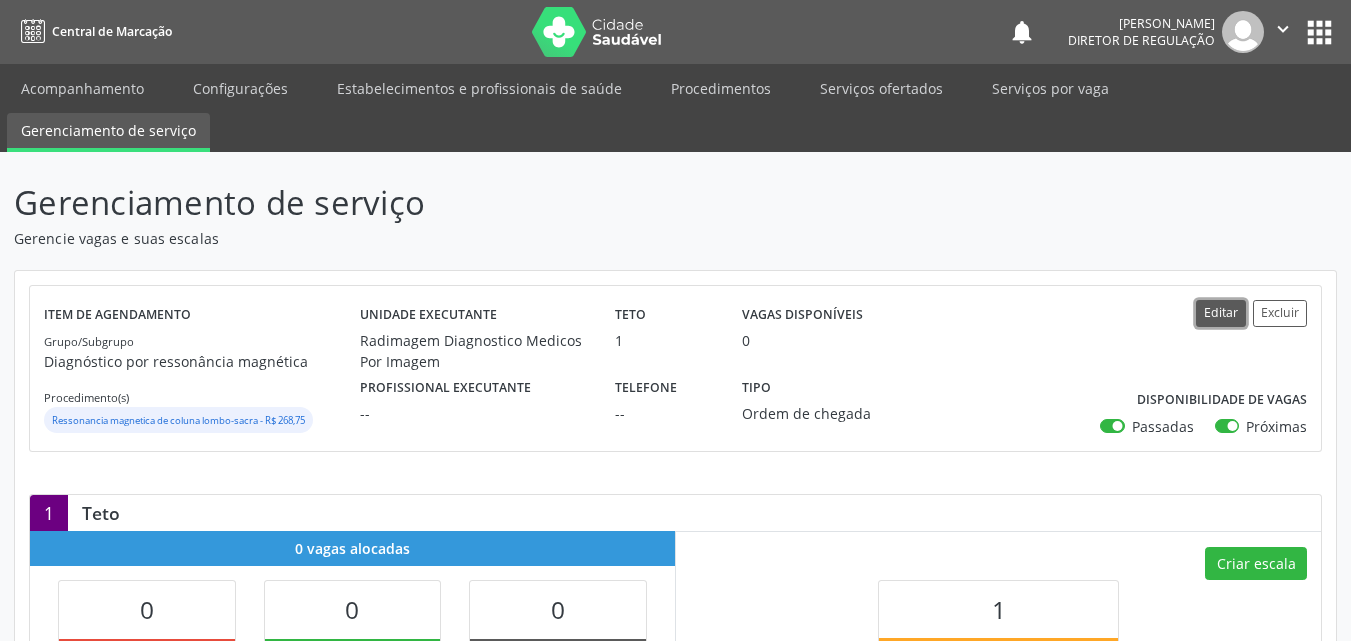 click on "Editar" at bounding box center [1221, 313] 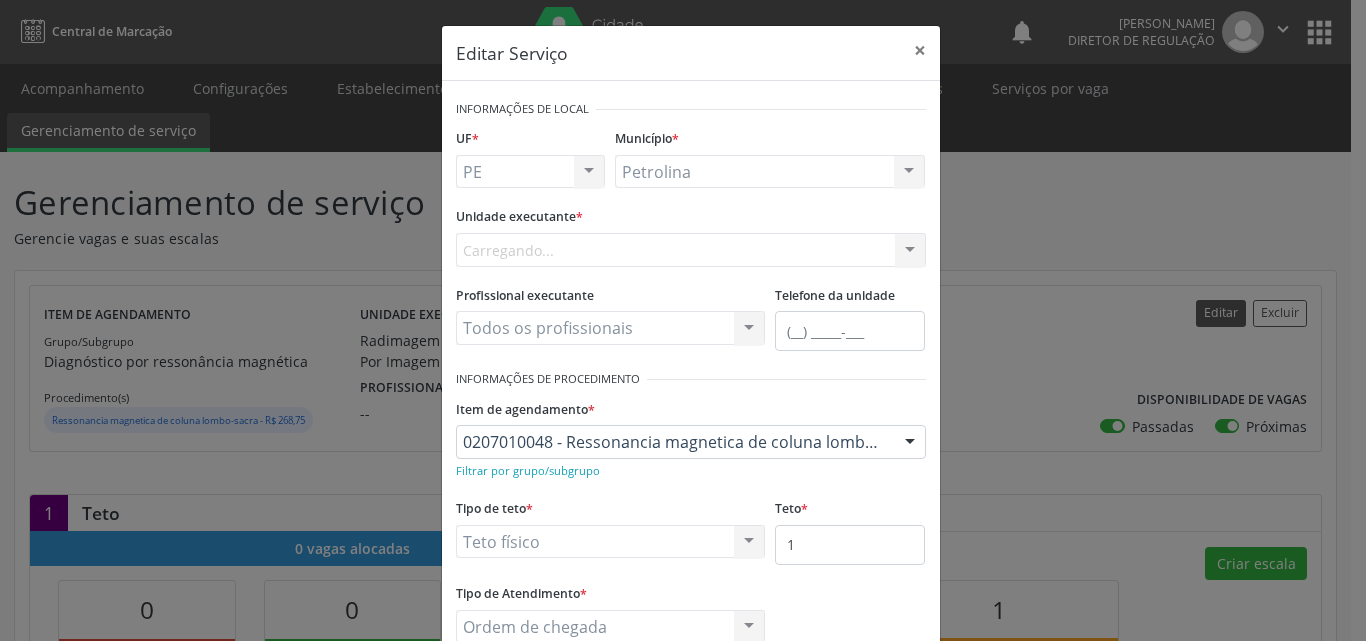 scroll, scrollTop: 0, scrollLeft: 0, axis: both 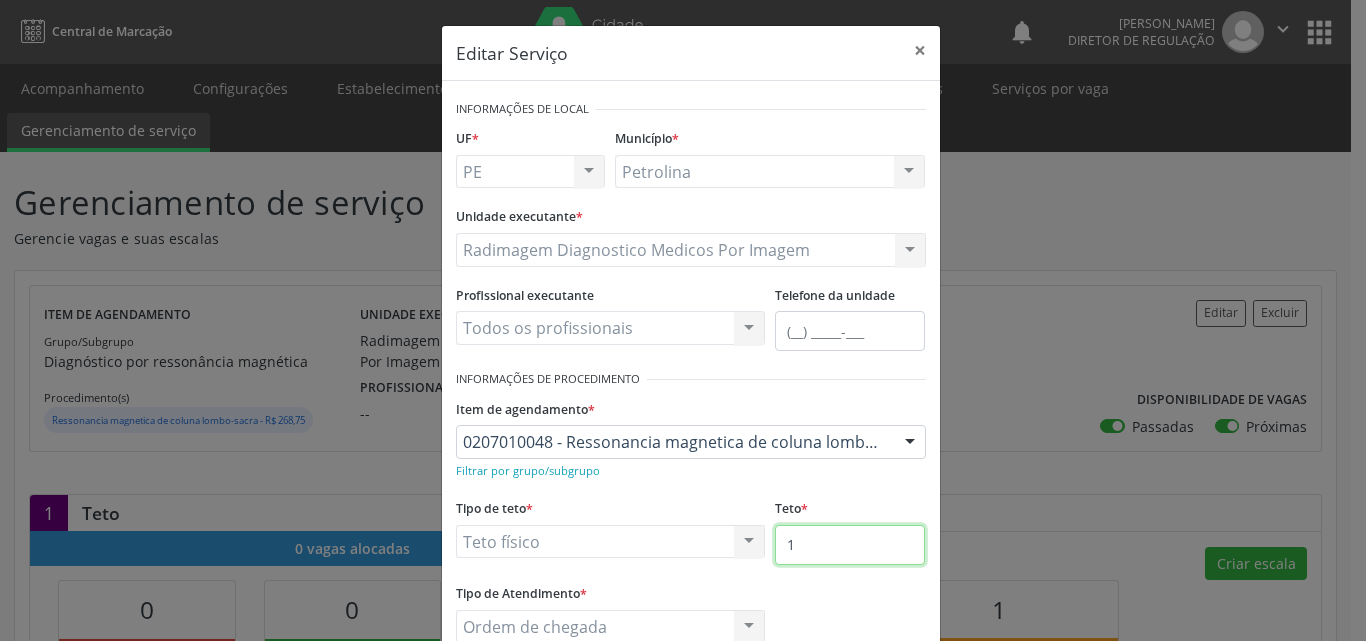 click on "1" at bounding box center [850, 545] 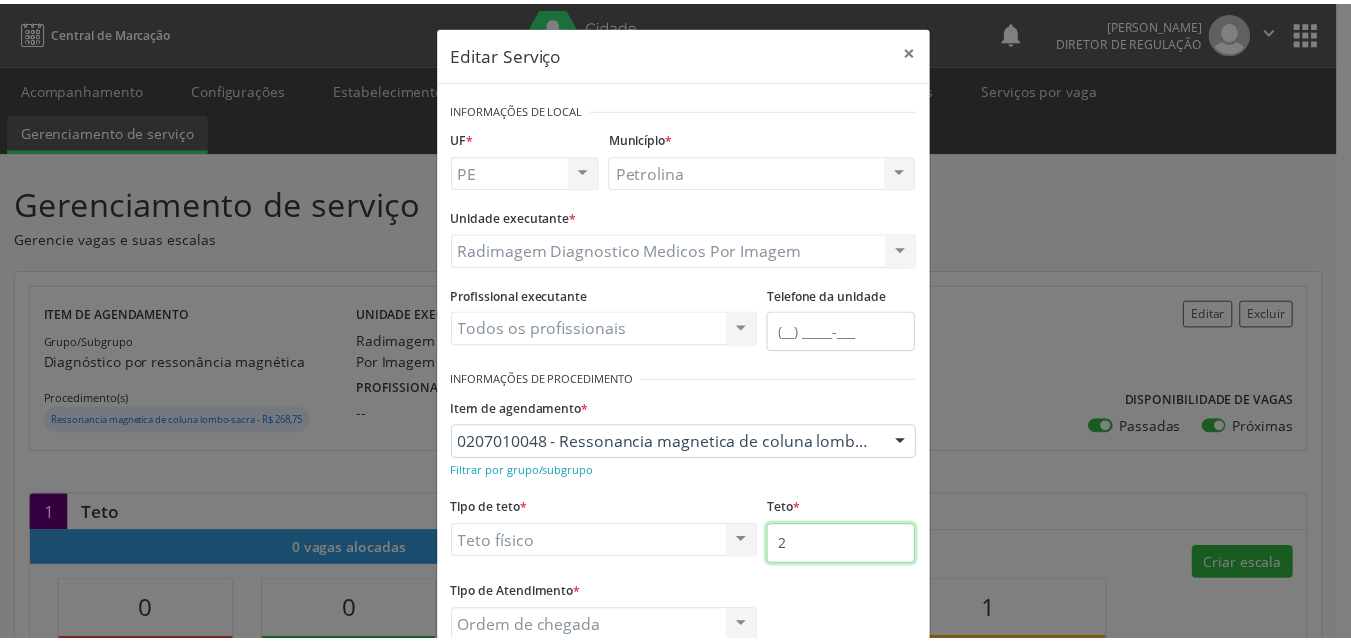 scroll, scrollTop: 132, scrollLeft: 0, axis: vertical 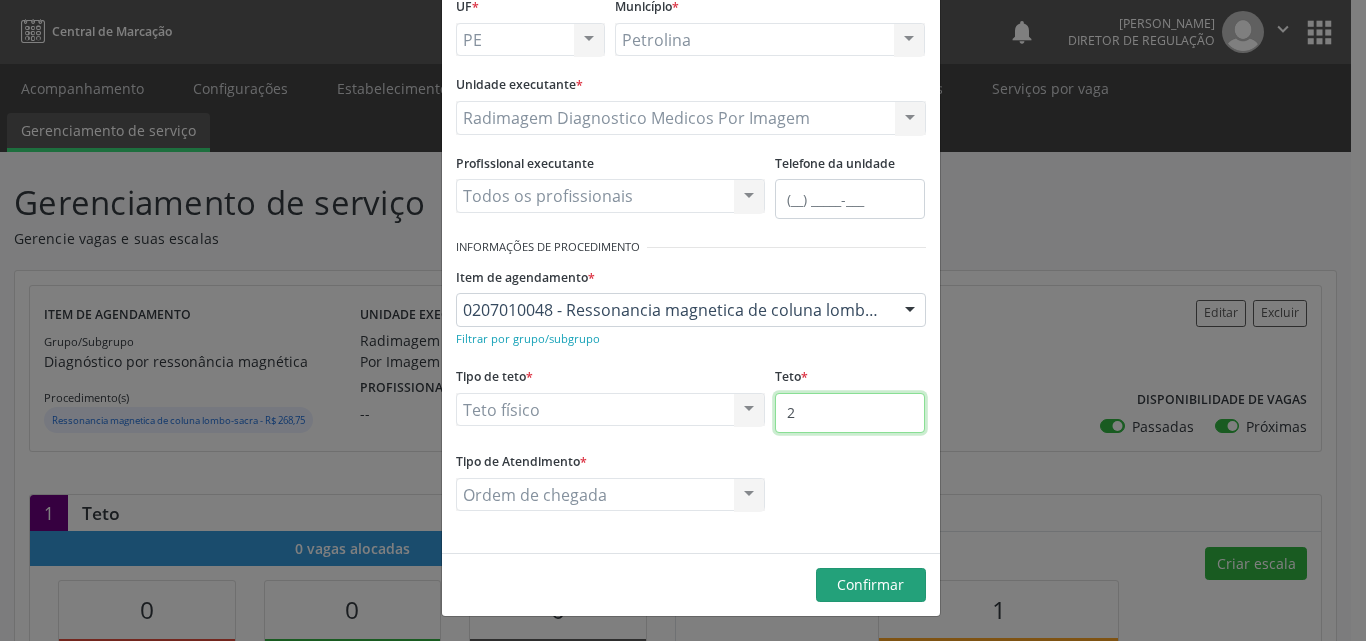 type on "2" 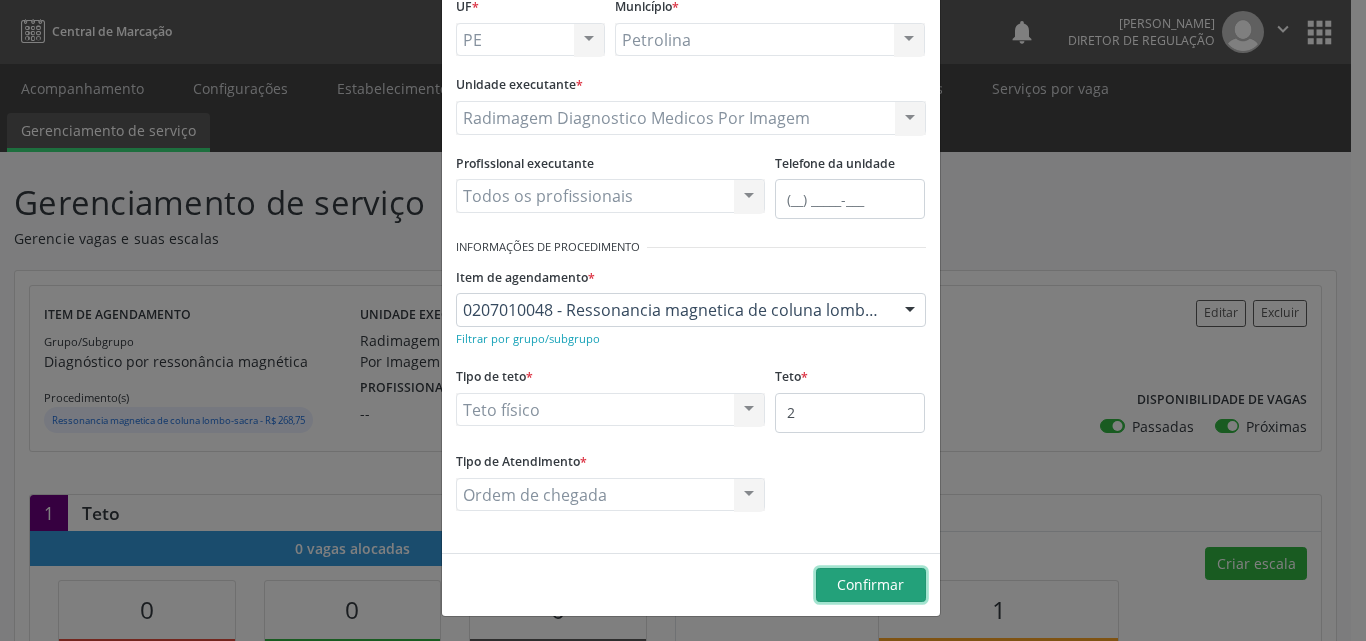 click on "Confirmar" at bounding box center [870, 584] 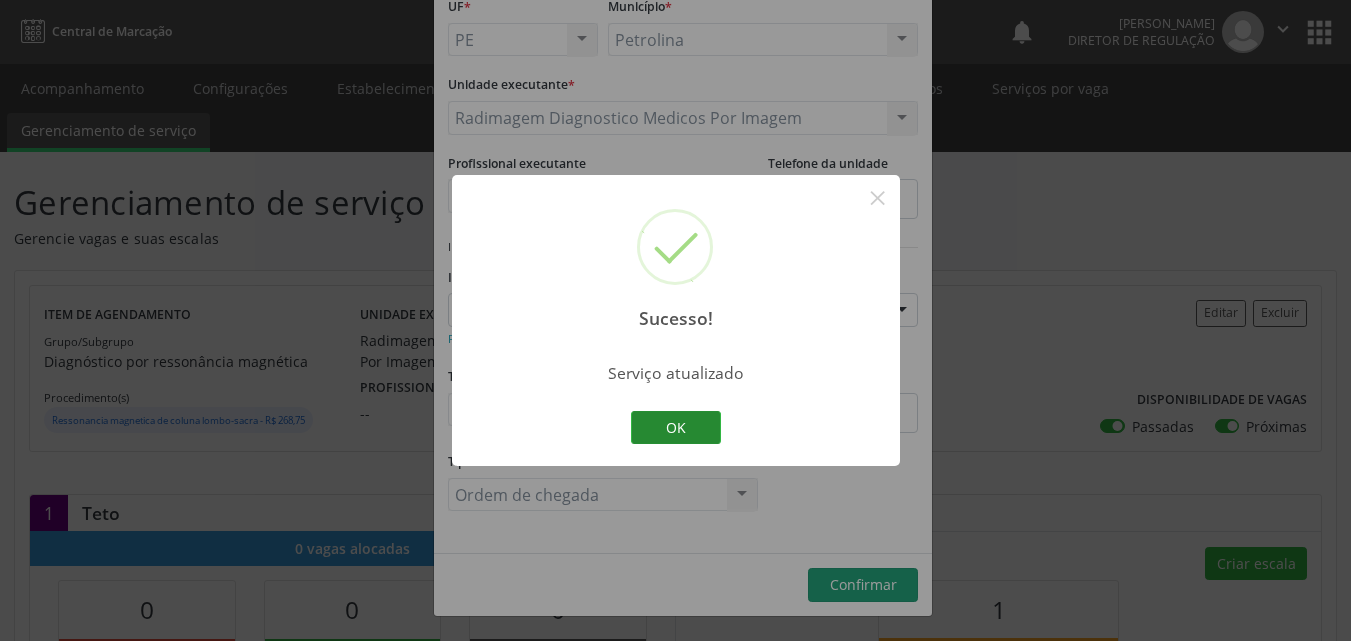 click on "OK" at bounding box center [676, 428] 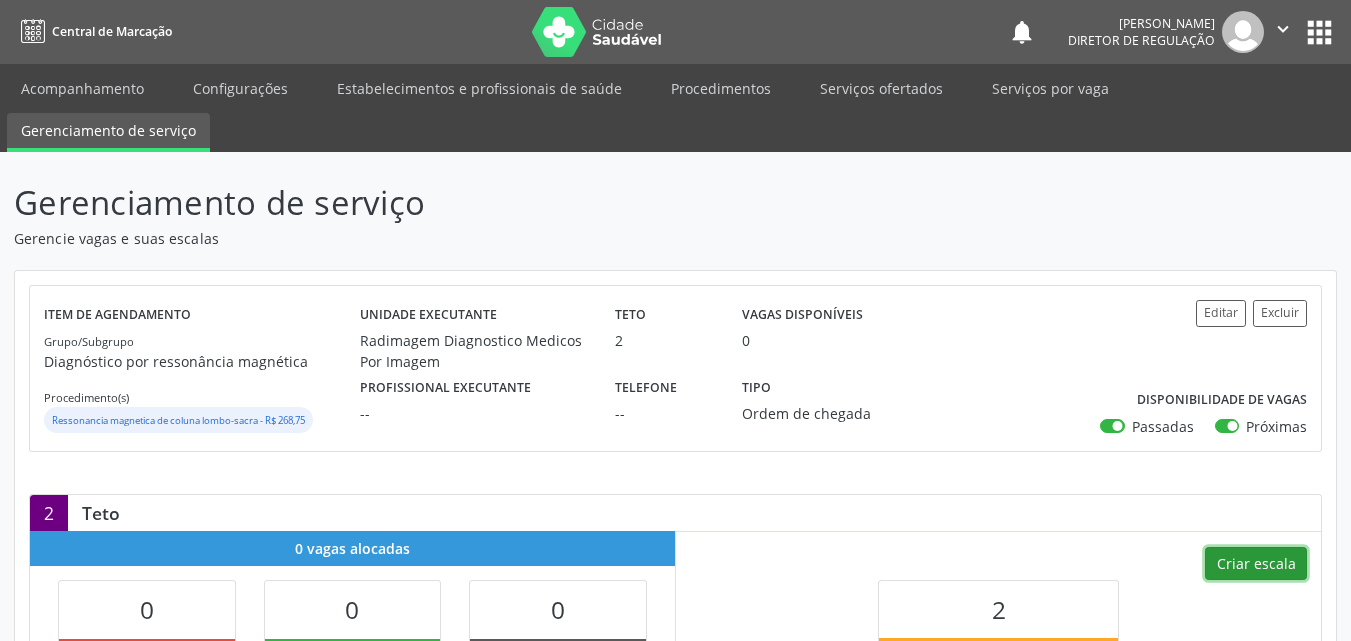 click on "Criar escala" at bounding box center (1256, 564) 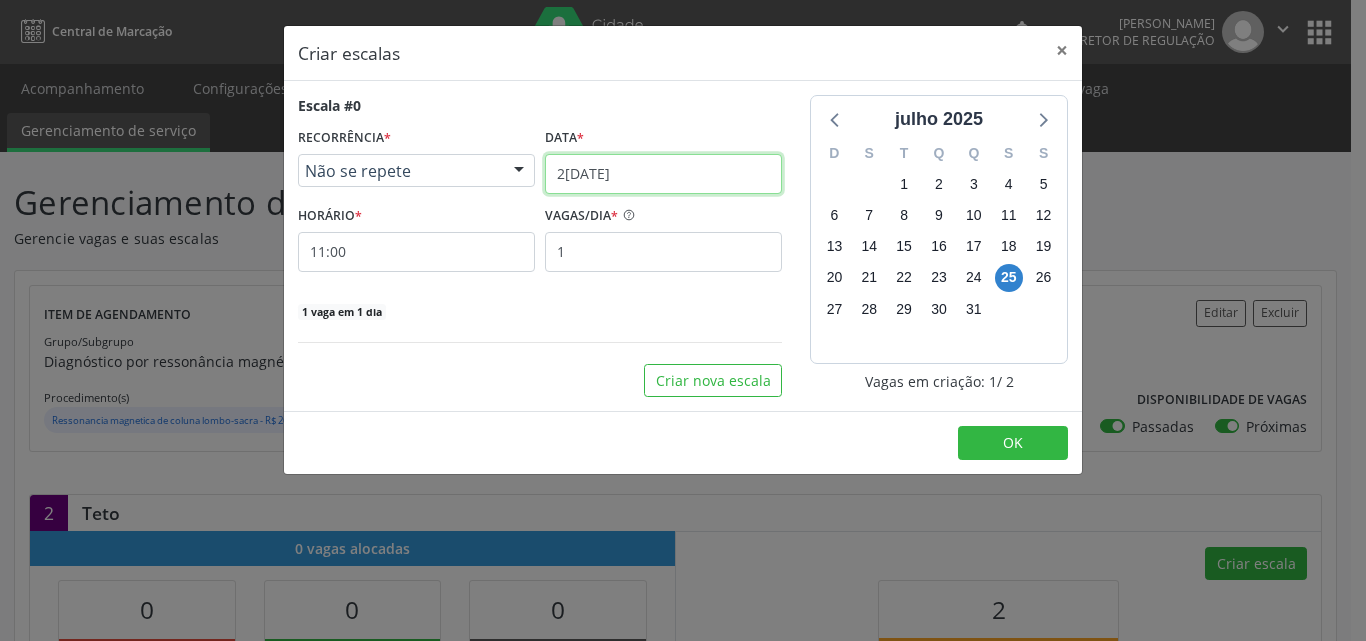 click on "2[DATE]" at bounding box center (663, 174) 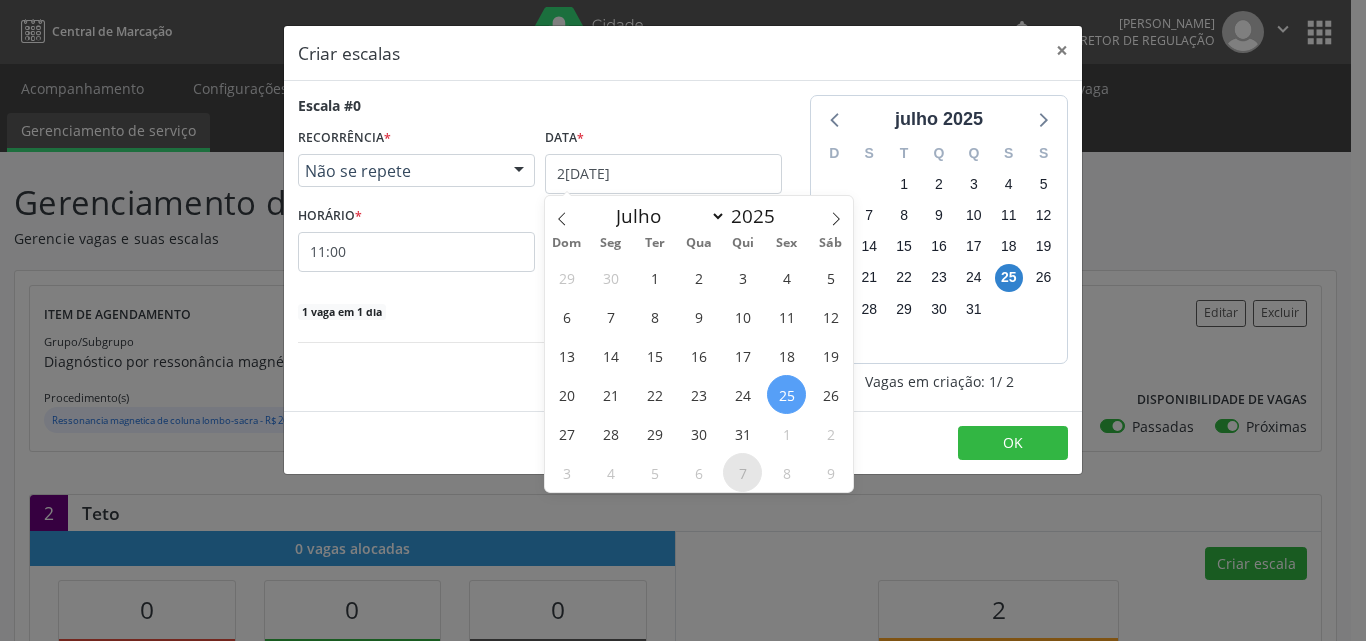 click on "7" at bounding box center [742, 472] 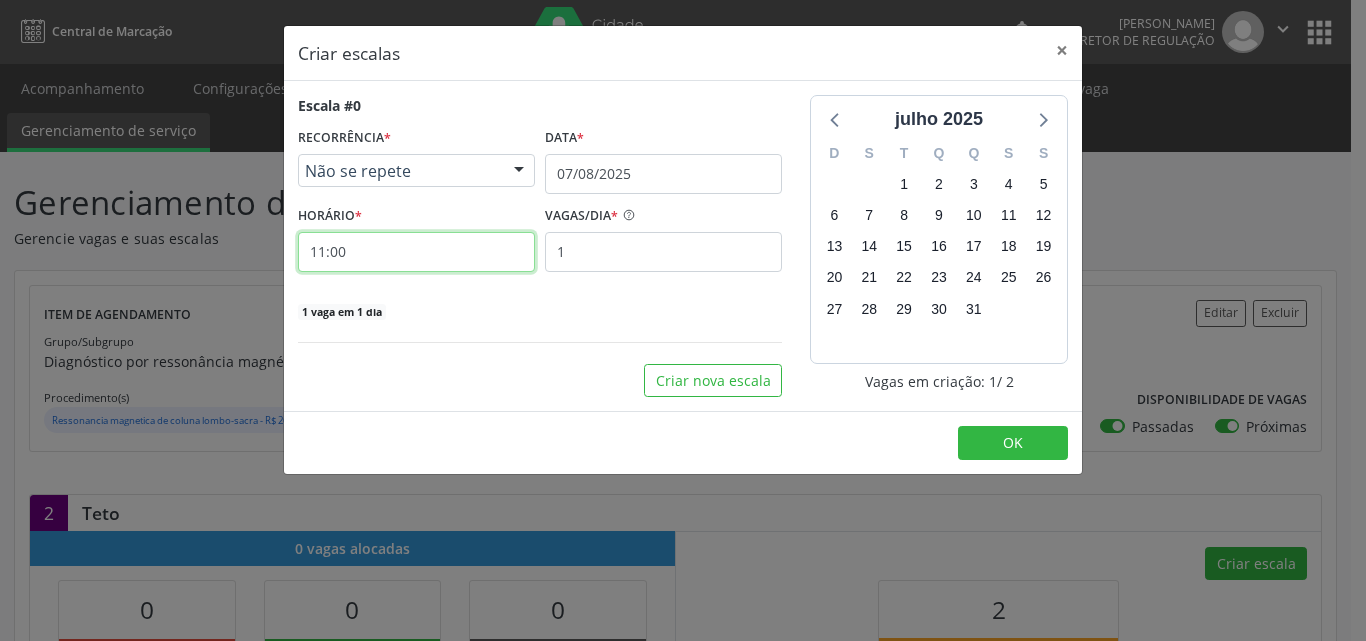 click on "11:00" at bounding box center [416, 252] 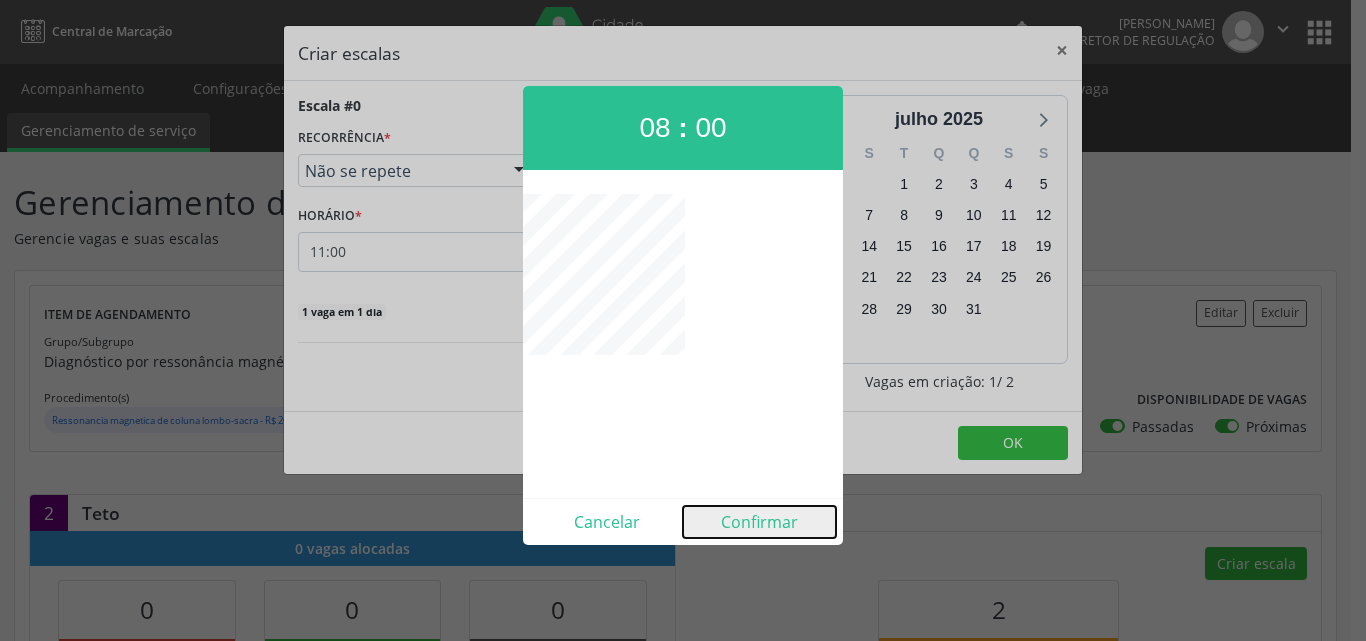 click on "Confirmar" at bounding box center (759, 522) 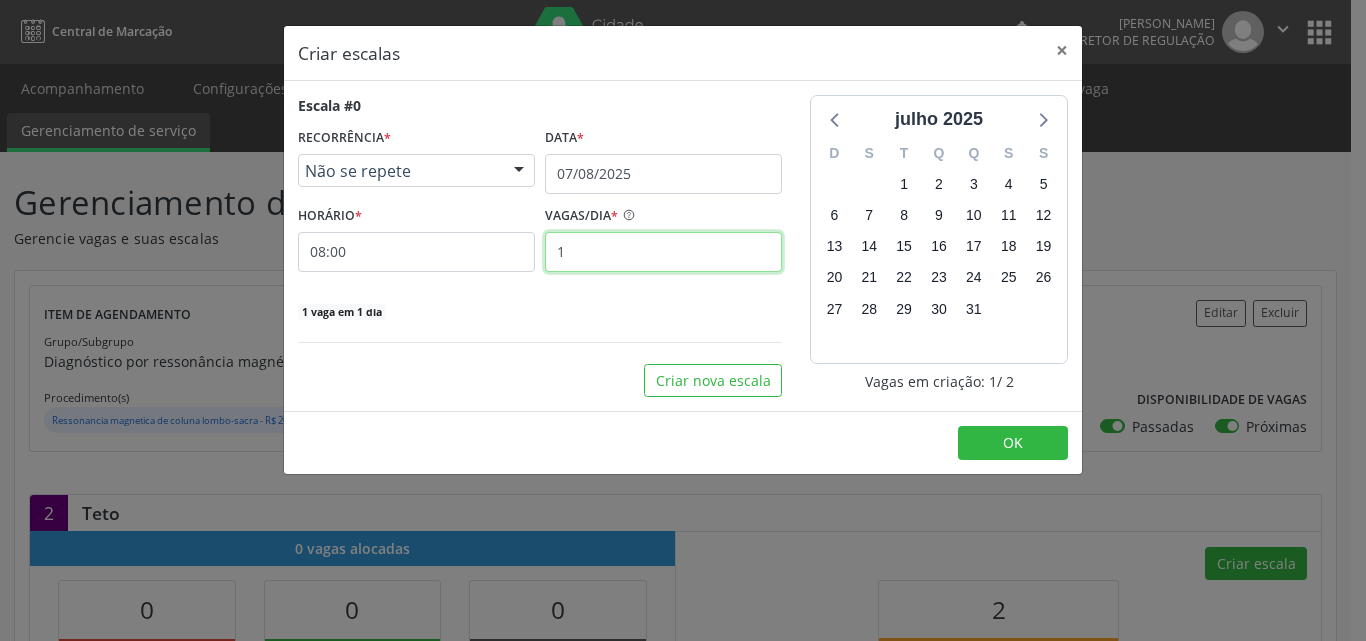 click on "1" at bounding box center [663, 252] 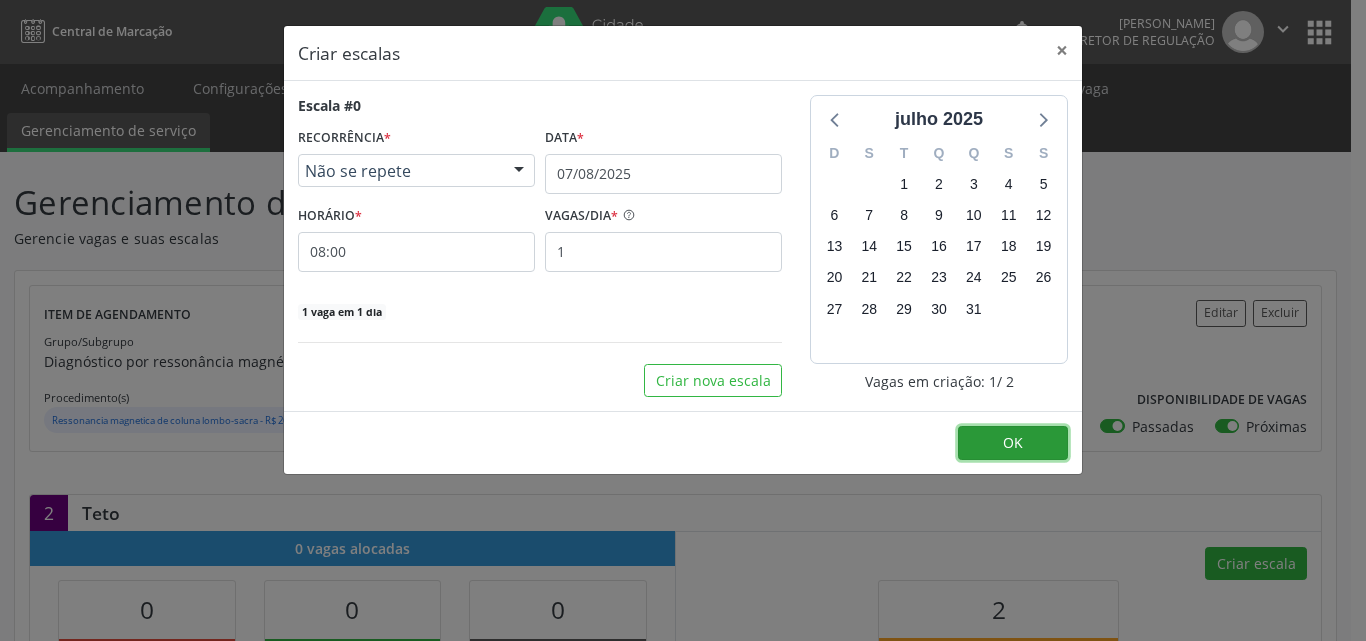 click on "OK" at bounding box center (1013, 442) 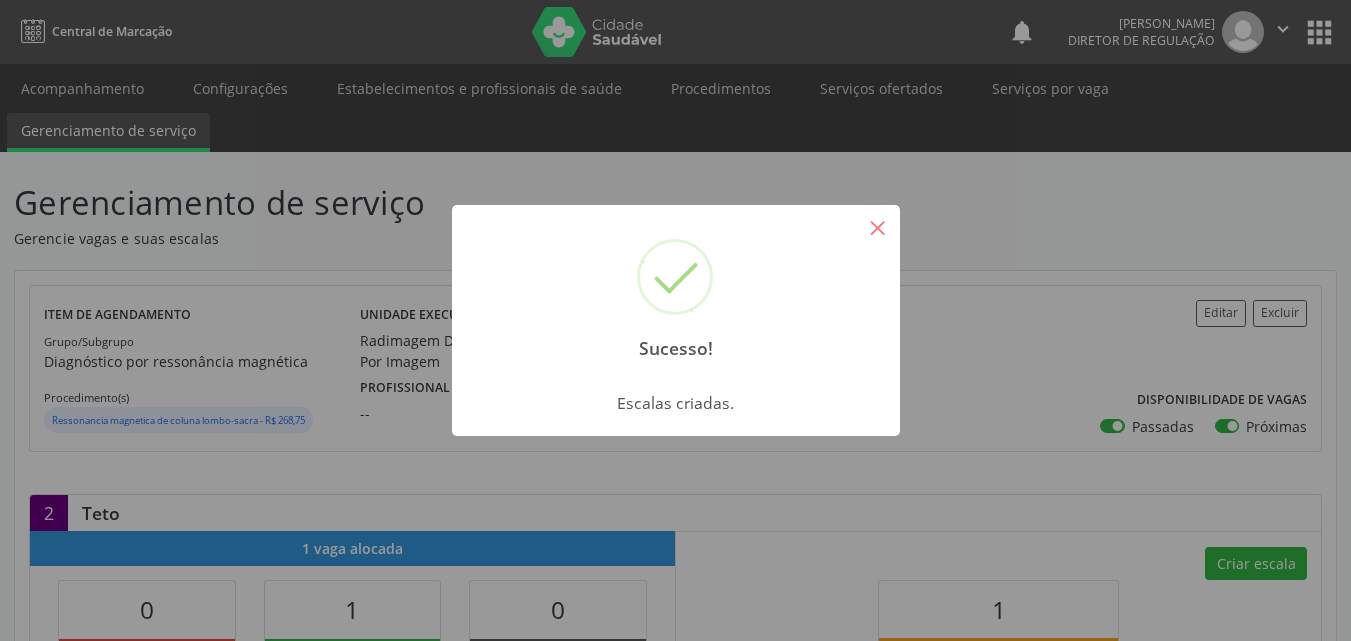 click on "×" at bounding box center [878, 227] 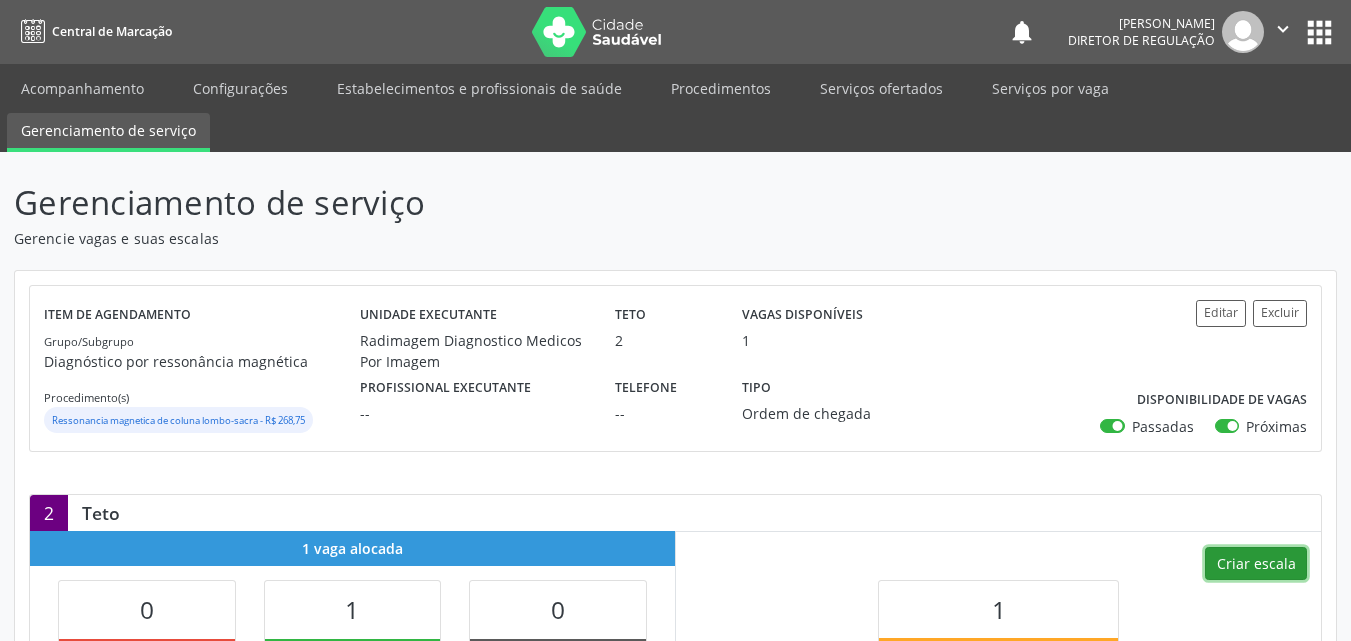 click on "Criar escala" at bounding box center [1256, 564] 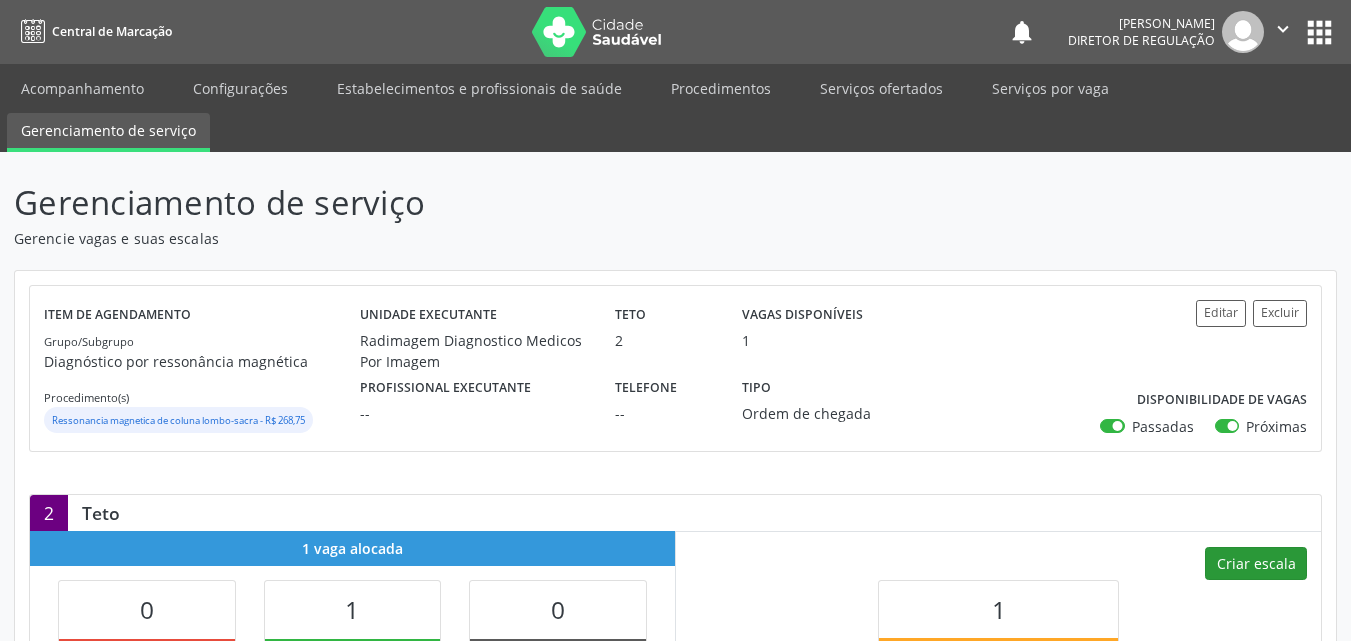 select on "6" 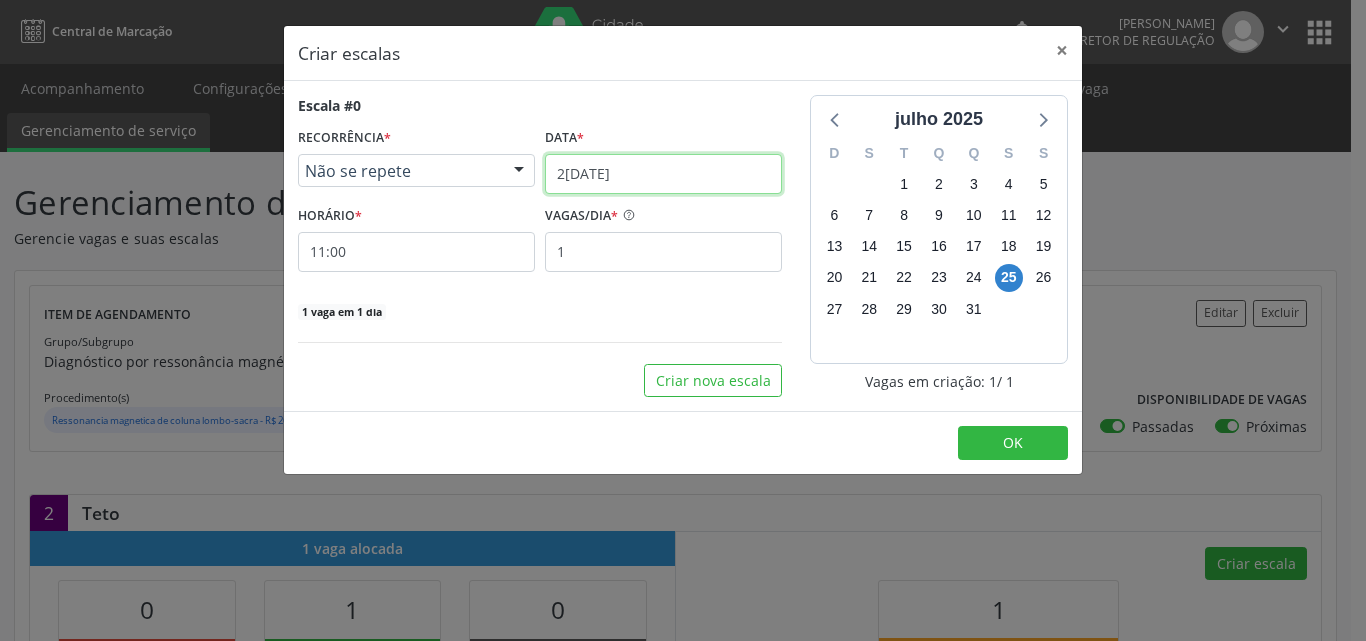 click on "2[DATE]" at bounding box center [663, 174] 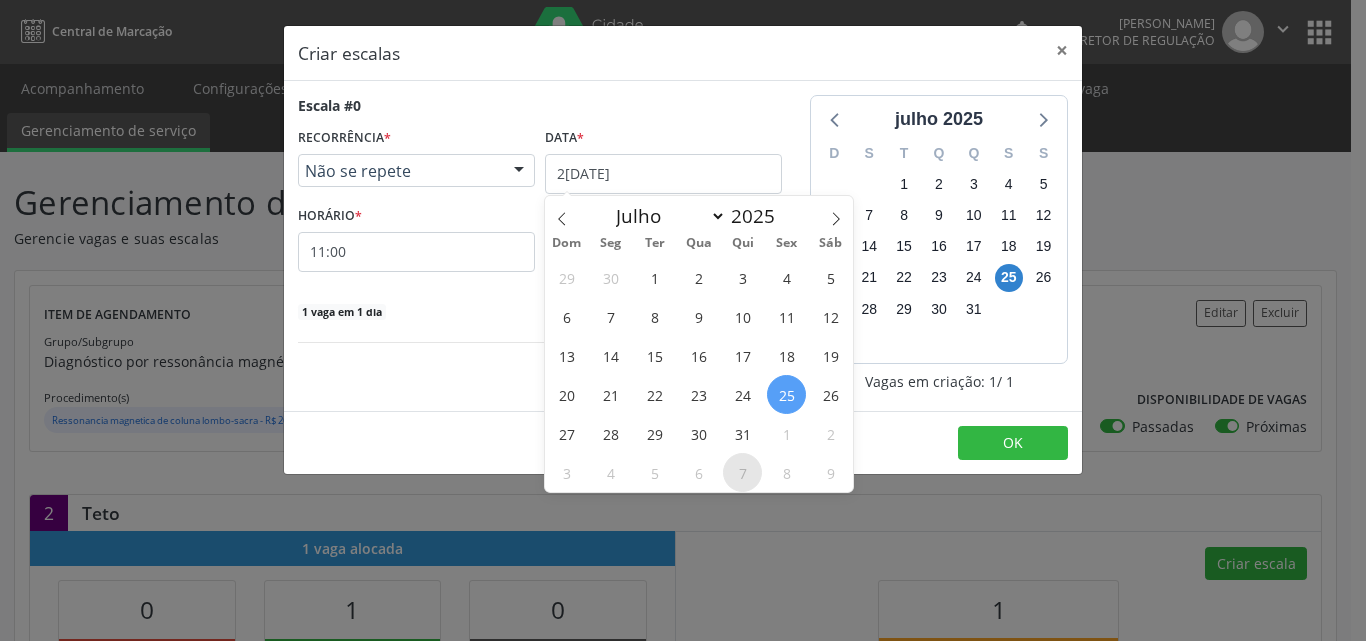 click on "7" at bounding box center [742, 472] 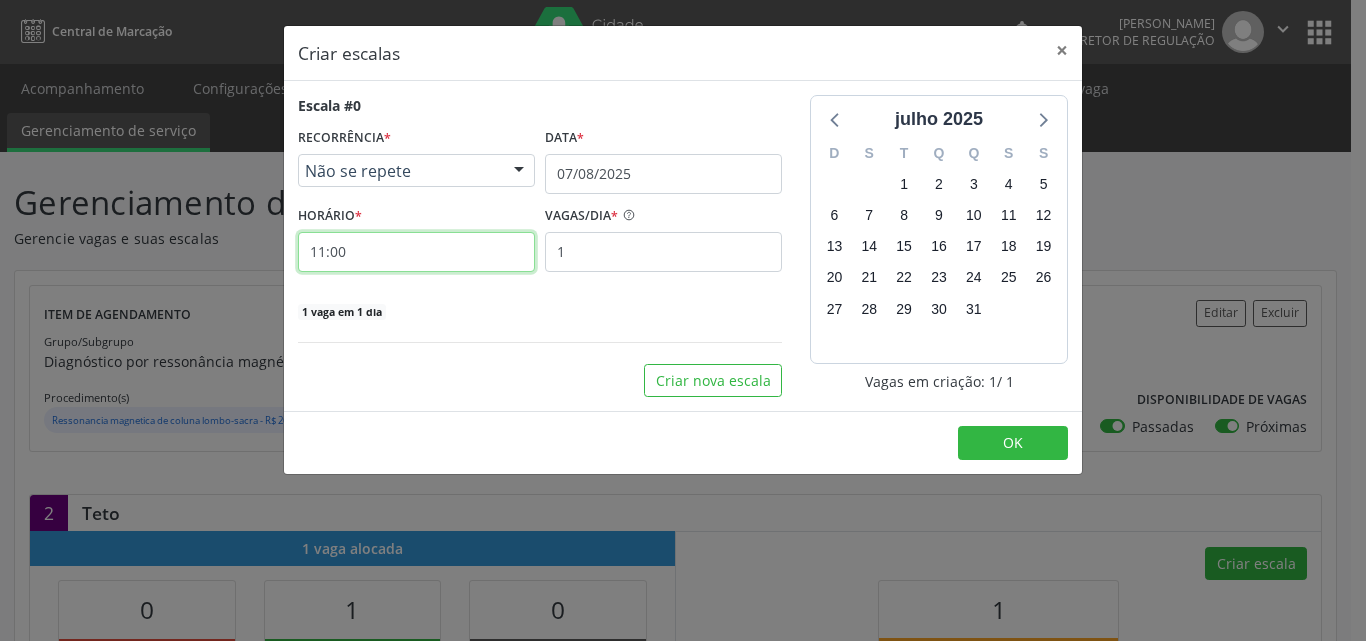 click on "11:00" at bounding box center (416, 252) 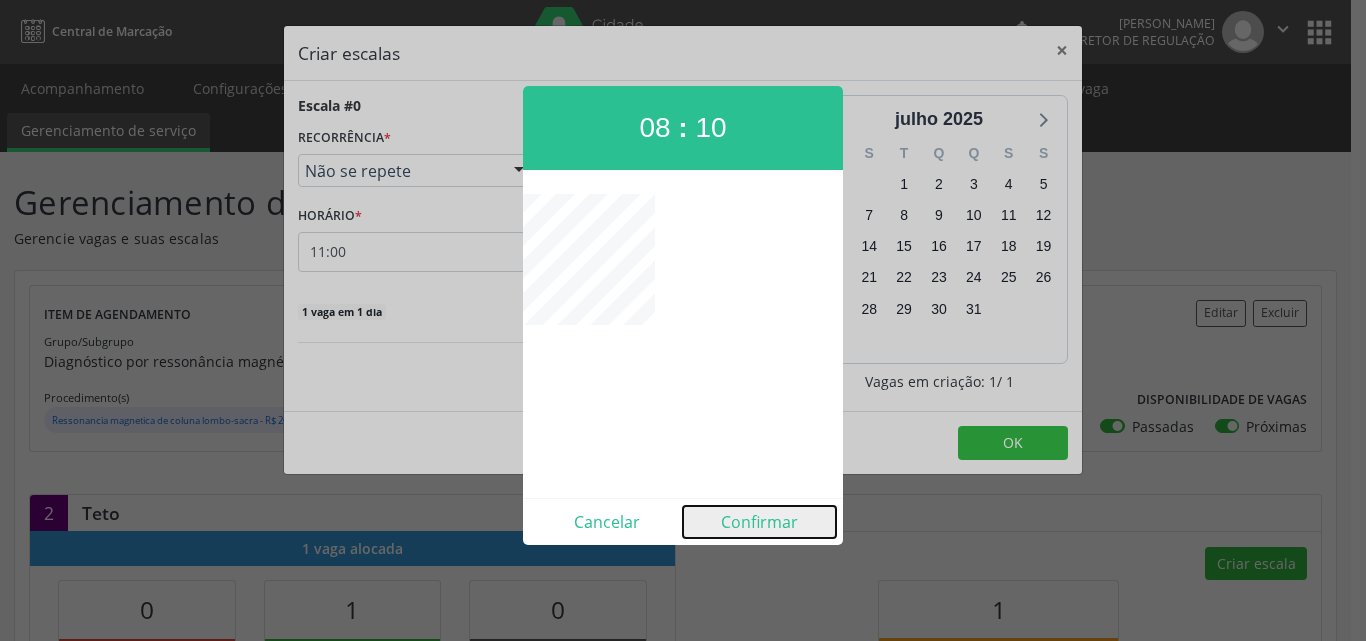 click on "Confirmar" at bounding box center (759, 522) 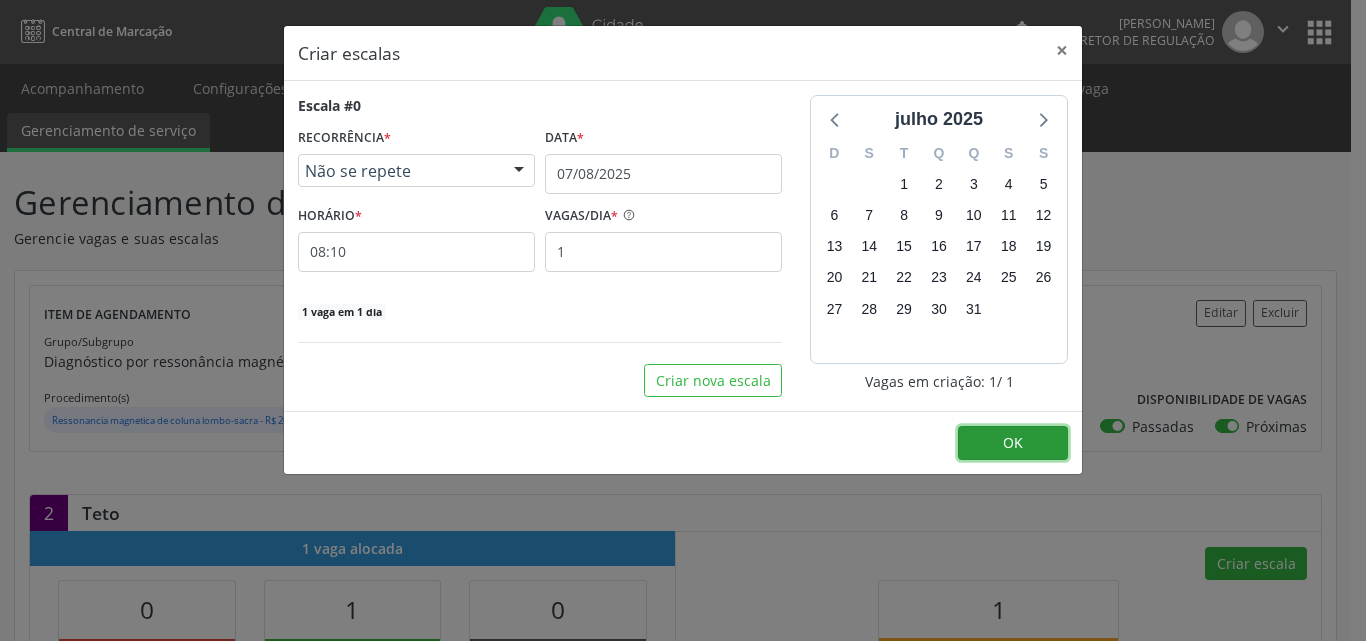 click on "OK" at bounding box center (1013, 442) 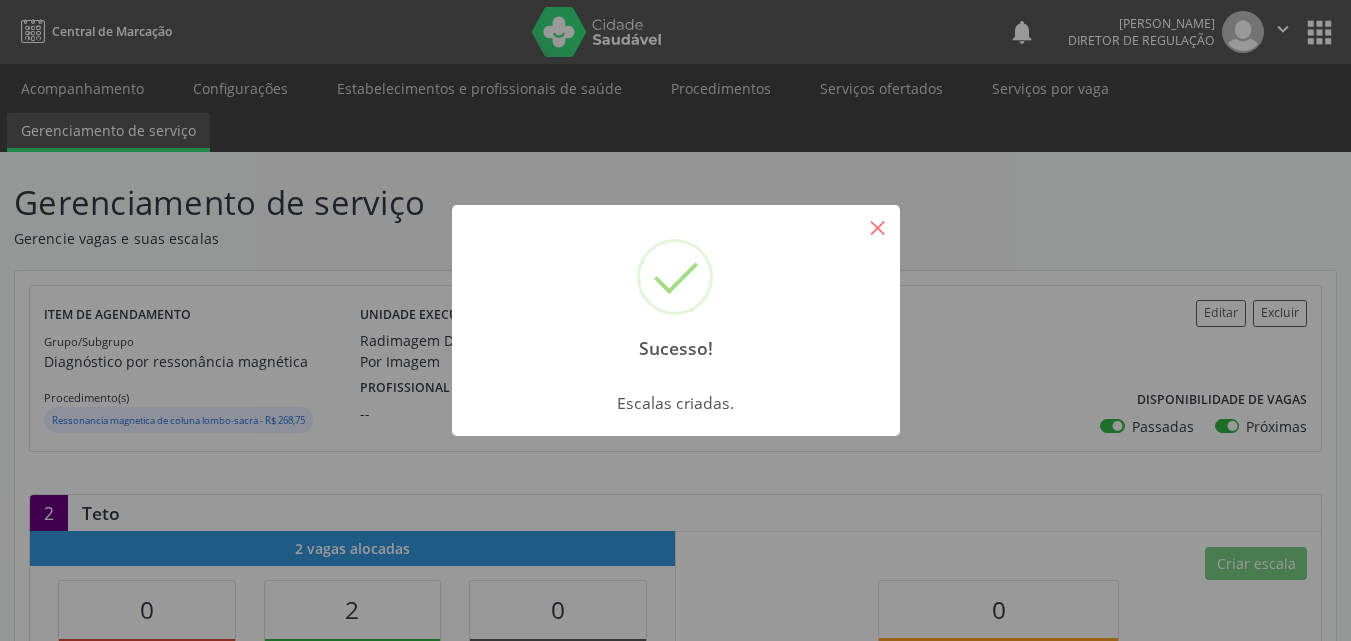 click on "×" at bounding box center [878, 227] 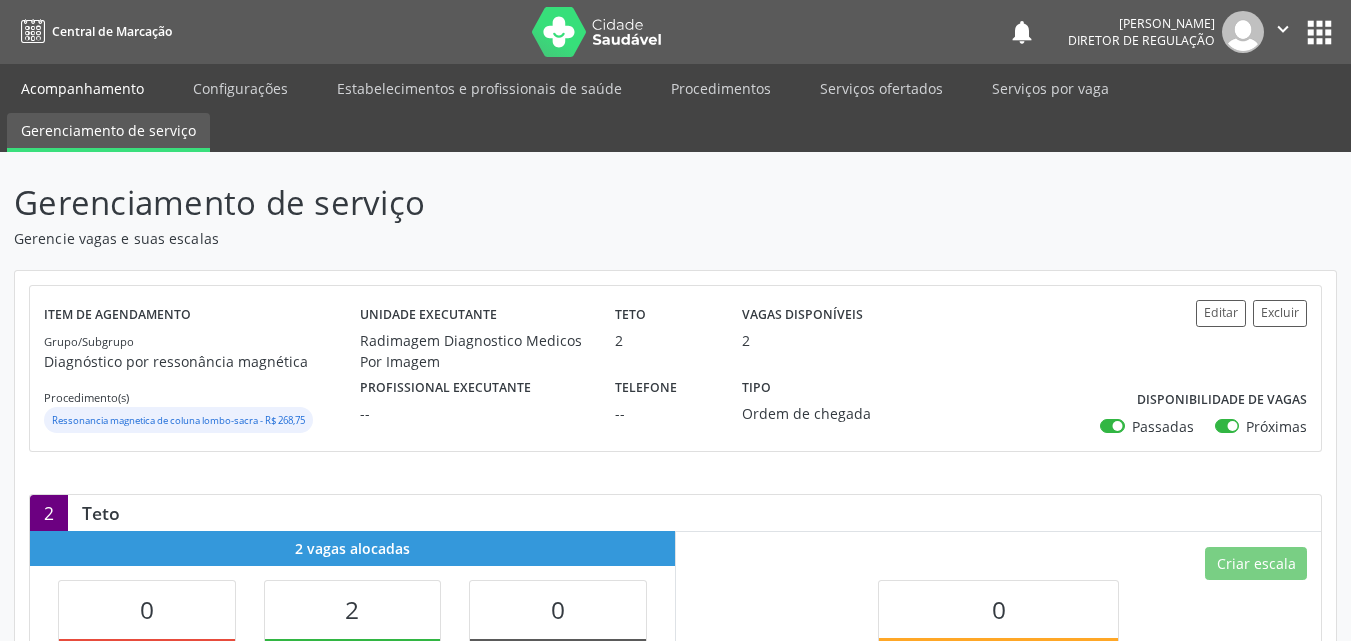 click on "Acompanhamento" at bounding box center [82, 88] 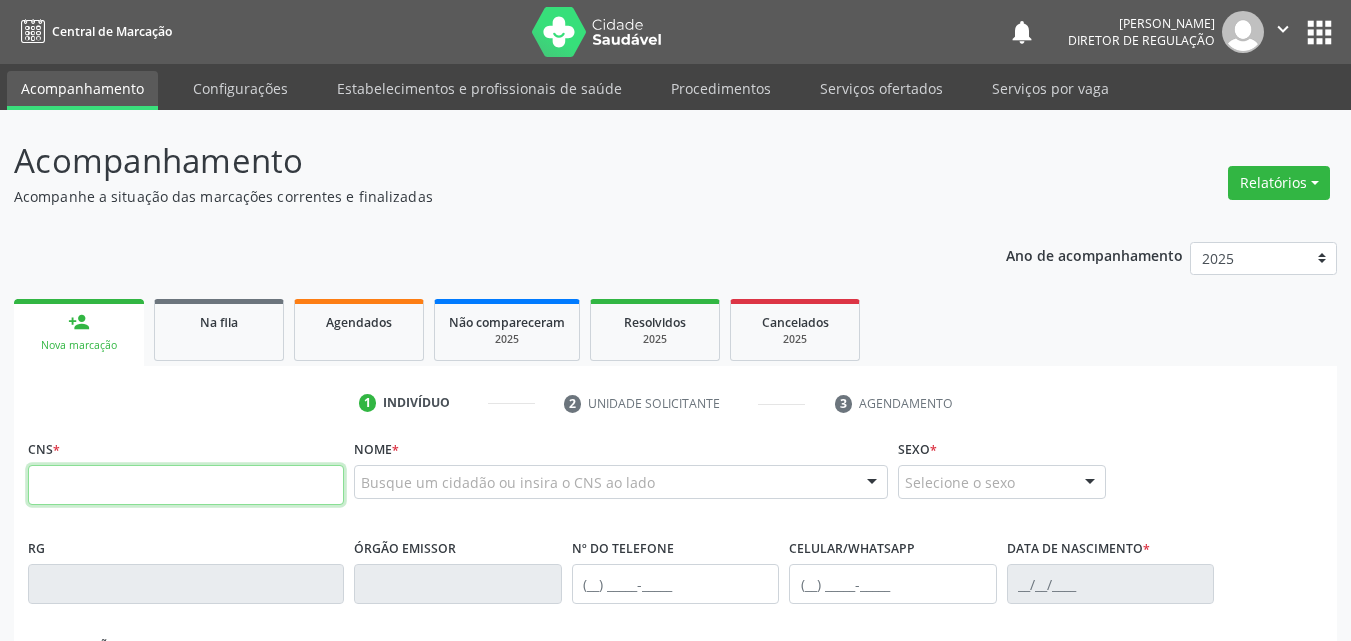 click at bounding box center (186, 485) 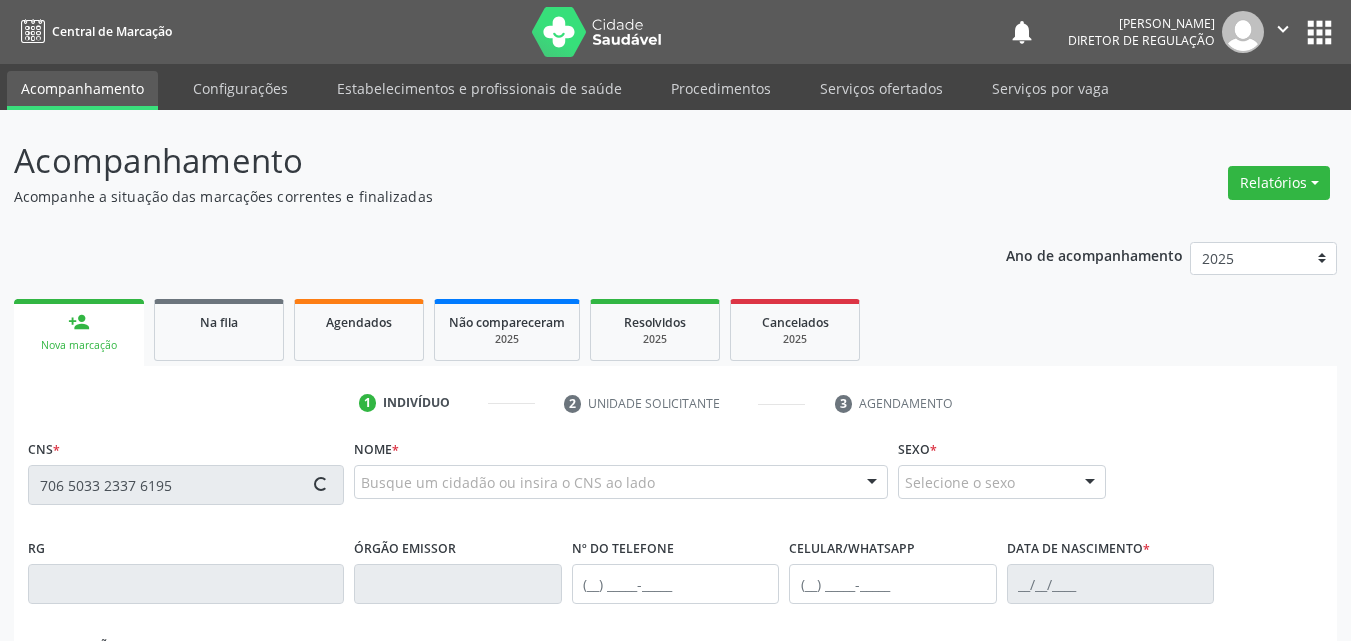type on "706 5033 2337 6195" 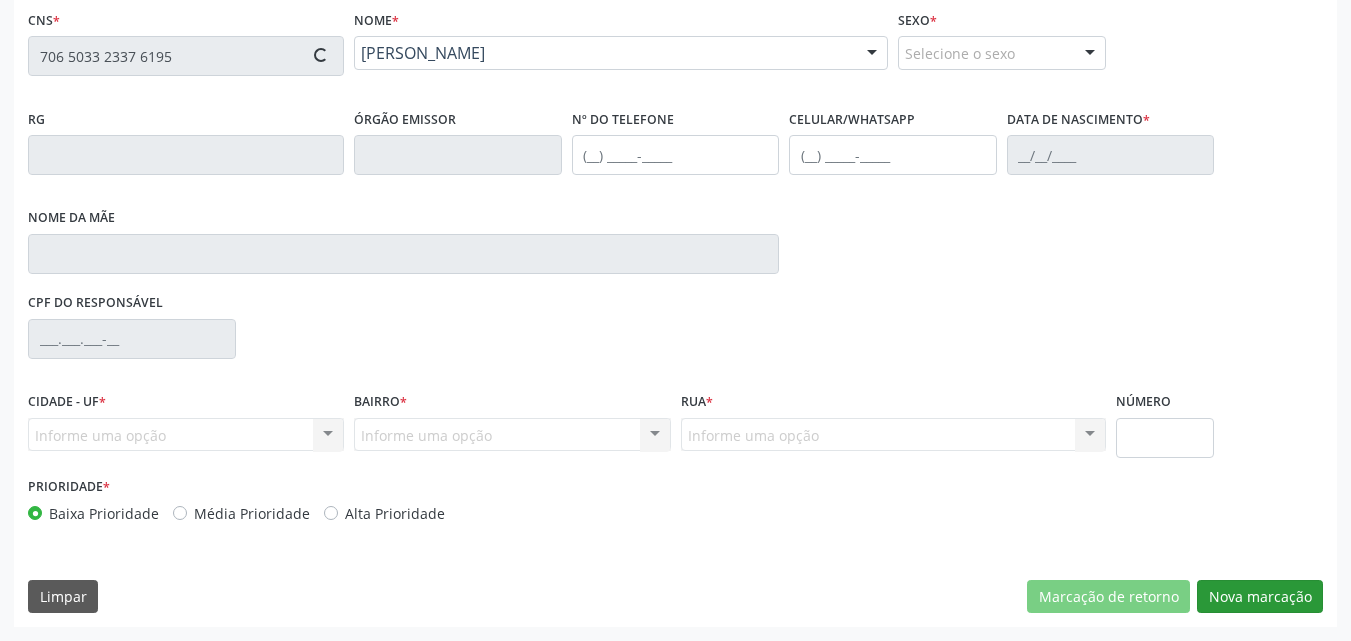 type on "[PHONE_NUMBER]" 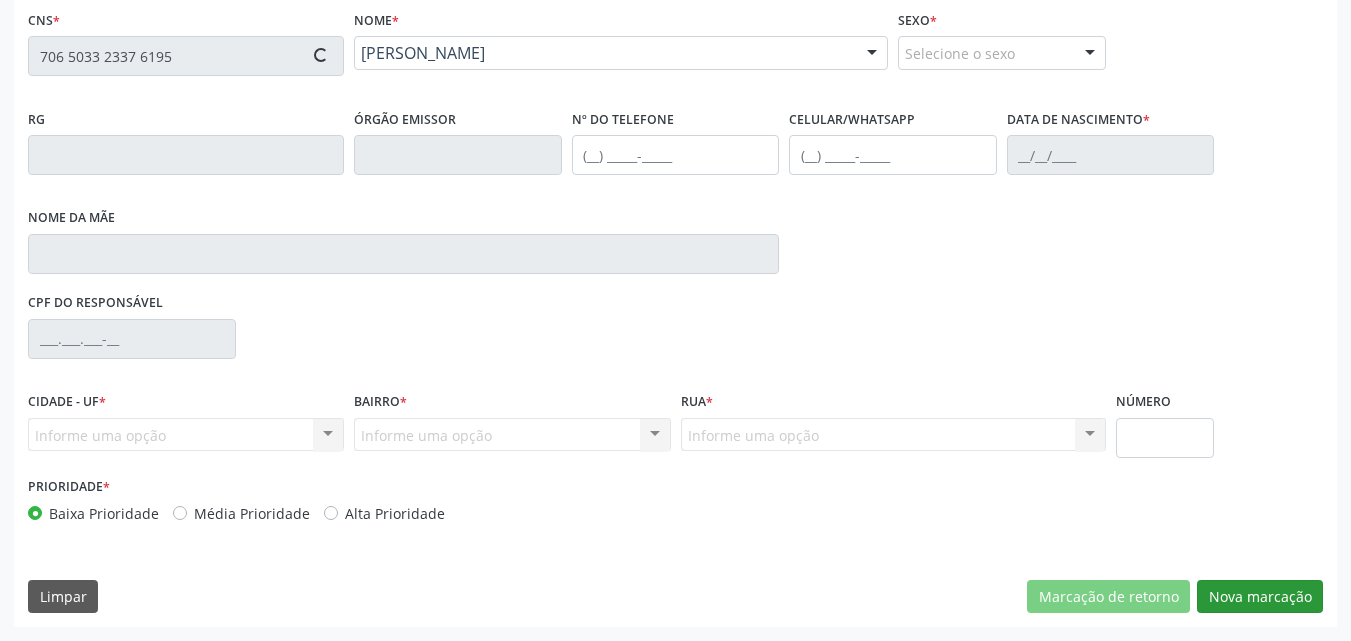 type on "[PHONE_NUMBER]" 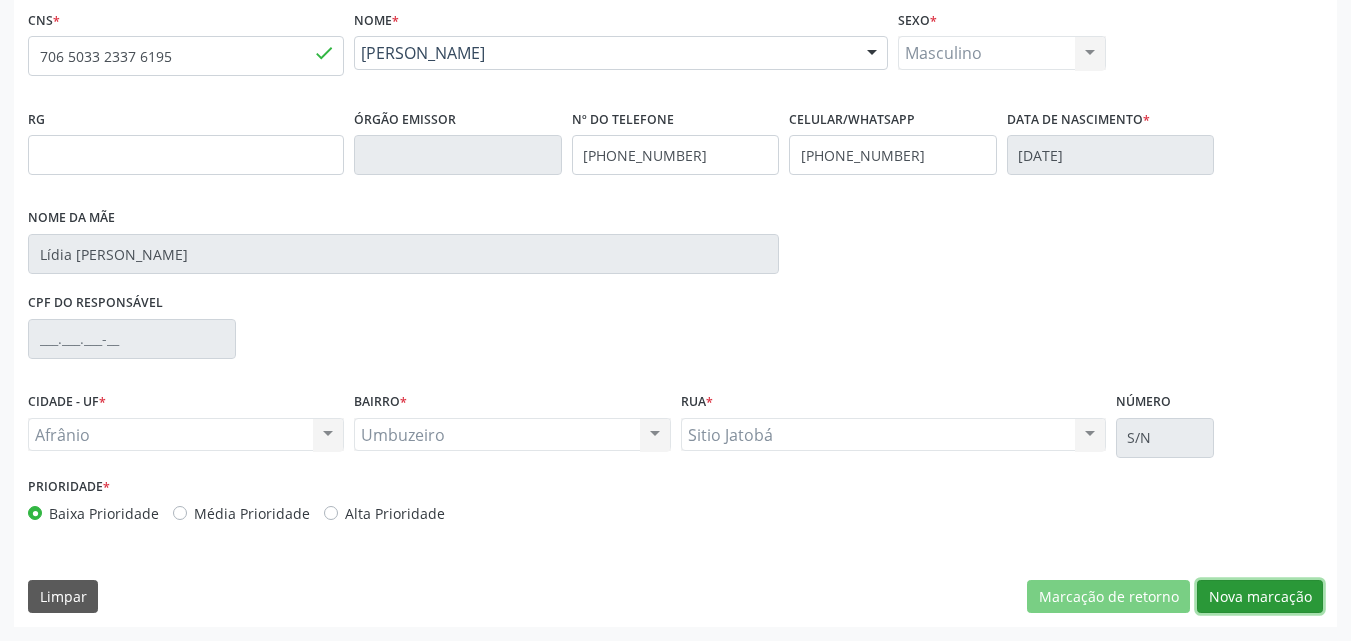 click on "Nova marcação" at bounding box center [1260, 597] 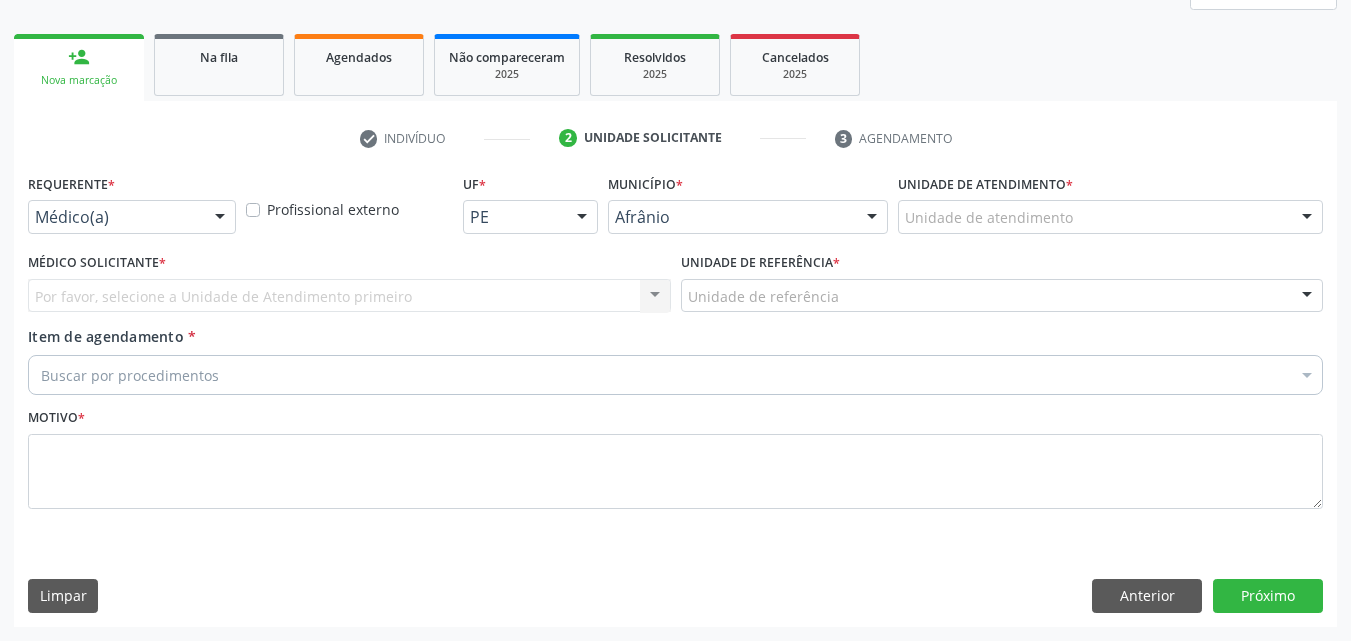 scroll, scrollTop: 265, scrollLeft: 0, axis: vertical 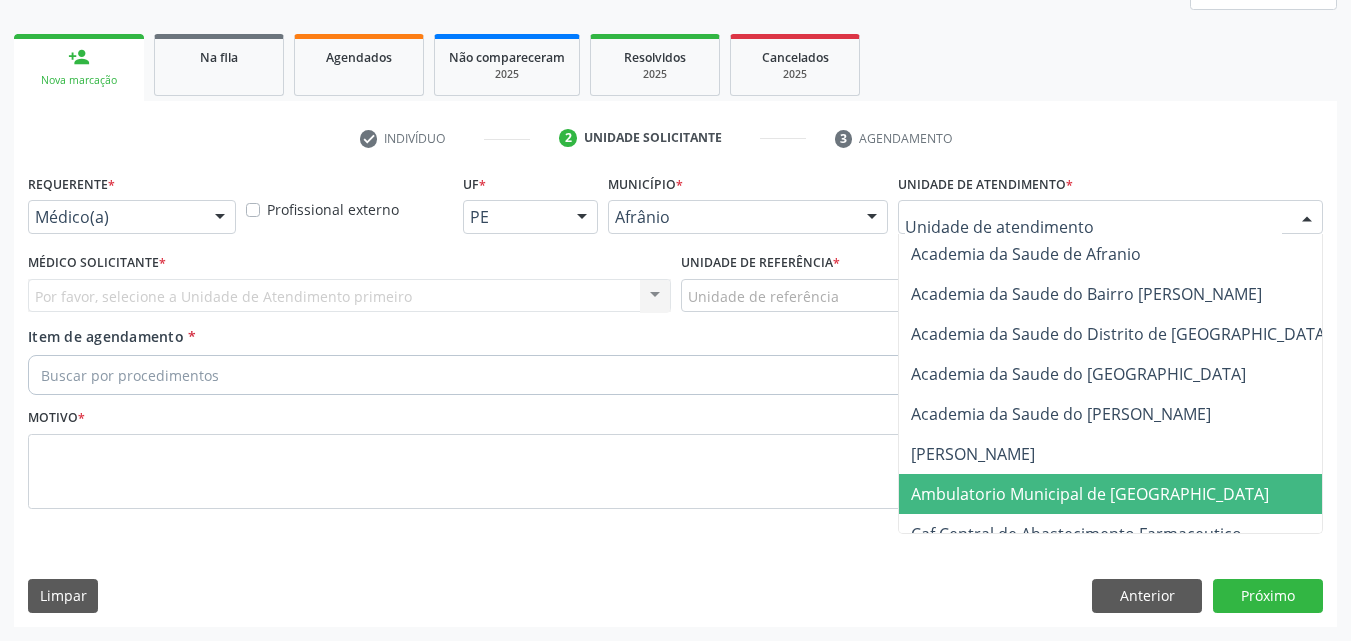 click on "Ambulatorio Municipal de [GEOGRAPHIC_DATA]" at bounding box center [1090, 494] 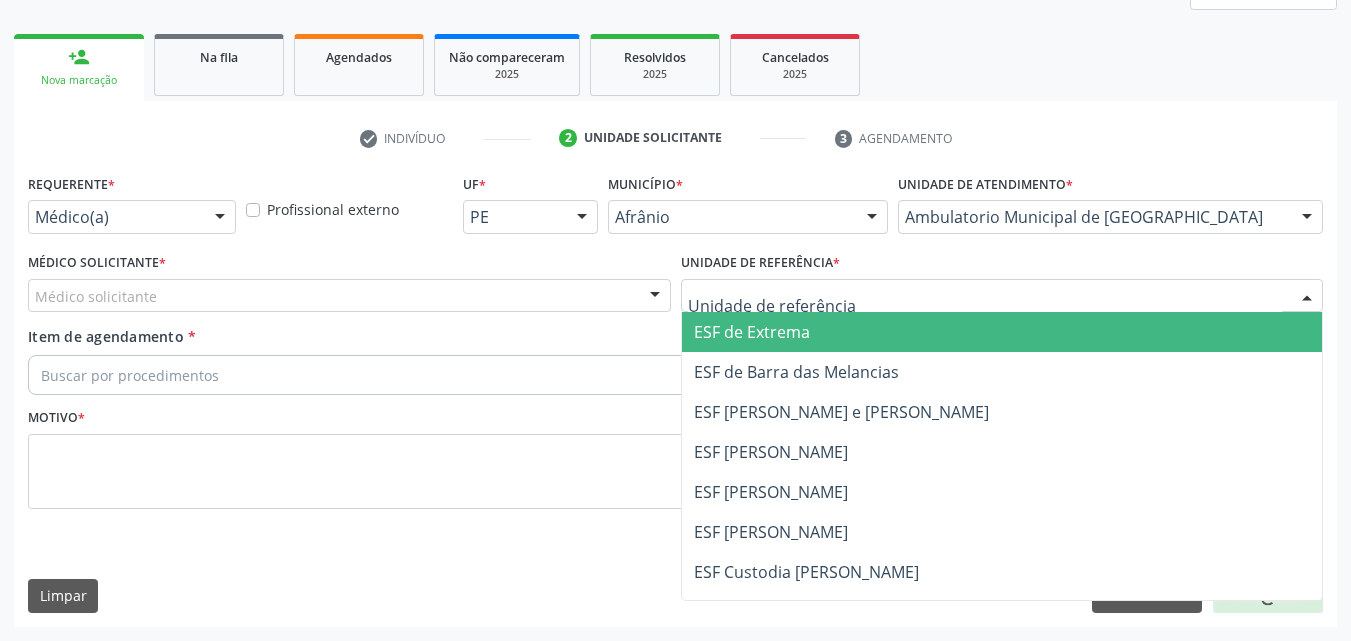 click at bounding box center (1002, 296) 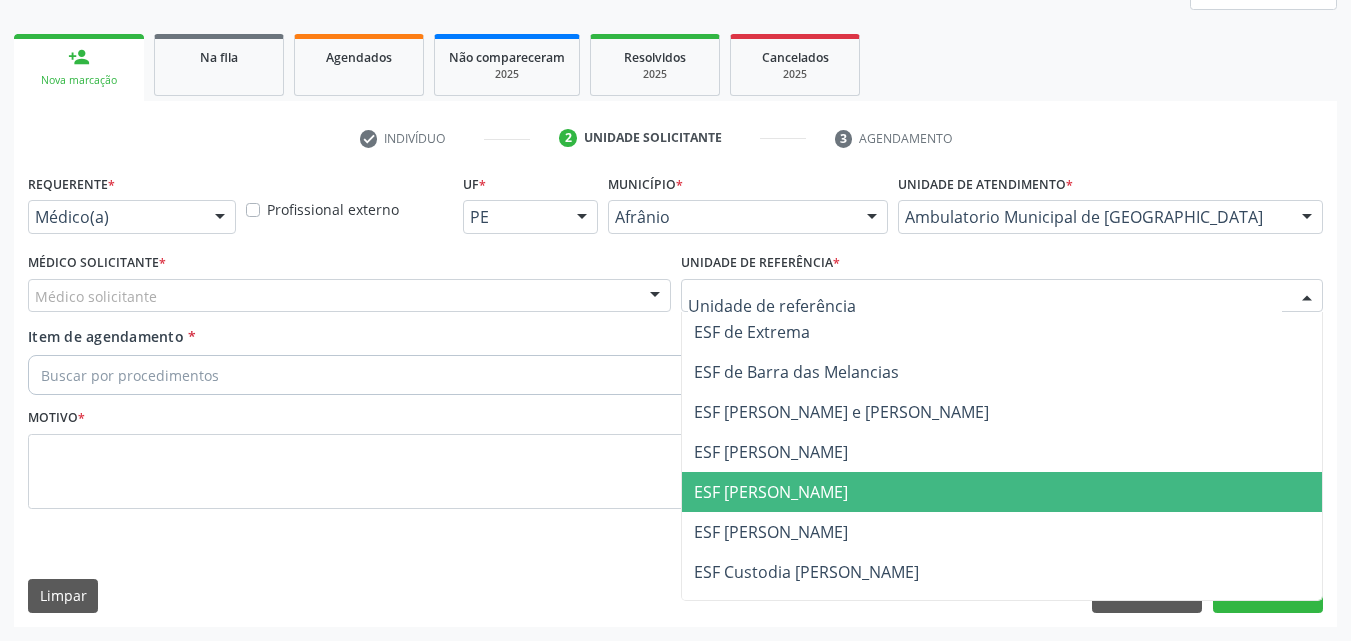 click on "ESF [PERSON_NAME]" at bounding box center [1002, 492] 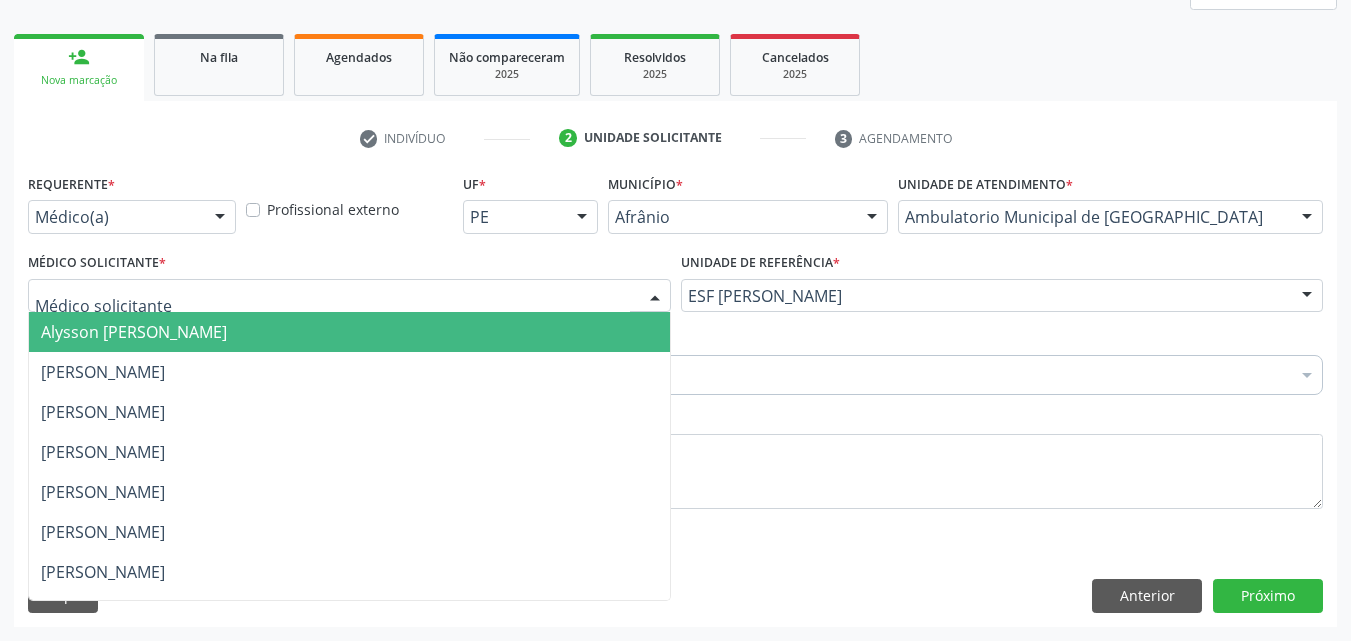 click at bounding box center (349, 296) 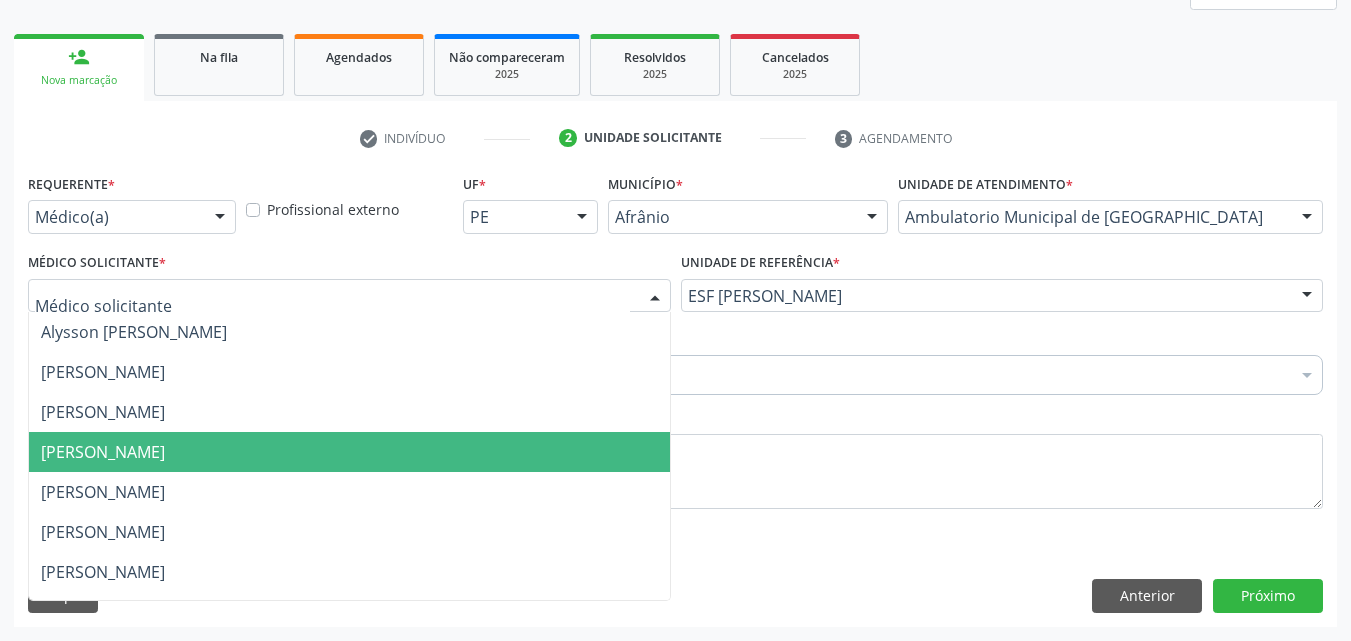 click on "[PERSON_NAME]" at bounding box center (349, 452) 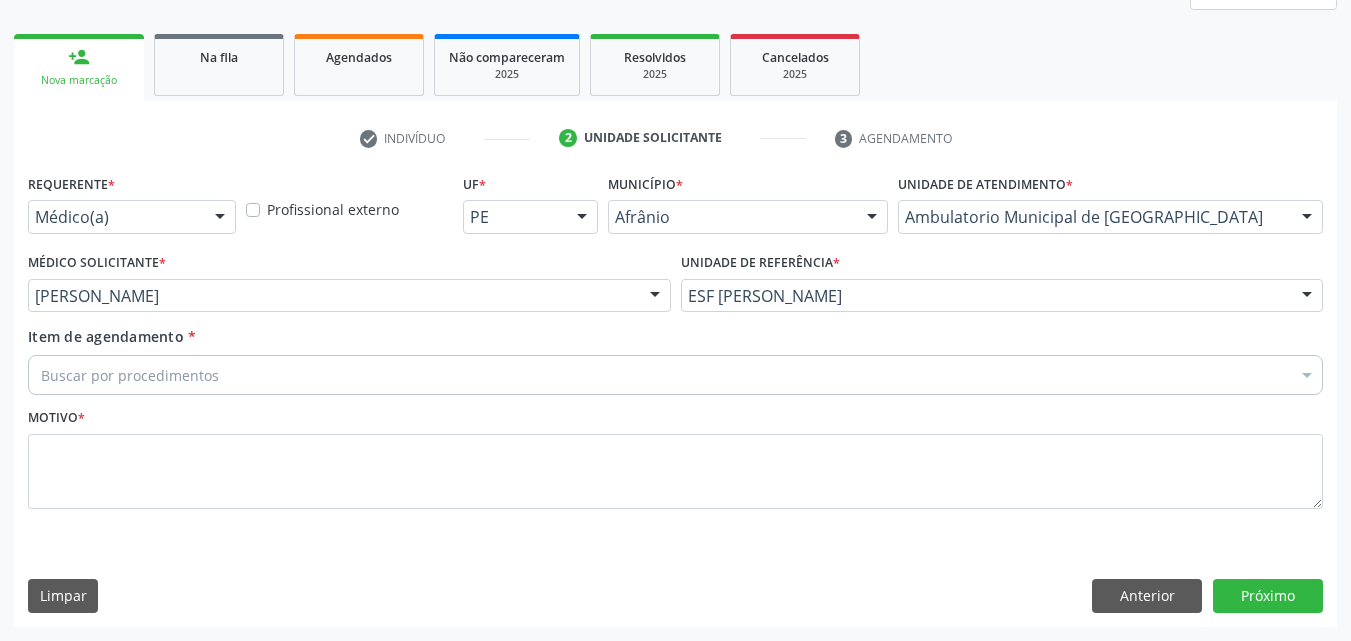 click on "Buscar por procedimentos" at bounding box center (675, 375) 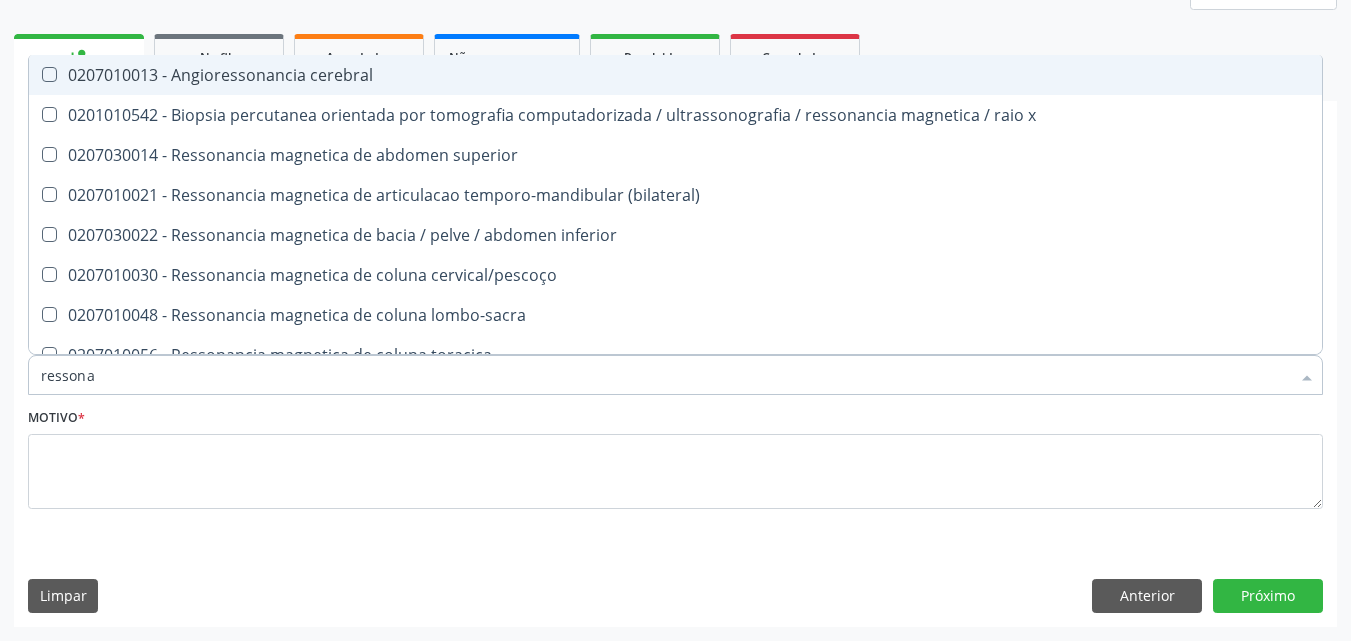 type on "ressonan" 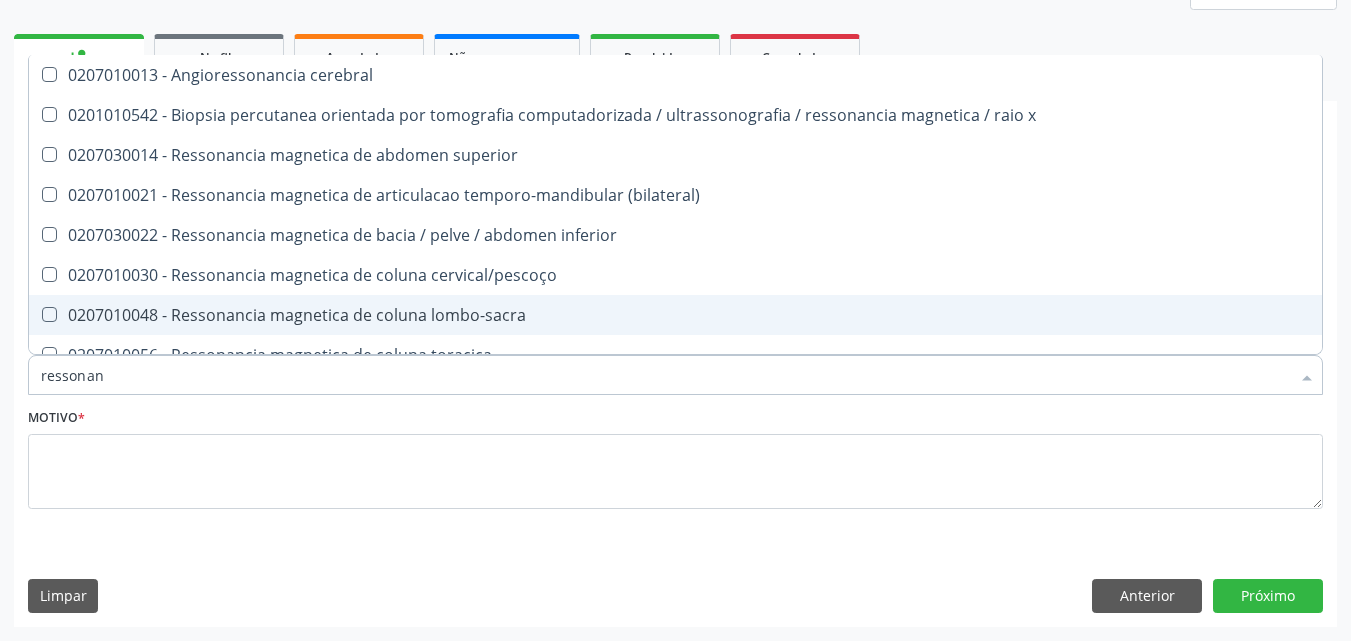 click on "0207010048 - Ressonancia magnetica de coluna lombo-sacra" at bounding box center [675, 315] 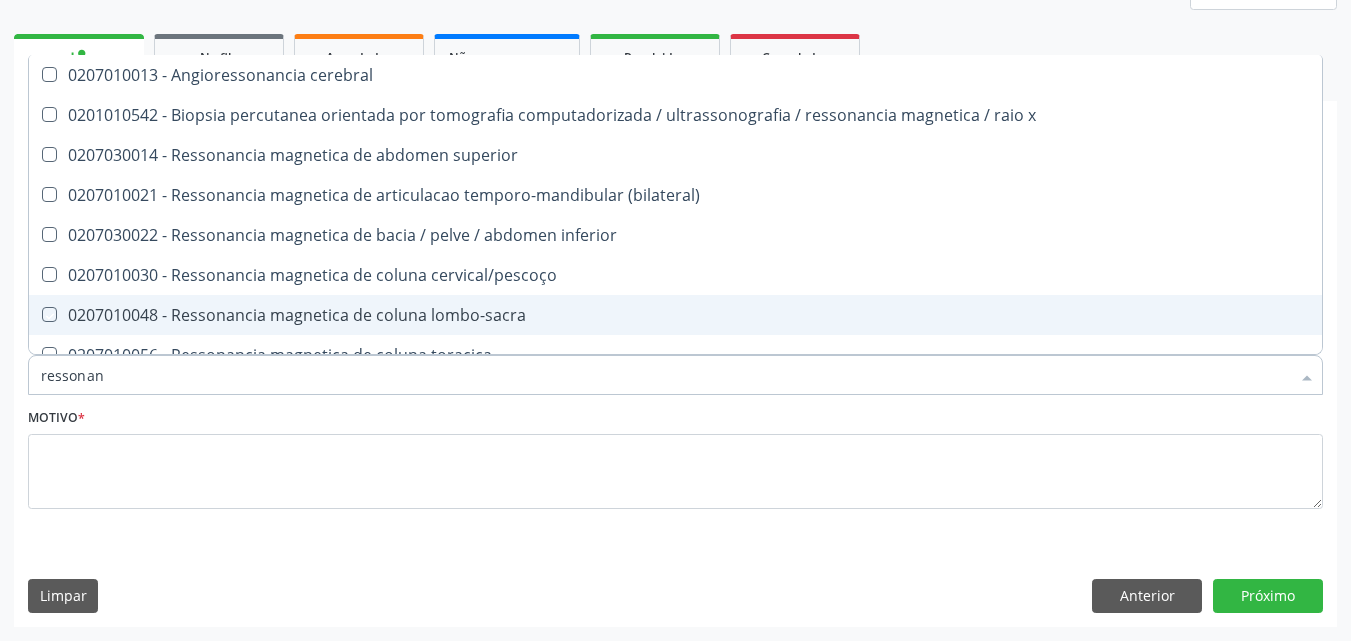 checkbox on "true" 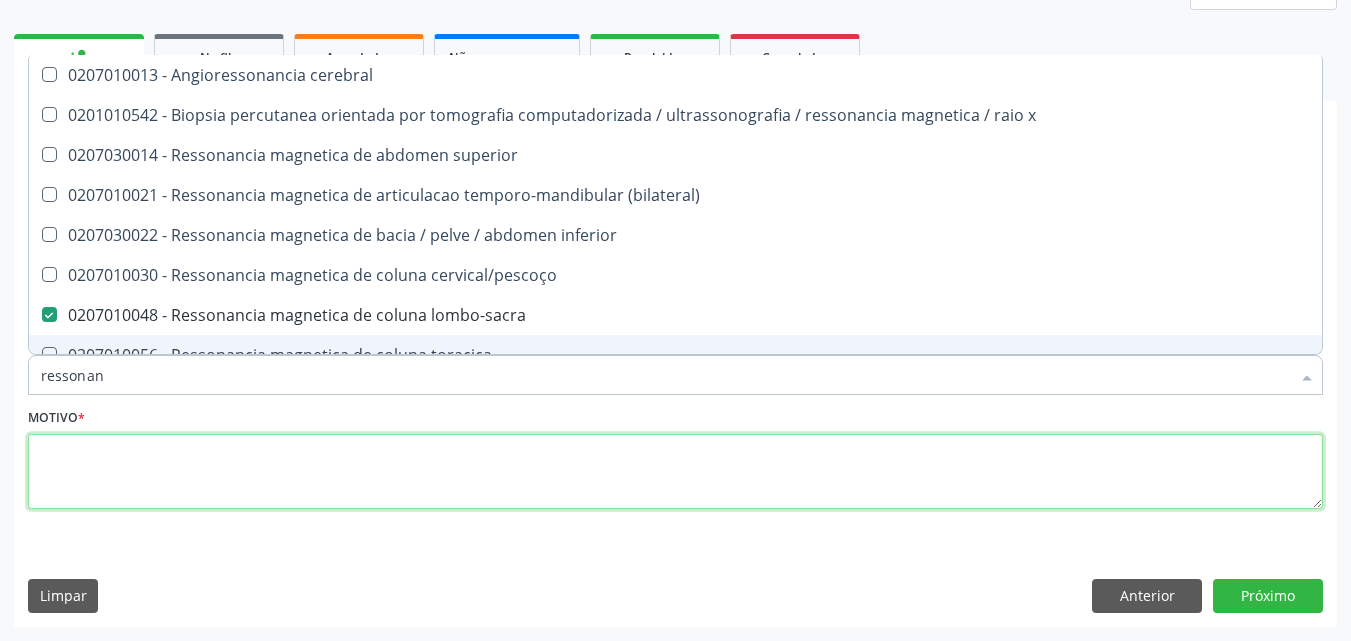click at bounding box center [675, 472] 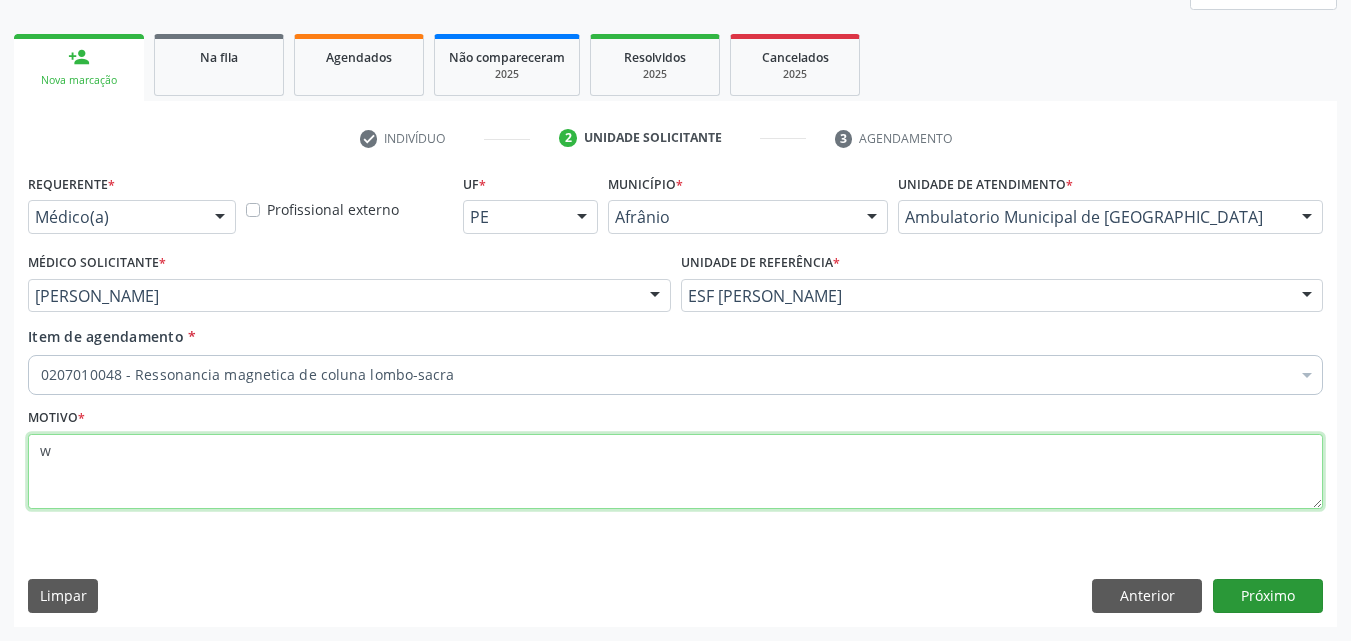type on "w" 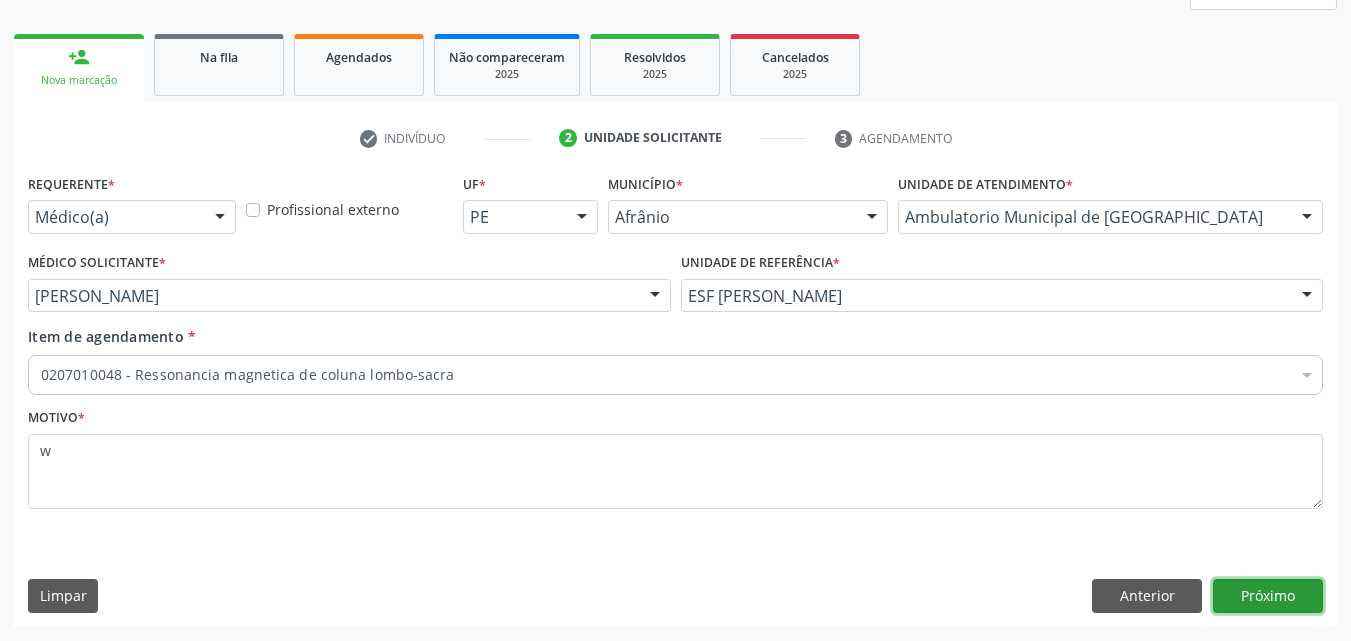 click on "Próximo" at bounding box center [1268, 596] 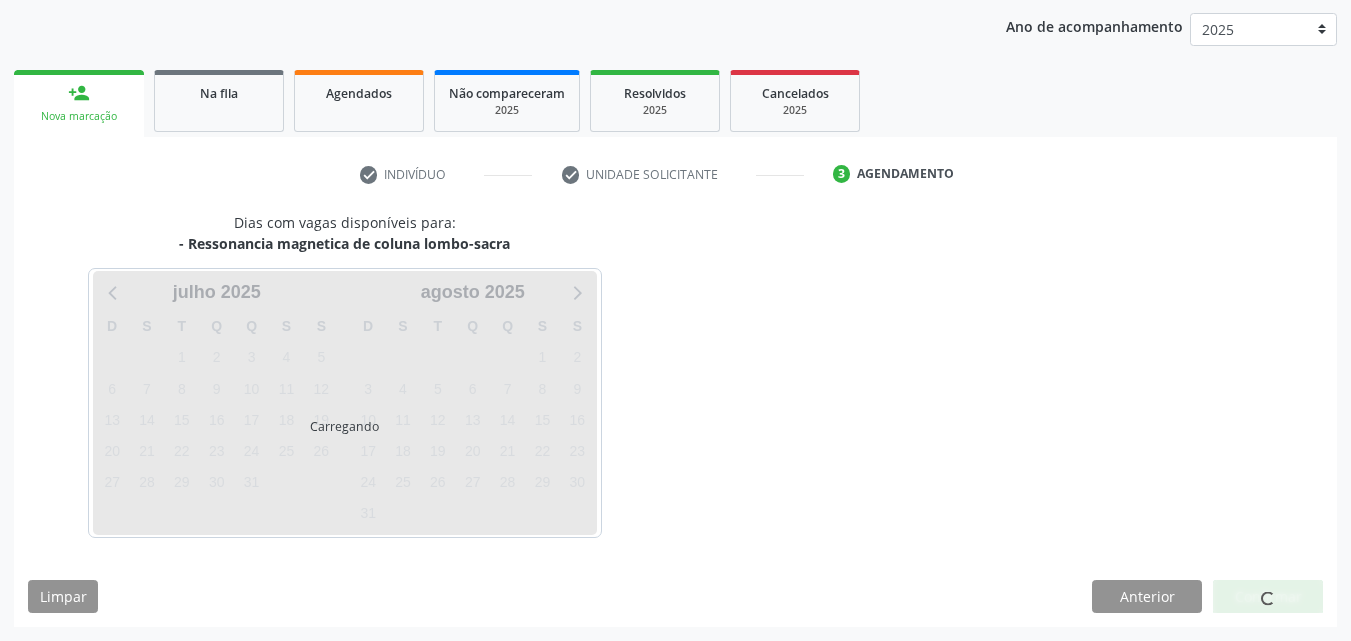 scroll, scrollTop: 229, scrollLeft: 0, axis: vertical 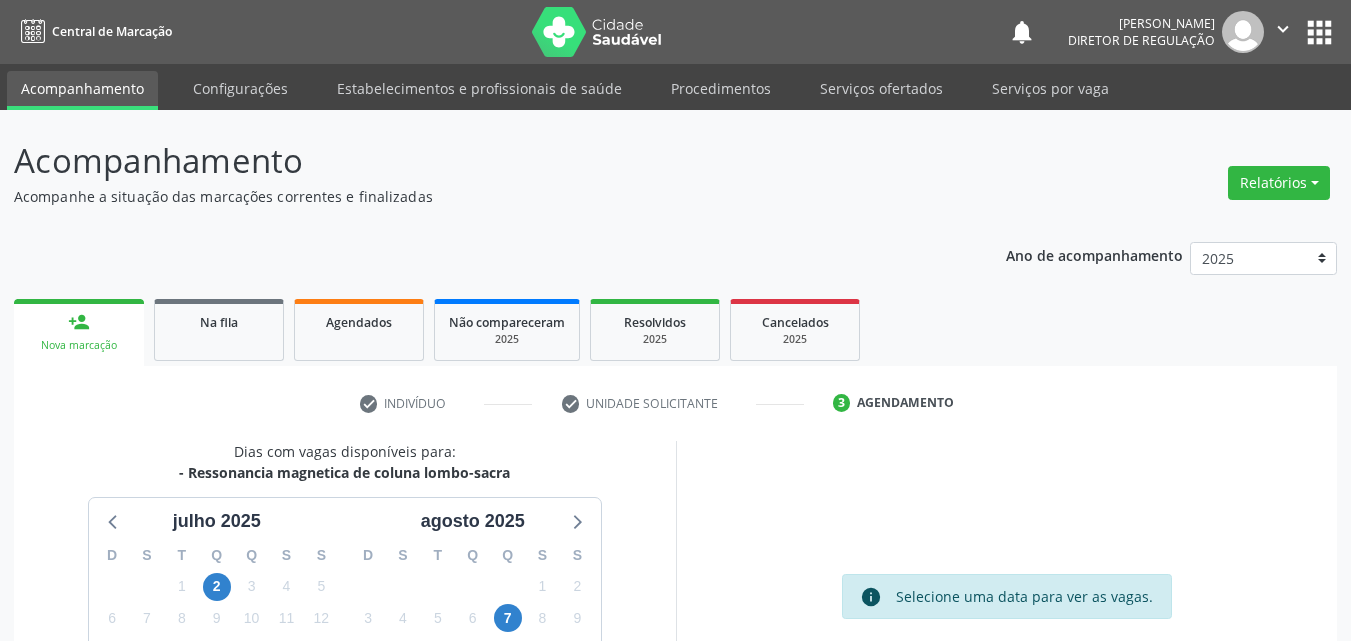 click on "7" at bounding box center (508, 618) 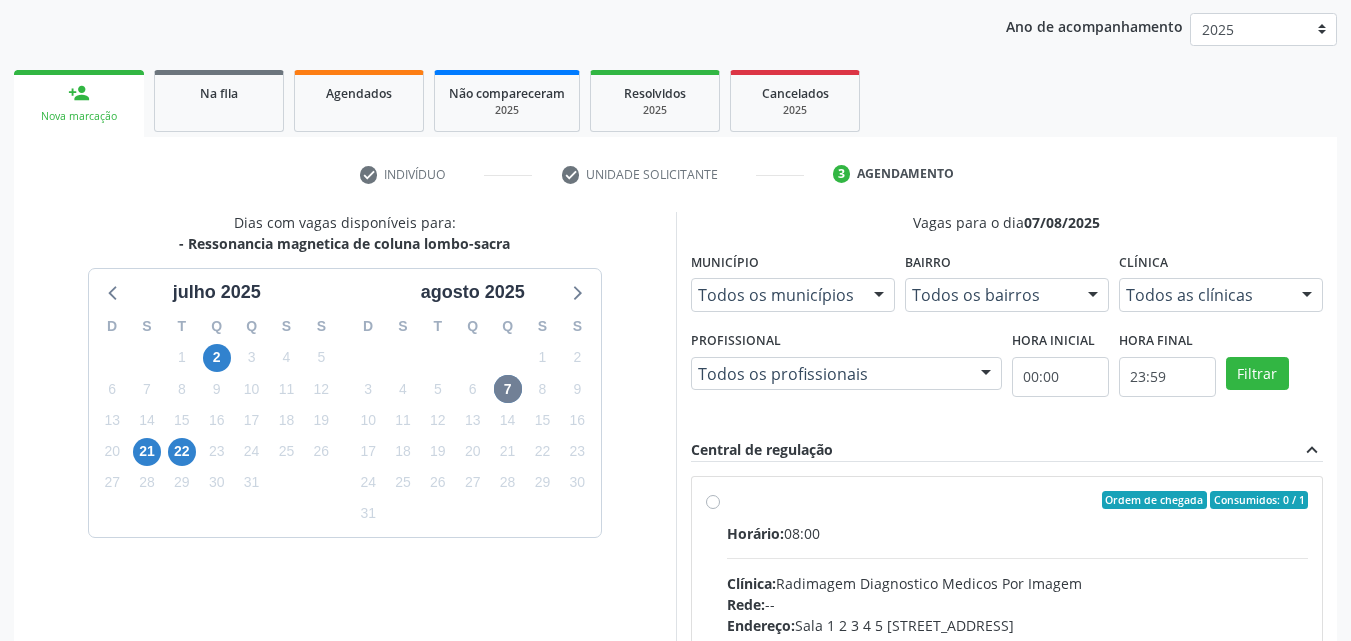 click on "Ordem de chegada
Consumidos: 0 / 1
Horário:   08:00
Clínica:  Radimagem Diagnostico Medicos Por Imagem
Rede:
--
Endereço:   Sala 1 2 3 4 5 E7, nº 159, Centro, Petrolina - PE
Telefone:   (87) 38613324
Profissional:
--
Informações adicionais sobre o atendimento
Idade de atendimento:
Sem restrição
Gênero(s) atendido(s):
Sem restrição
Informações adicionais:
--" at bounding box center (1018, 644) 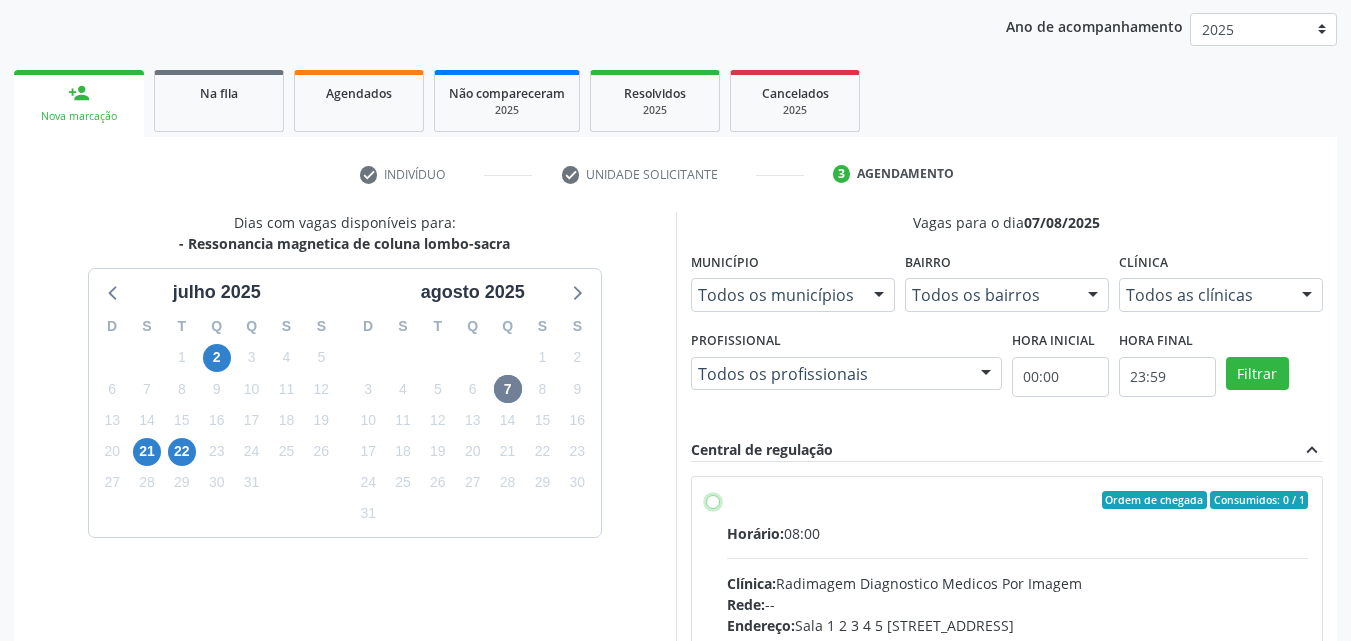 click on "Ordem de chegada
Consumidos: 0 / 1
Horário:   08:00
Clínica:  Radimagem Diagnostico Medicos Por Imagem
Rede:
--
Endereço:   Sala 1 2 3 4 5 E7, nº 159, Centro, Petrolina - PE
Telefone:   (87) 38613324
Profissional:
--
Informações adicionais sobre o atendimento
Idade de atendimento:
Sem restrição
Gênero(s) atendido(s):
Sem restrição
Informações adicionais:
--" at bounding box center (713, 500) 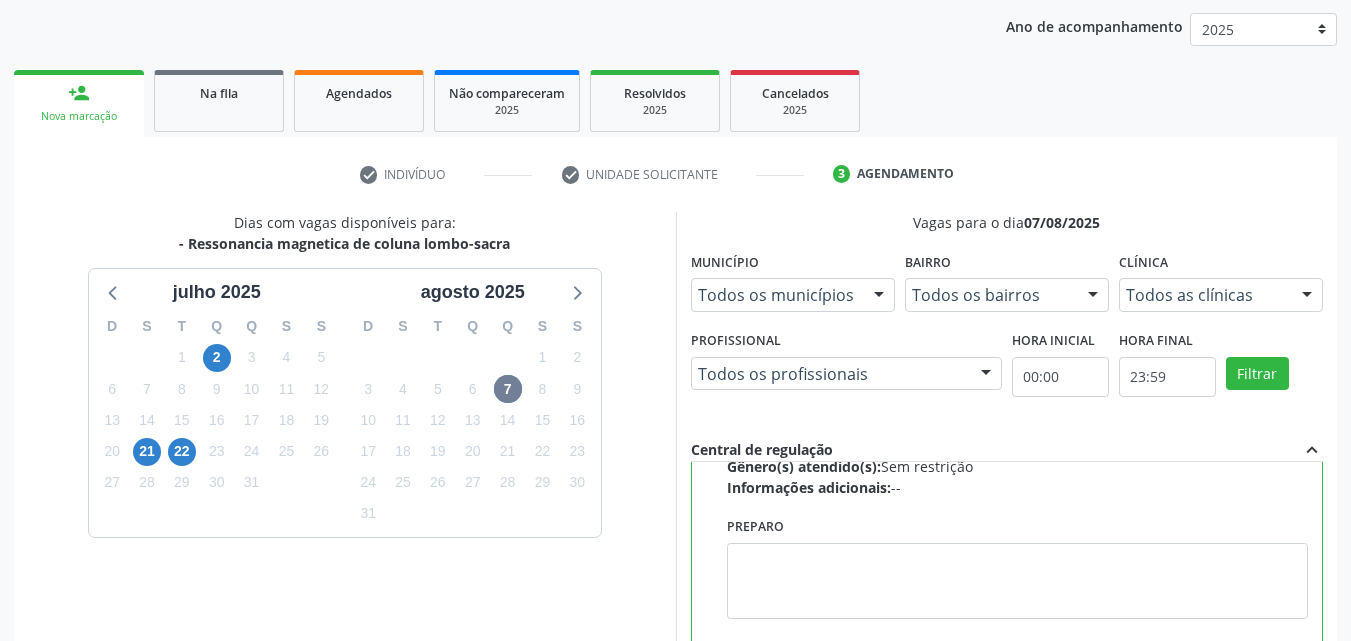 scroll, scrollTop: 450, scrollLeft: 0, axis: vertical 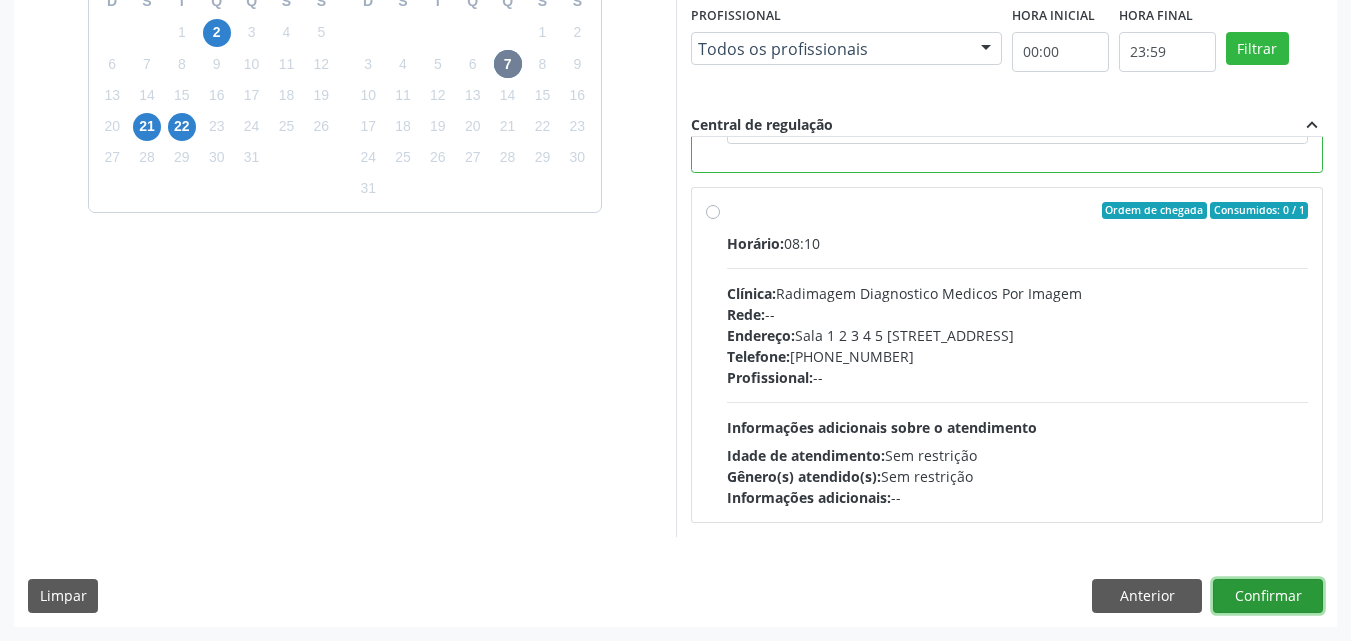 click on "Confirmar" at bounding box center (1268, 596) 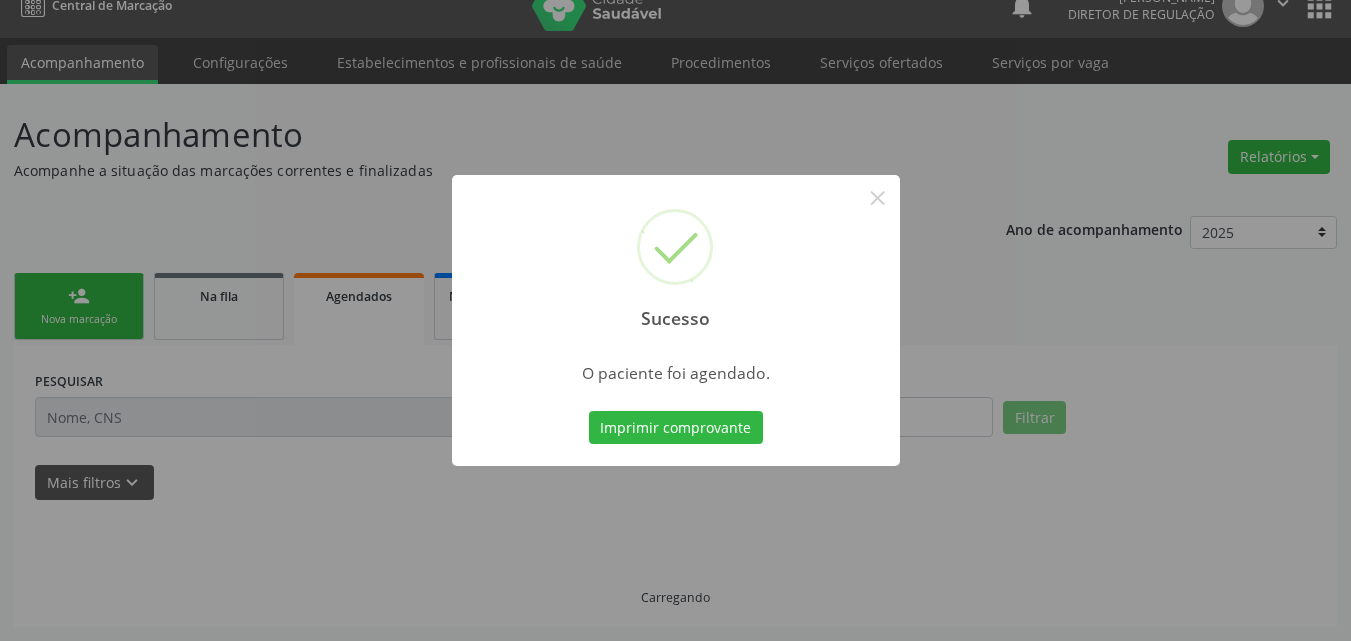 scroll, scrollTop: 26, scrollLeft: 0, axis: vertical 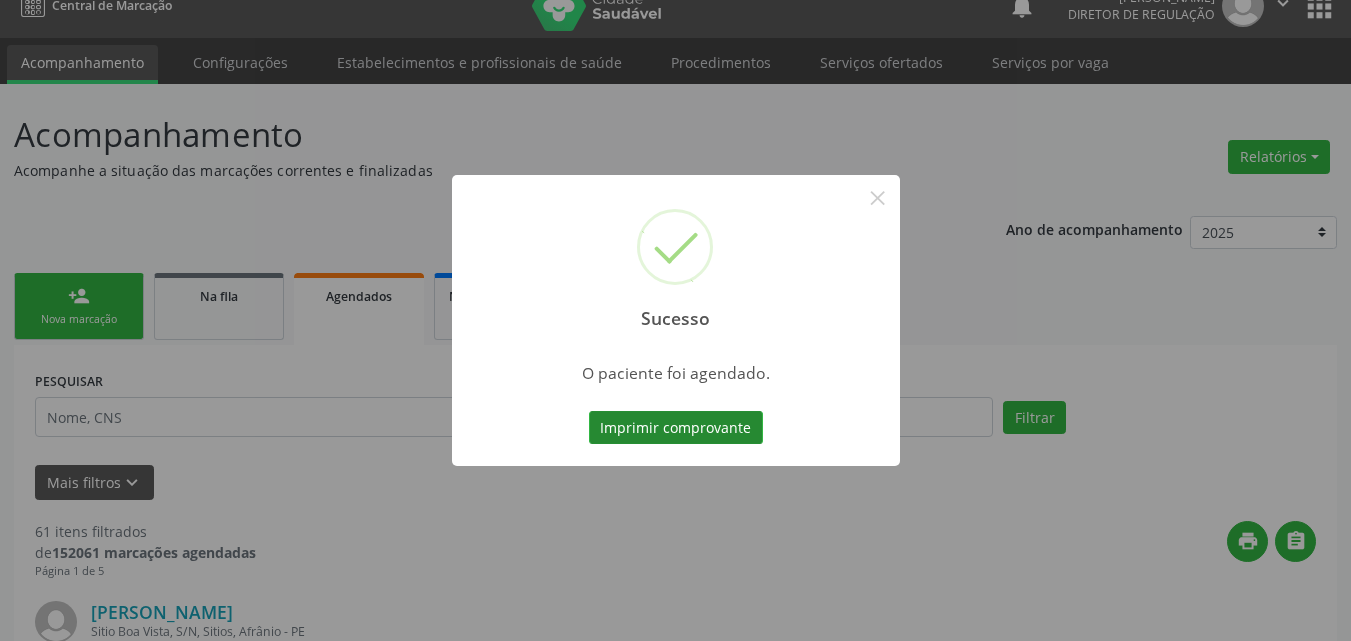 click on "Imprimir comprovante" at bounding box center [676, 428] 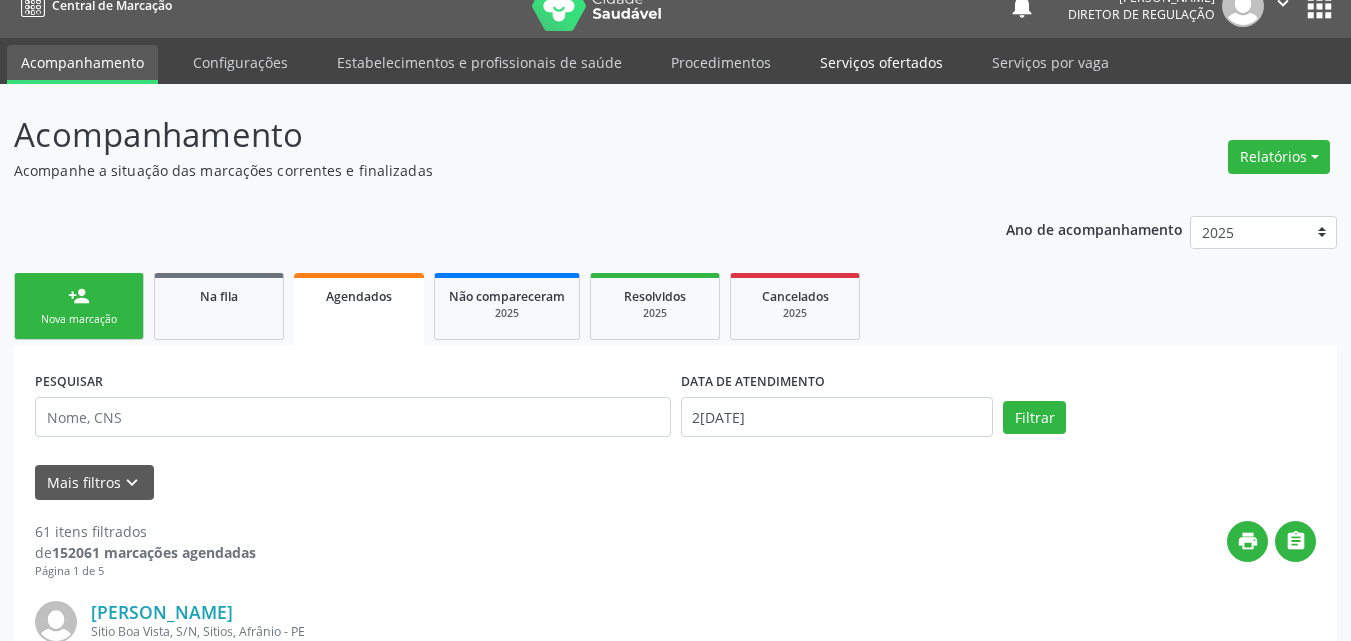 click on "Serviços ofertados" at bounding box center [881, 62] 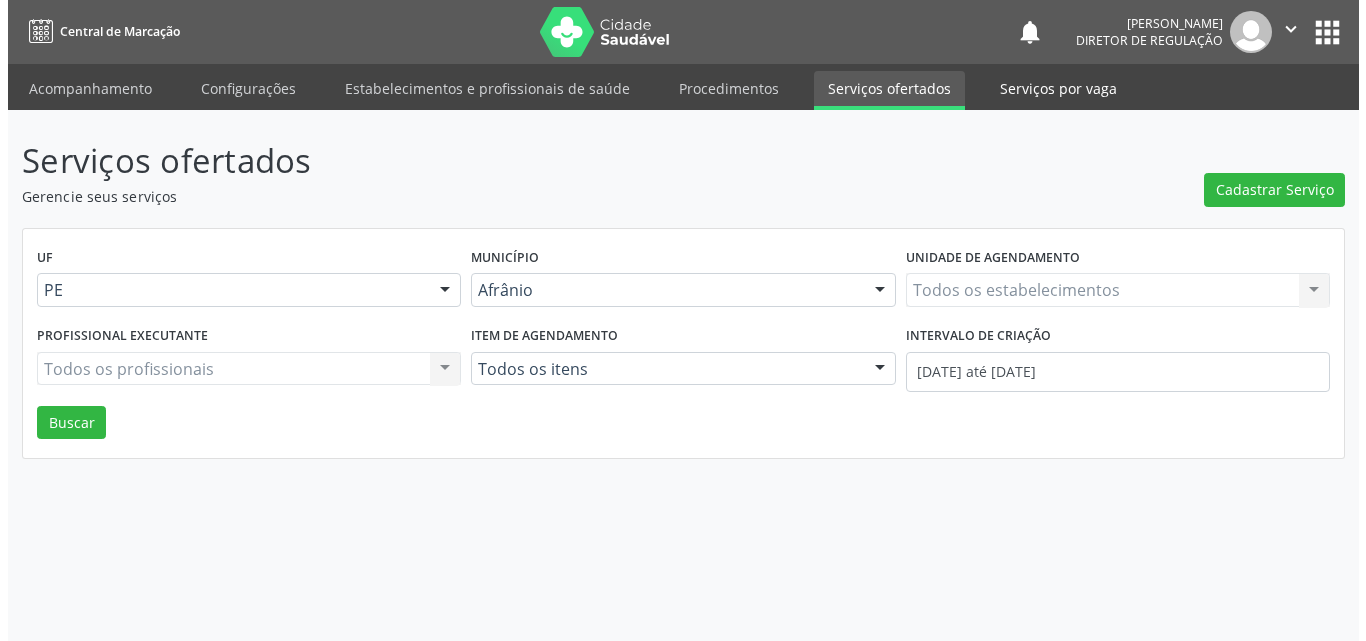 scroll, scrollTop: 0, scrollLeft: 0, axis: both 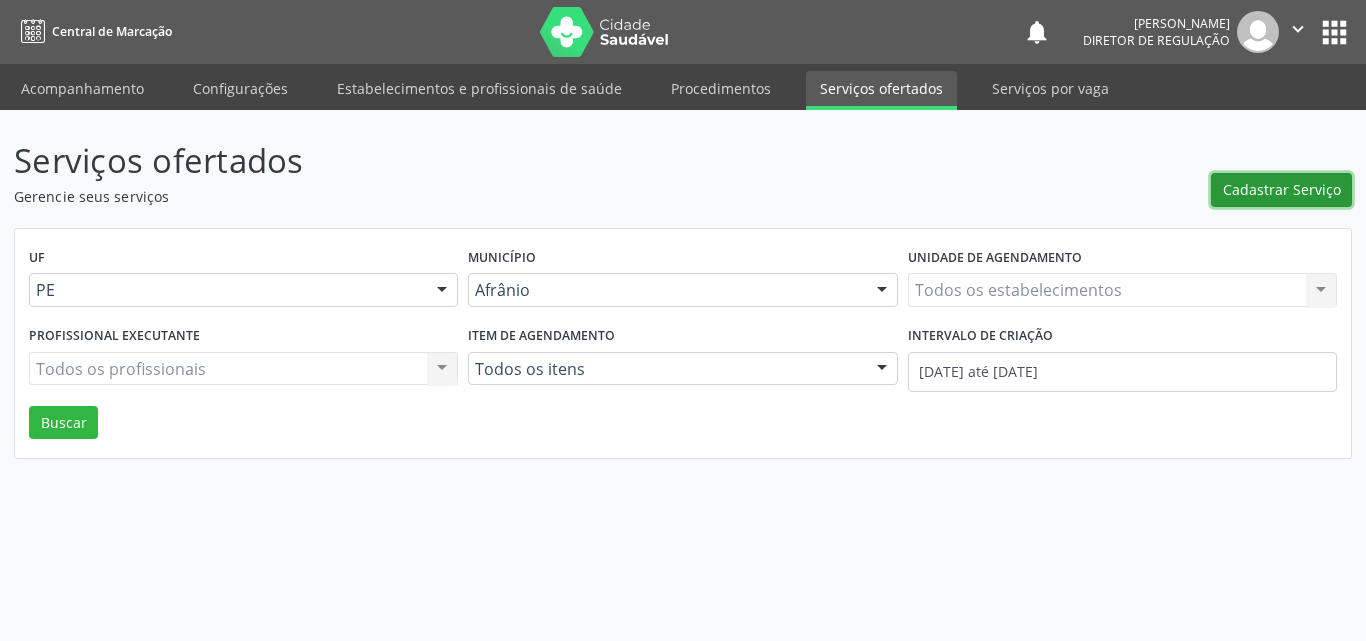 click on "Cadastrar Serviço" at bounding box center (1282, 189) 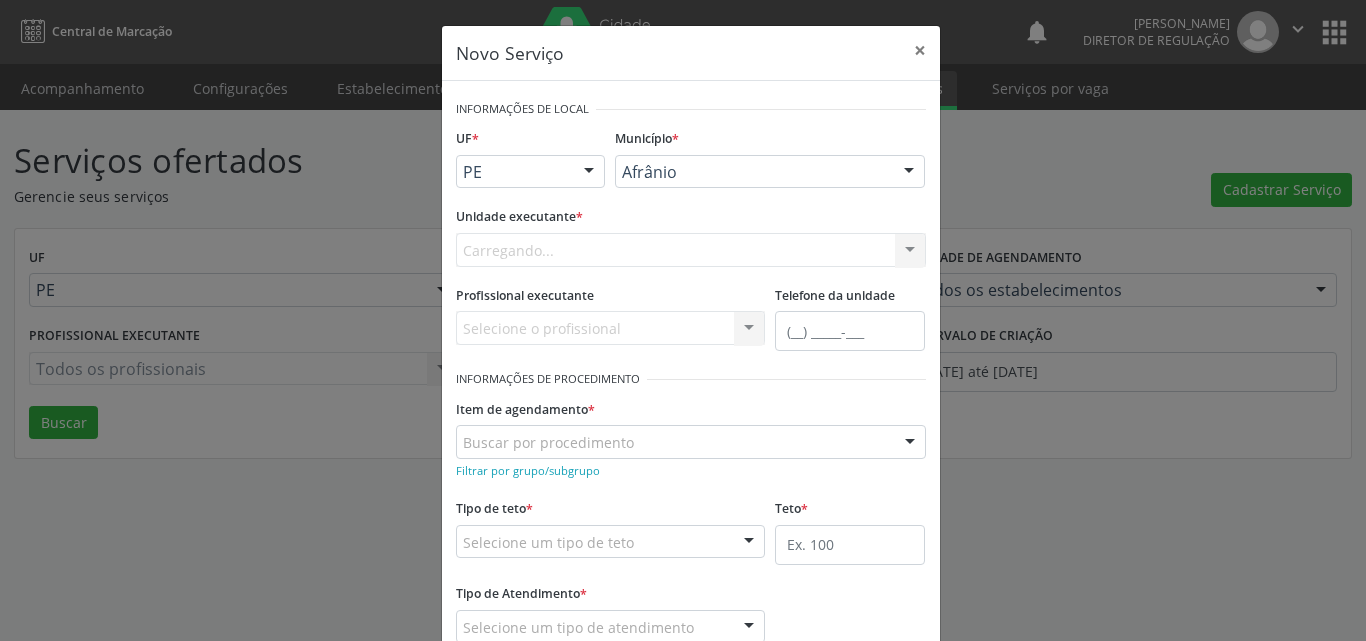 scroll, scrollTop: 0, scrollLeft: 0, axis: both 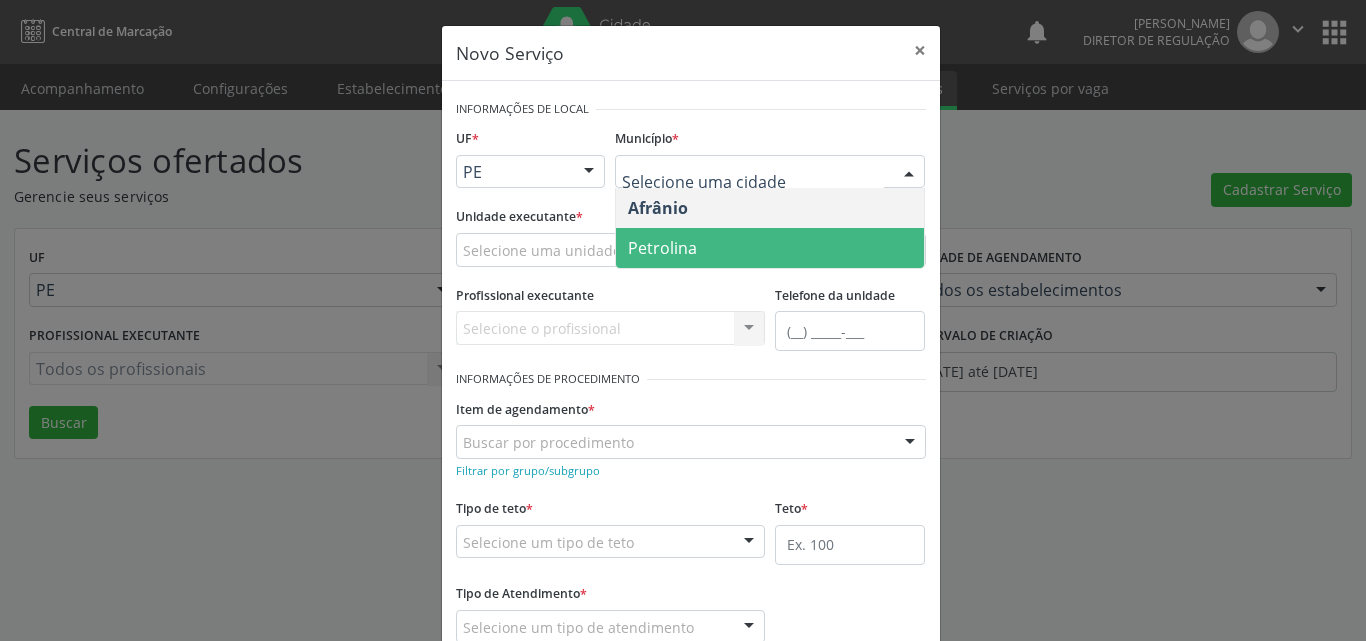 click on "Petrolina" at bounding box center (770, 248) 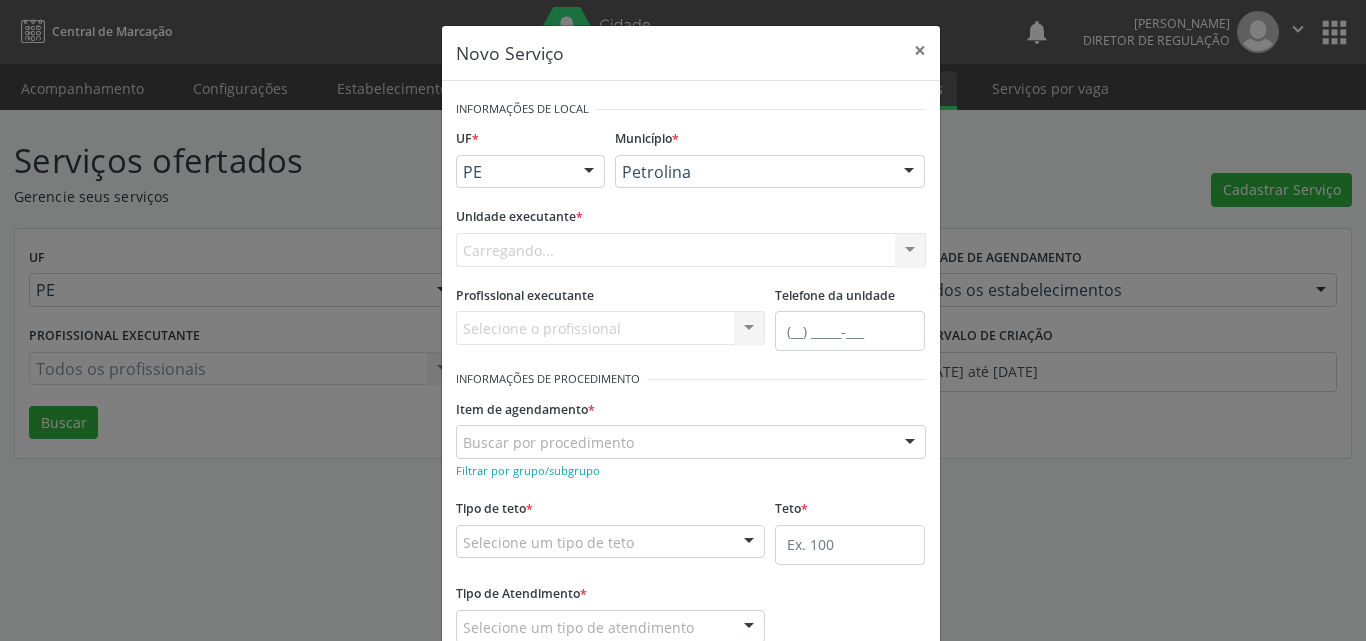 click on "Carregando...
Academia da Saude de Afranio   Academia da Saude do Bairro [PERSON_NAME]   Academia da Saude do Distrito de [GEOGRAPHIC_DATA] do Distrito de Extrema   [GEOGRAPHIC_DATA] do [PERSON_NAME]   Ambulatorio Municipal de Saude   Caf Central de Abastecimento Farmaceutico   Centro de Atencao Psicossocial de Afranio Pe   Centro de Especialidades   Cime   Cuidar   Equipe de Atencao Basica Prisional Tipo I com Saude Mental   Esf [PERSON_NAME] Nonato   Esf Custodia Maria da Conceicao   Esf [PERSON_NAME] e [PERSON_NAME]   Esf [PERSON_NAME]   Esf de Barra das Melancias   Esf de Extrema   Farmacia Basica do Municipio de [GEOGRAPHIC_DATA][PERSON_NAME] [MEDICAL_DATA] Ambulatorio Municipal   Laboratorio de Protese Dentario   Lid Laboratorio de Investigacoes e Diagnosticos               Selac" at bounding box center [691, 250] 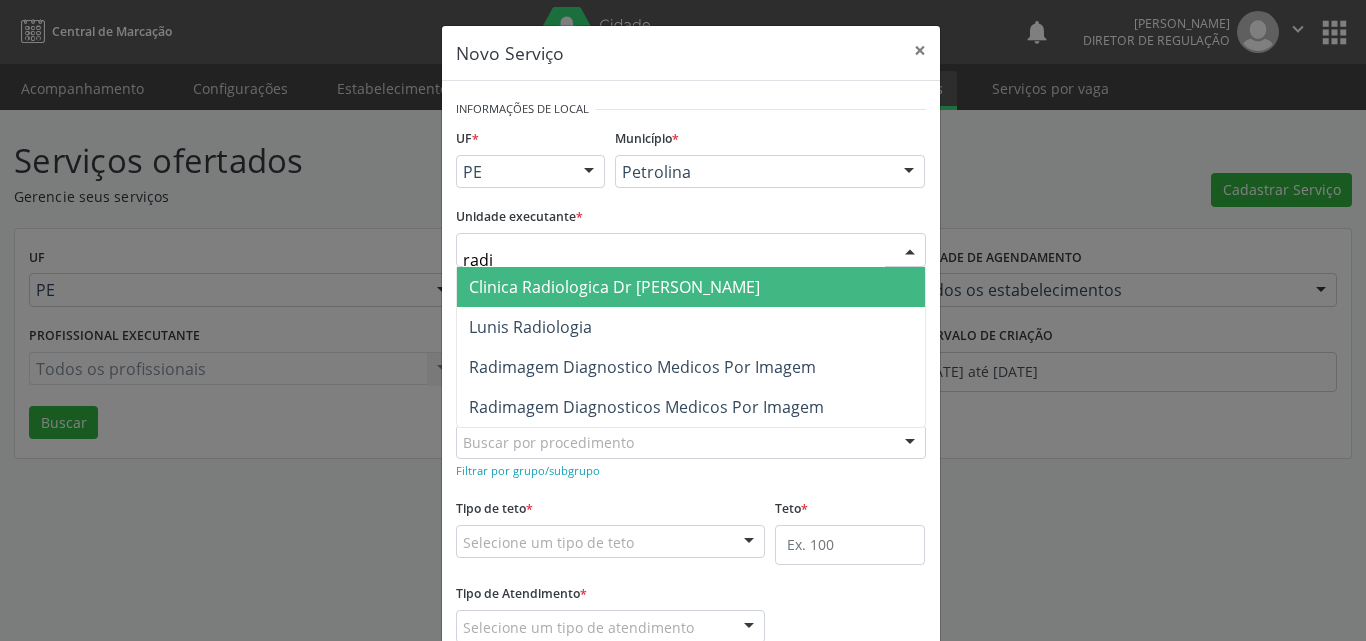 type on "radim" 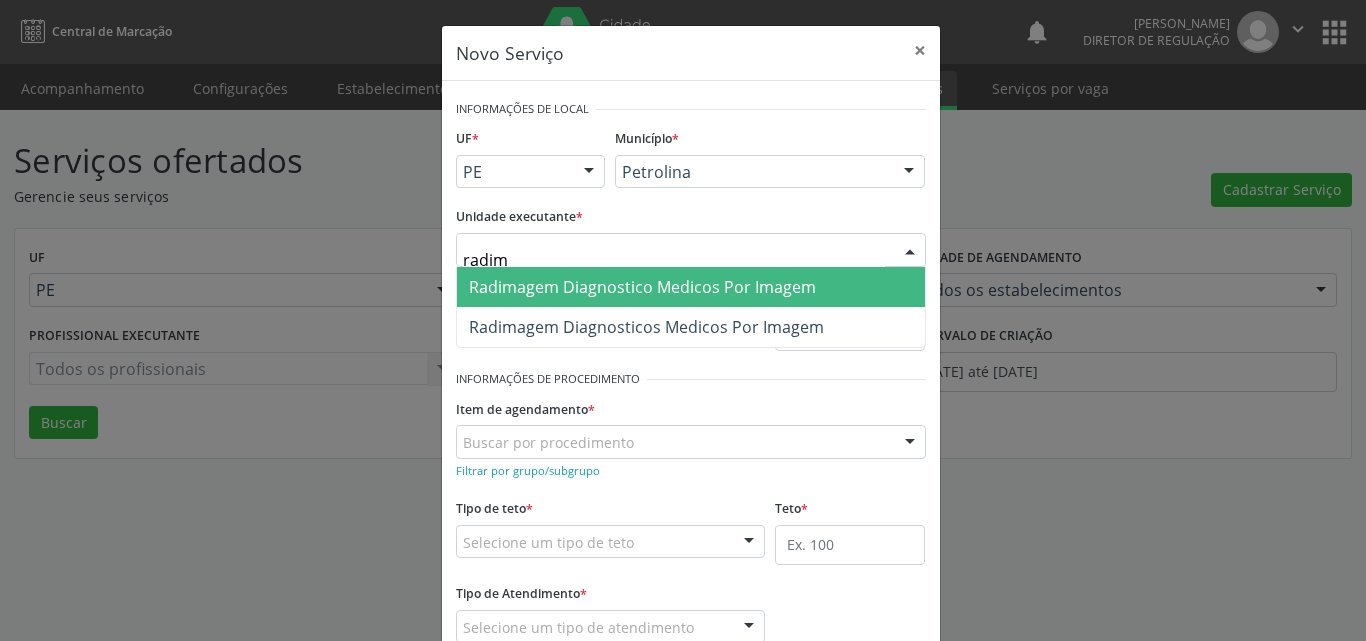 click on "Radimagem Diagnostico Medicos Por Imagem" at bounding box center (642, 287) 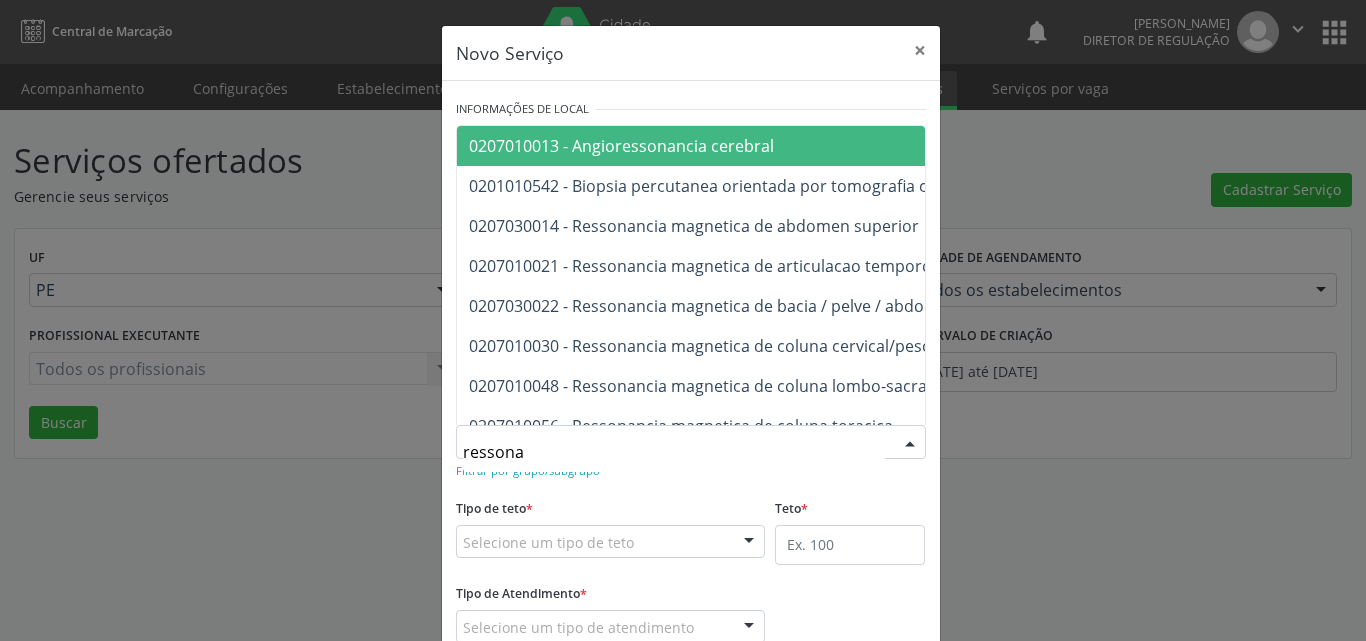 type on "ressonan" 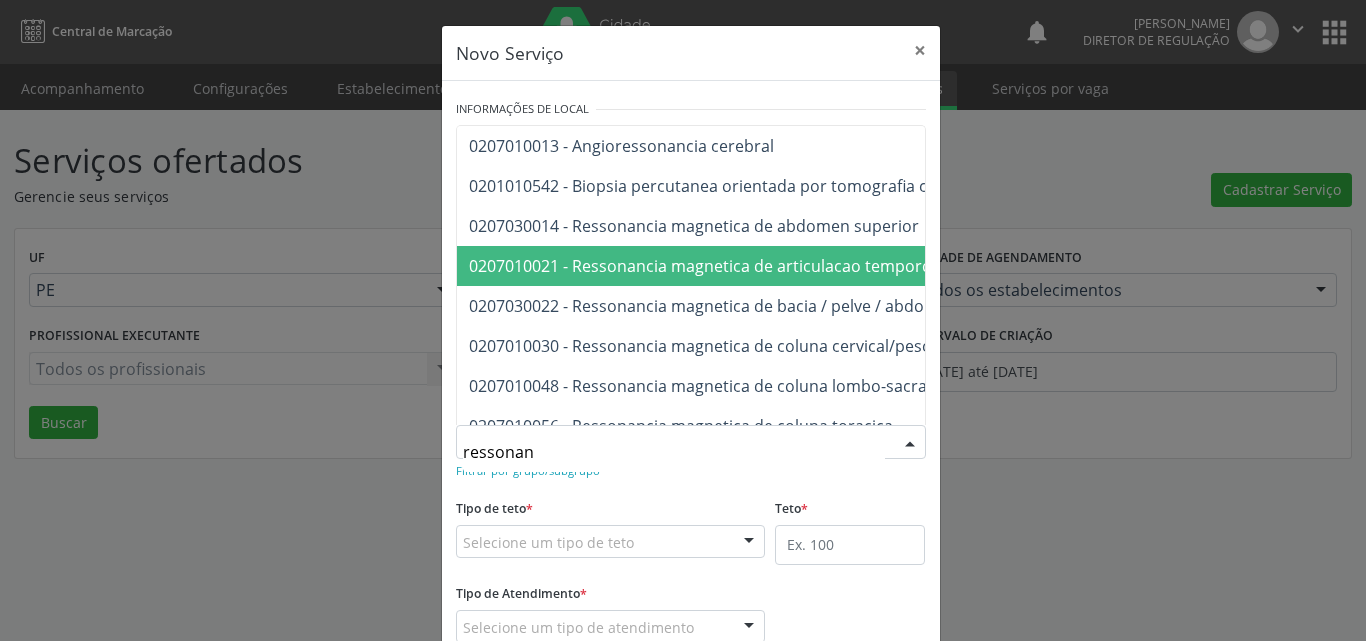 click on "0207010021 - Ressonancia magnetica de articulacao temporo-mandibular (bilateral)" at bounding box center (785, 266) 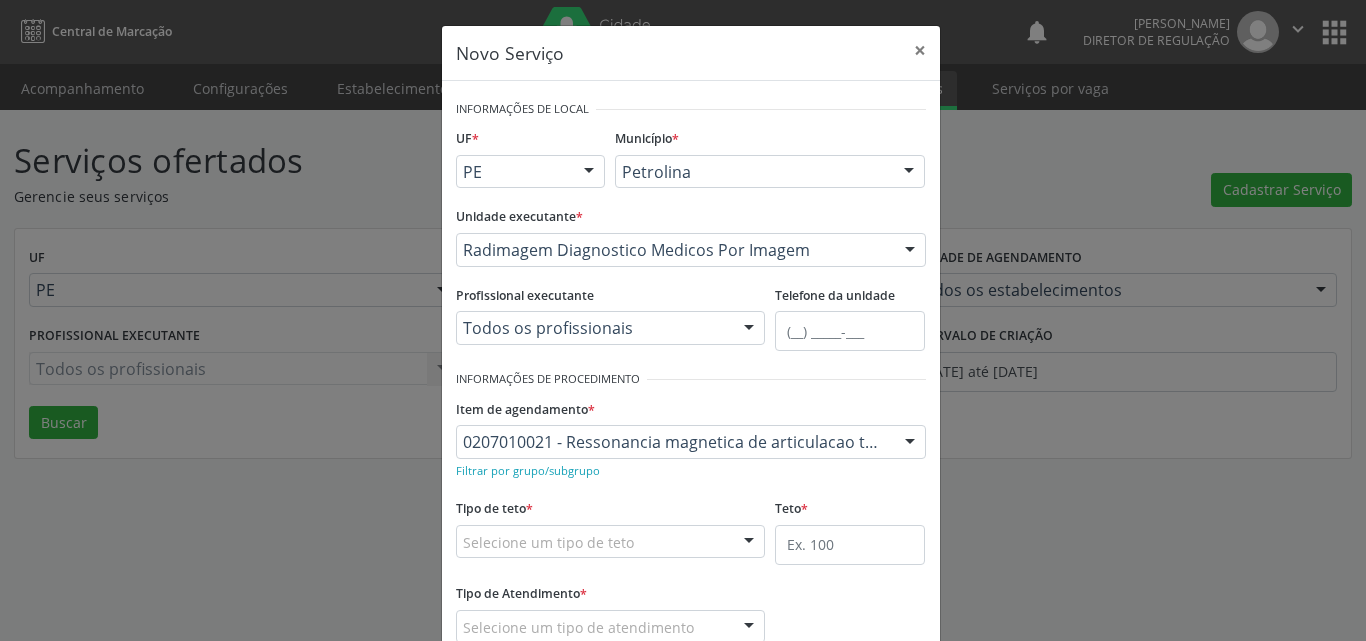 click on "Selecione um tipo de teto" at bounding box center (611, 542) 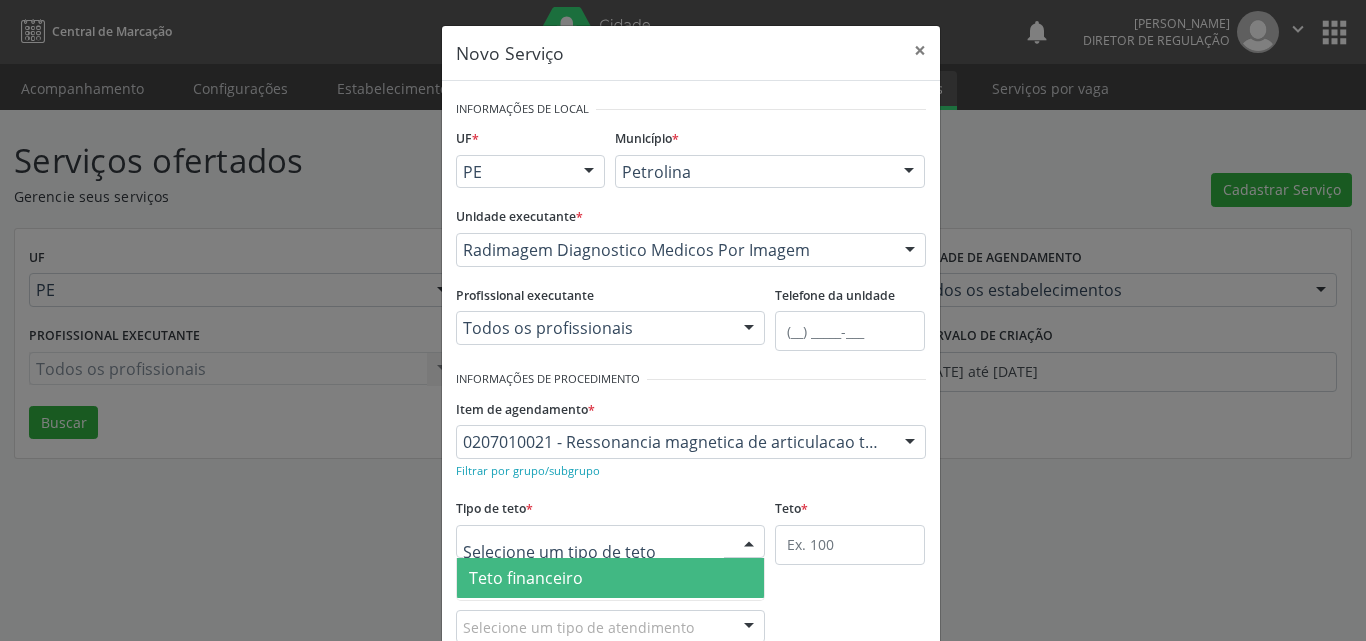 scroll, scrollTop: 38, scrollLeft: 0, axis: vertical 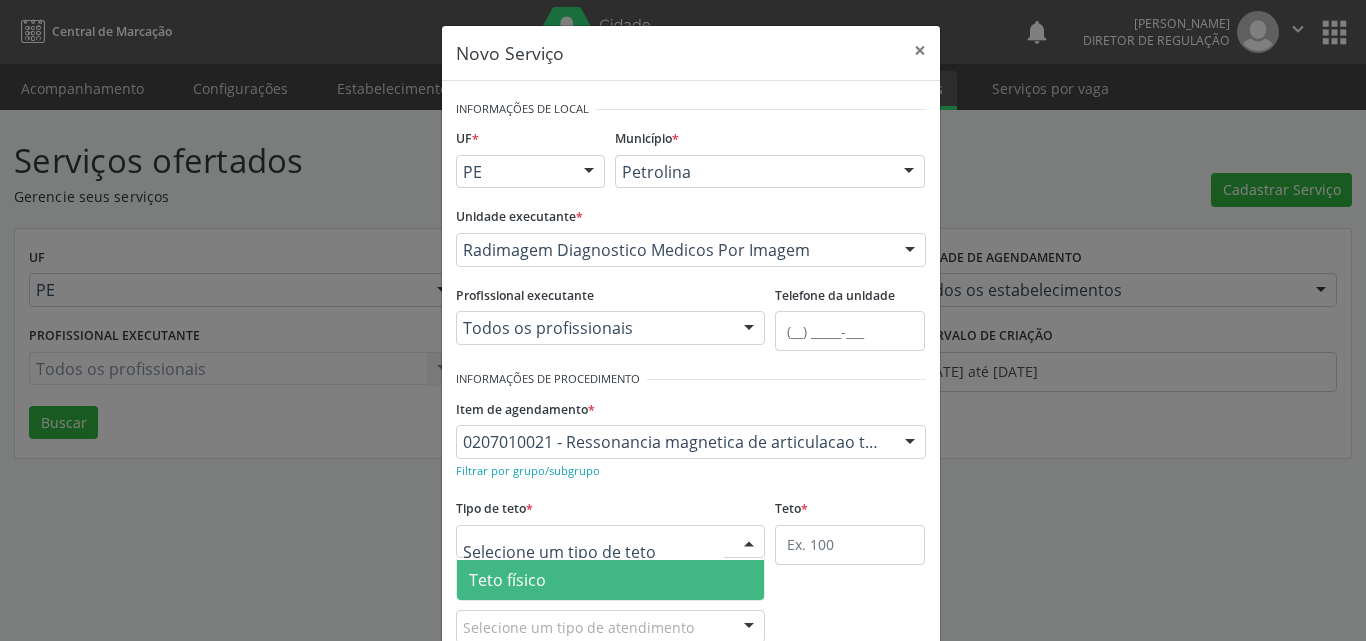 click on "Teto físico" at bounding box center (611, 580) 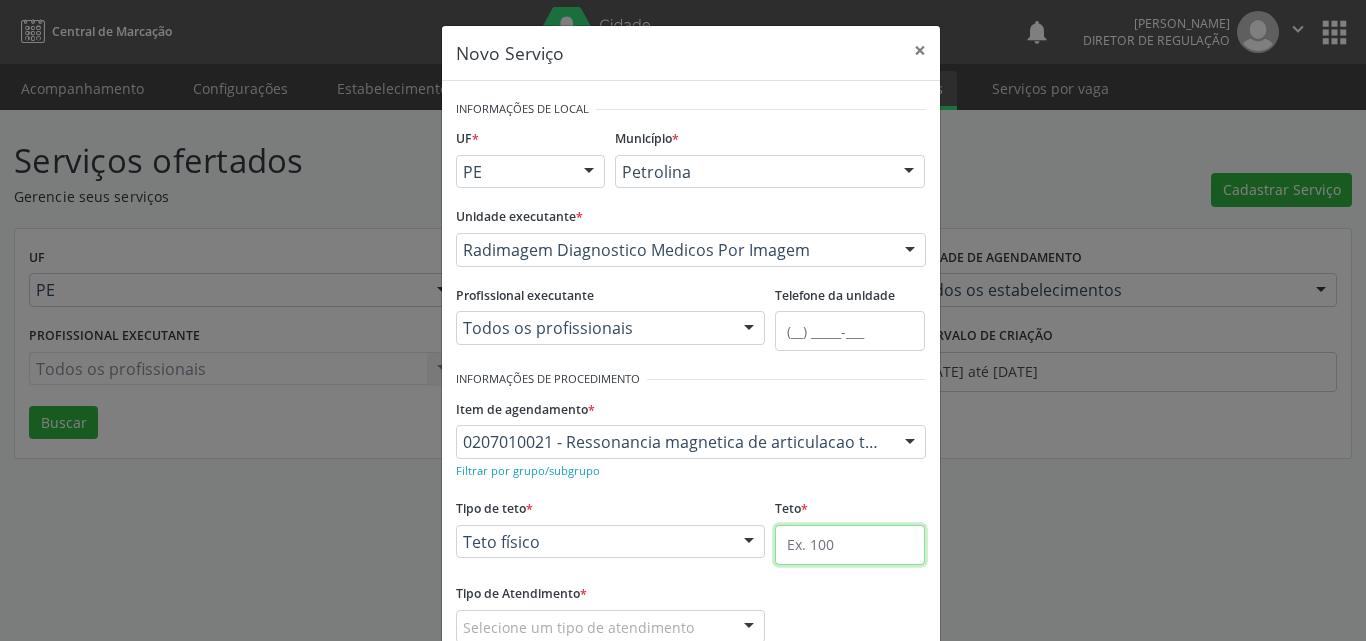 click at bounding box center [850, 545] 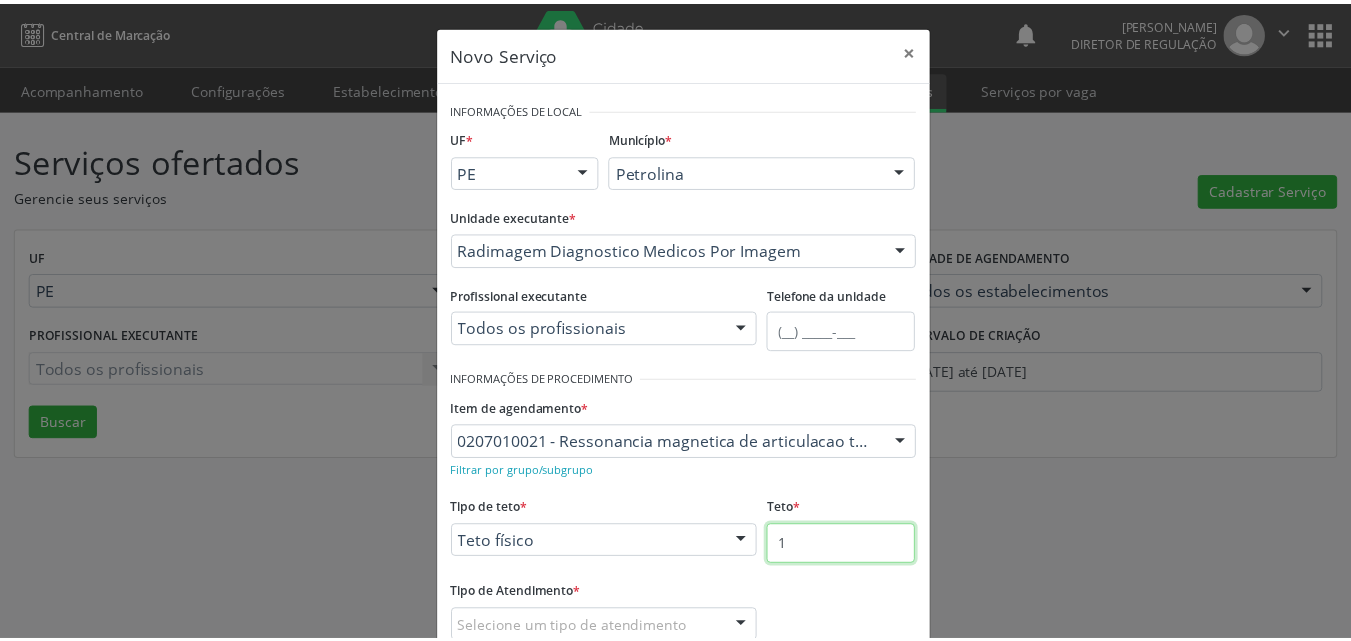 scroll, scrollTop: 132, scrollLeft: 0, axis: vertical 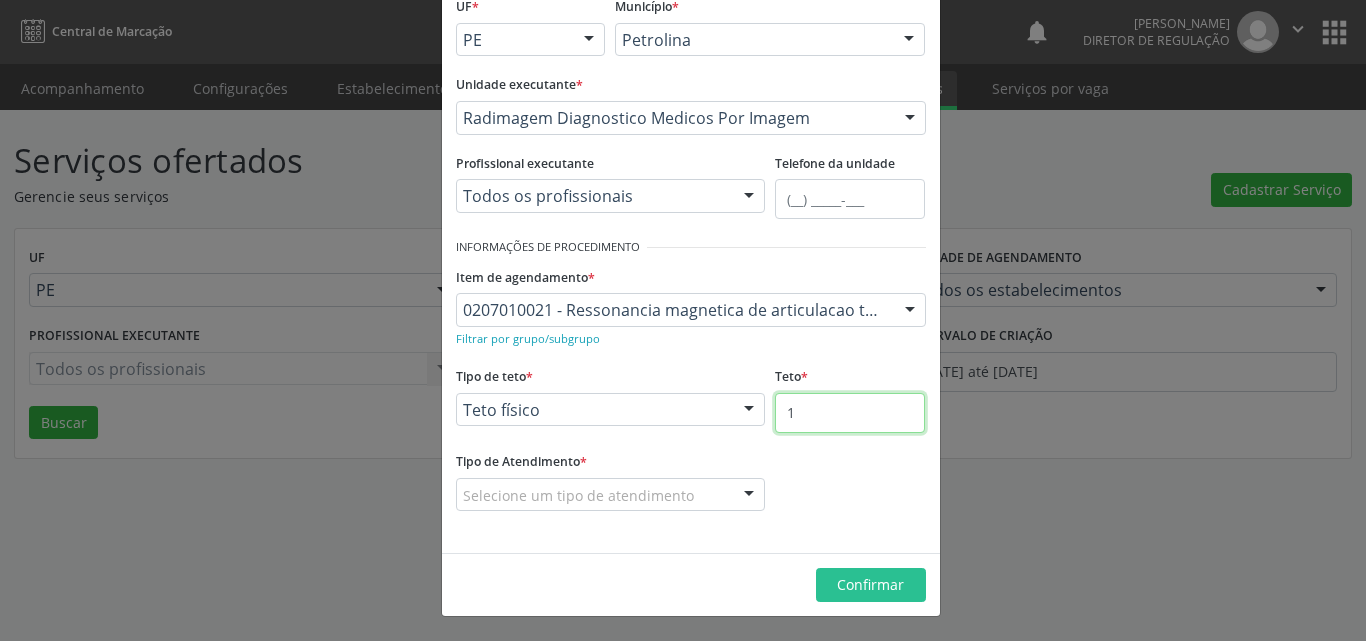 type on "1" 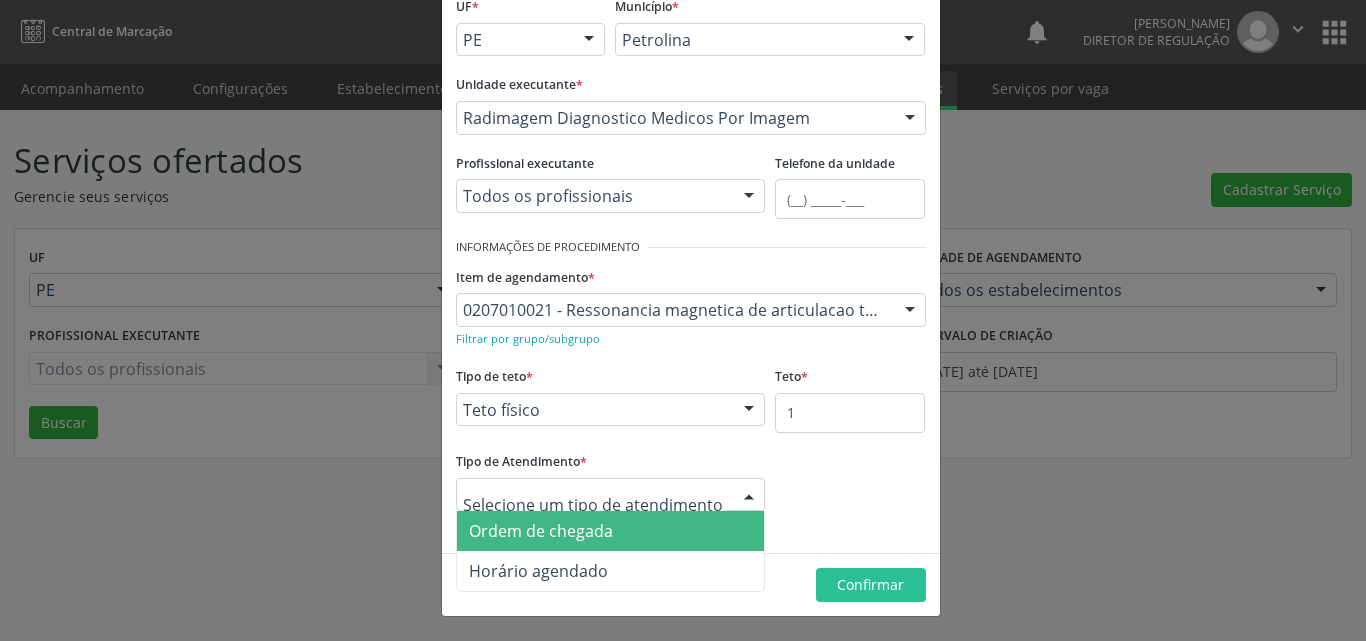 click on "Ordem de chegada" at bounding box center (541, 531) 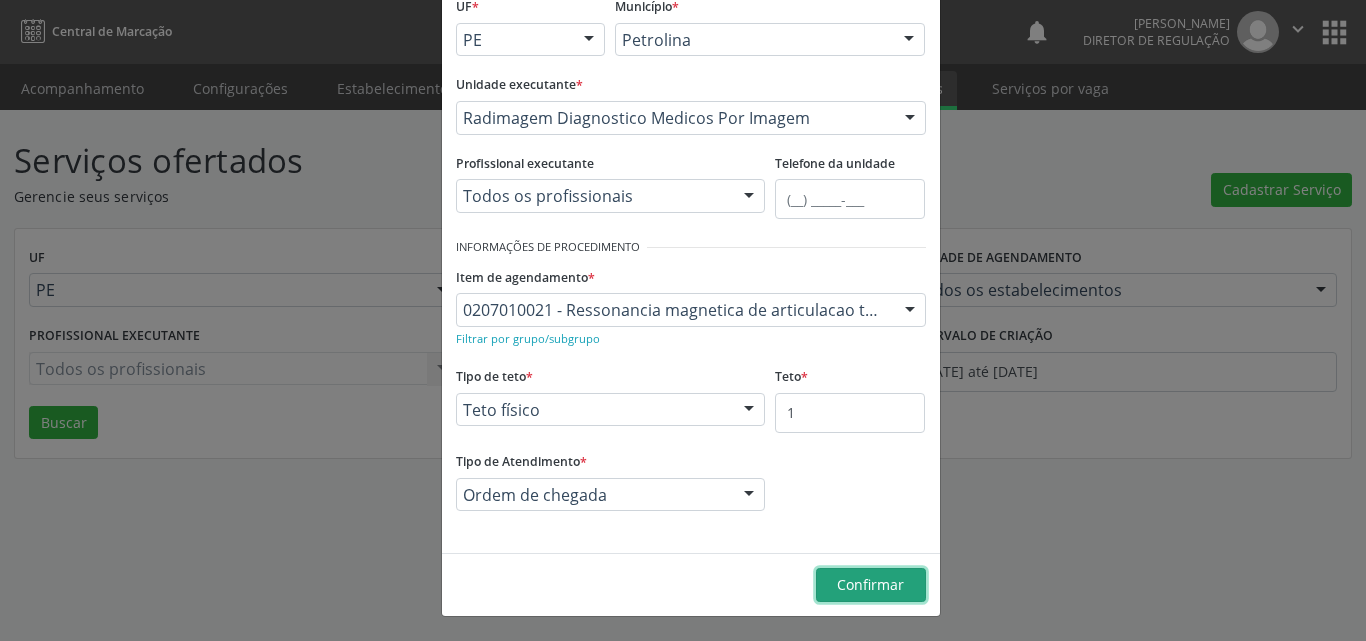 click on "Confirmar" at bounding box center [870, 584] 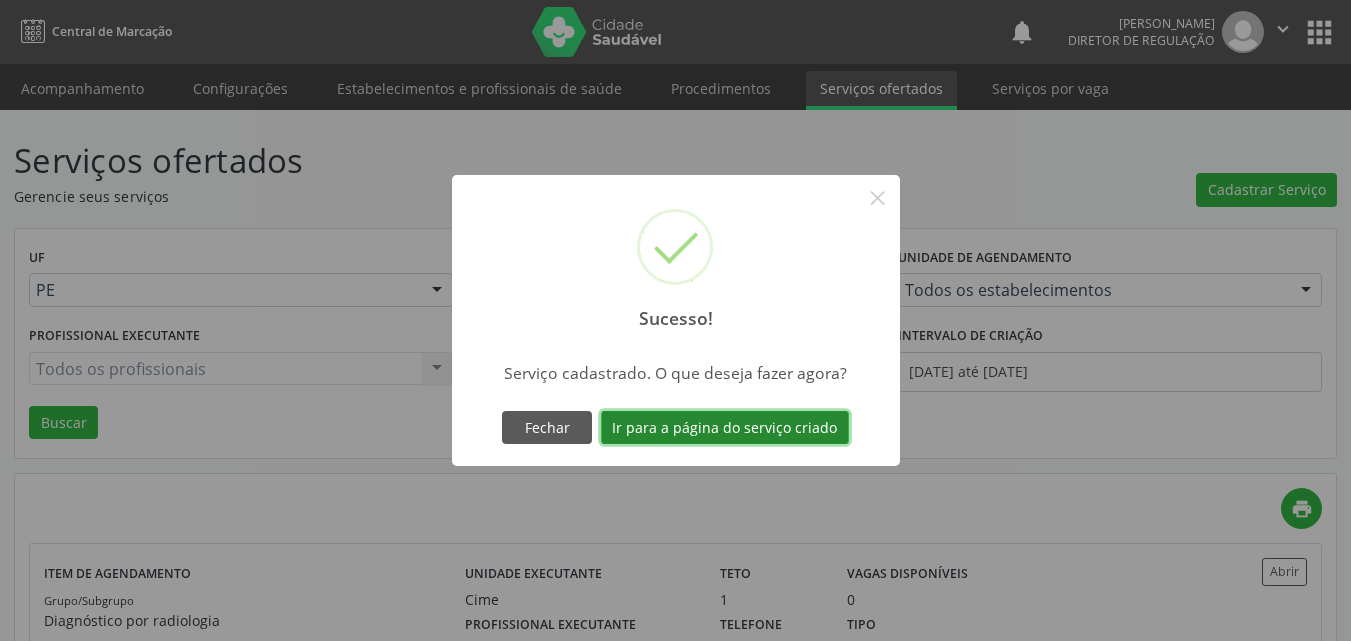 click on "Ir para a página do serviço criado" at bounding box center (725, 428) 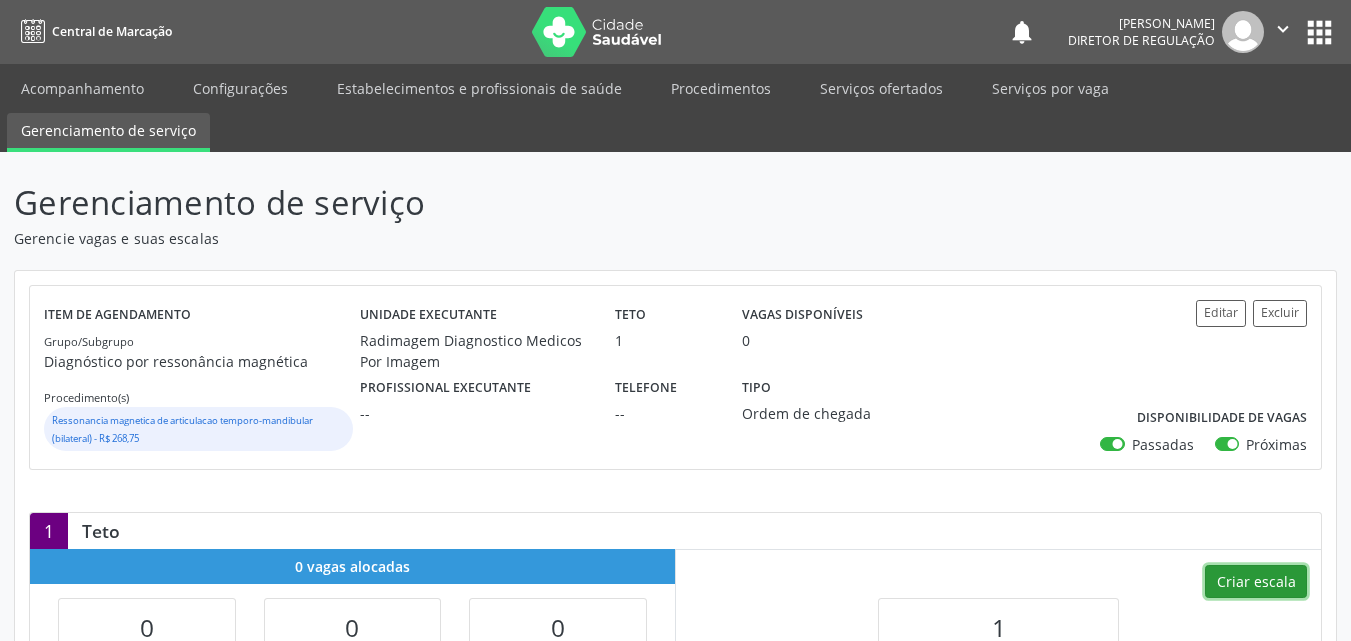 click on "Criar escala" at bounding box center (1256, 582) 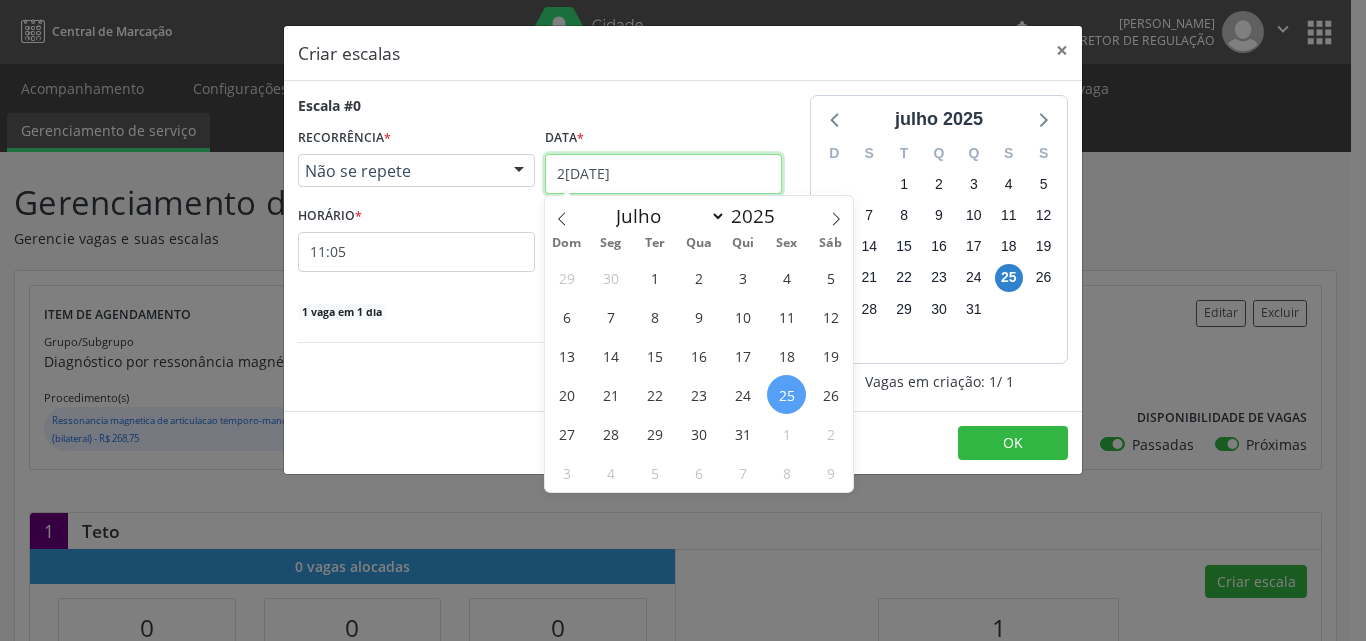 click on "2[DATE]" at bounding box center [663, 174] 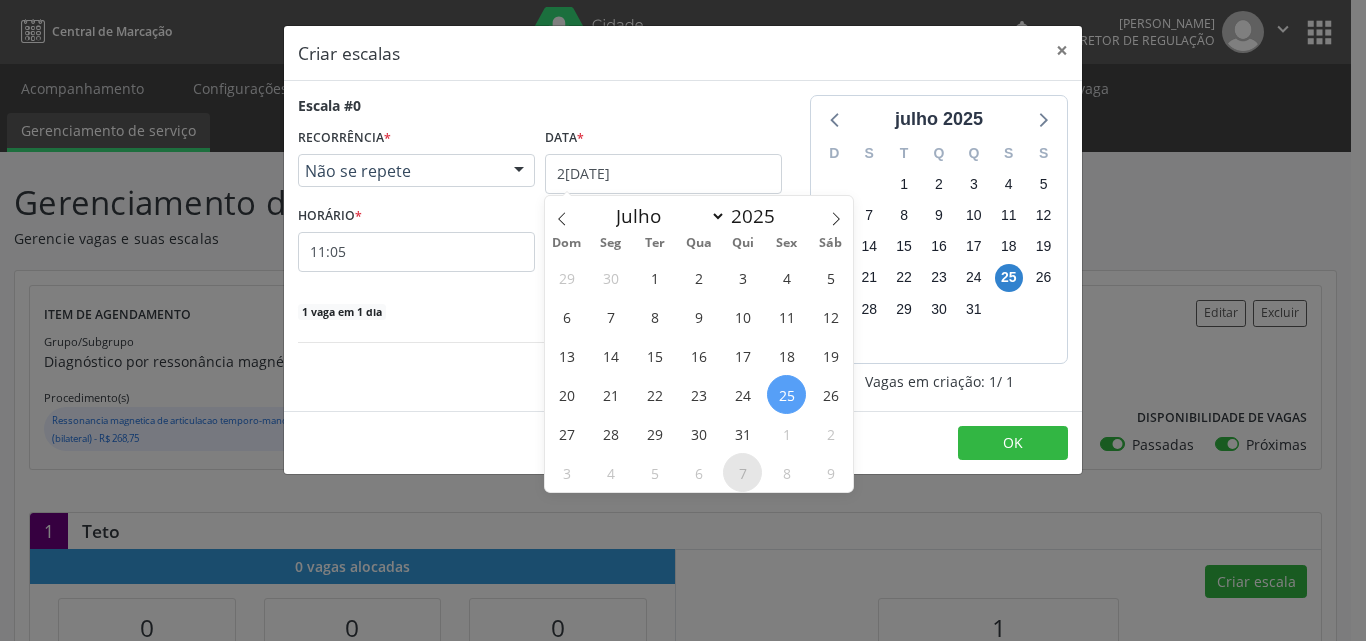 click on "7" at bounding box center (742, 472) 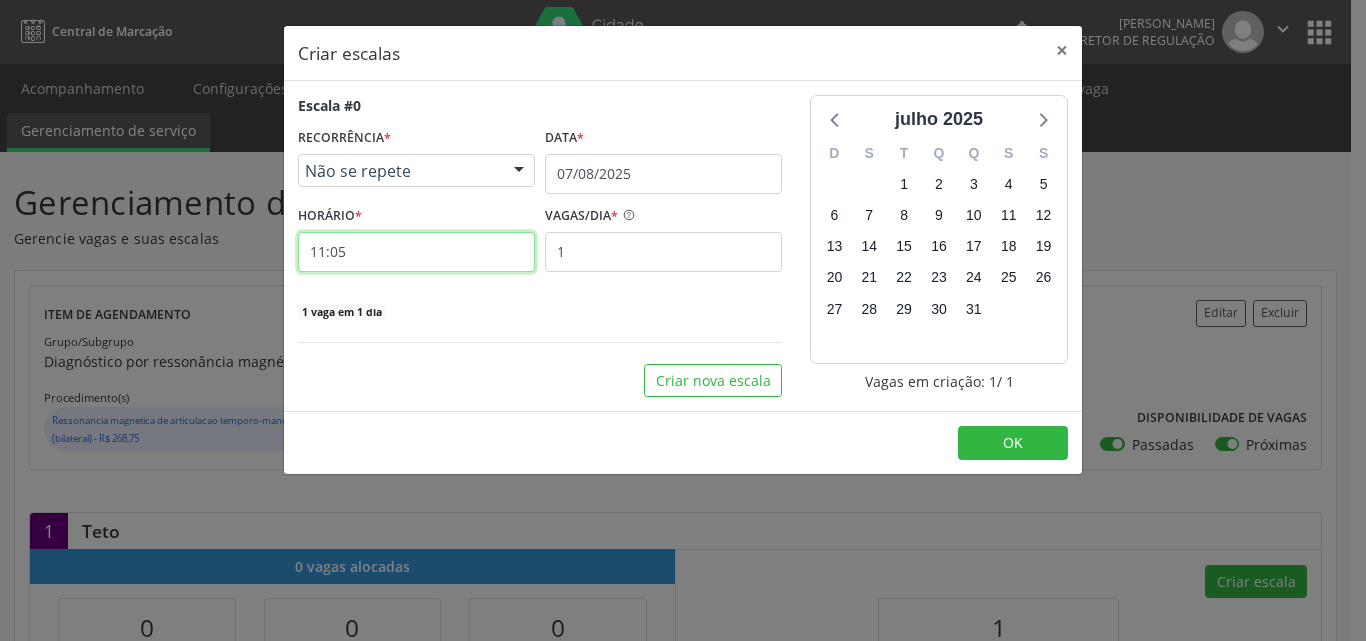 click on "11:05" at bounding box center (416, 252) 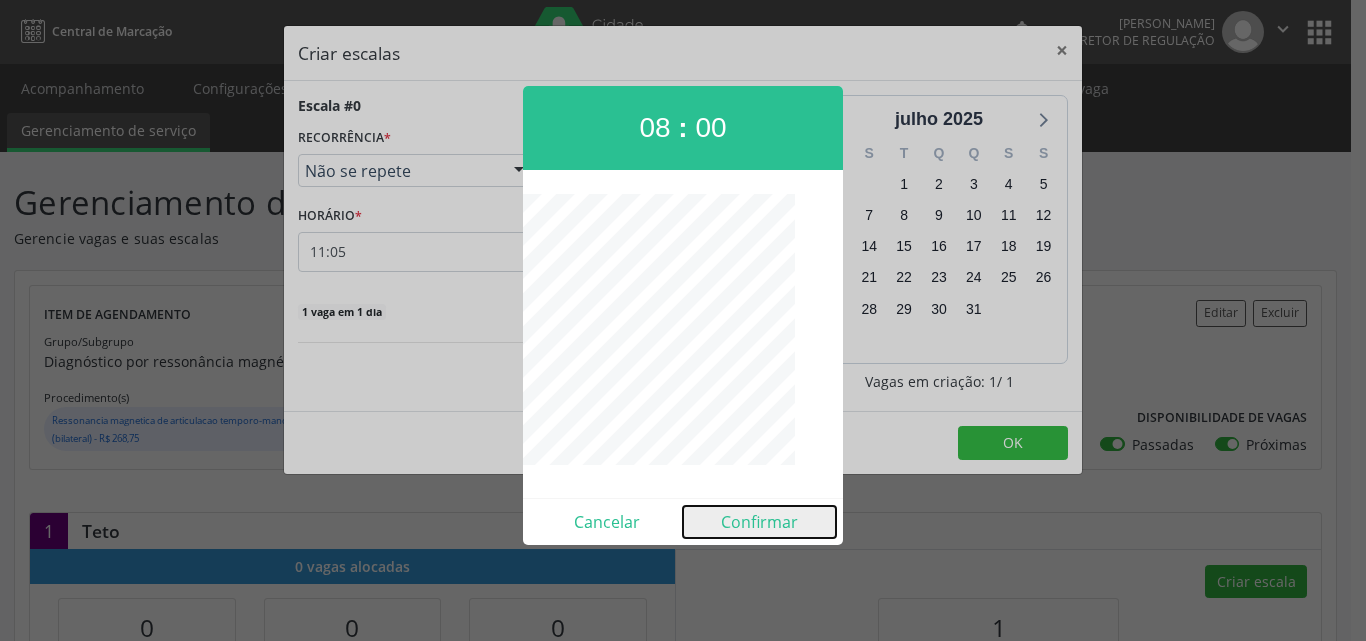 click on "Confirmar" at bounding box center [759, 522] 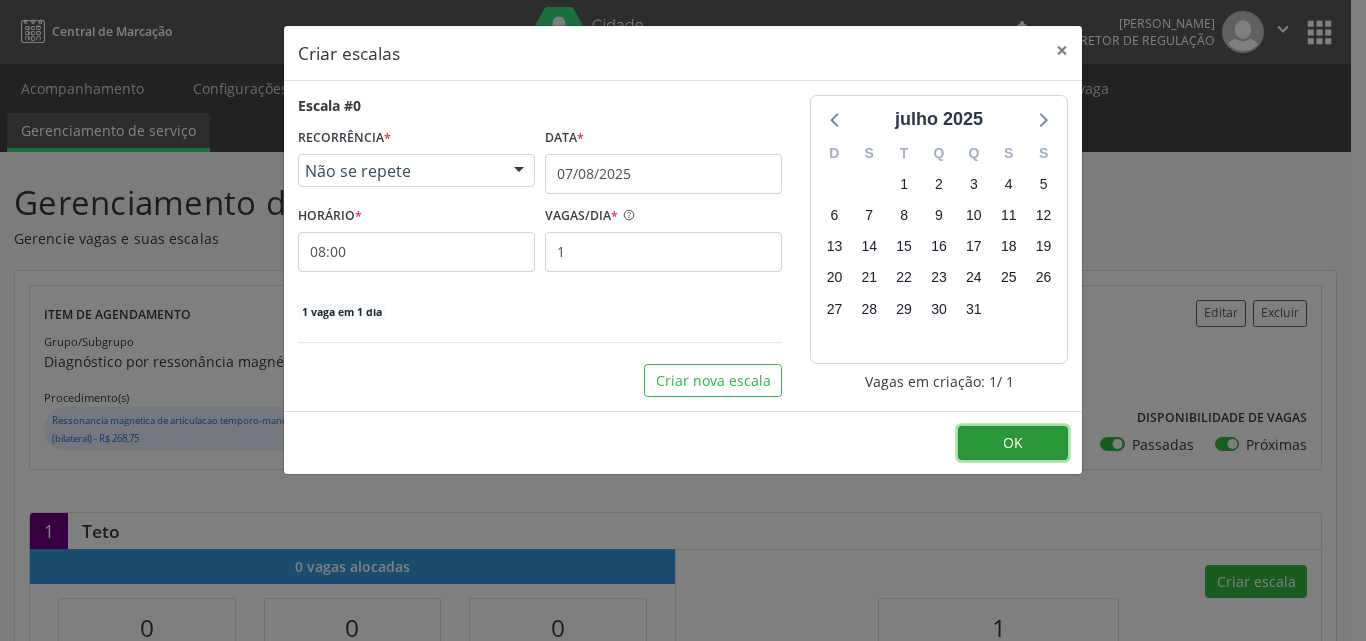 click on "OK" at bounding box center [1013, 443] 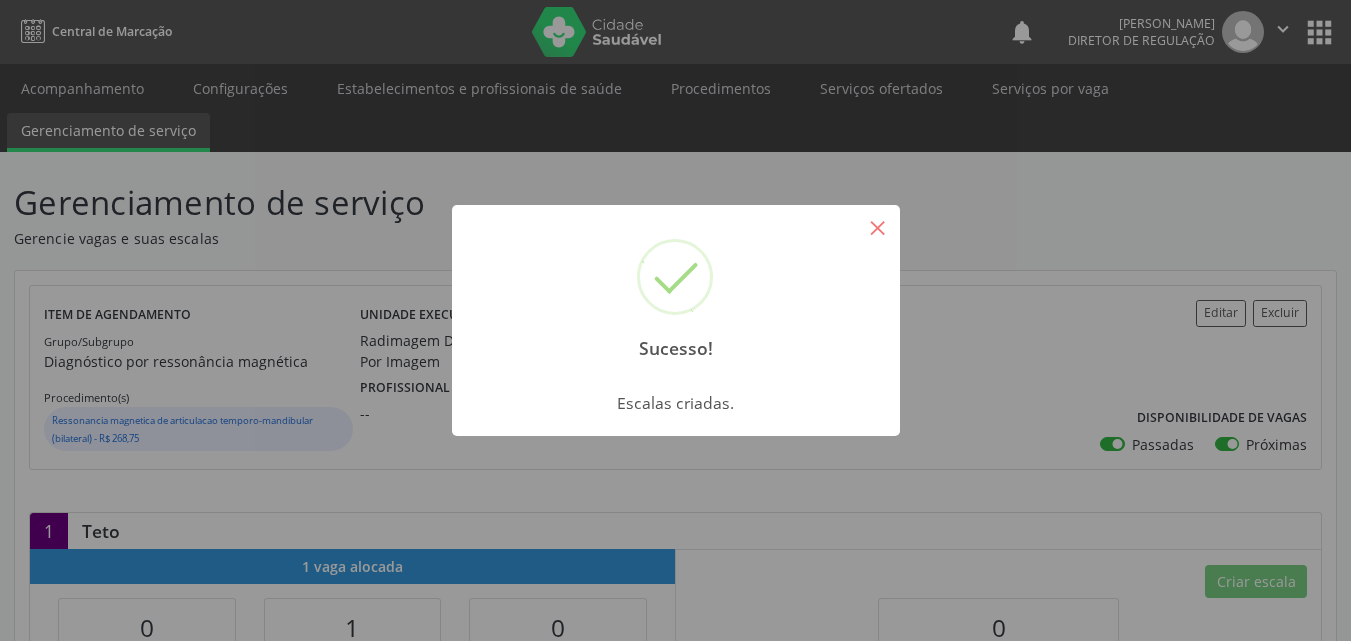 click on "×" at bounding box center [878, 227] 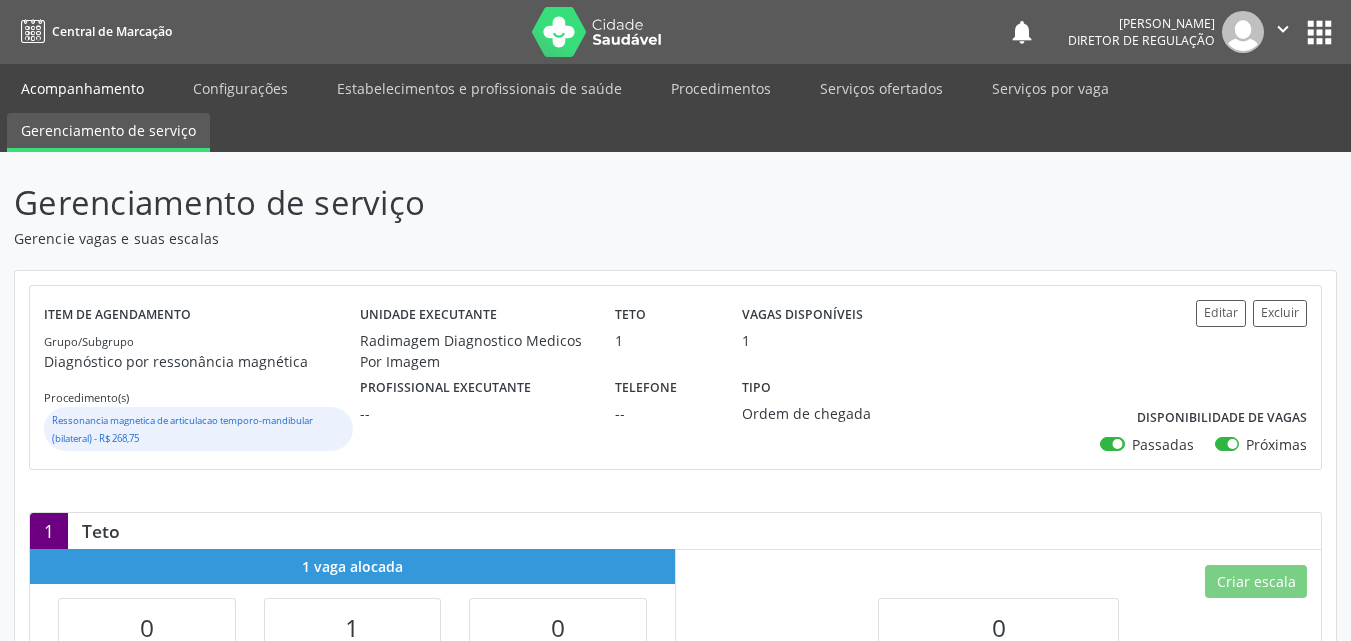 click on "Acompanhamento" at bounding box center [82, 88] 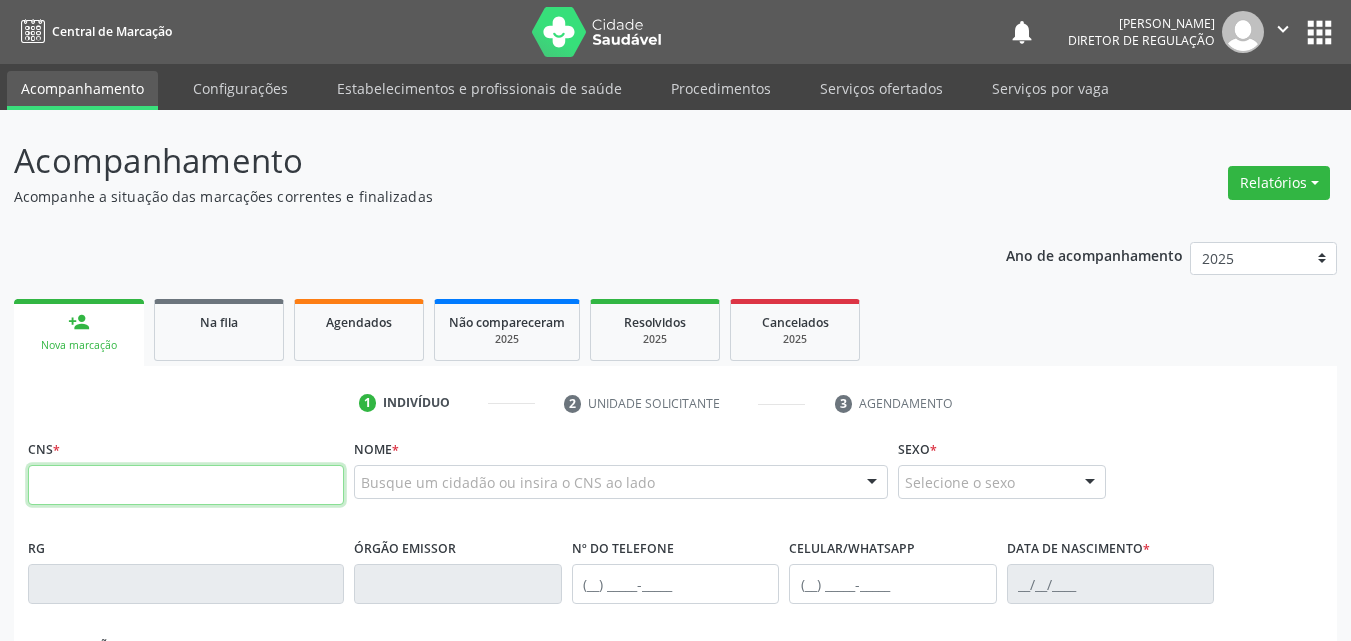 click at bounding box center [186, 485] 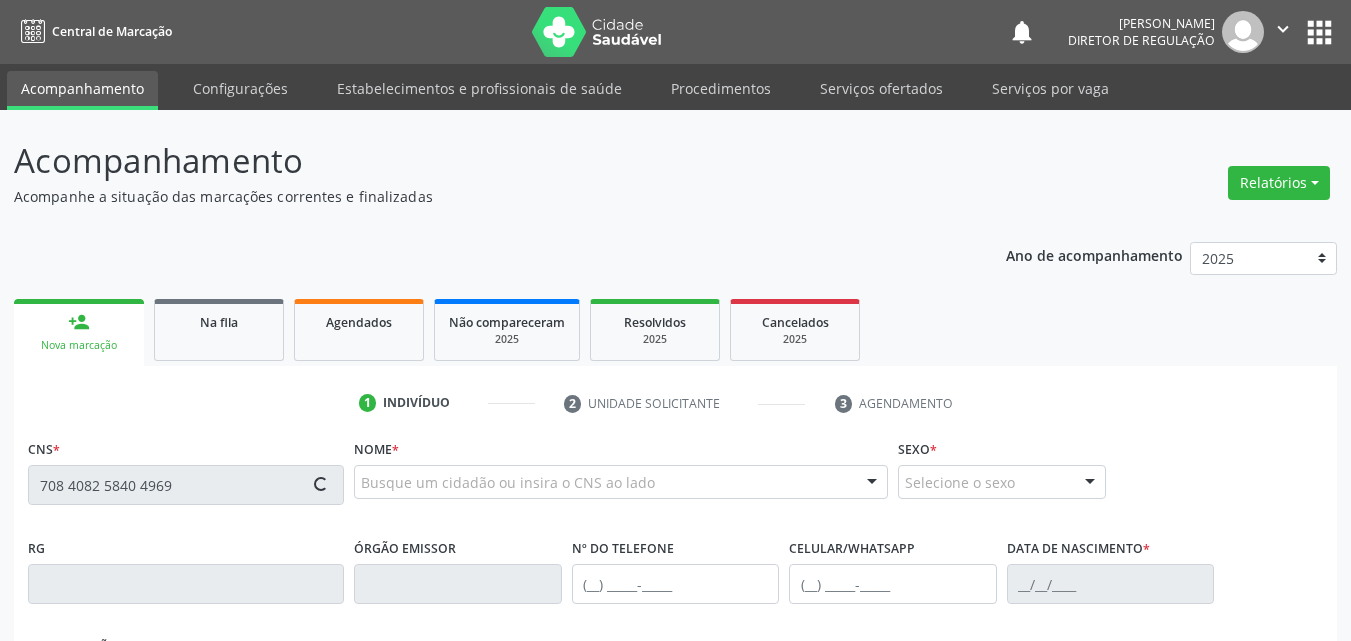 type on "708 4082 5840 4969" 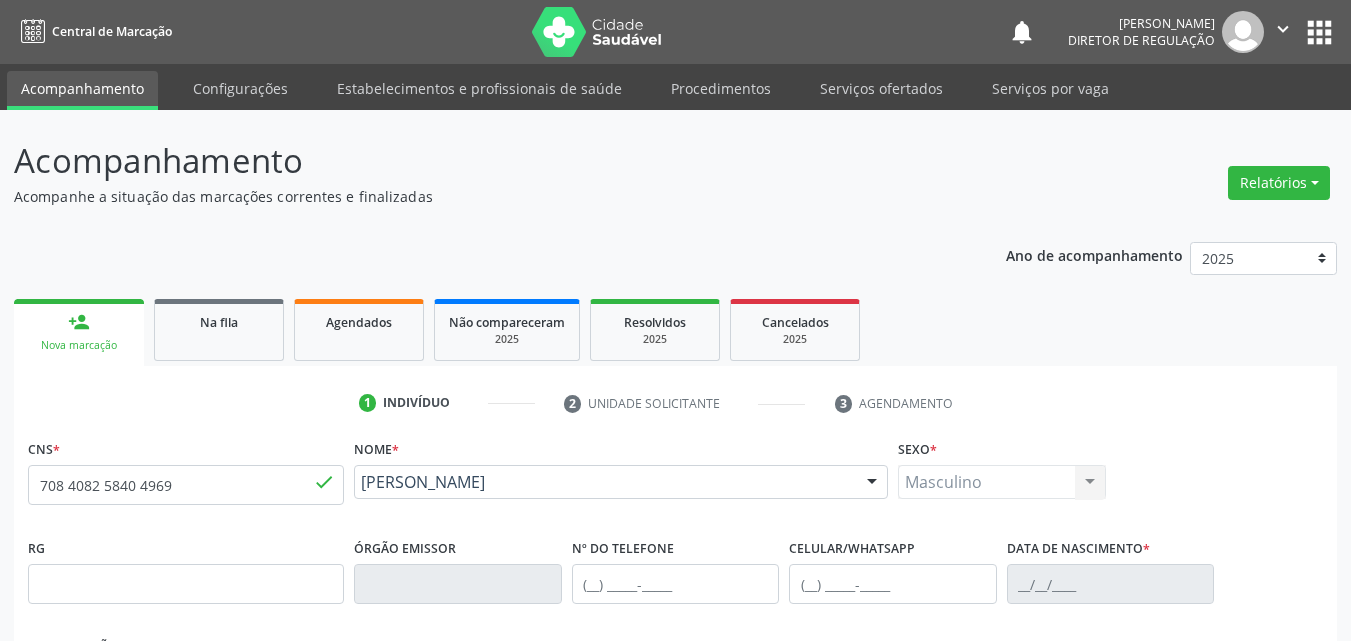 type on "(87) 9889-4842" 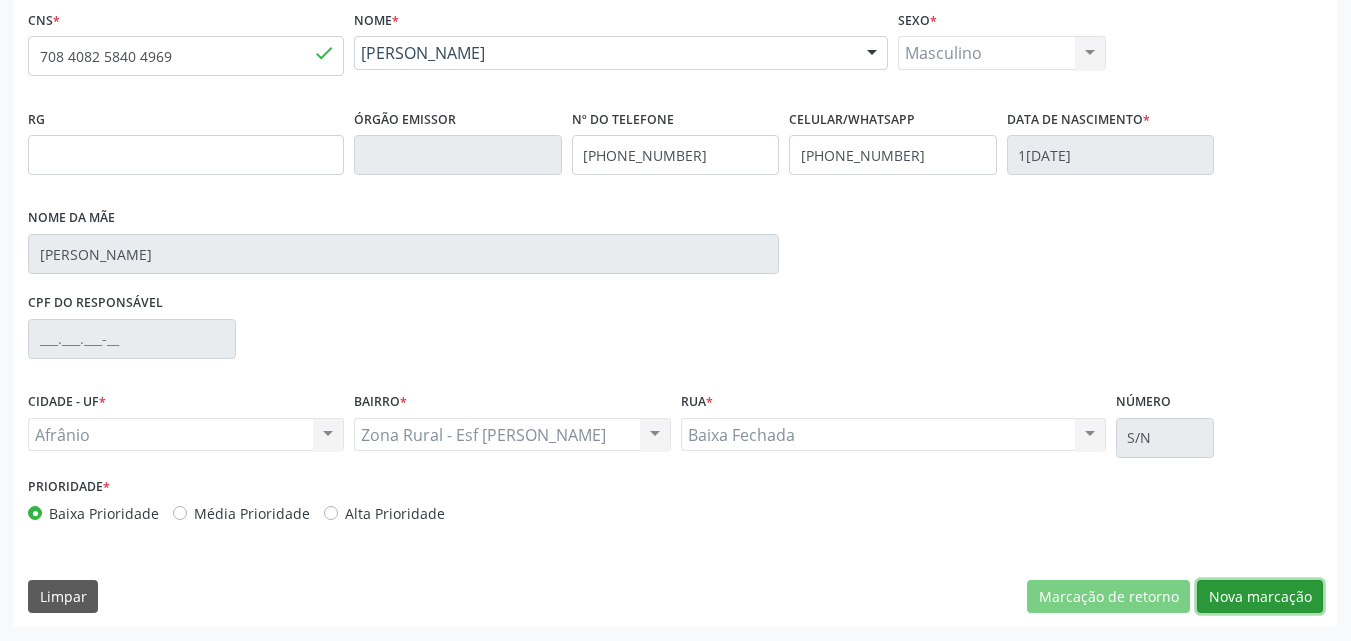 click on "Nova marcação" at bounding box center [1260, 597] 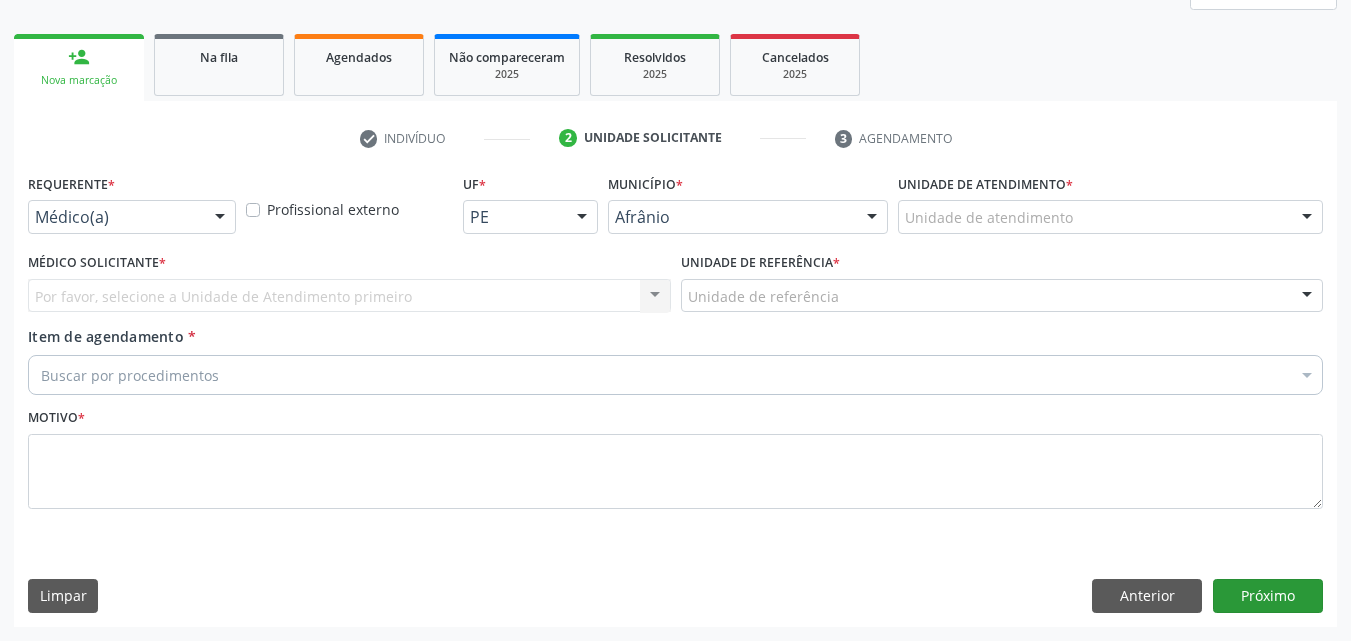 scroll, scrollTop: 265, scrollLeft: 0, axis: vertical 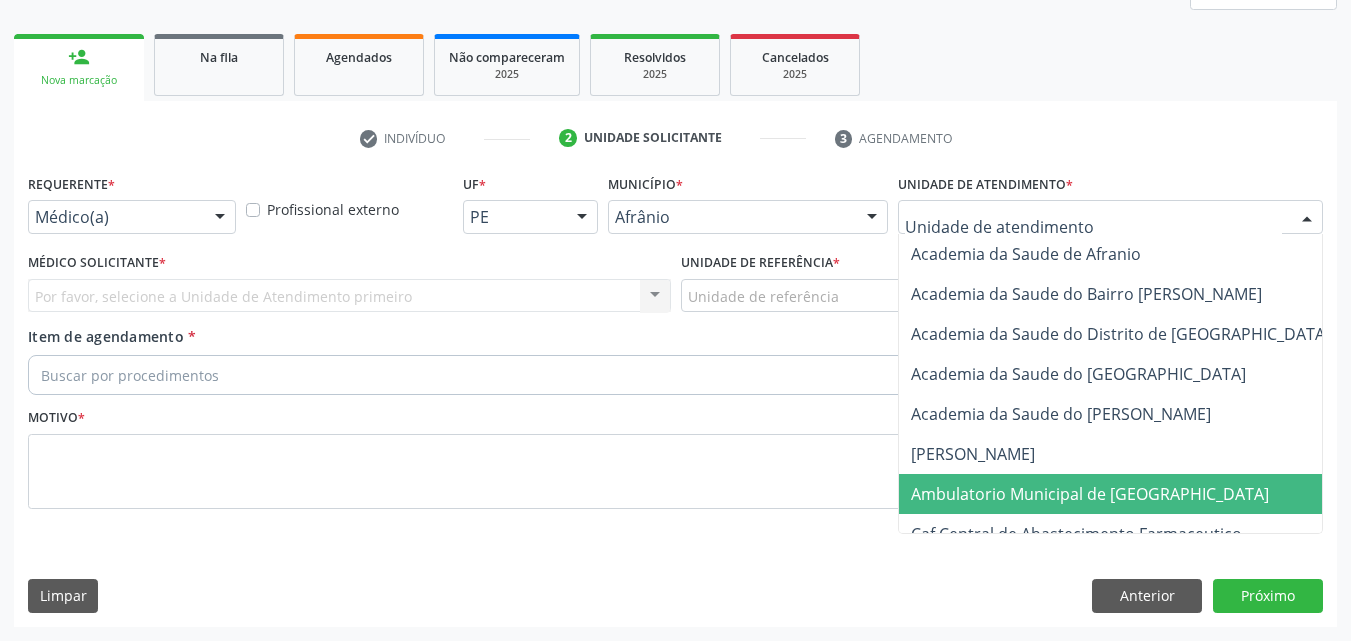 click on "Ambulatorio Municipal de [GEOGRAPHIC_DATA]" at bounding box center (1090, 494) 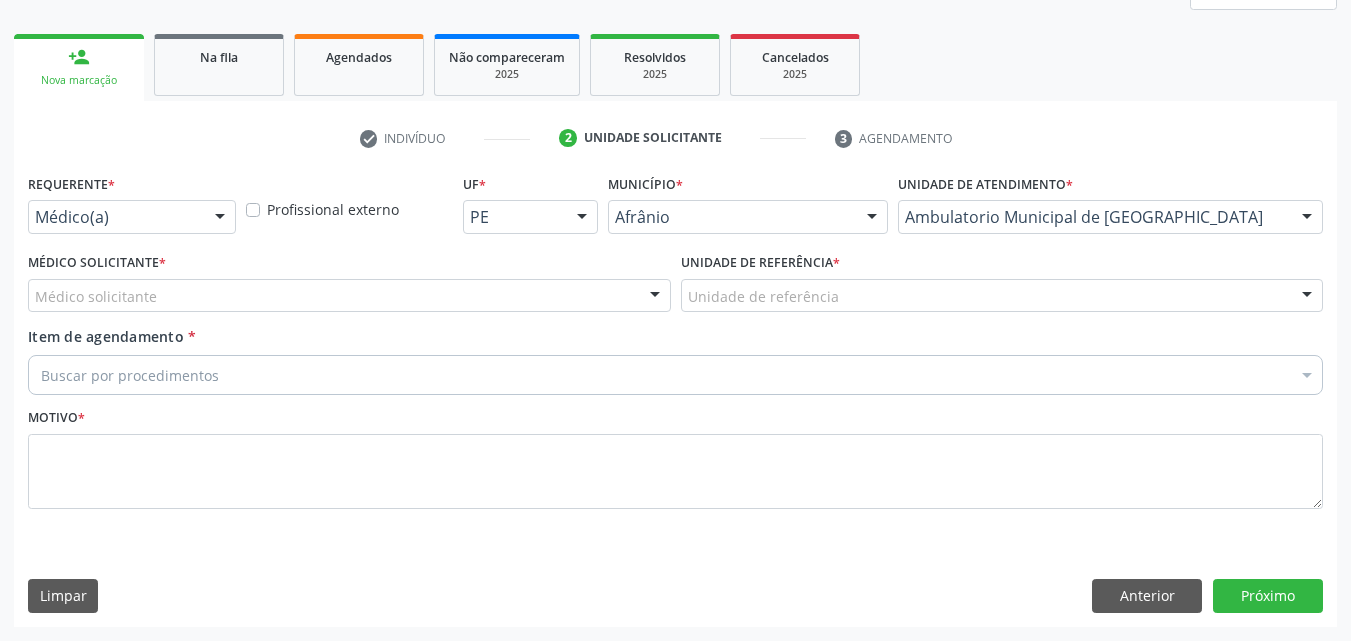 click on "Unidade de referência" at bounding box center (1002, 296) 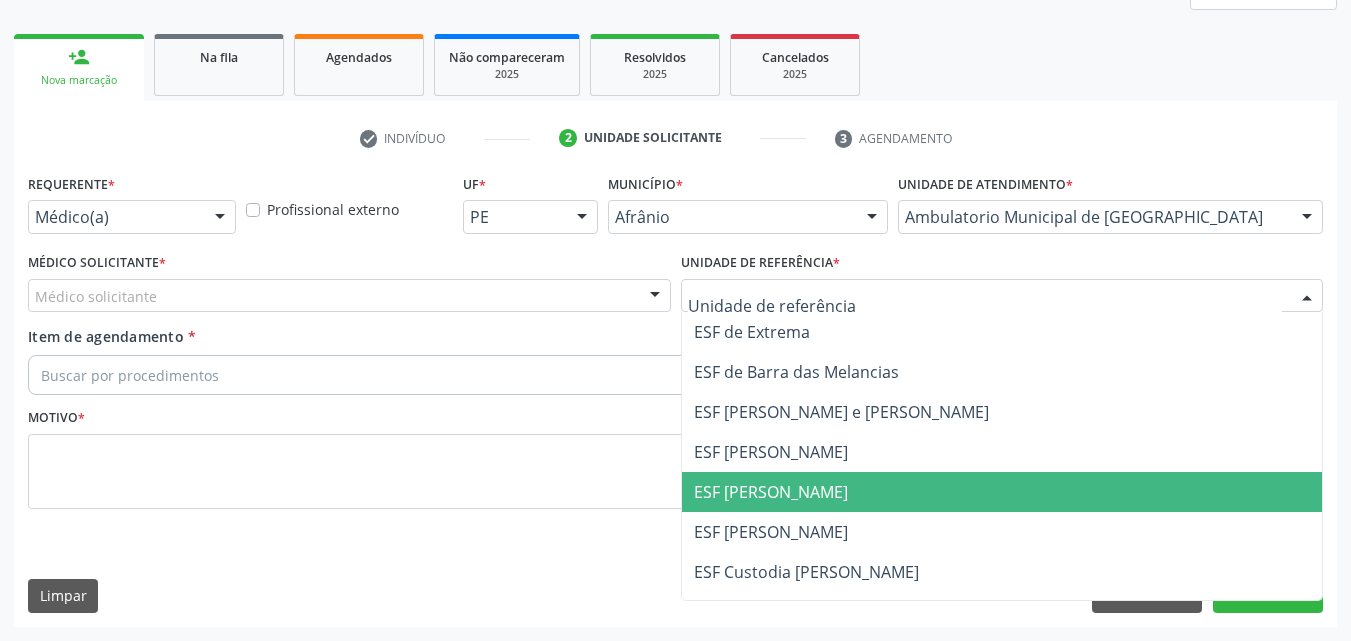 click on "ESF [PERSON_NAME]" at bounding box center (1002, 492) 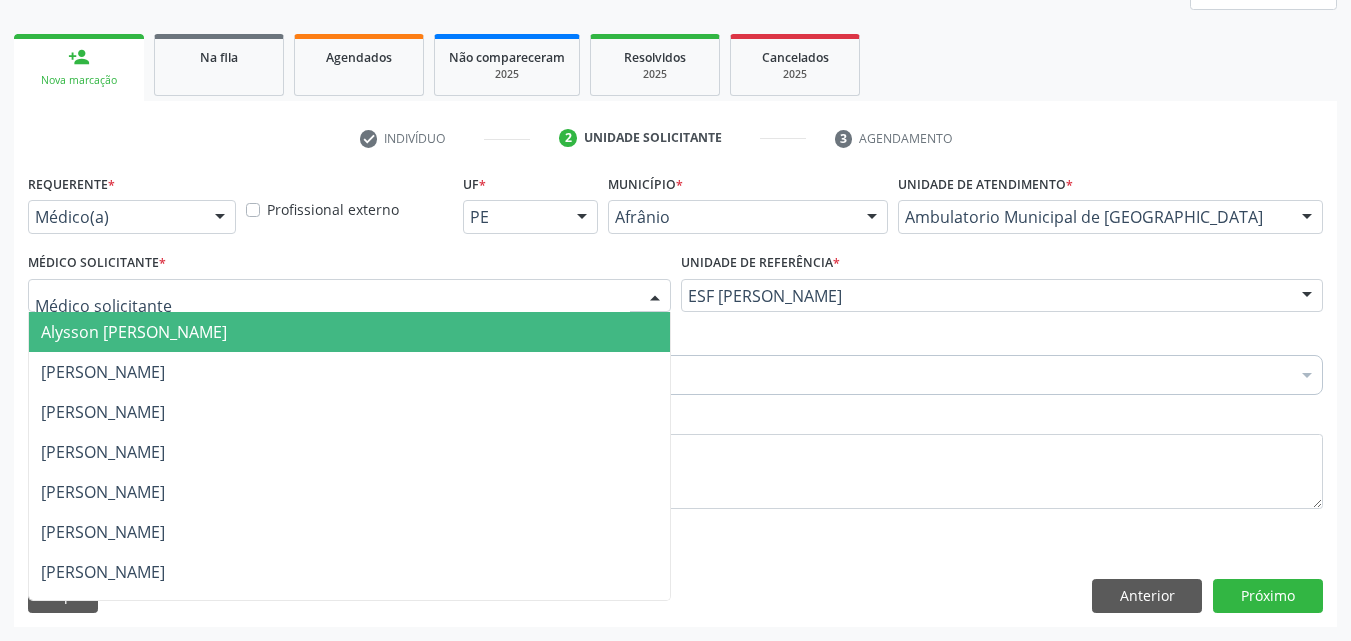 click at bounding box center [349, 296] 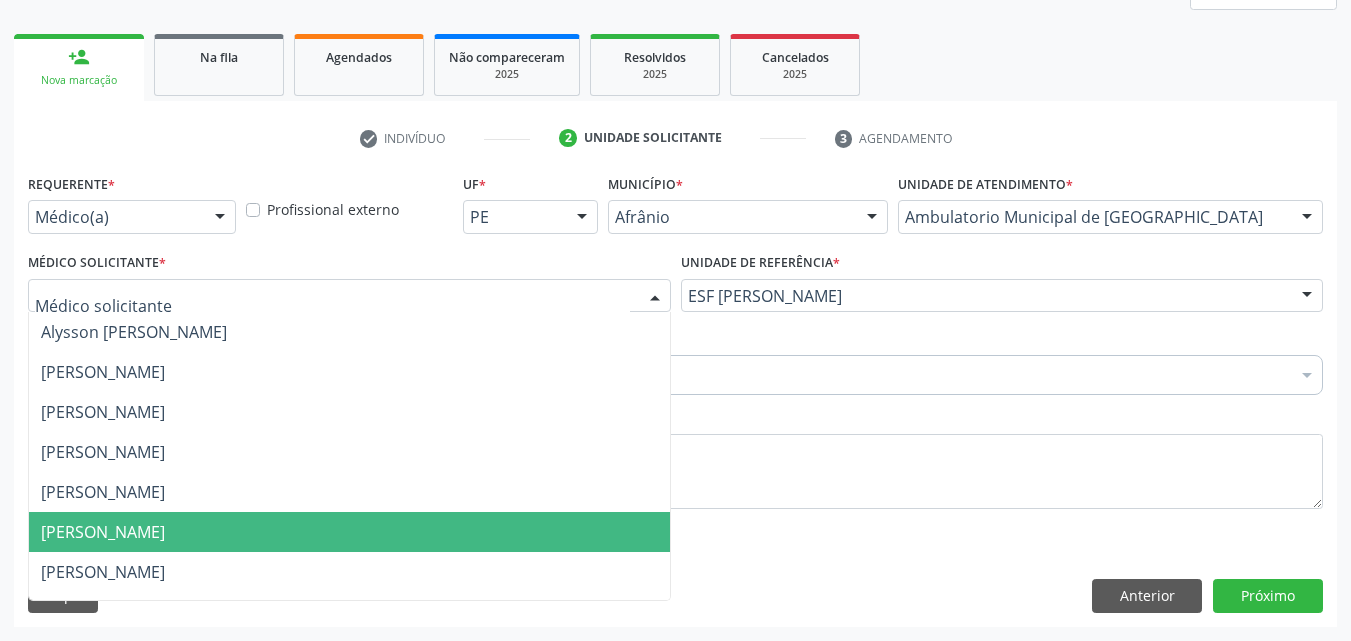 click on "[PERSON_NAME]" at bounding box center [103, 532] 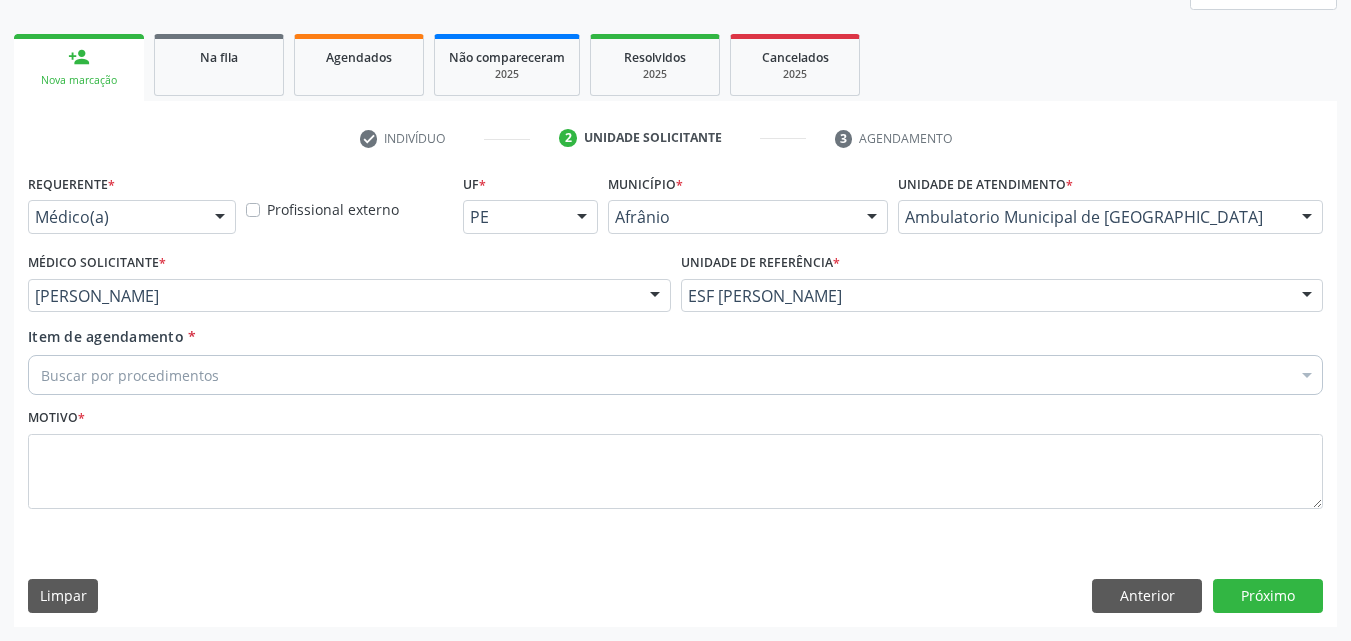 click on "Buscar por procedimentos" at bounding box center (675, 375) 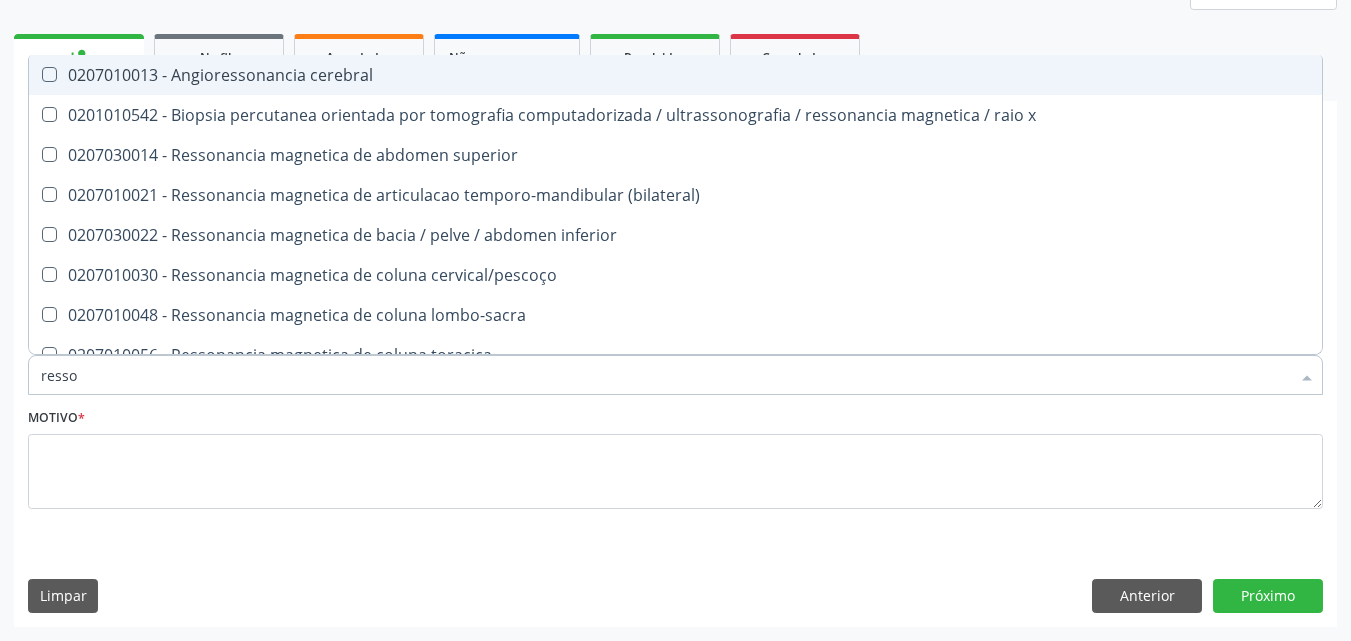 type on "resson" 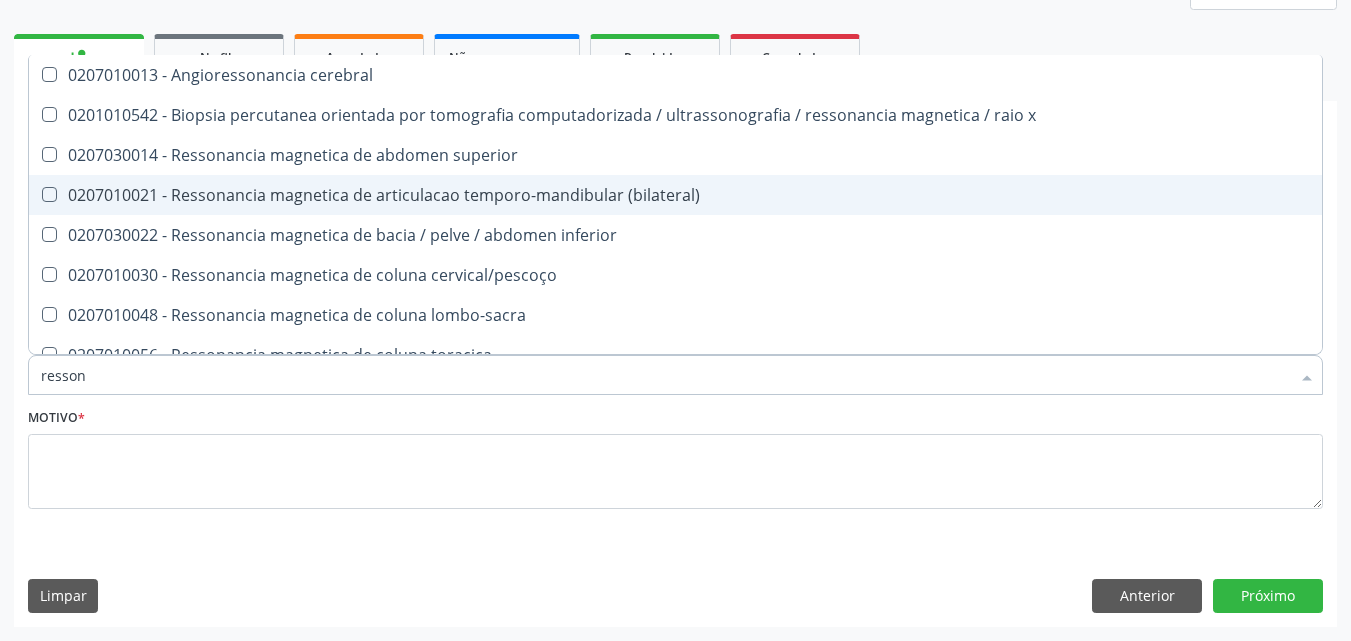 click on "0207010021 - Ressonancia magnetica de articulacao temporo-mandibular (bilateral)" at bounding box center (675, 195) 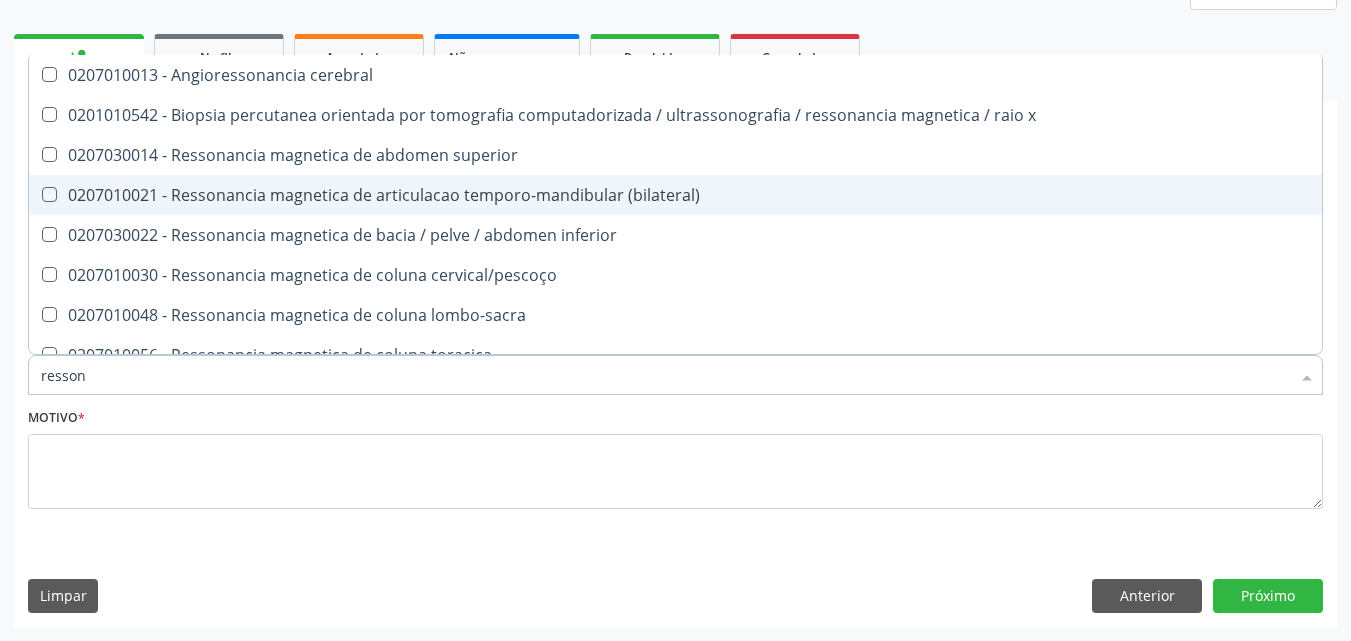 checkbox on "true" 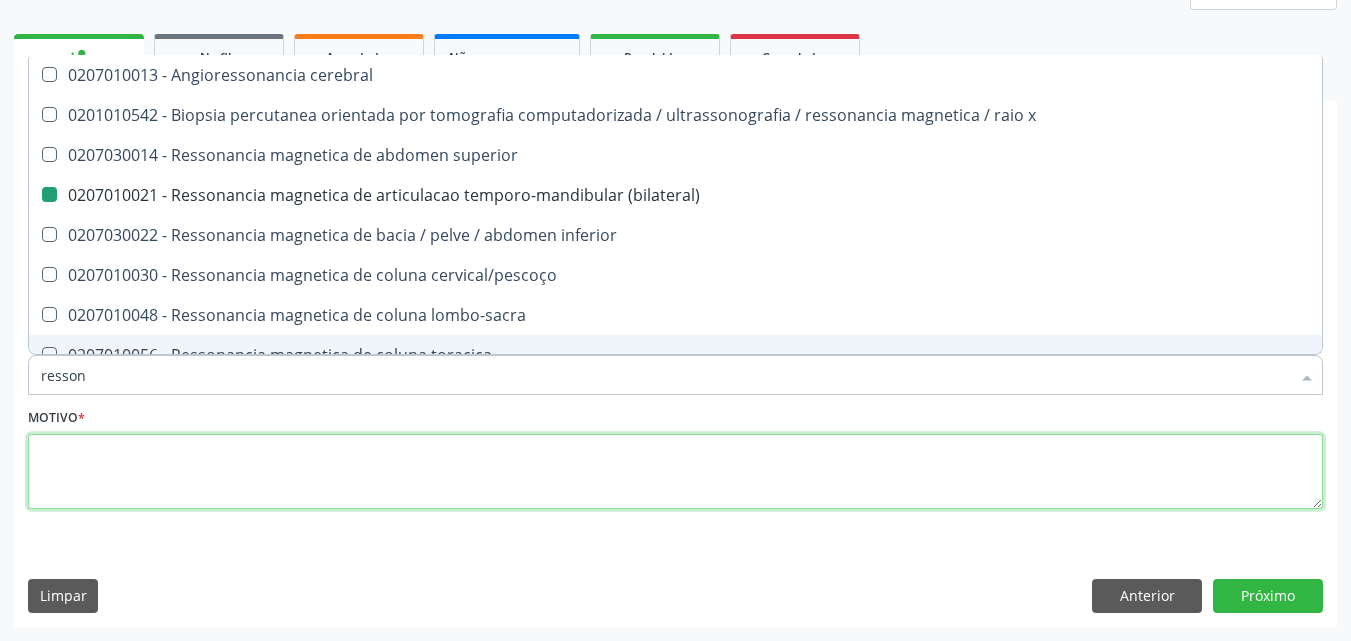 click at bounding box center [675, 472] 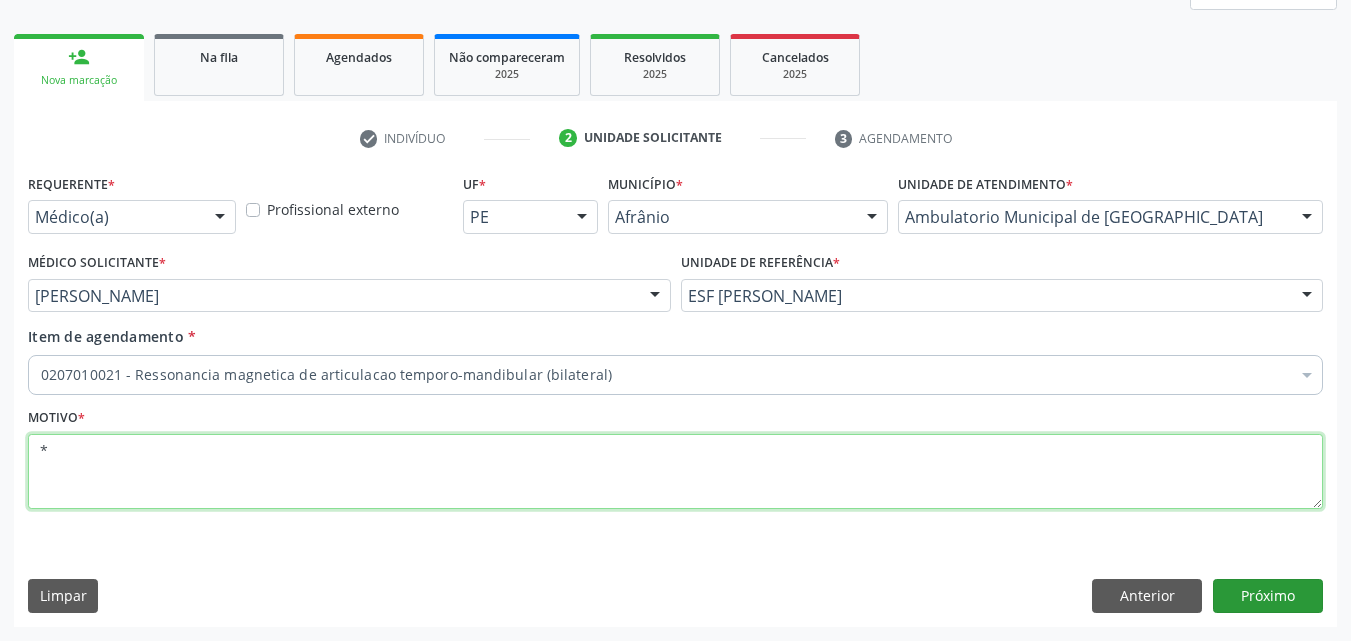 type on "*" 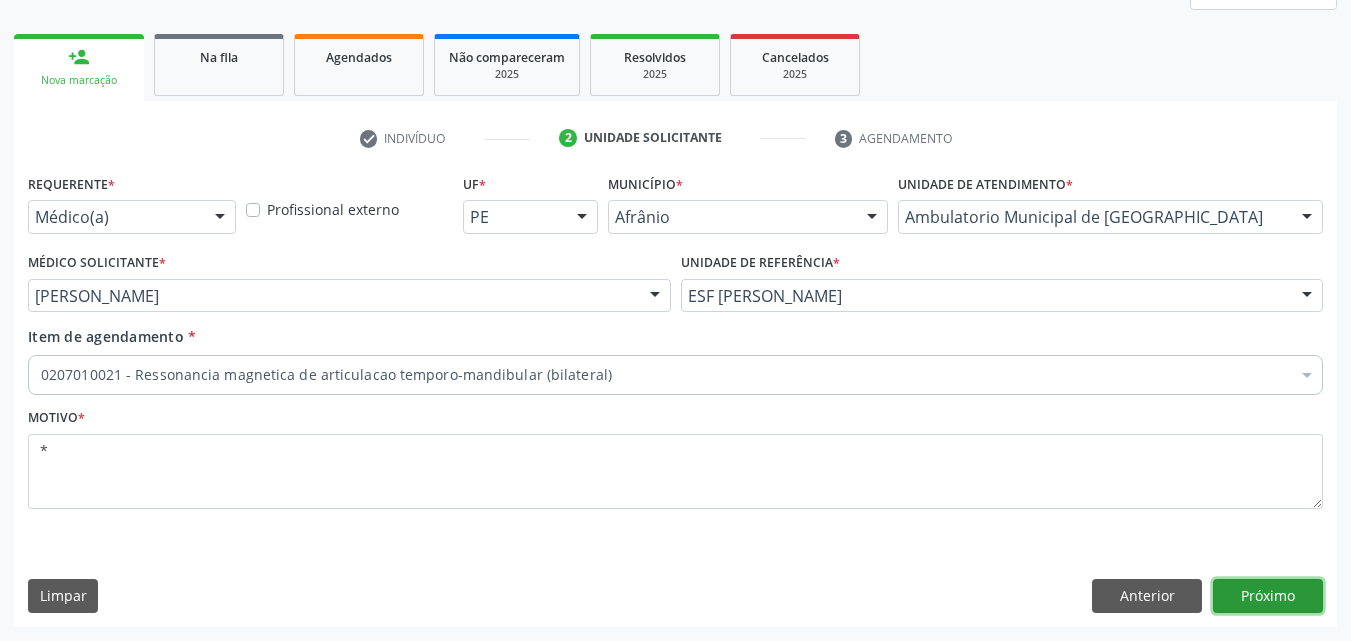 click on "Próximo" at bounding box center (1268, 596) 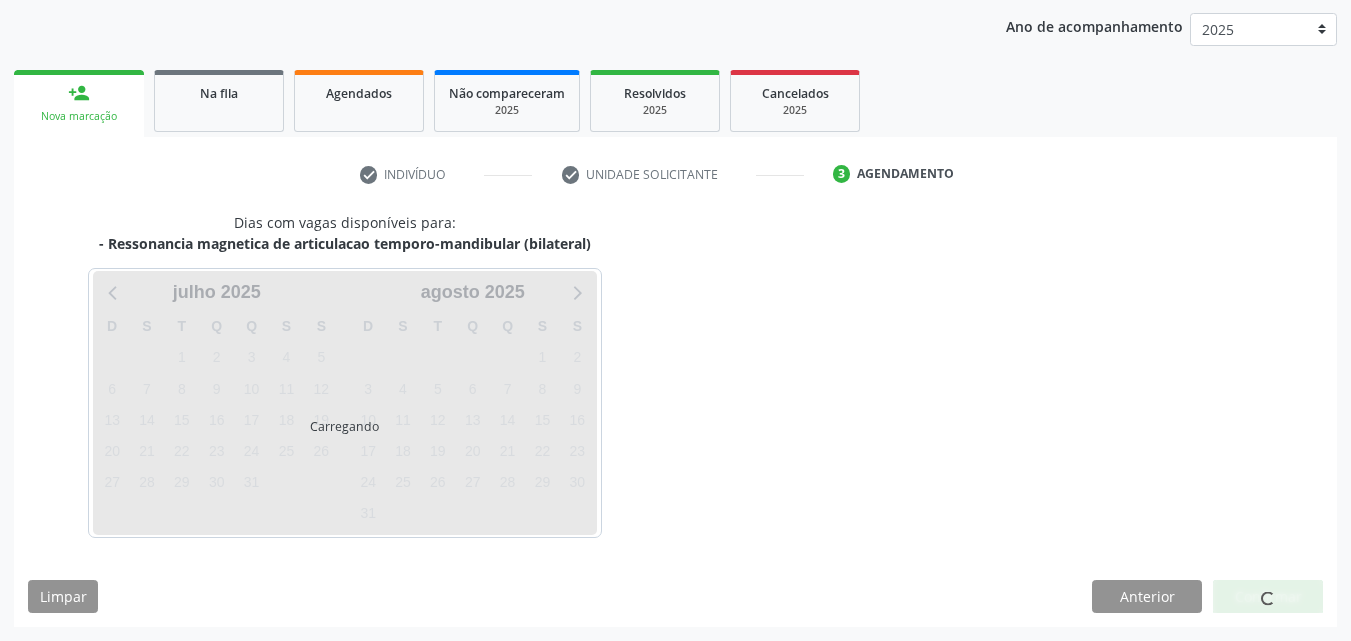 scroll, scrollTop: 229, scrollLeft: 0, axis: vertical 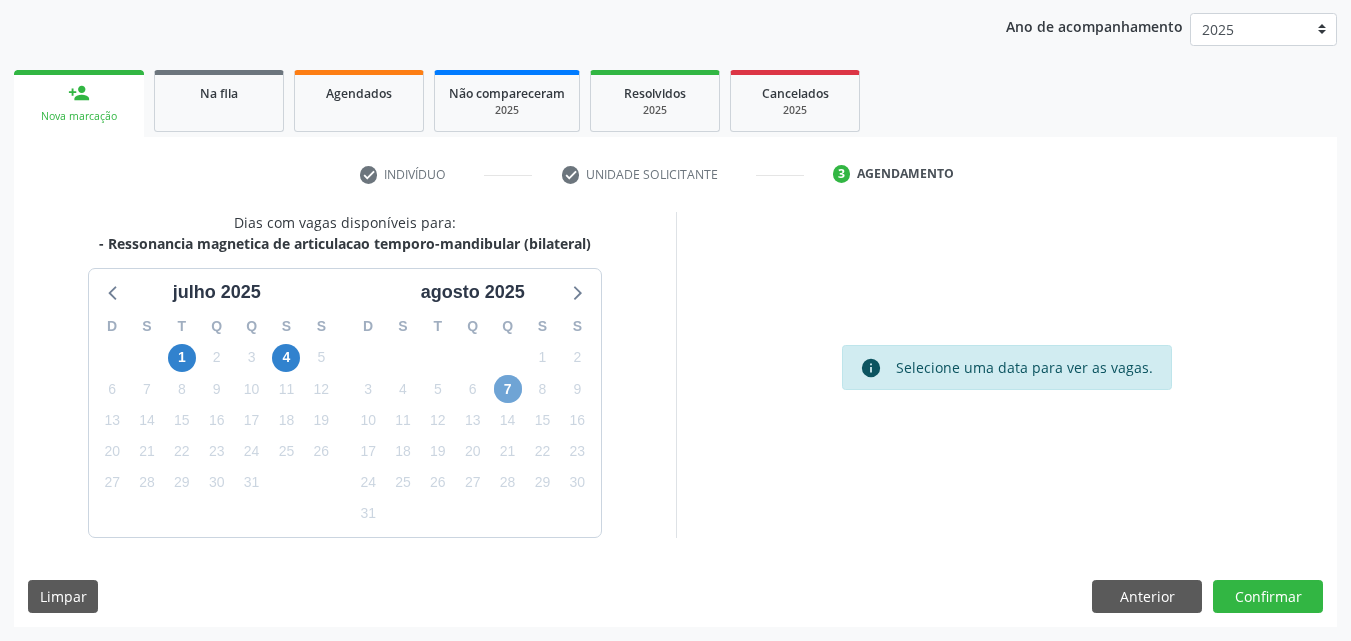 click on "7" at bounding box center [508, 389] 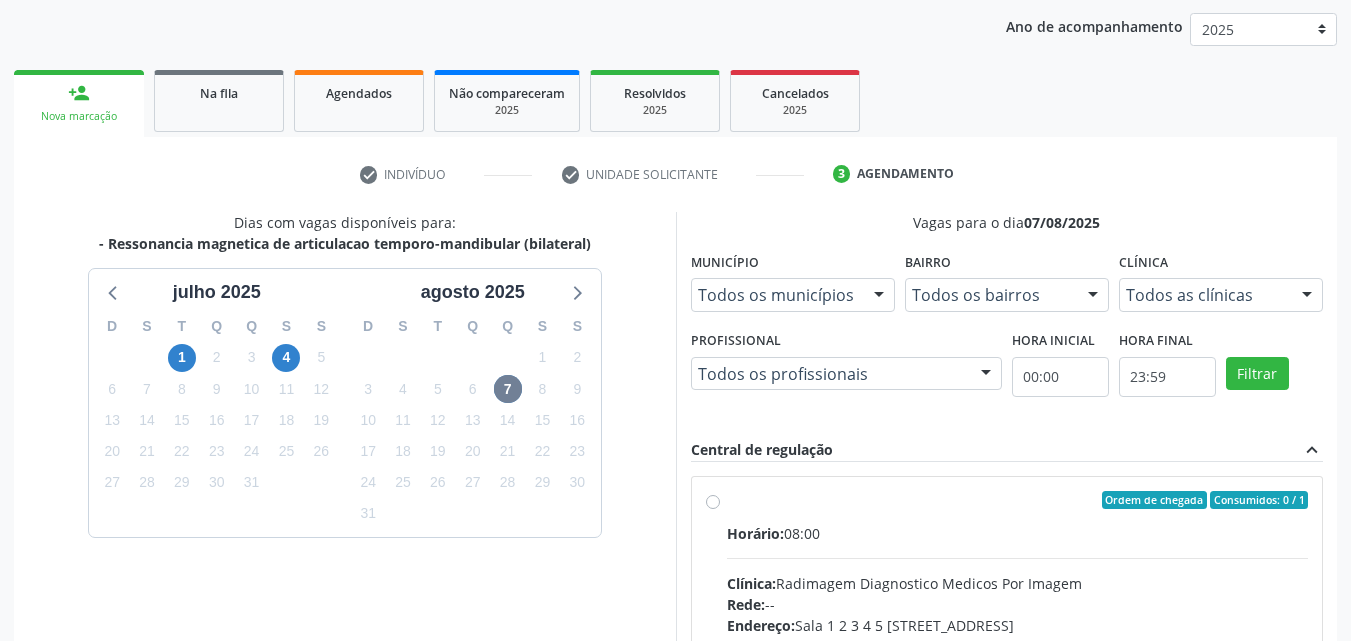 click on "Ordem de chegada
Consumidos: 0 / 1" at bounding box center [1018, 500] 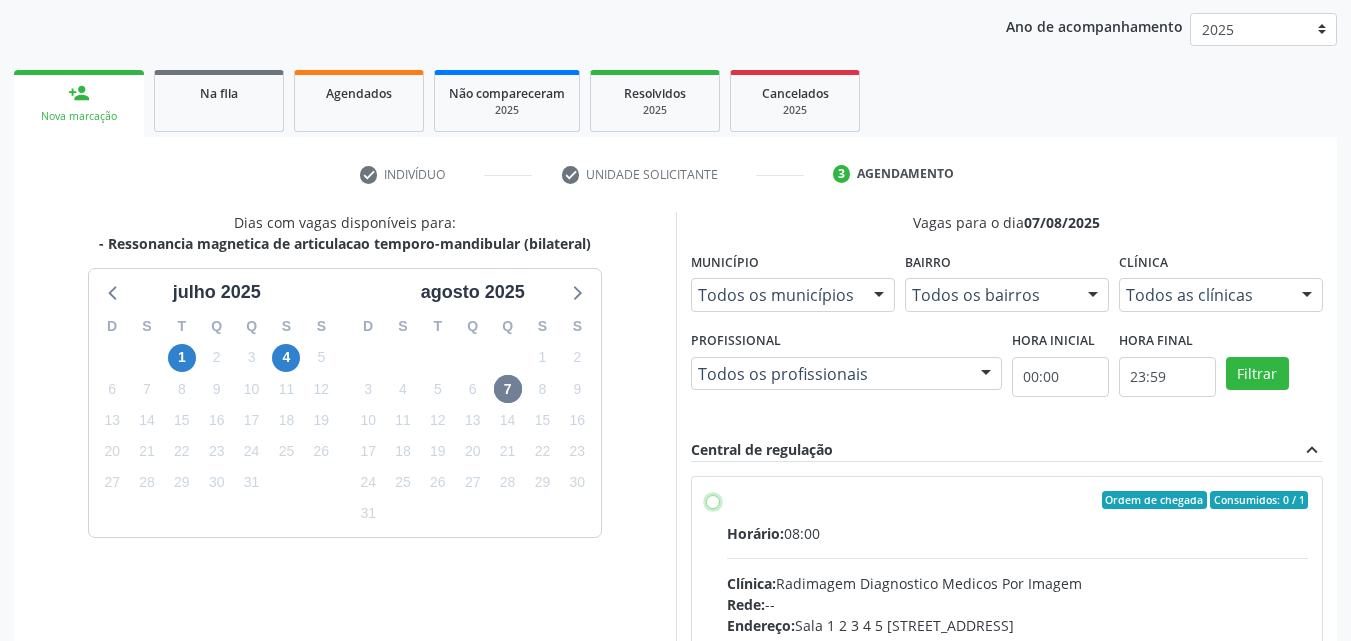 click on "Ordem de chegada
Consumidos: 0 / 1
Horário:   08:00
Clínica:  Radimagem Diagnostico Medicos Por Imagem
Rede:
--
Endereço:   Sala 1 2 3 4 5 E7, nº 159, Centro, Petrolina - PE
Telefone:   (87) 38613324
Profissional:
--
Informações adicionais sobre o atendimento
Idade de atendimento:
Sem restrição
Gênero(s) atendido(s):
Sem restrição
Informações adicionais:
--" at bounding box center [713, 500] 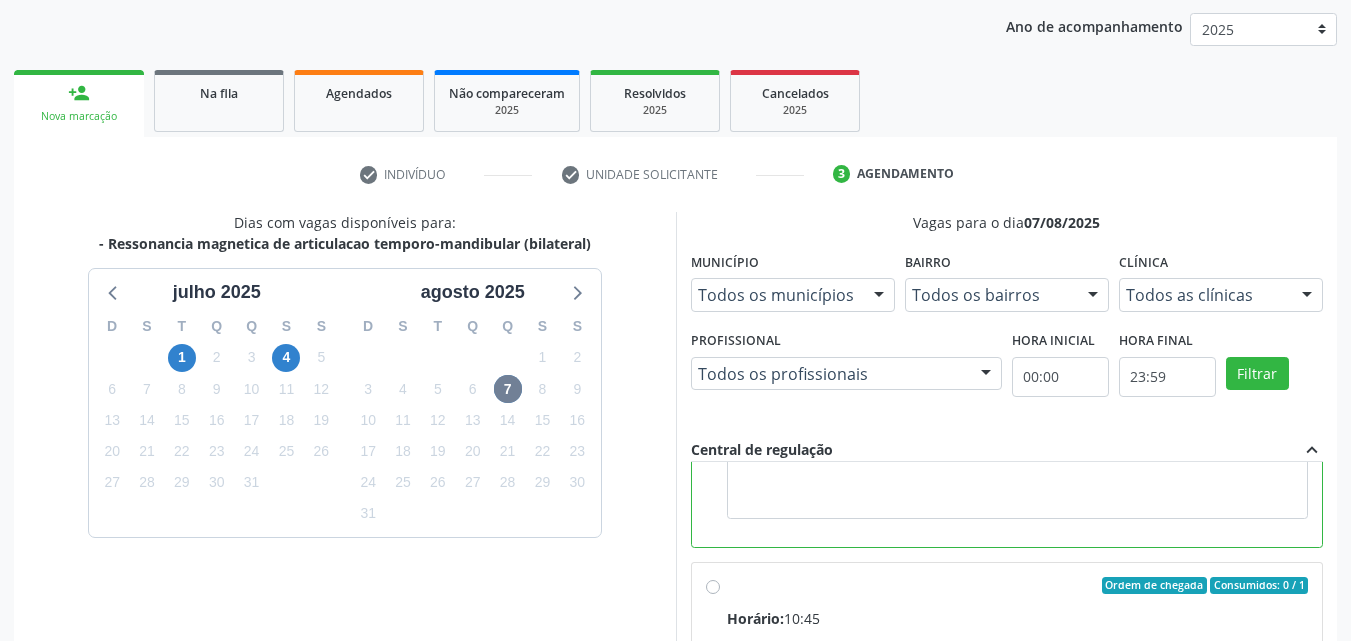 scroll, scrollTop: 450, scrollLeft: 0, axis: vertical 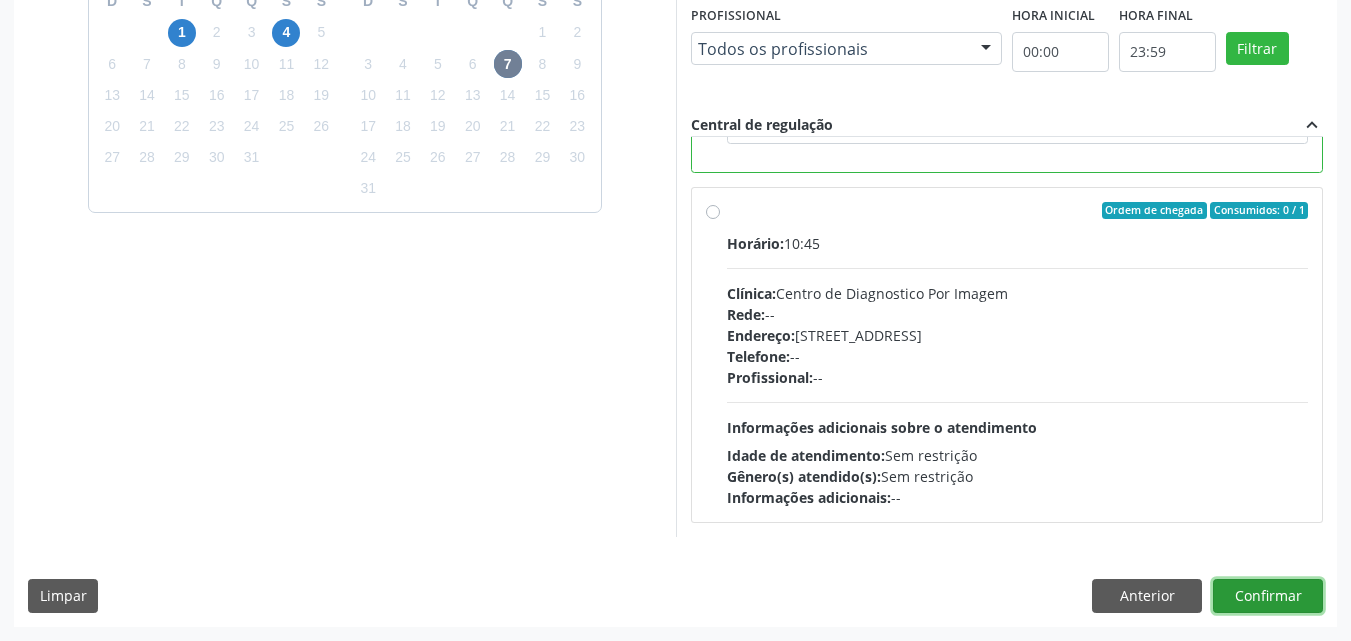 click on "Confirmar" at bounding box center [1268, 596] 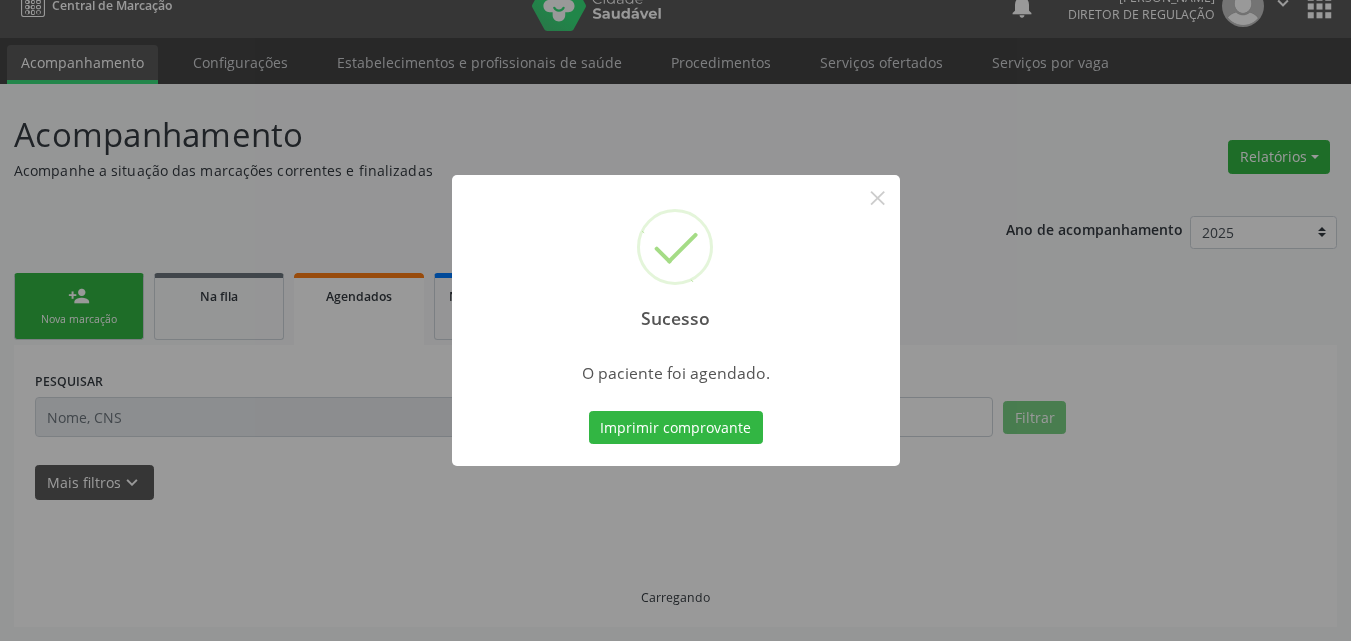 scroll, scrollTop: 26, scrollLeft: 0, axis: vertical 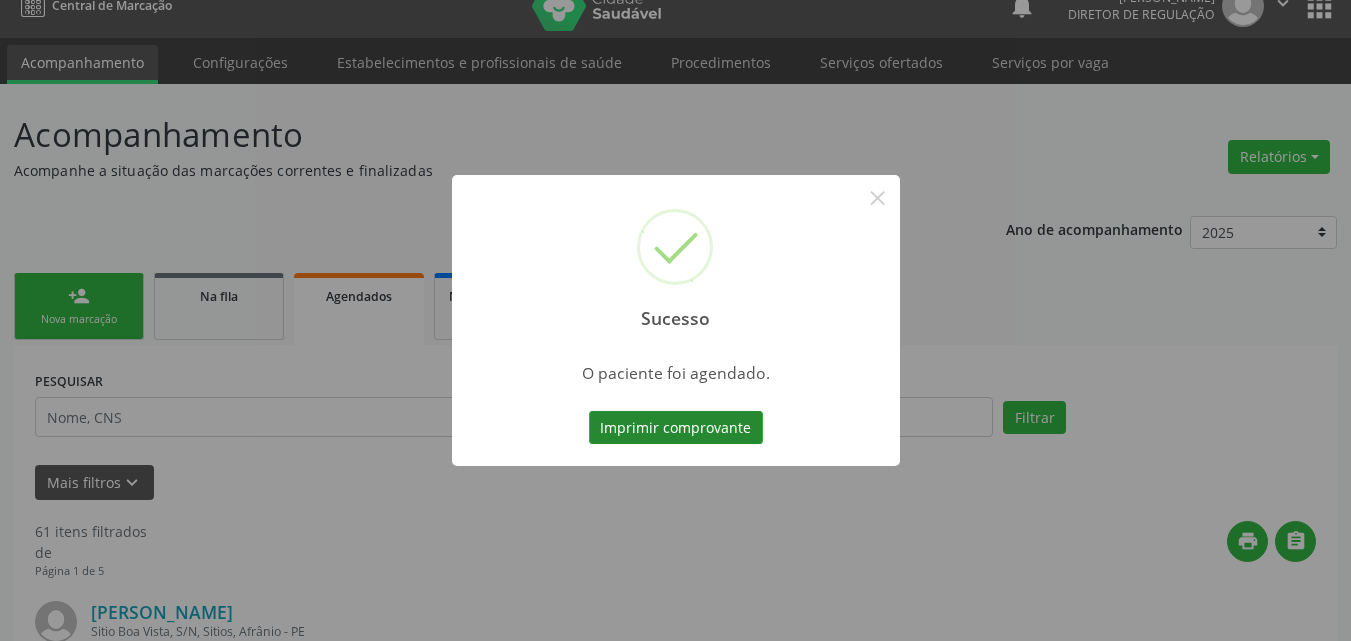 click on "Imprimir comprovante" at bounding box center (676, 428) 